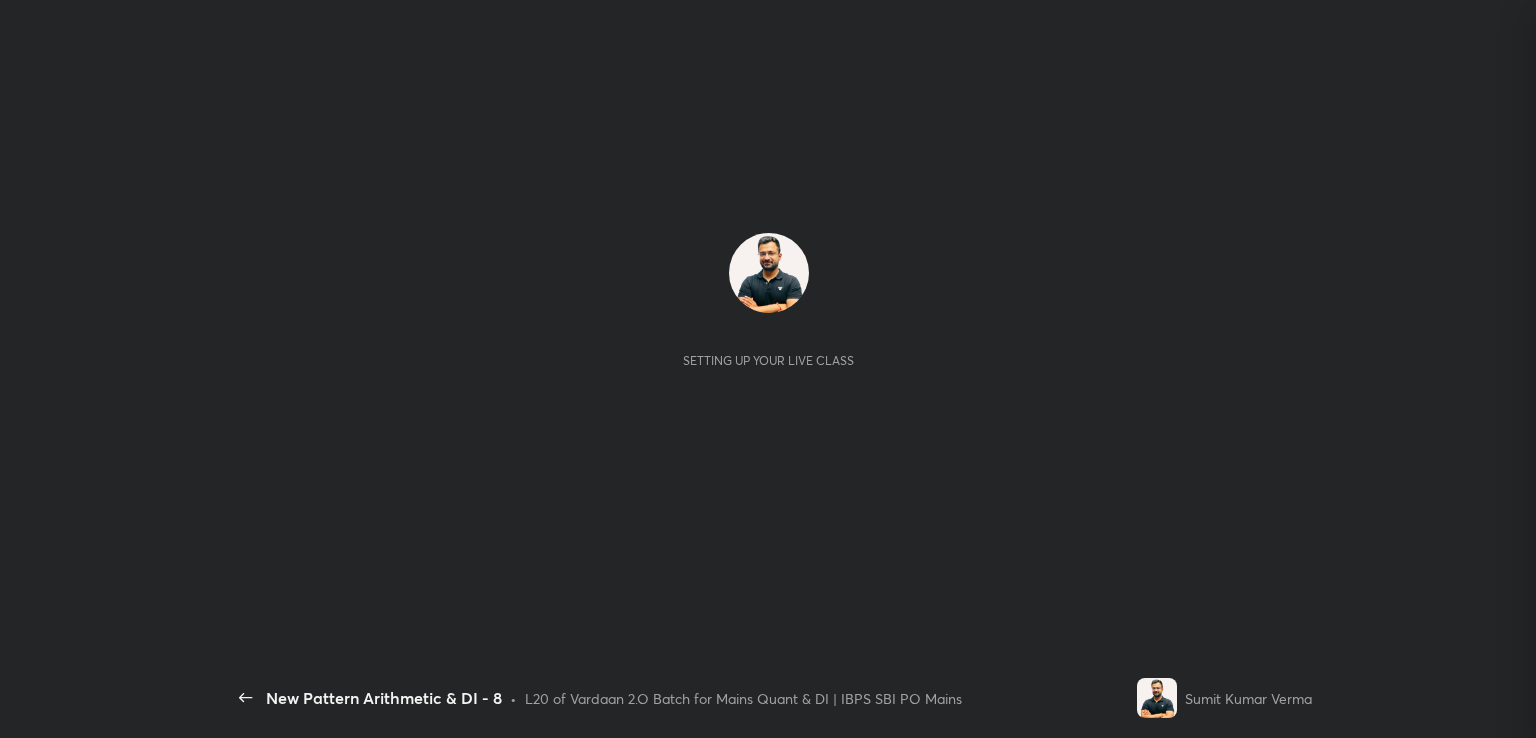 scroll, scrollTop: 0, scrollLeft: 0, axis: both 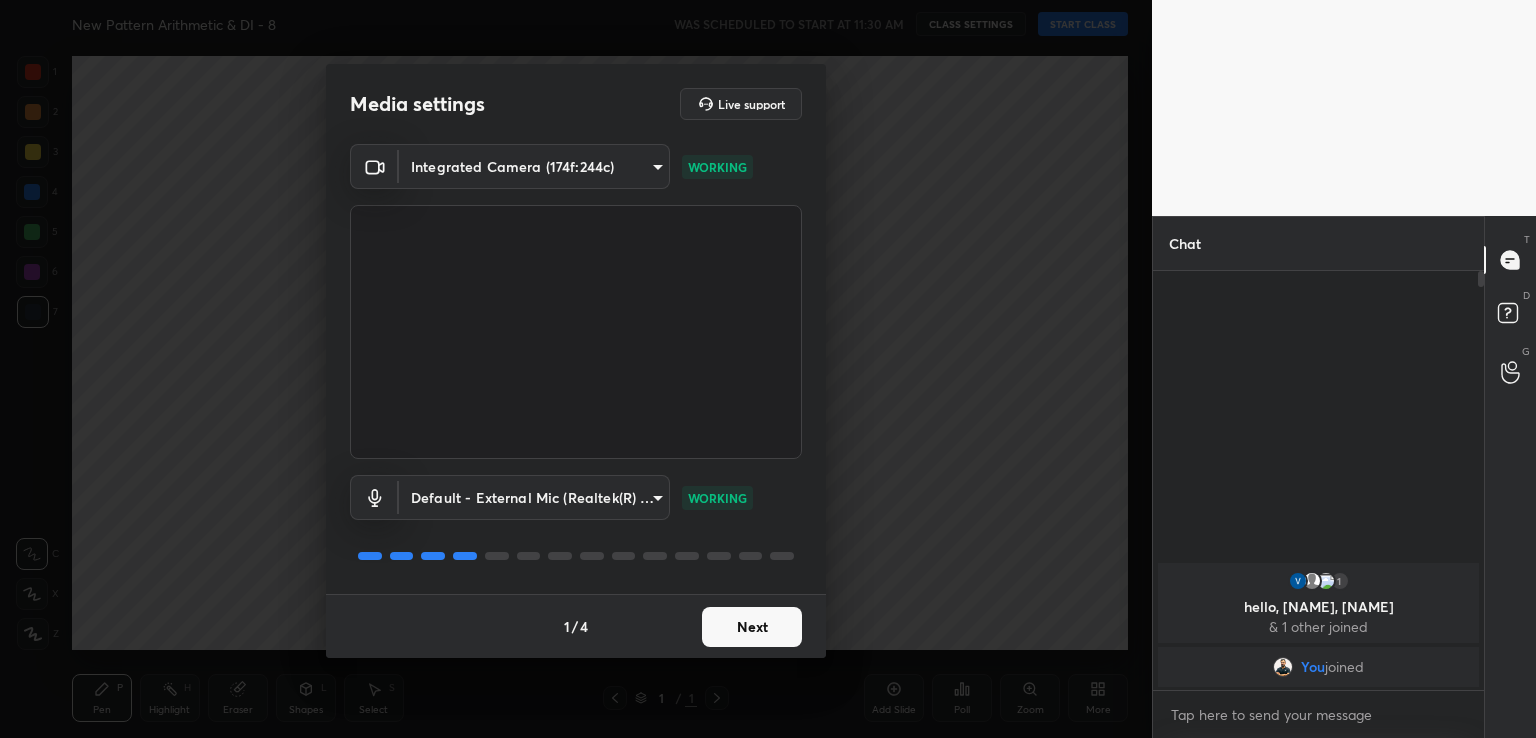 click on "Next" at bounding box center [752, 627] 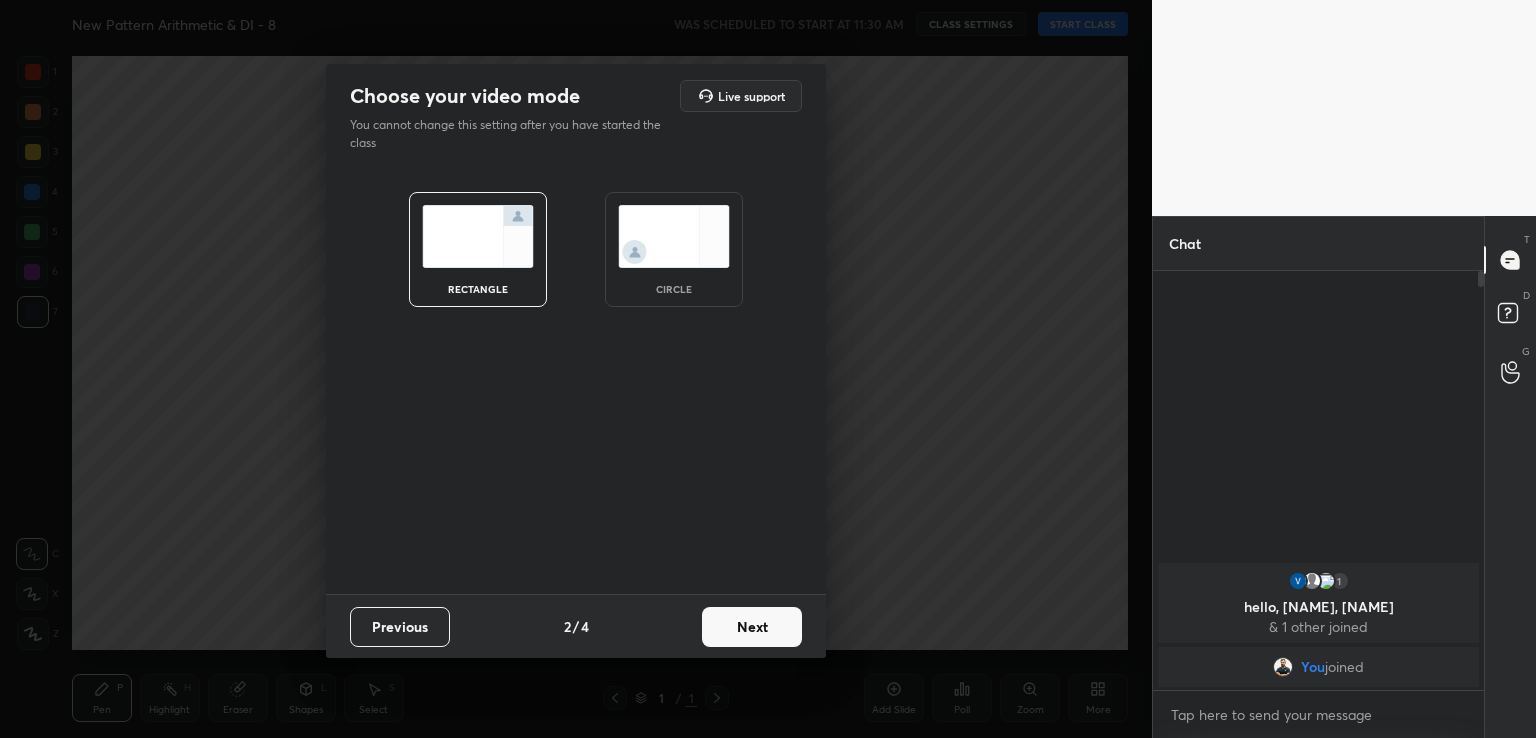 click on "Next" at bounding box center [752, 627] 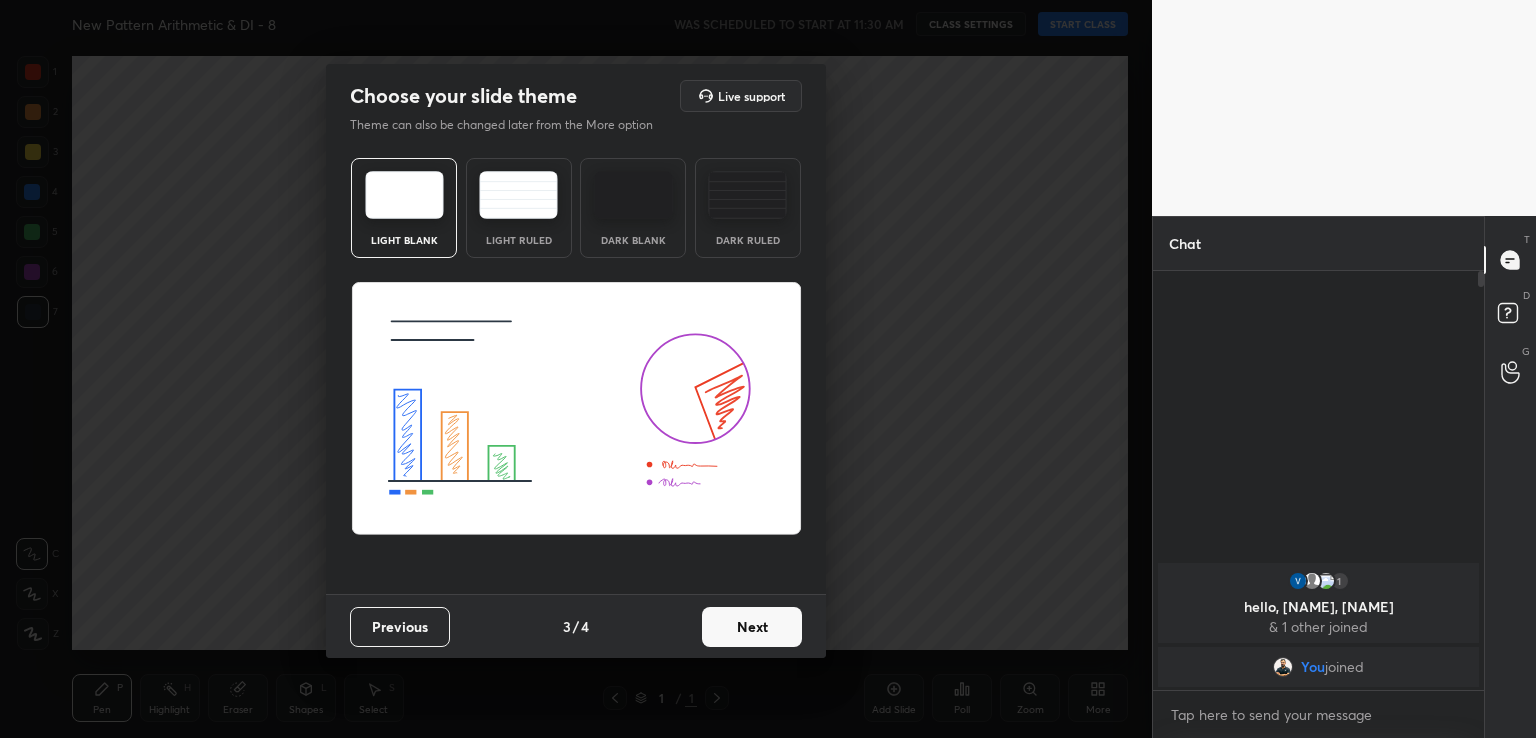 click at bounding box center (633, 195) 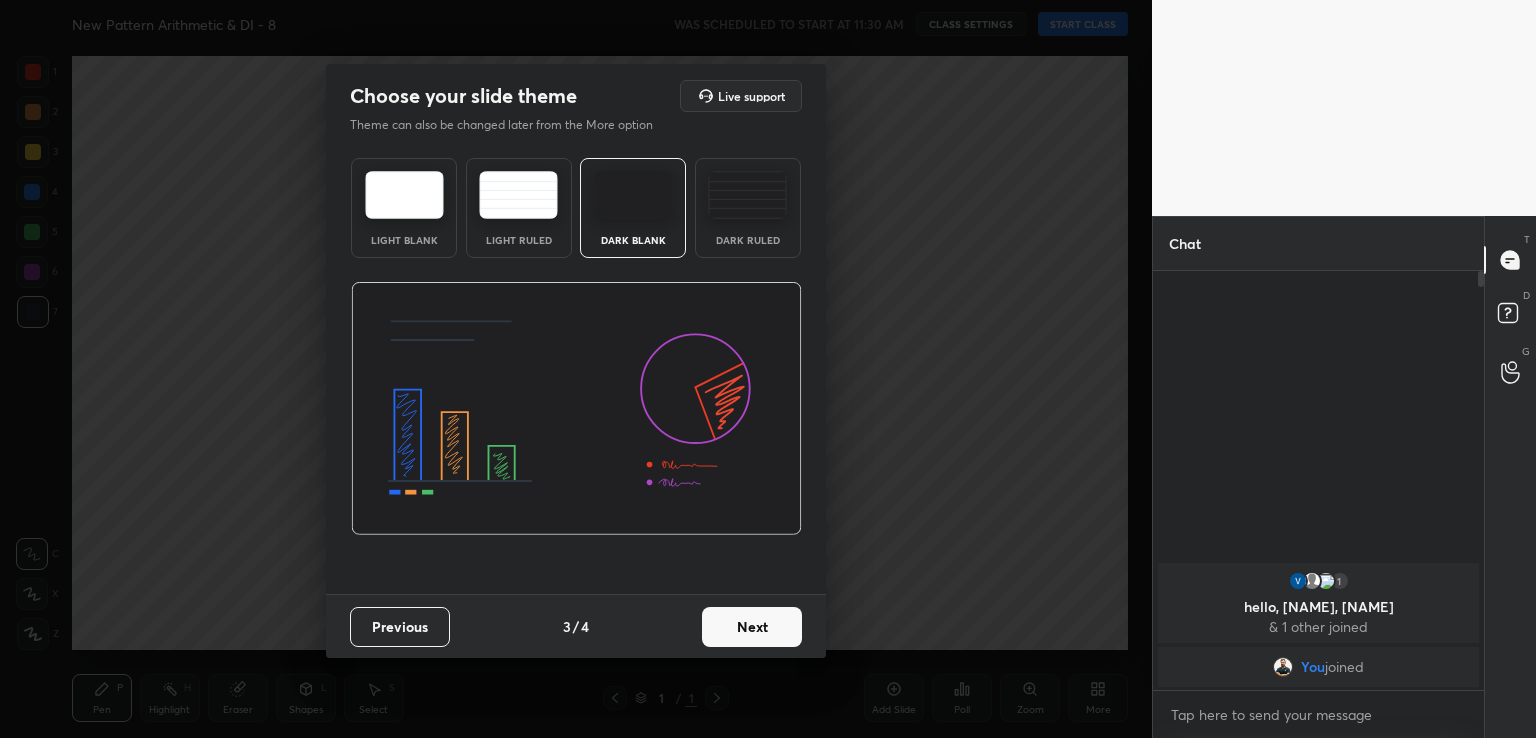 click on "Next" at bounding box center (752, 627) 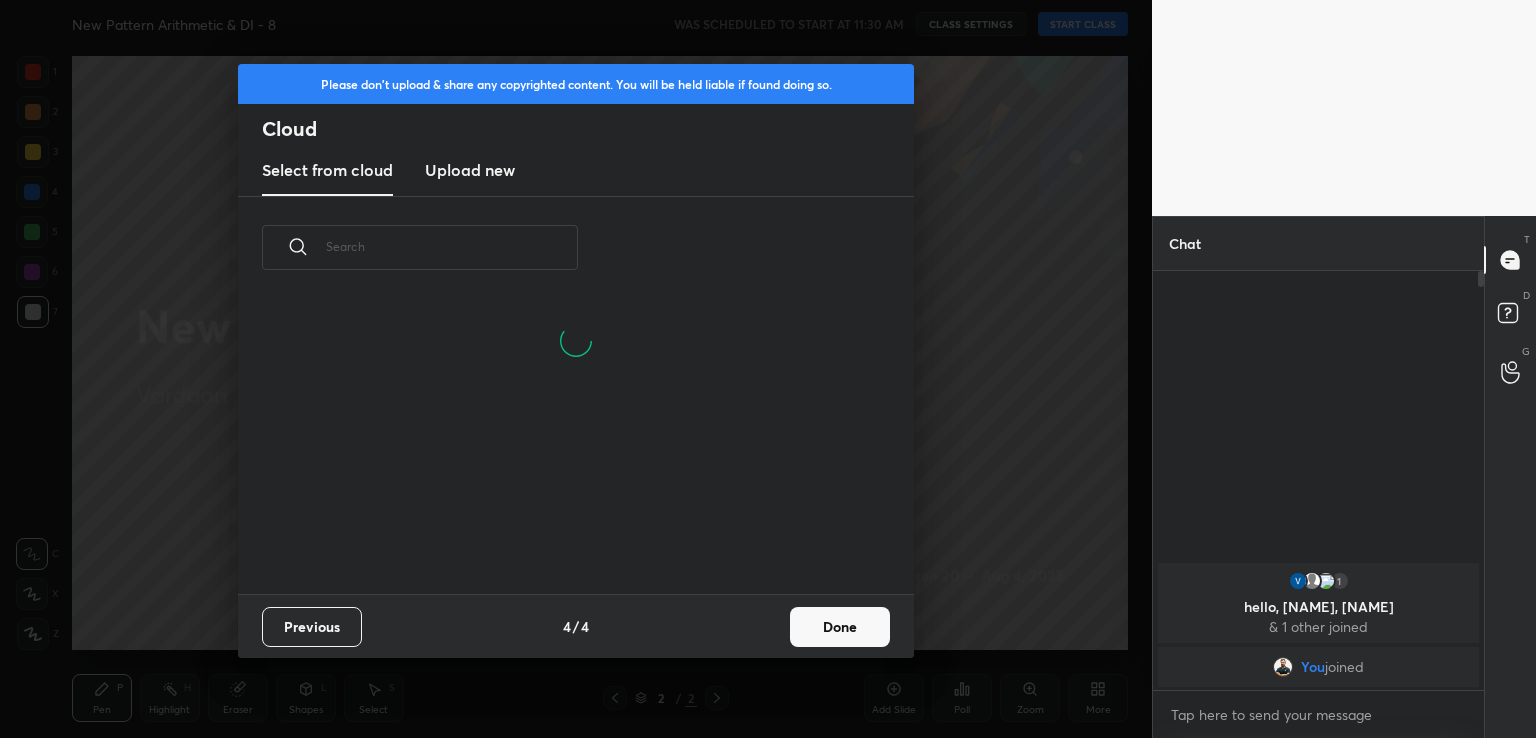 click on "Upload new" at bounding box center [470, 171] 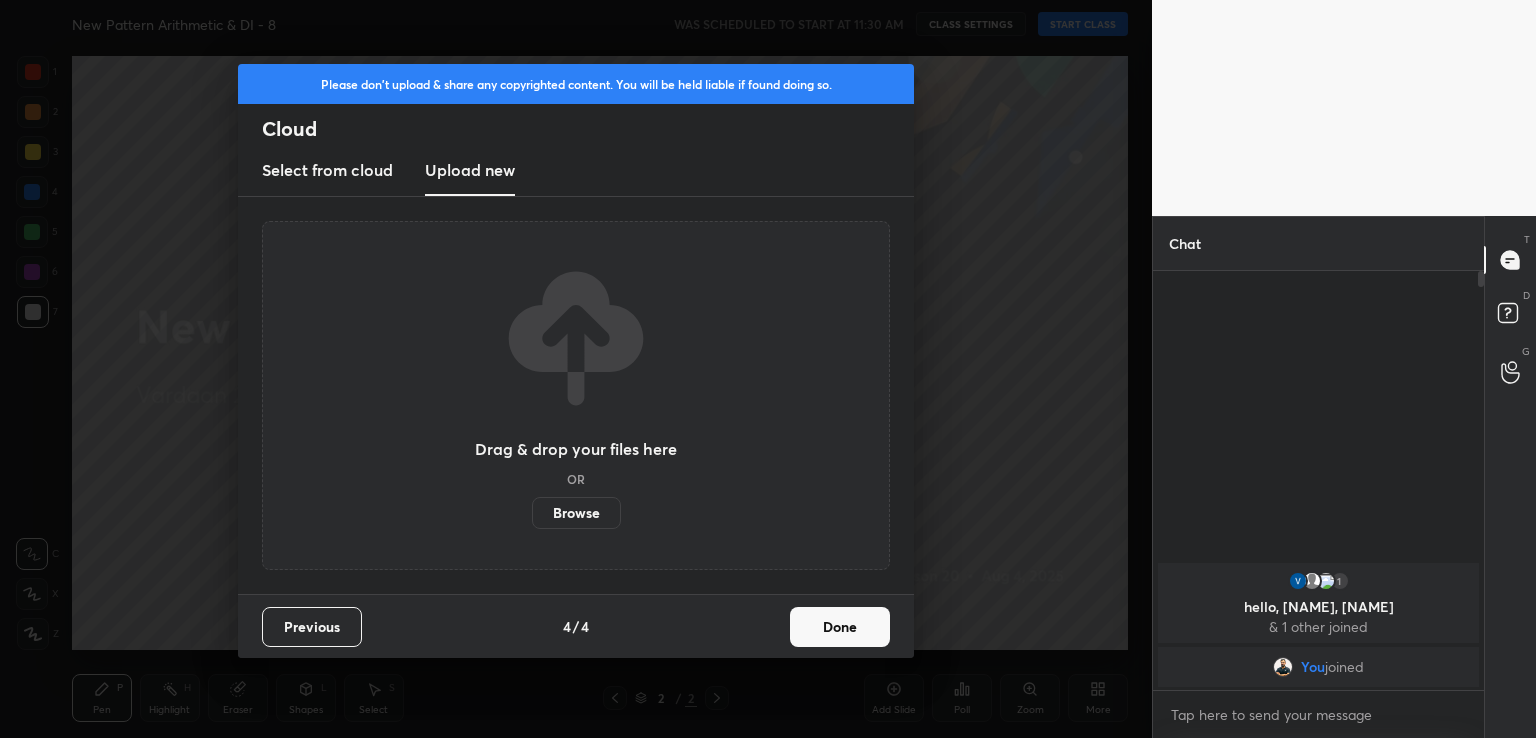 click on "Browse" at bounding box center (576, 513) 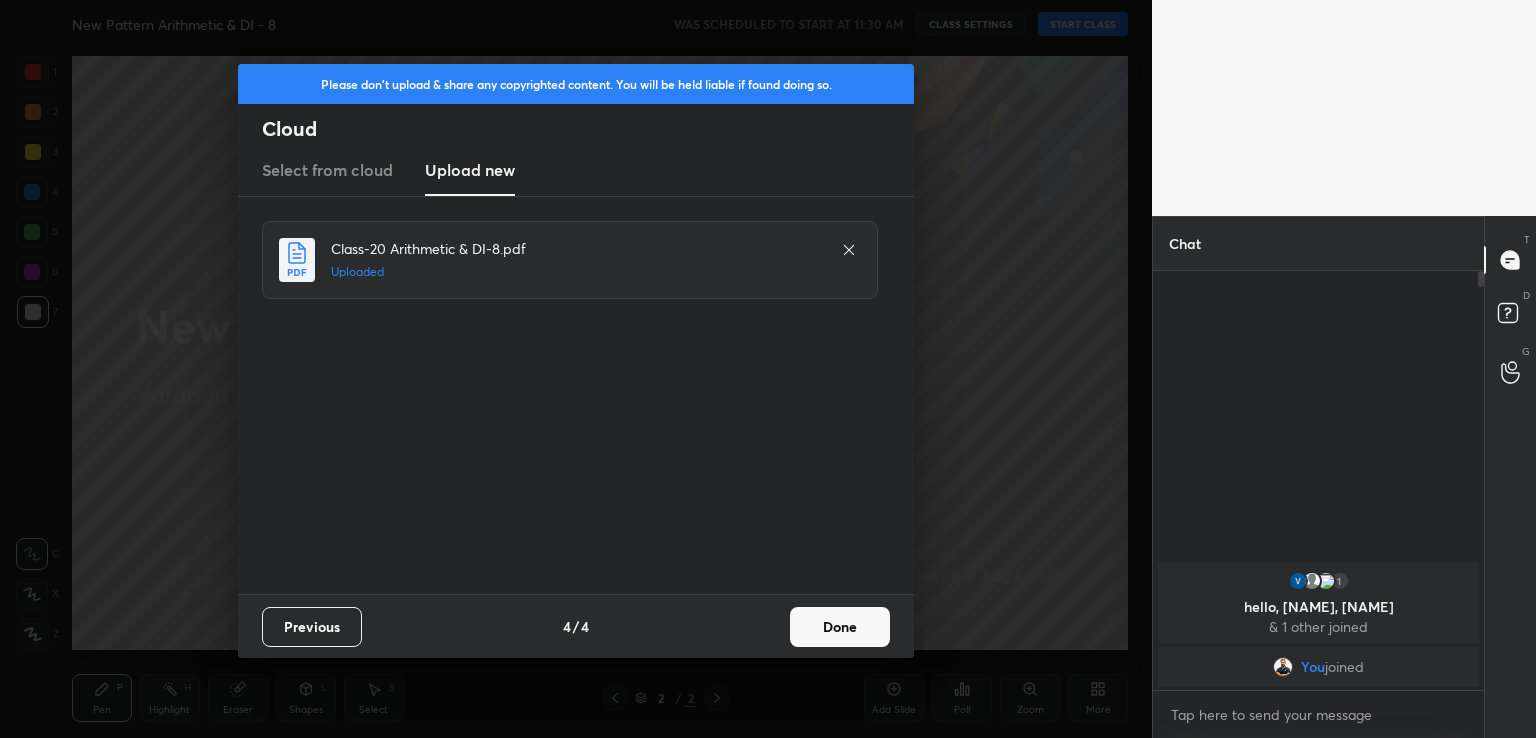click on "Done" at bounding box center [840, 627] 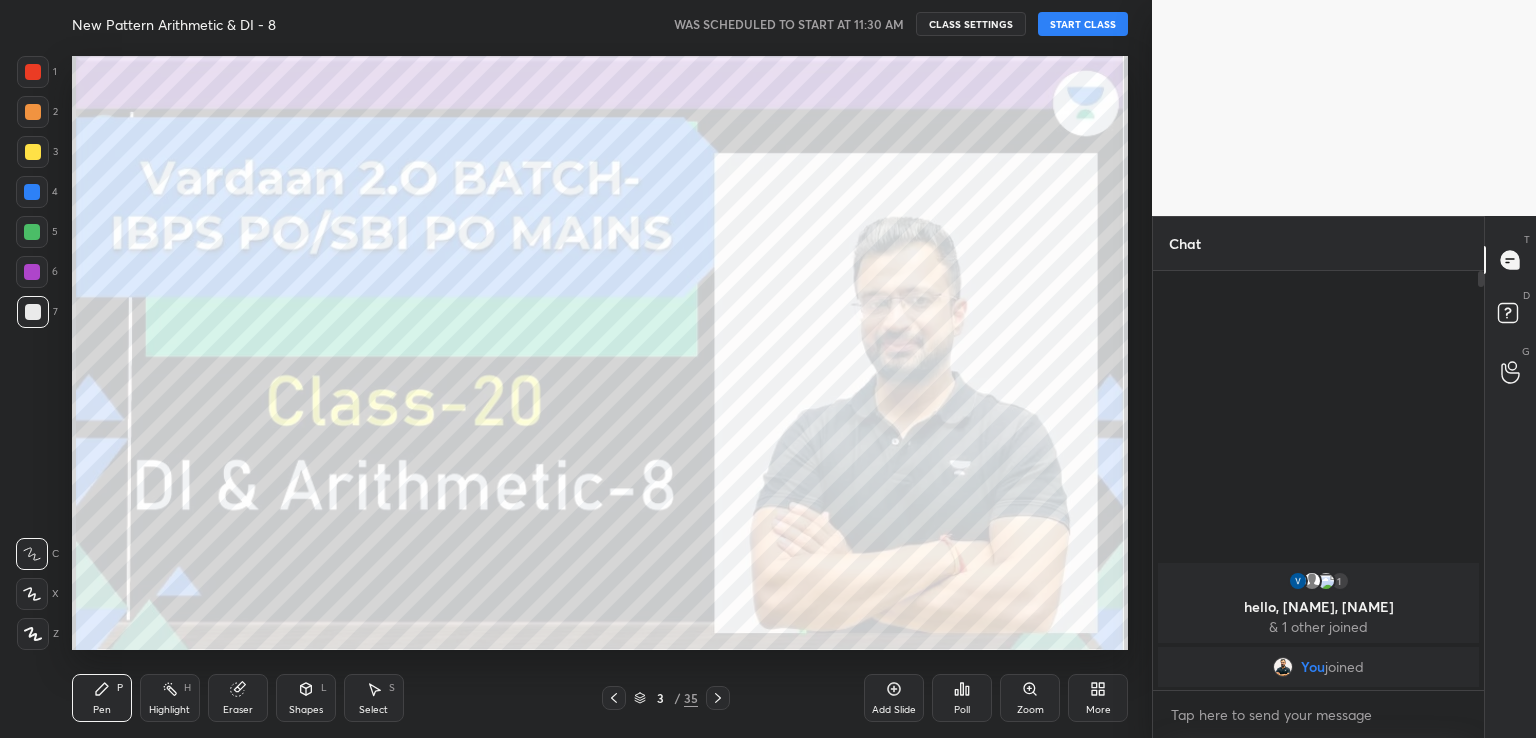 click on "START CLASS" at bounding box center [1083, 24] 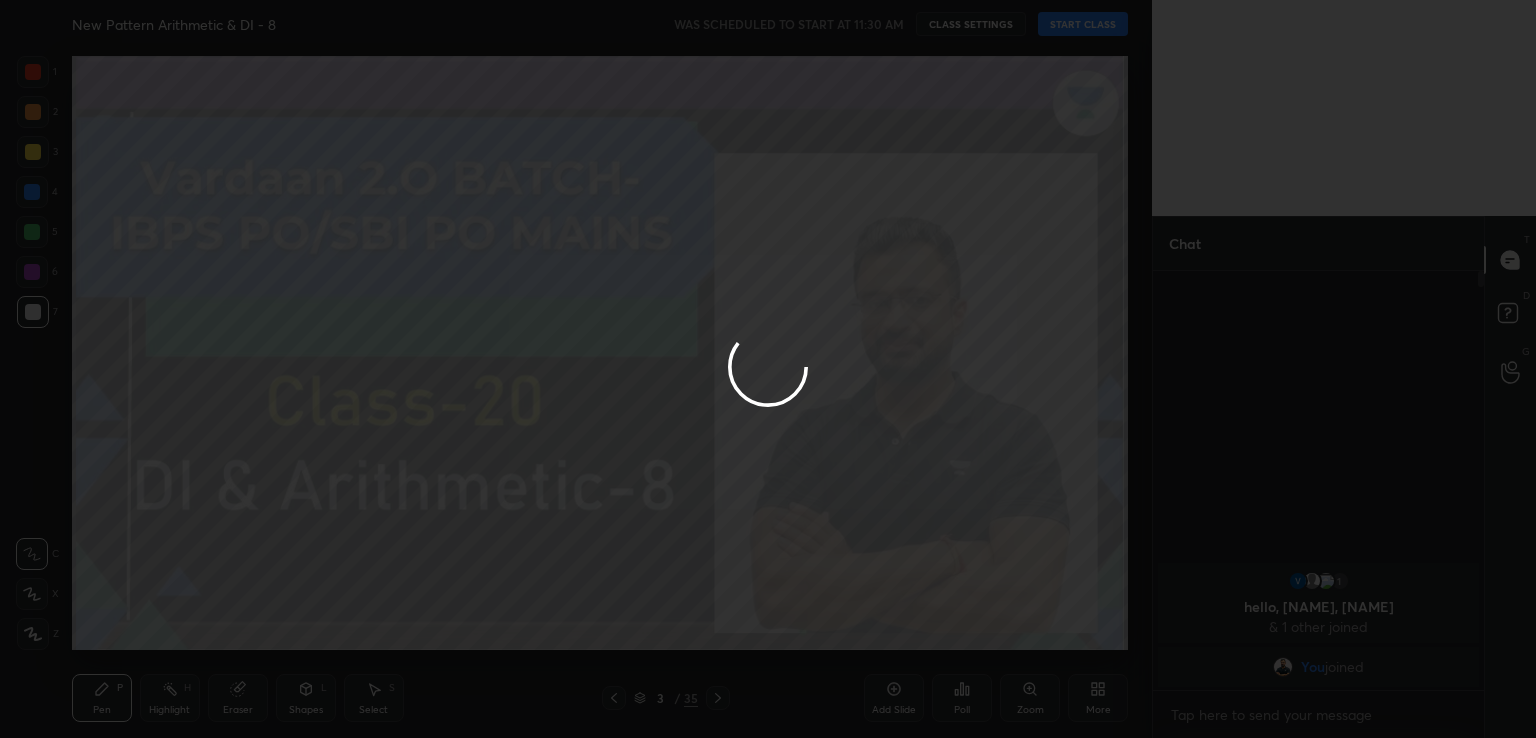 type on "x" 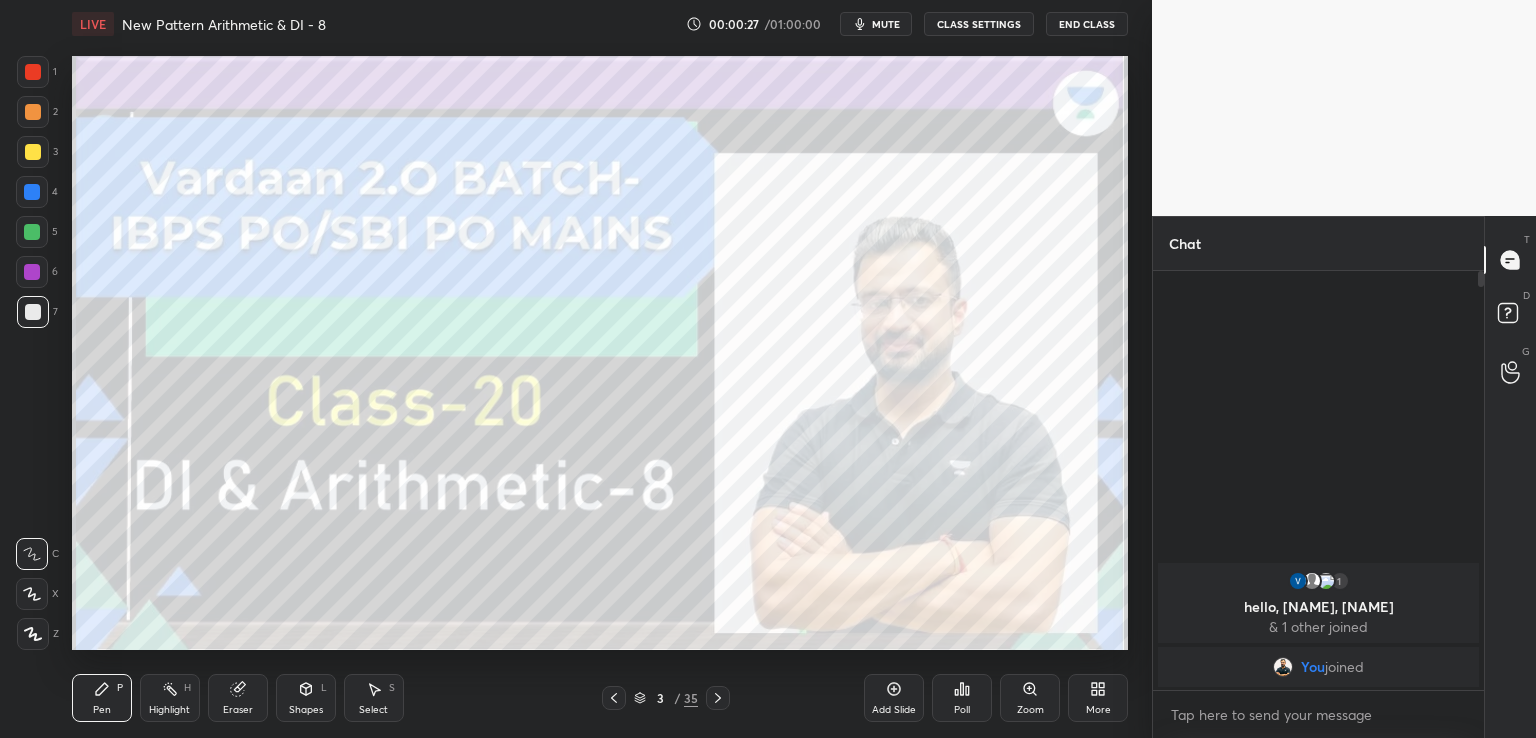 type 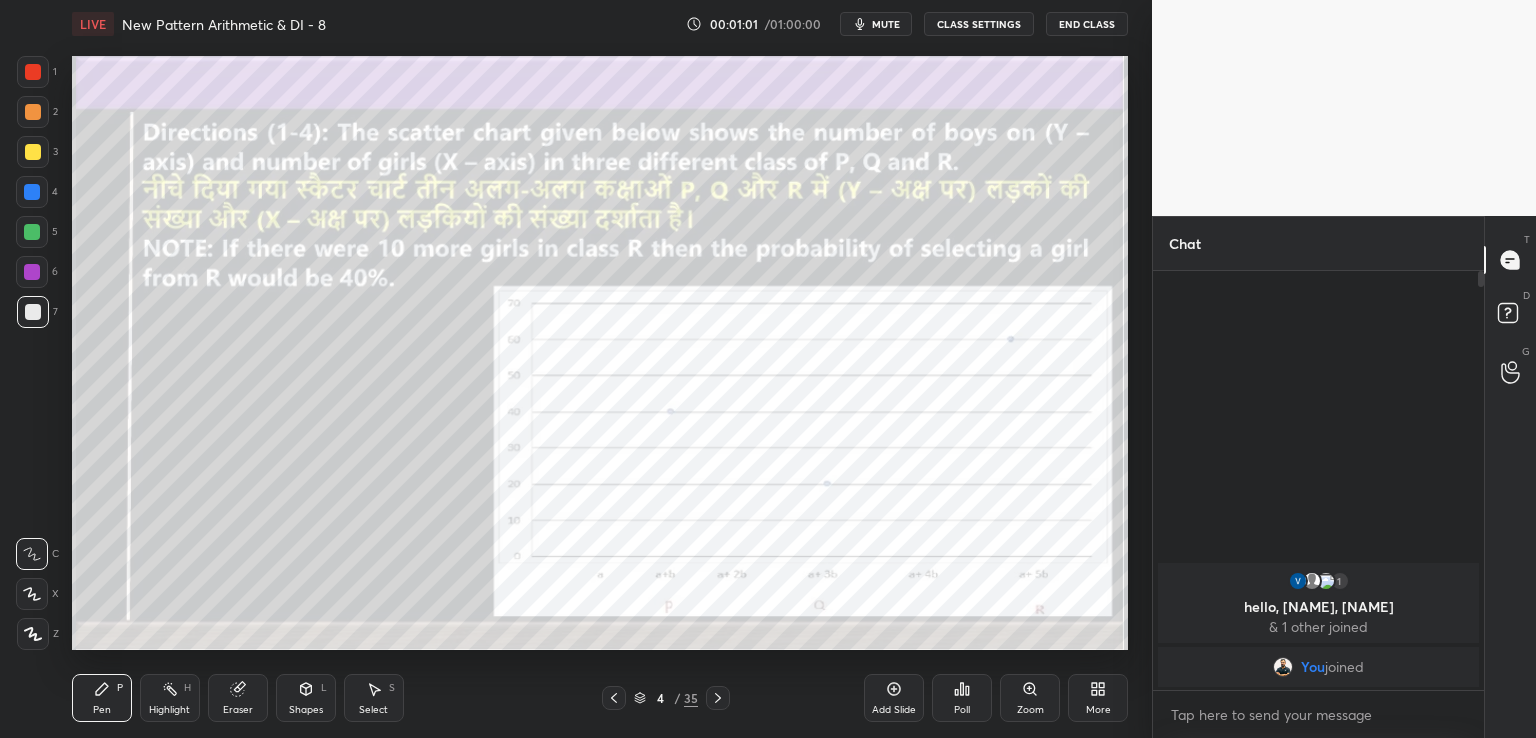 click 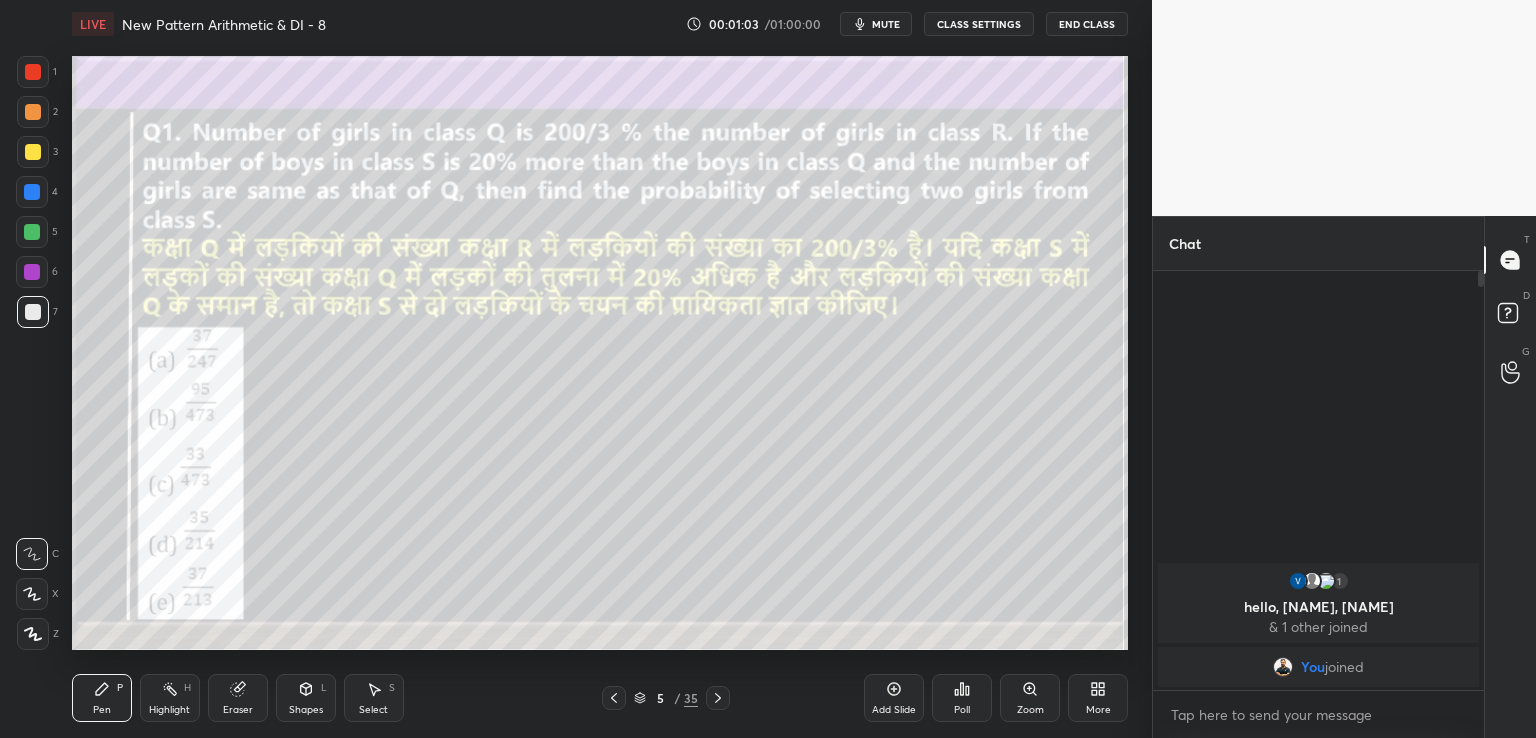 click 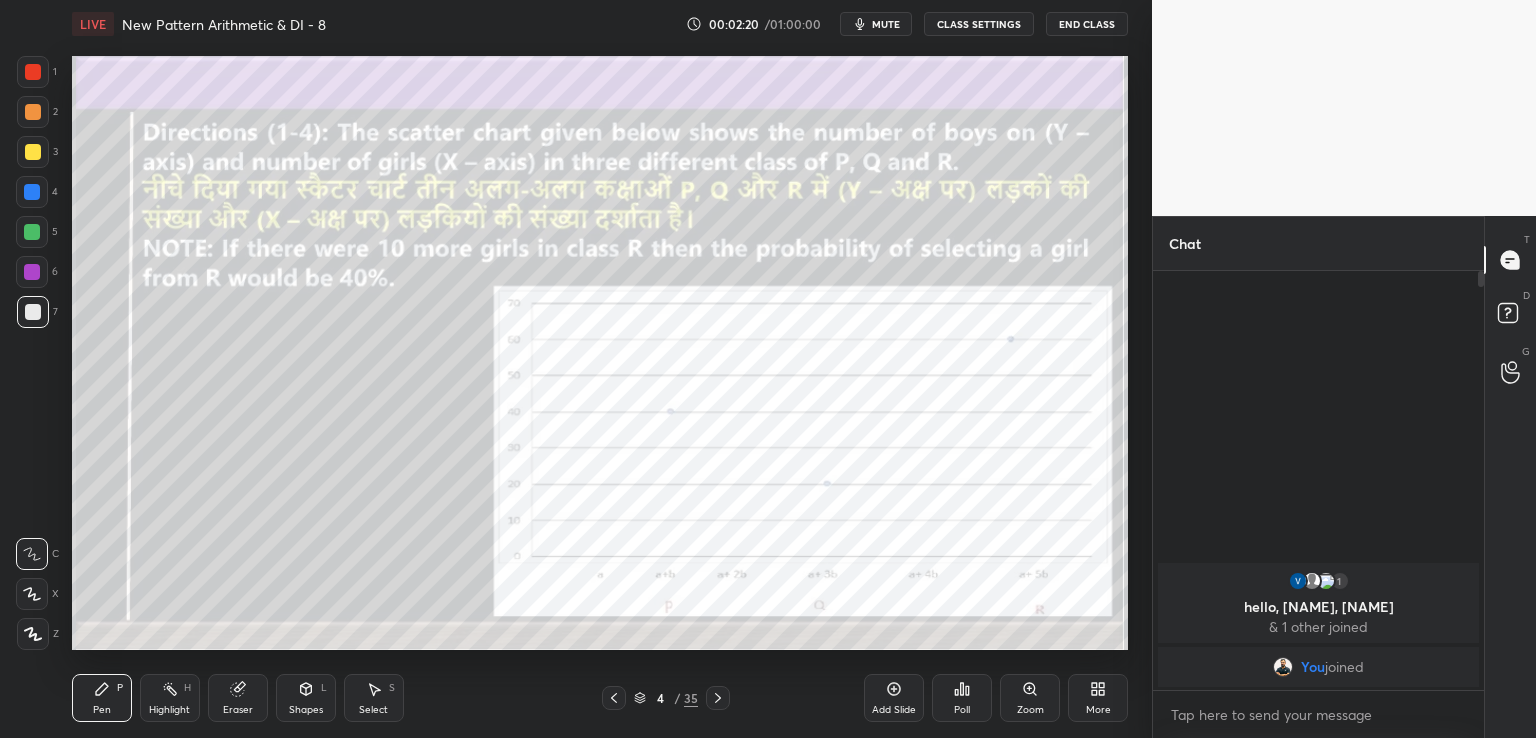 click at bounding box center (33, 634) 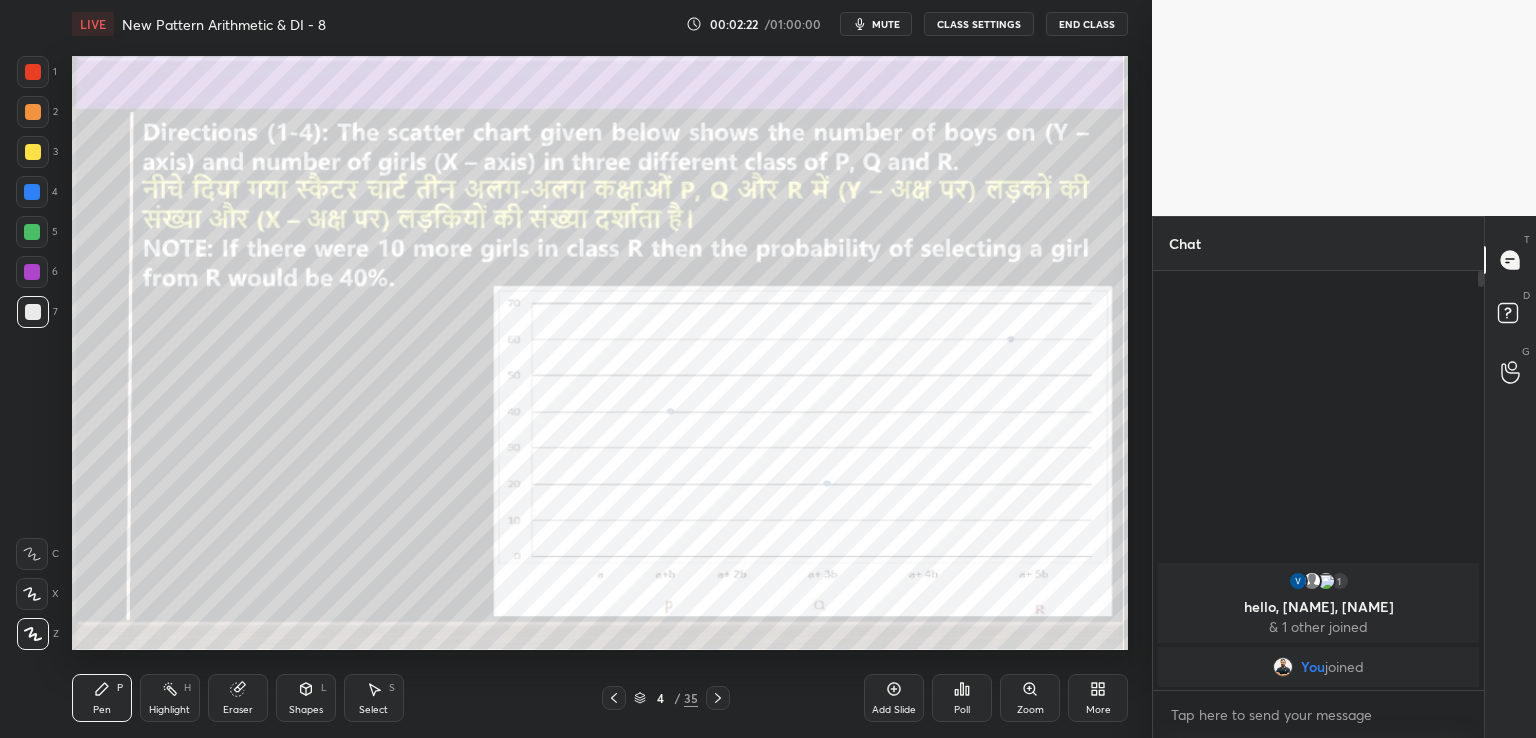 click at bounding box center [33, 72] 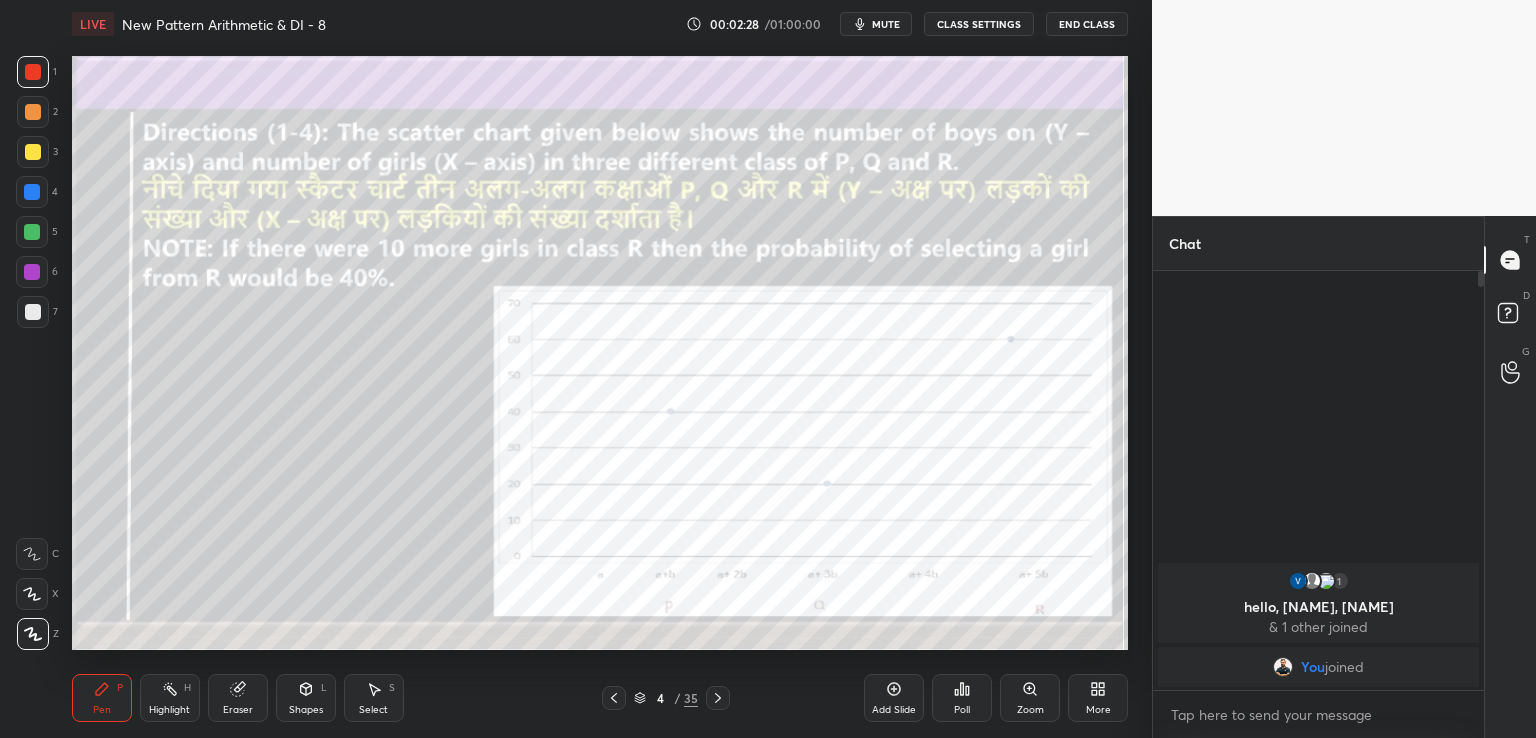 click on "Shapes L" at bounding box center (306, 698) 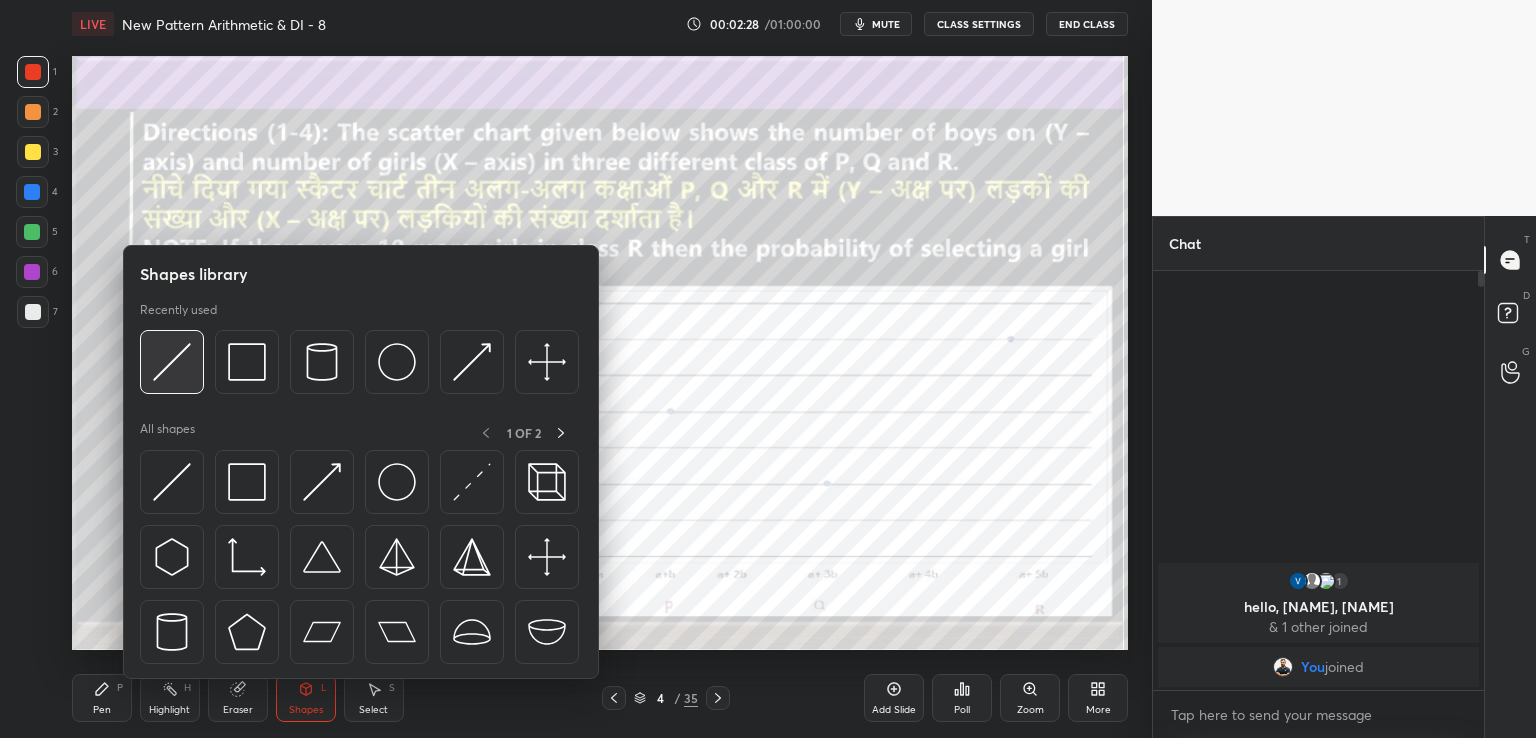 click at bounding box center [172, 362] 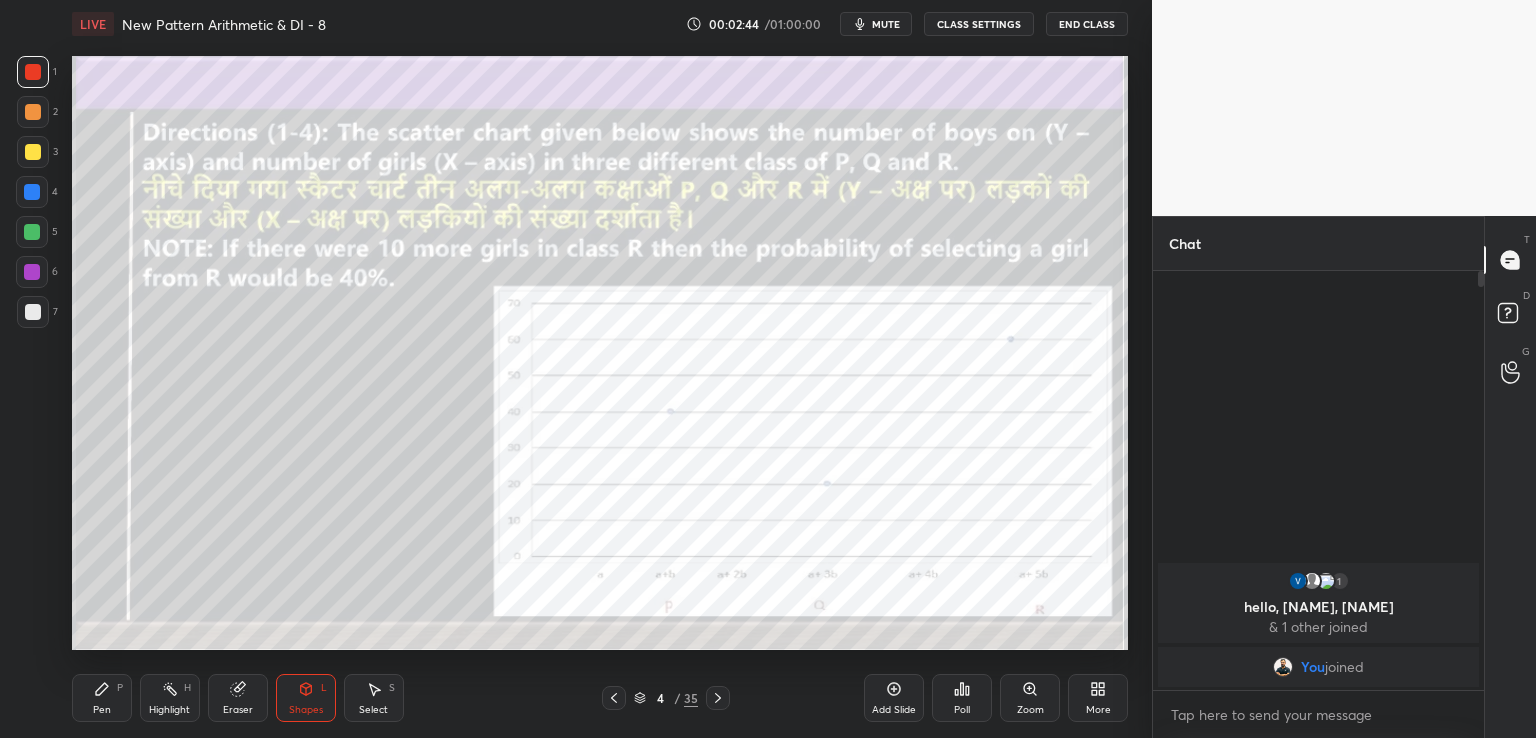 click 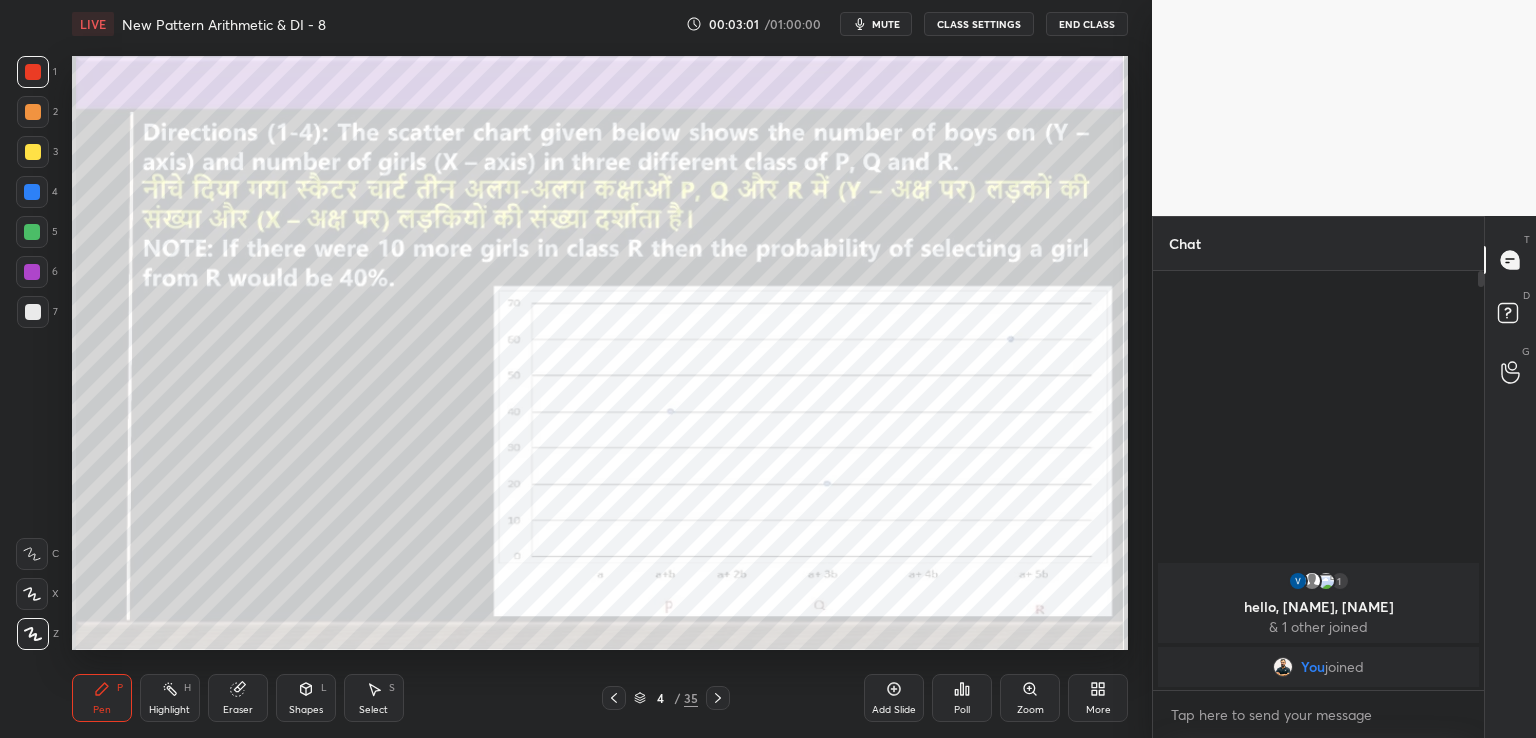 click at bounding box center (33, 312) 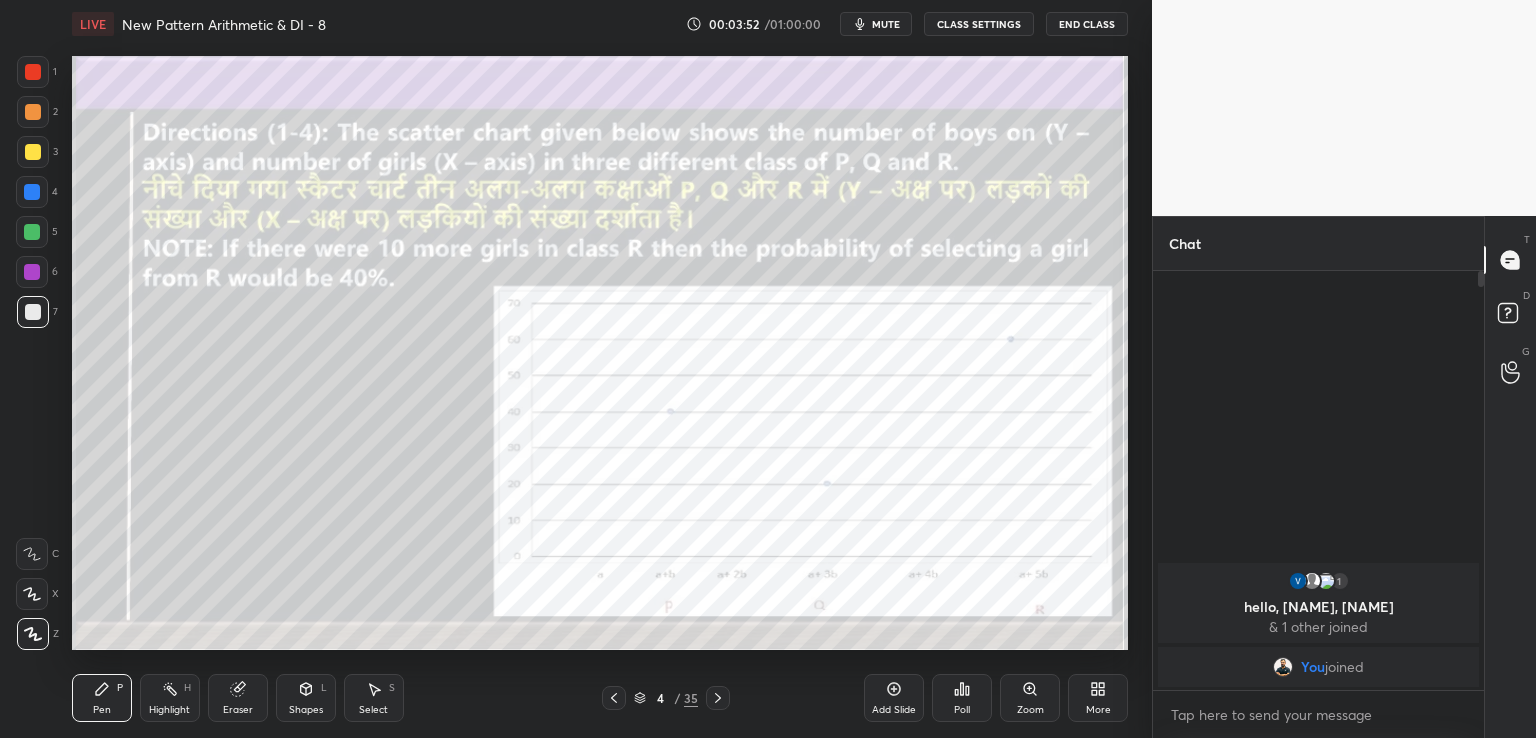 click at bounding box center (33, 152) 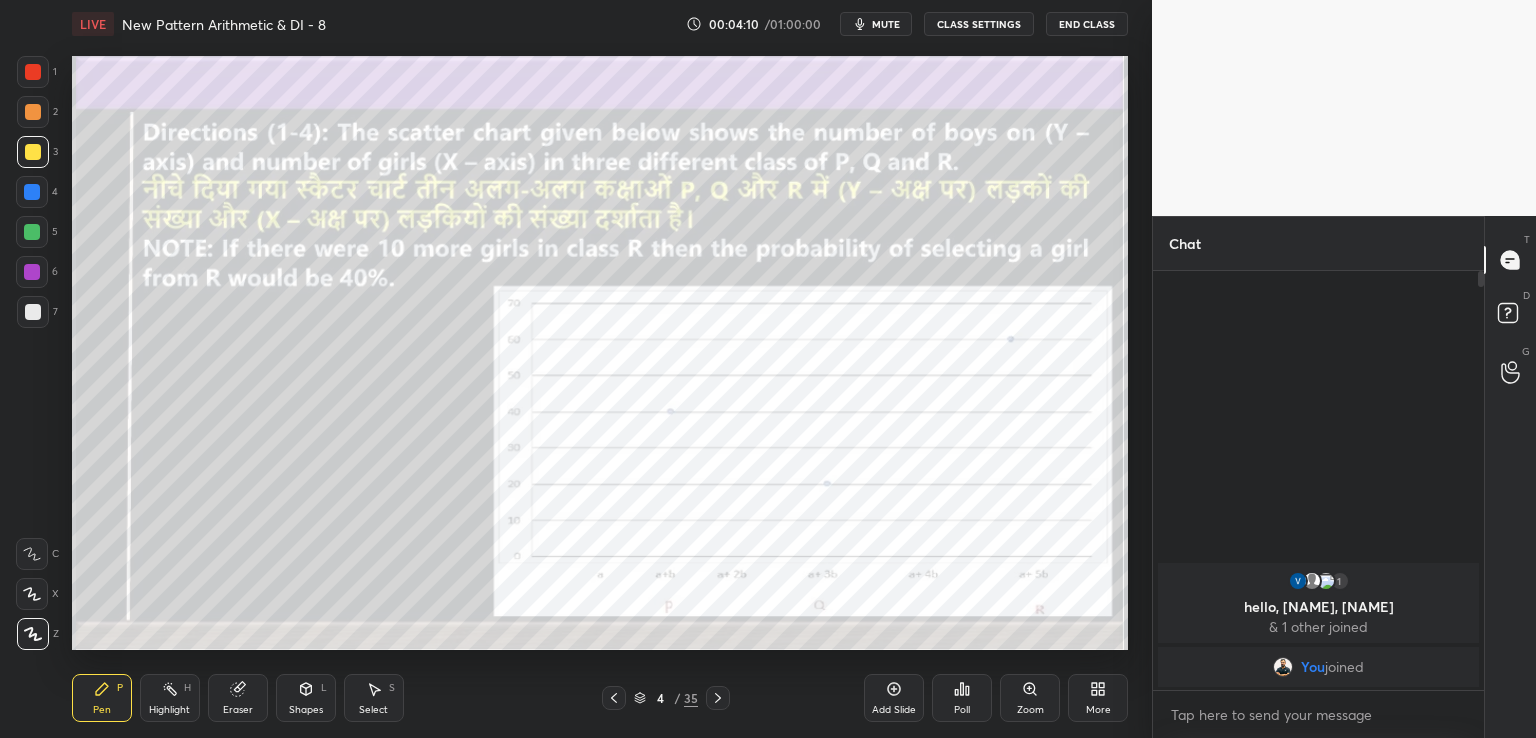 click at bounding box center [1478, 480] 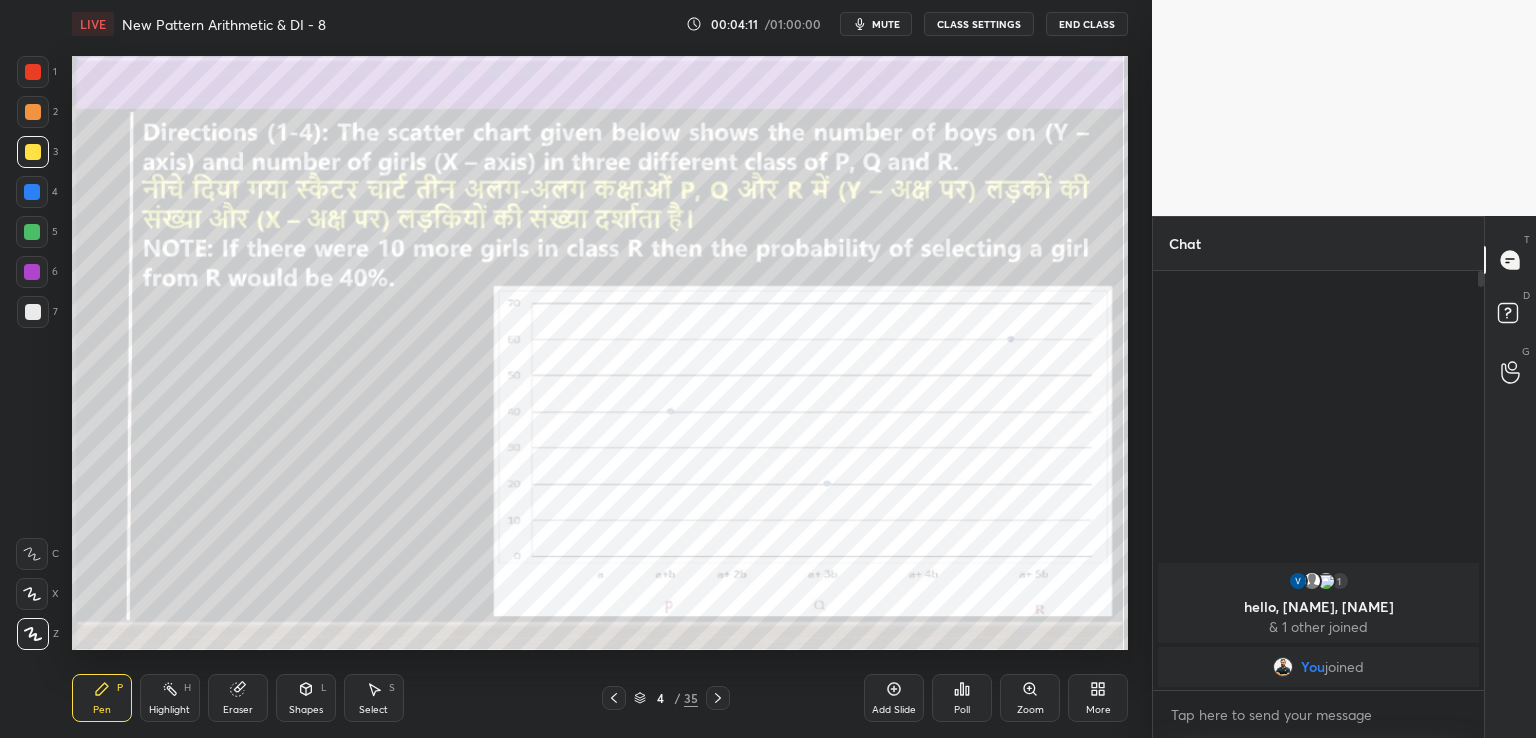click at bounding box center [1478, 480] 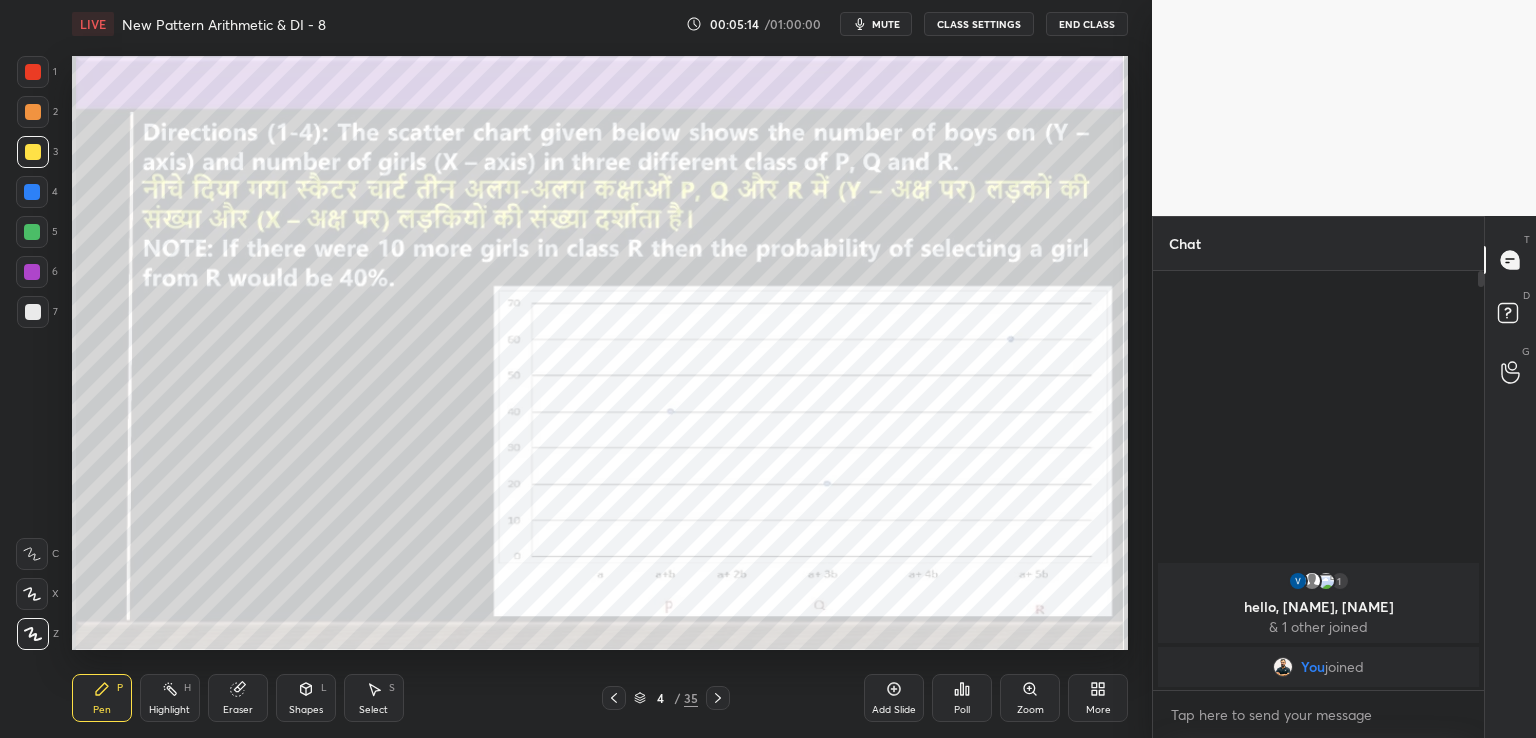 click on "Select S" at bounding box center (374, 698) 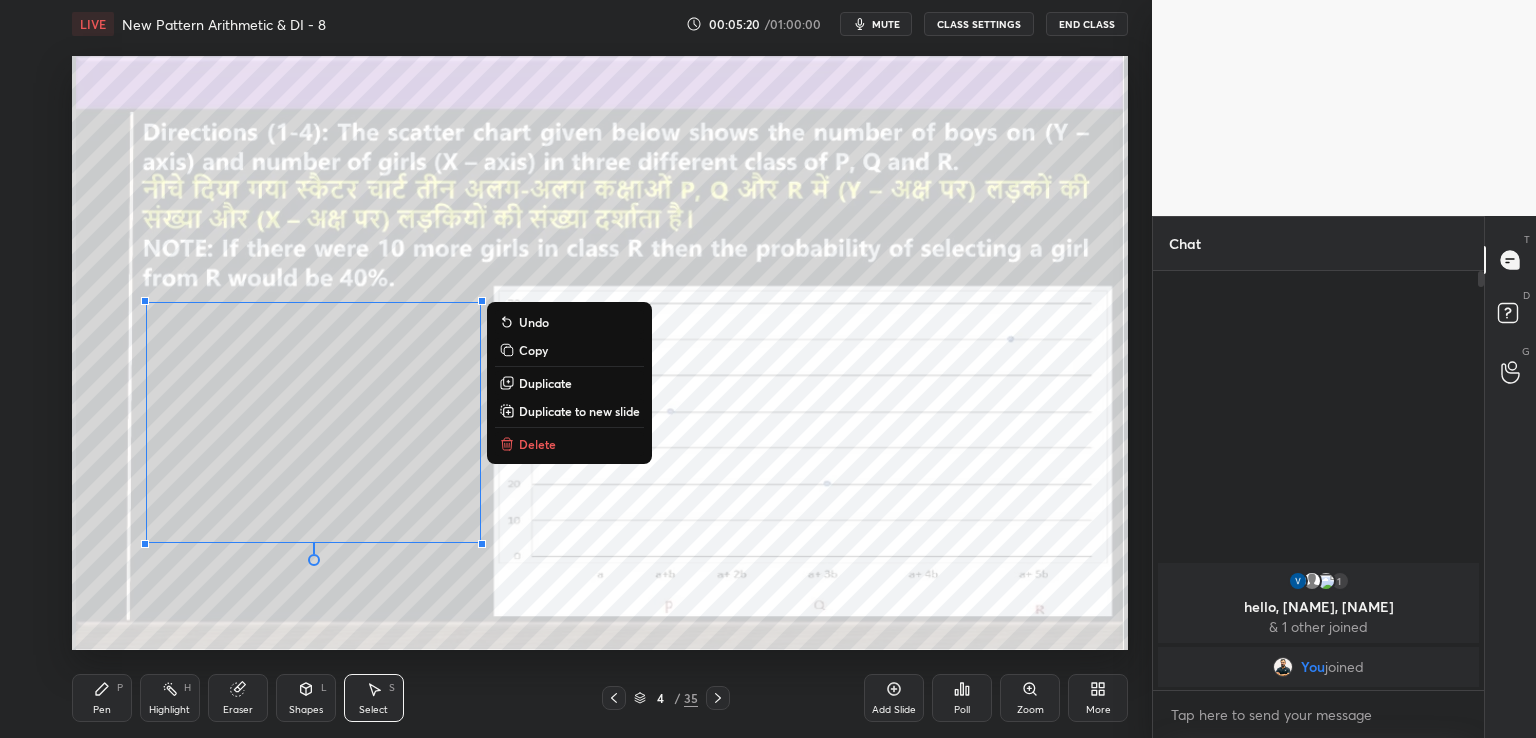 click on "Copy" at bounding box center [569, 350] 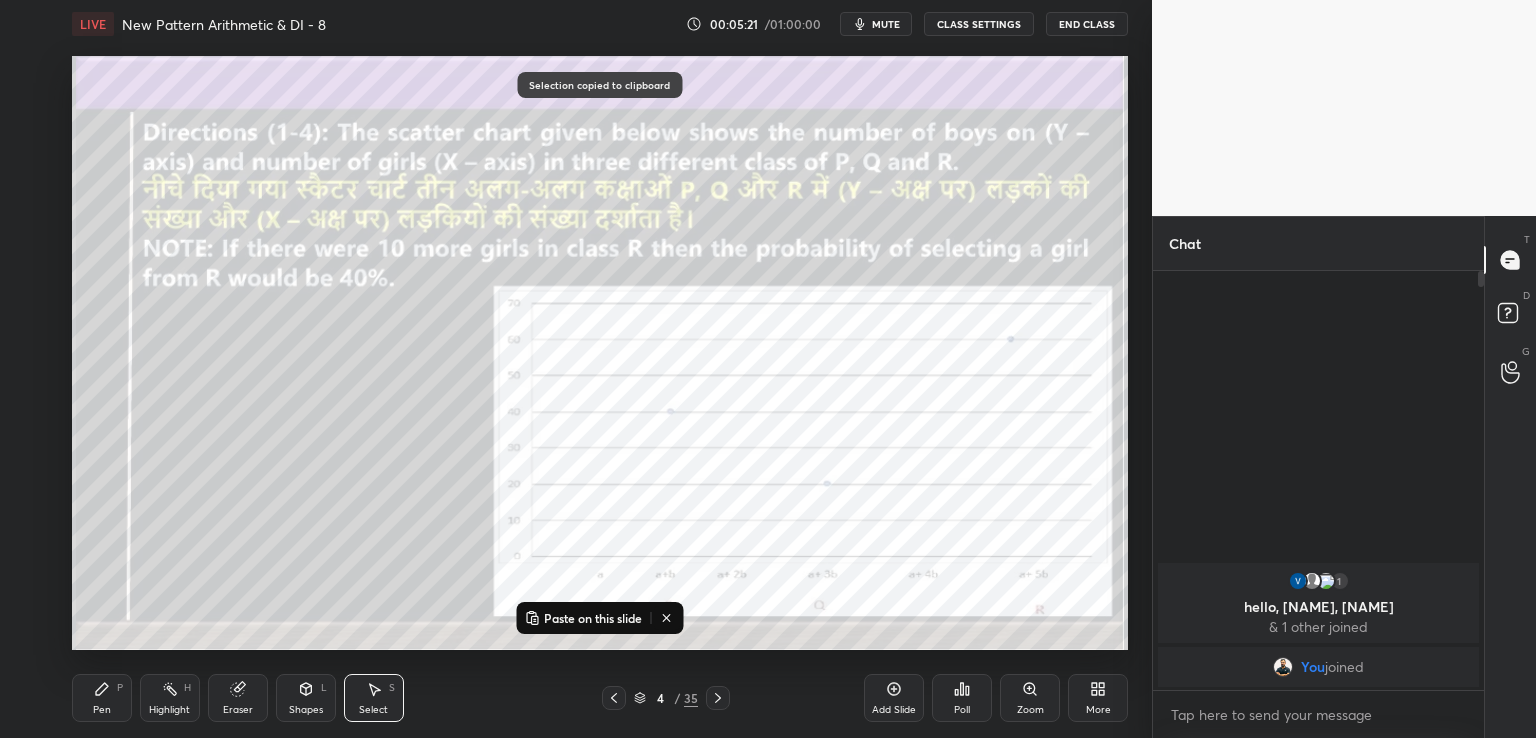 click 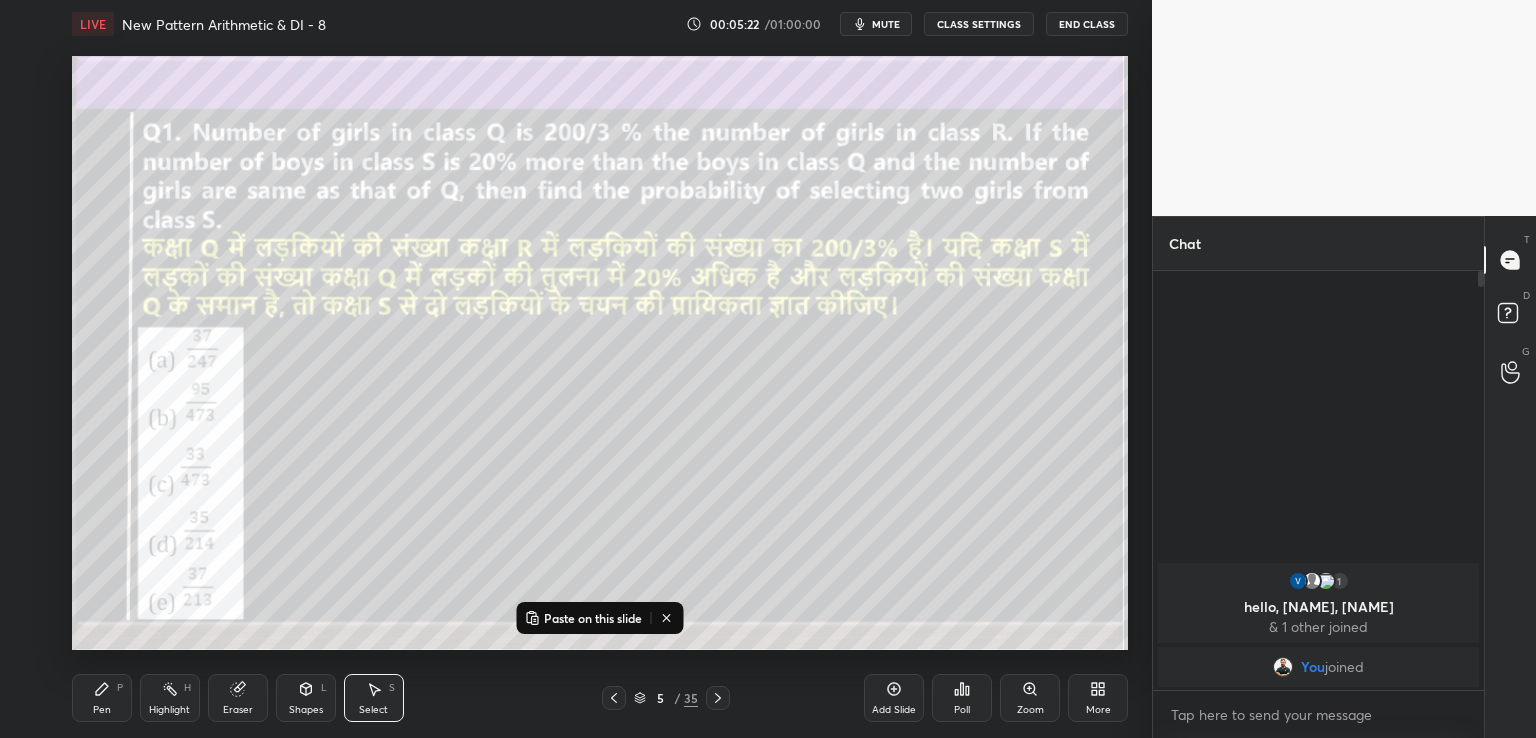 click on "Paste on this slide" at bounding box center [593, 618] 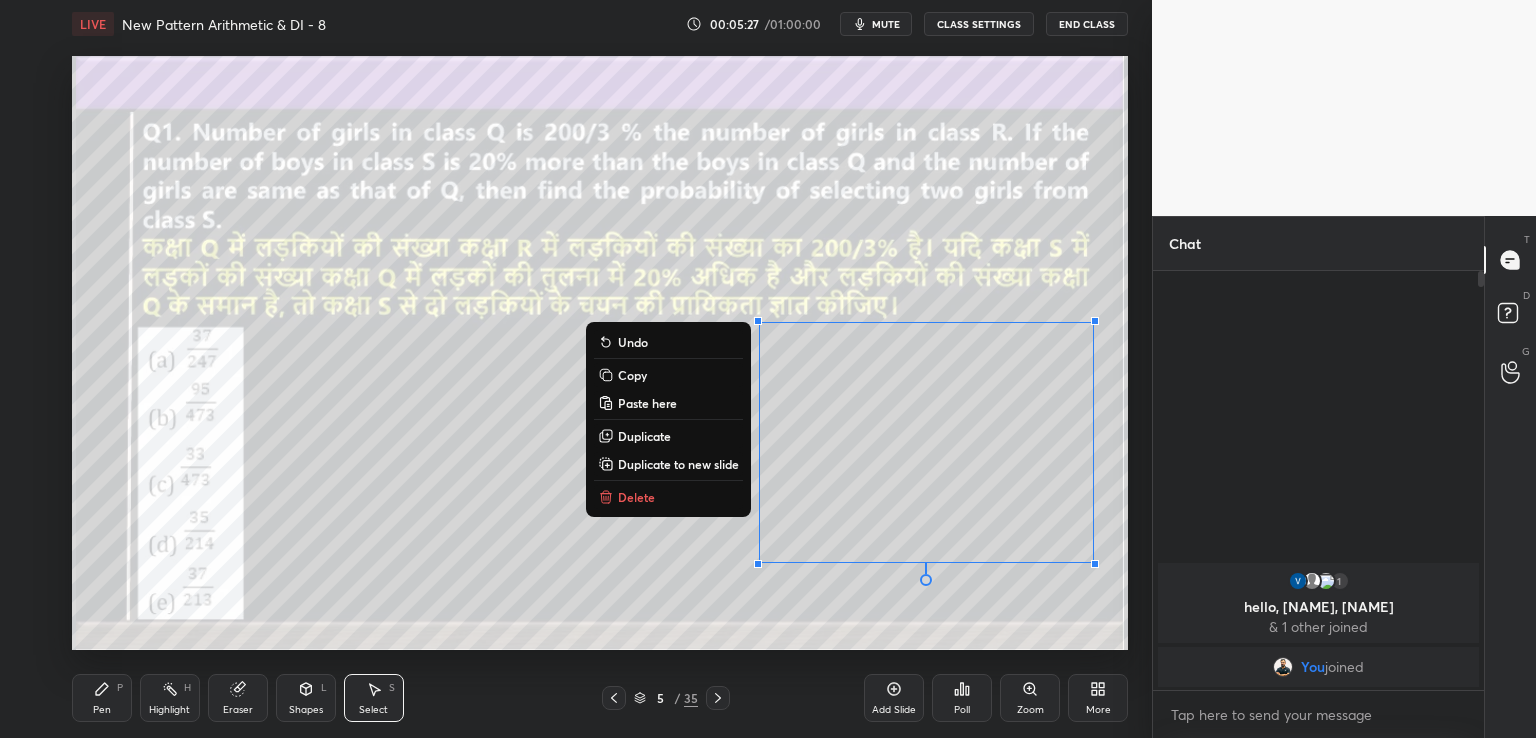 click on "Pen" at bounding box center (102, 710) 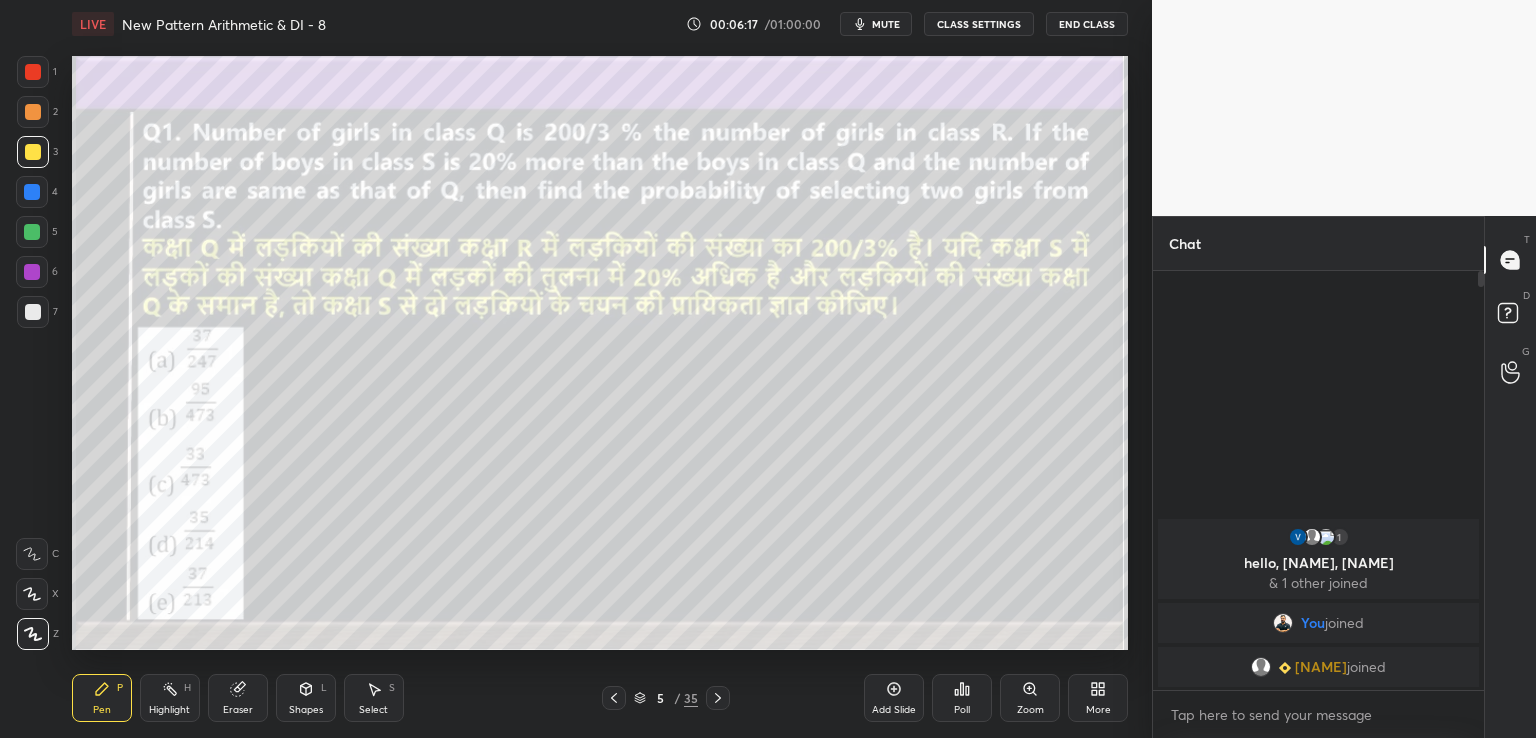 click at bounding box center (32, 232) 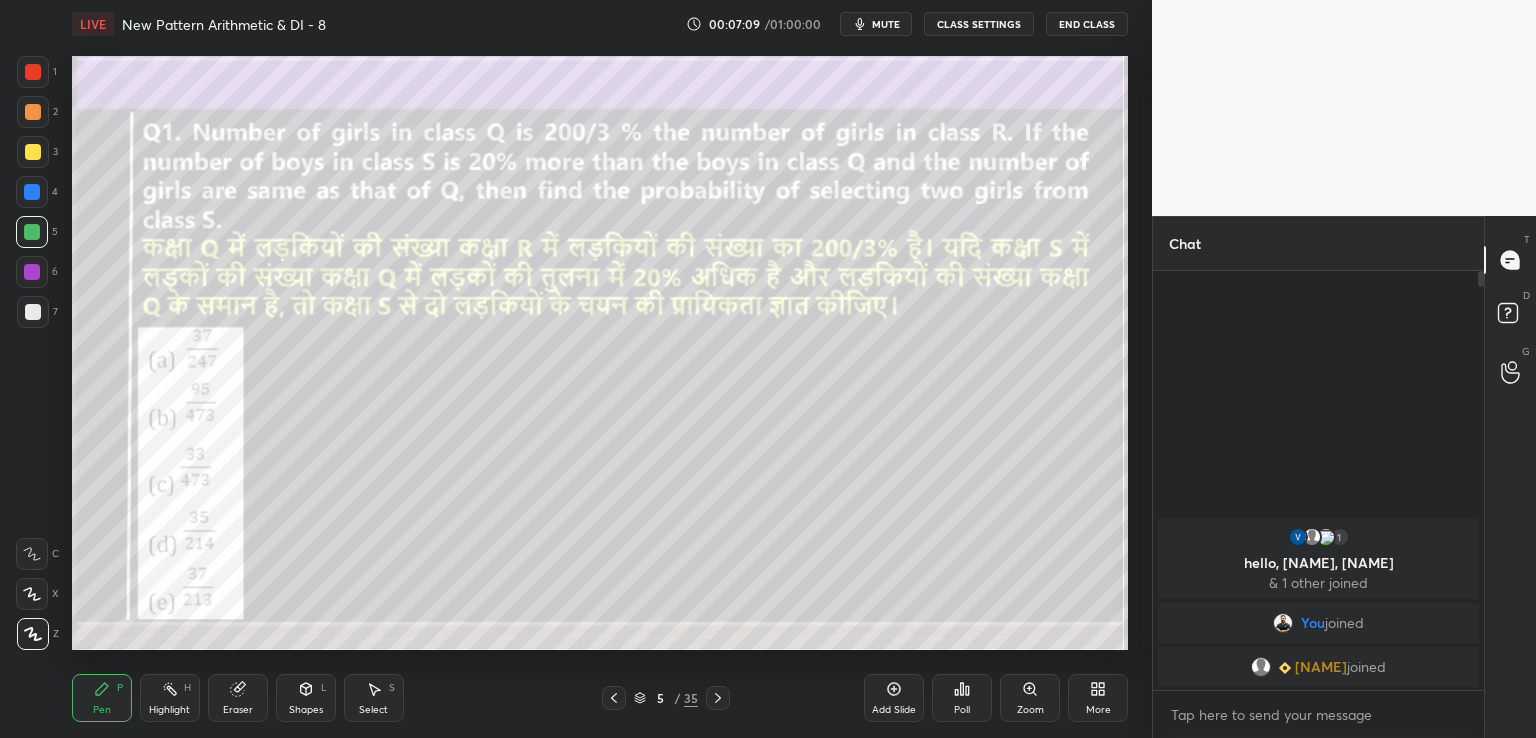 click at bounding box center (33, 72) 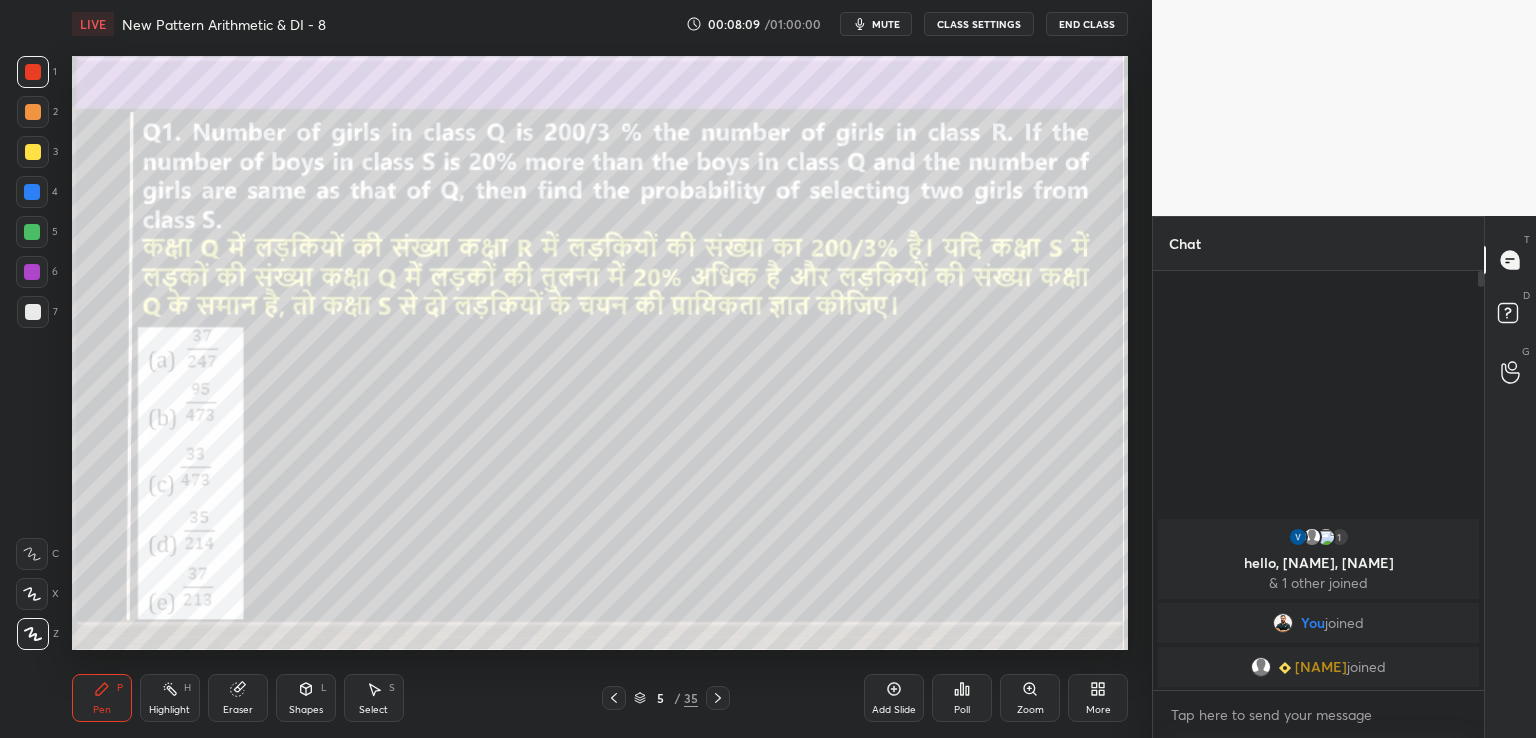click on "Eraser" at bounding box center (238, 698) 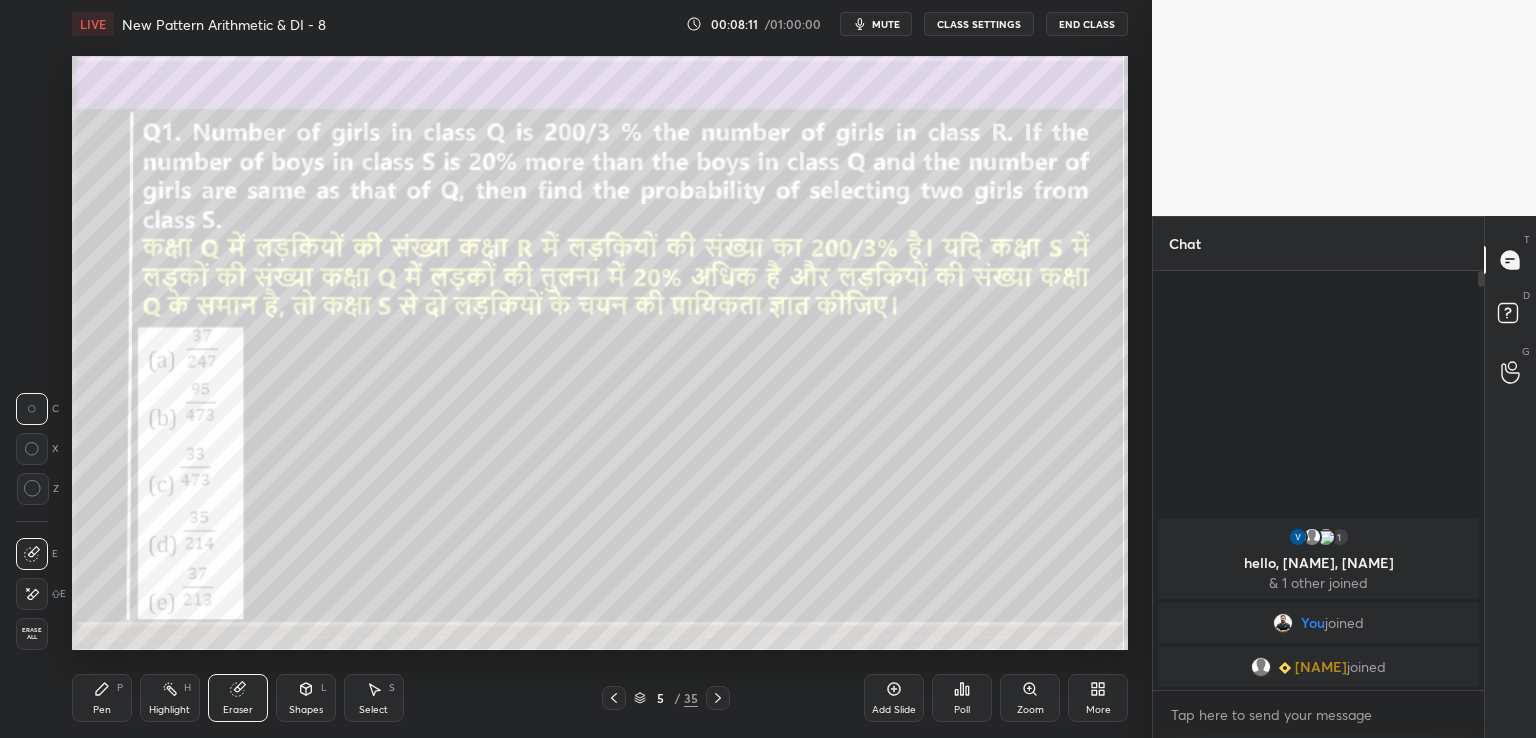 click 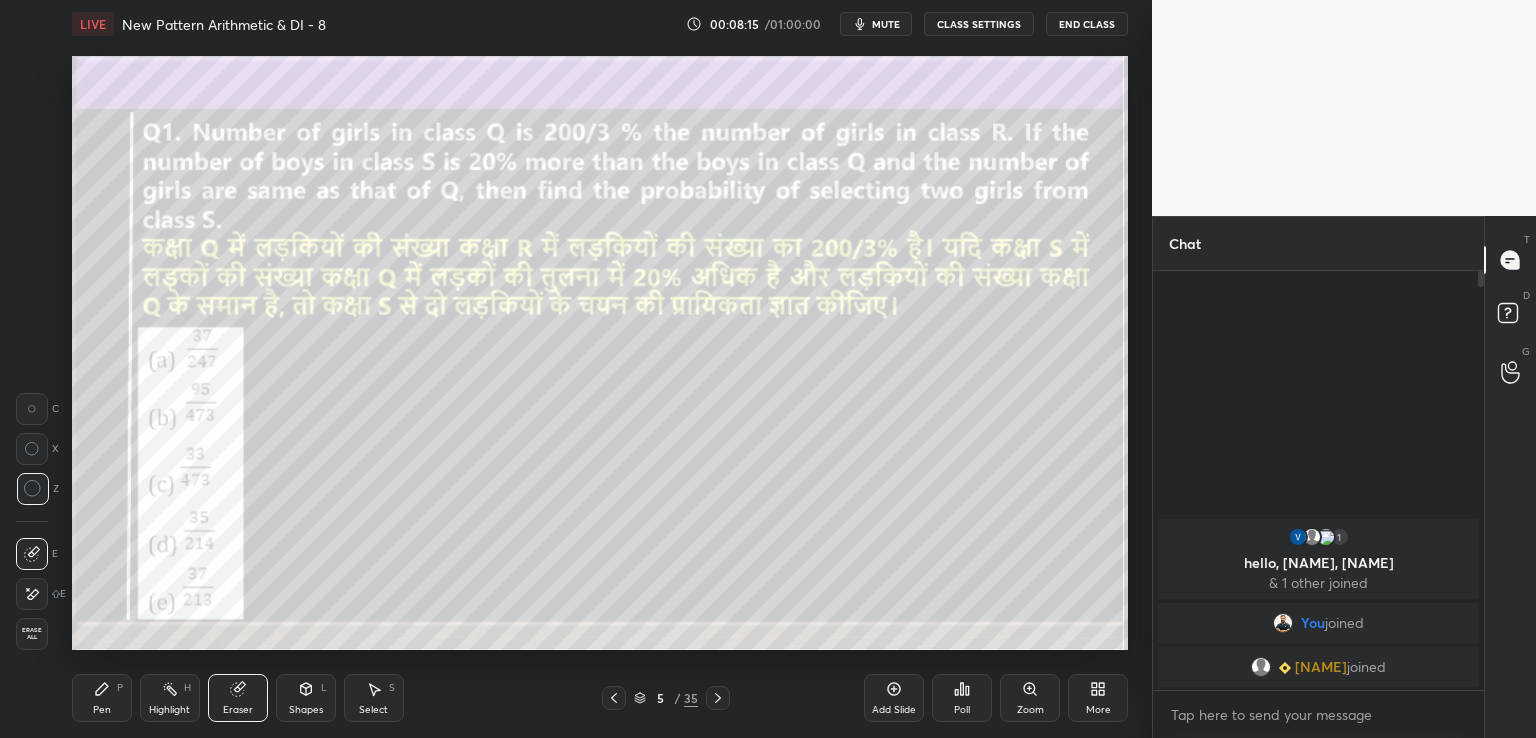 click 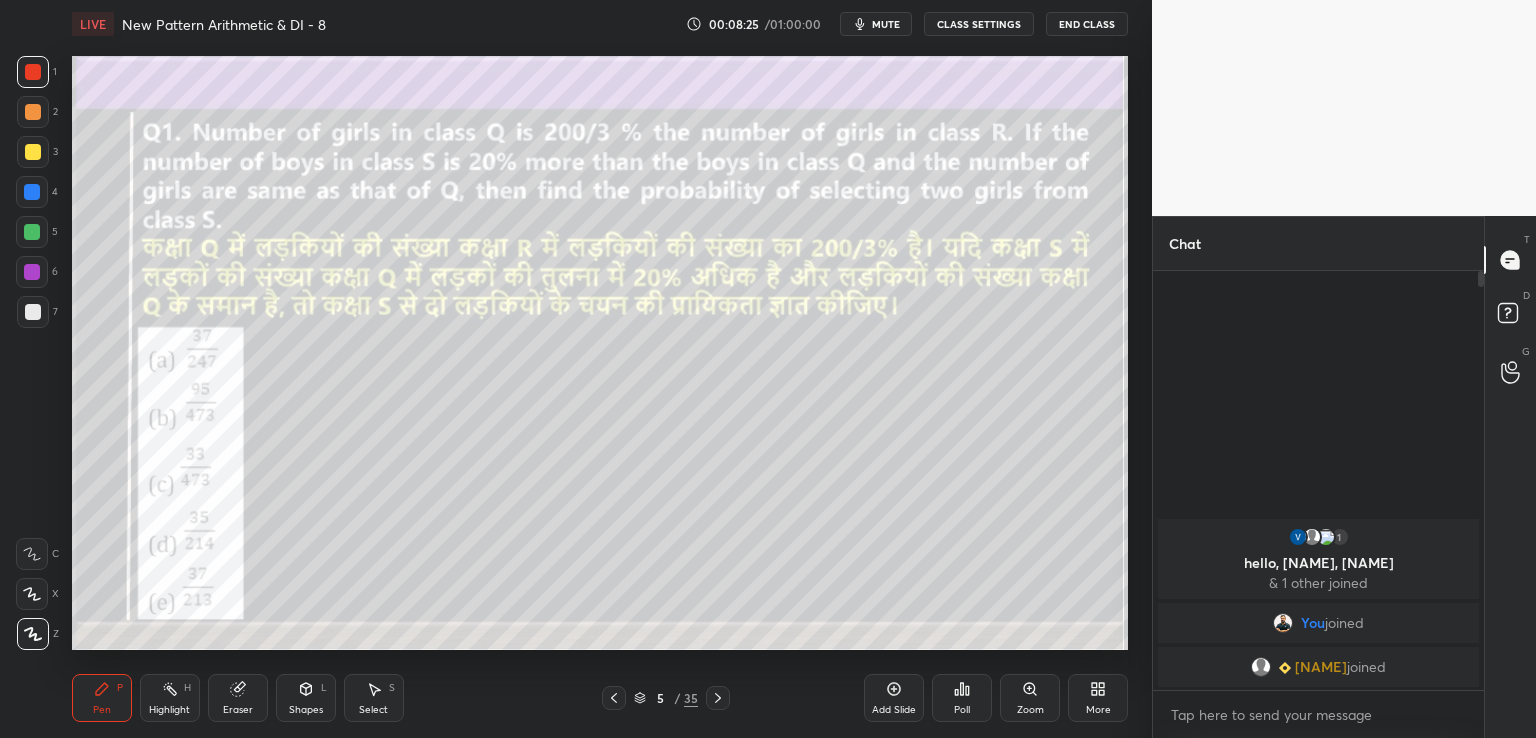 click 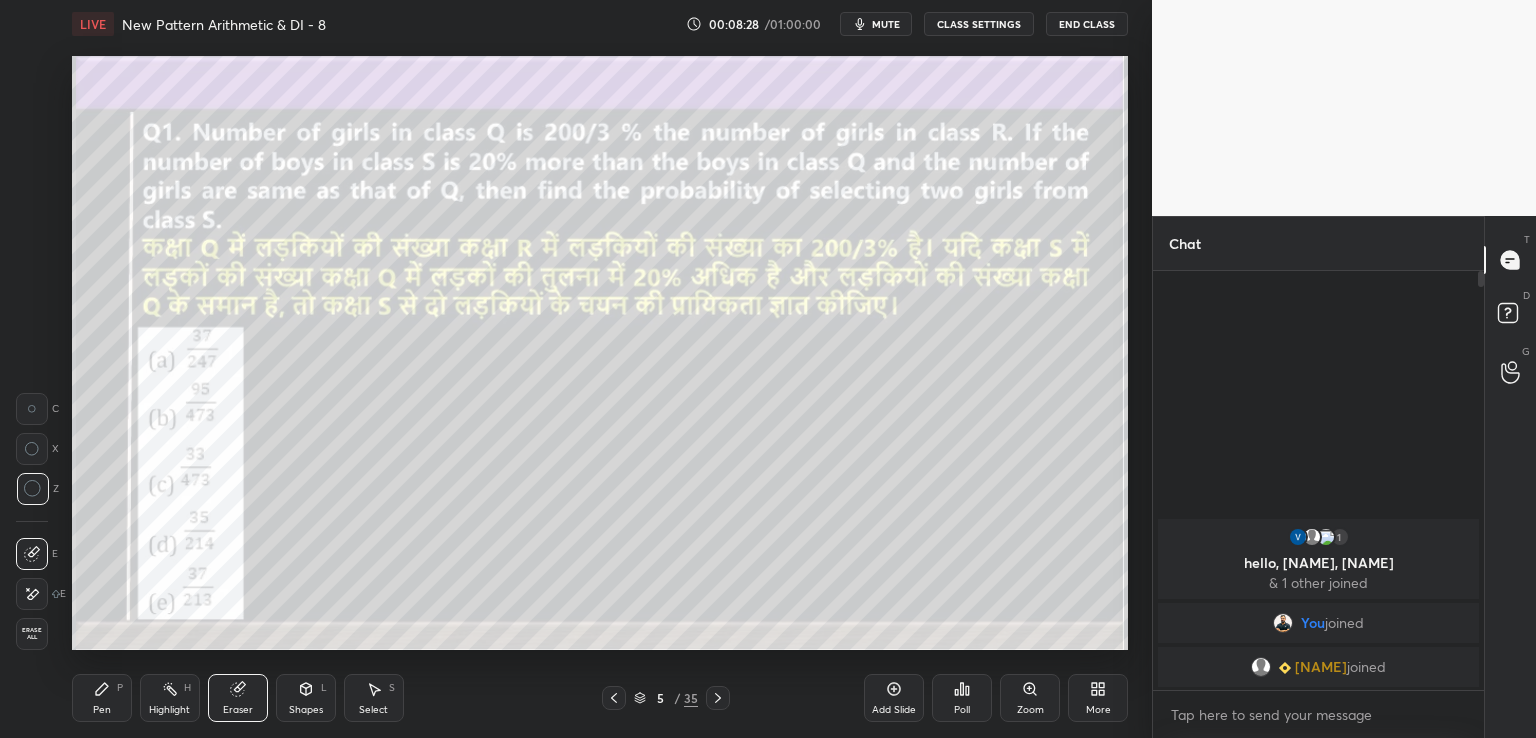 click on "Pen P" at bounding box center [102, 698] 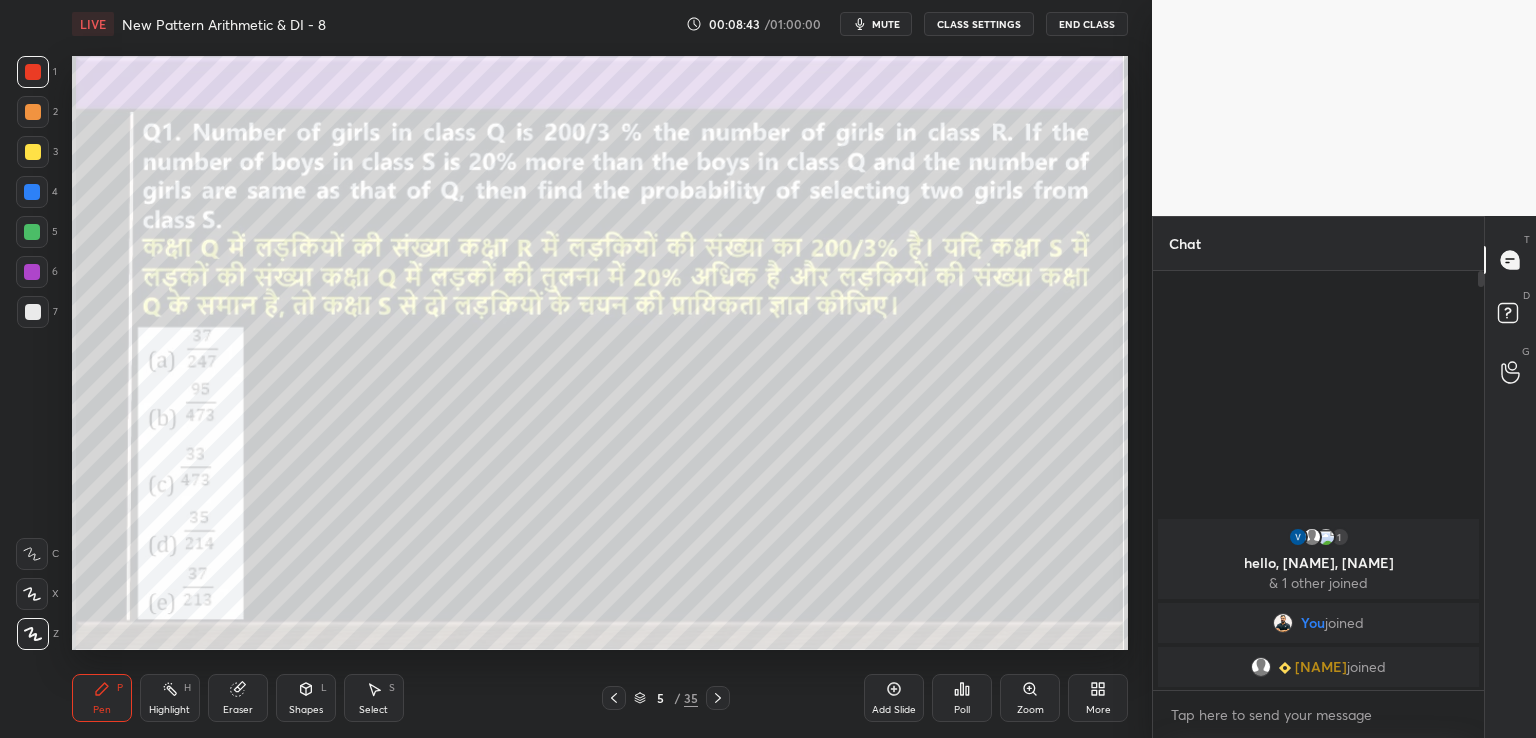 click on "Shapes L" at bounding box center (306, 698) 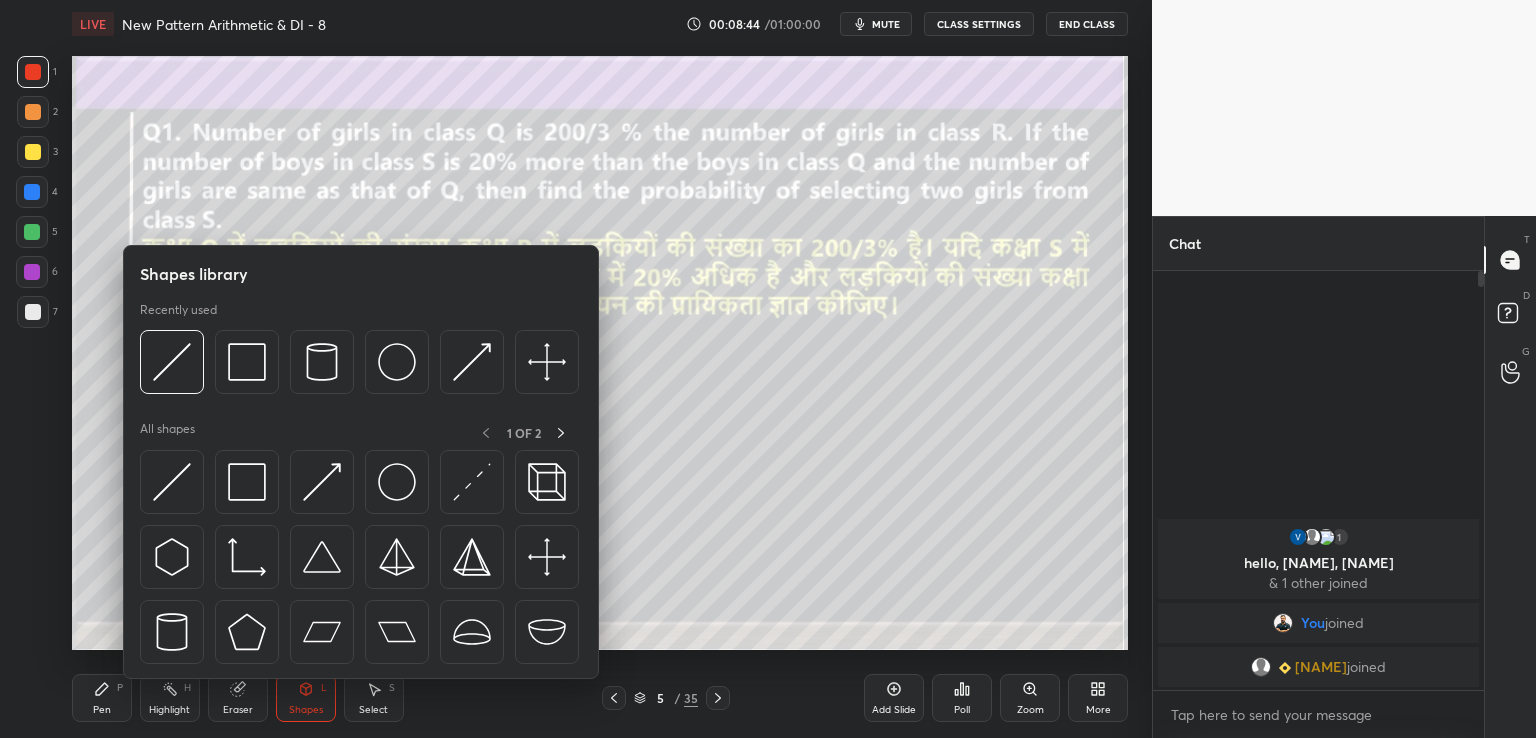 click on "Eraser" at bounding box center (238, 710) 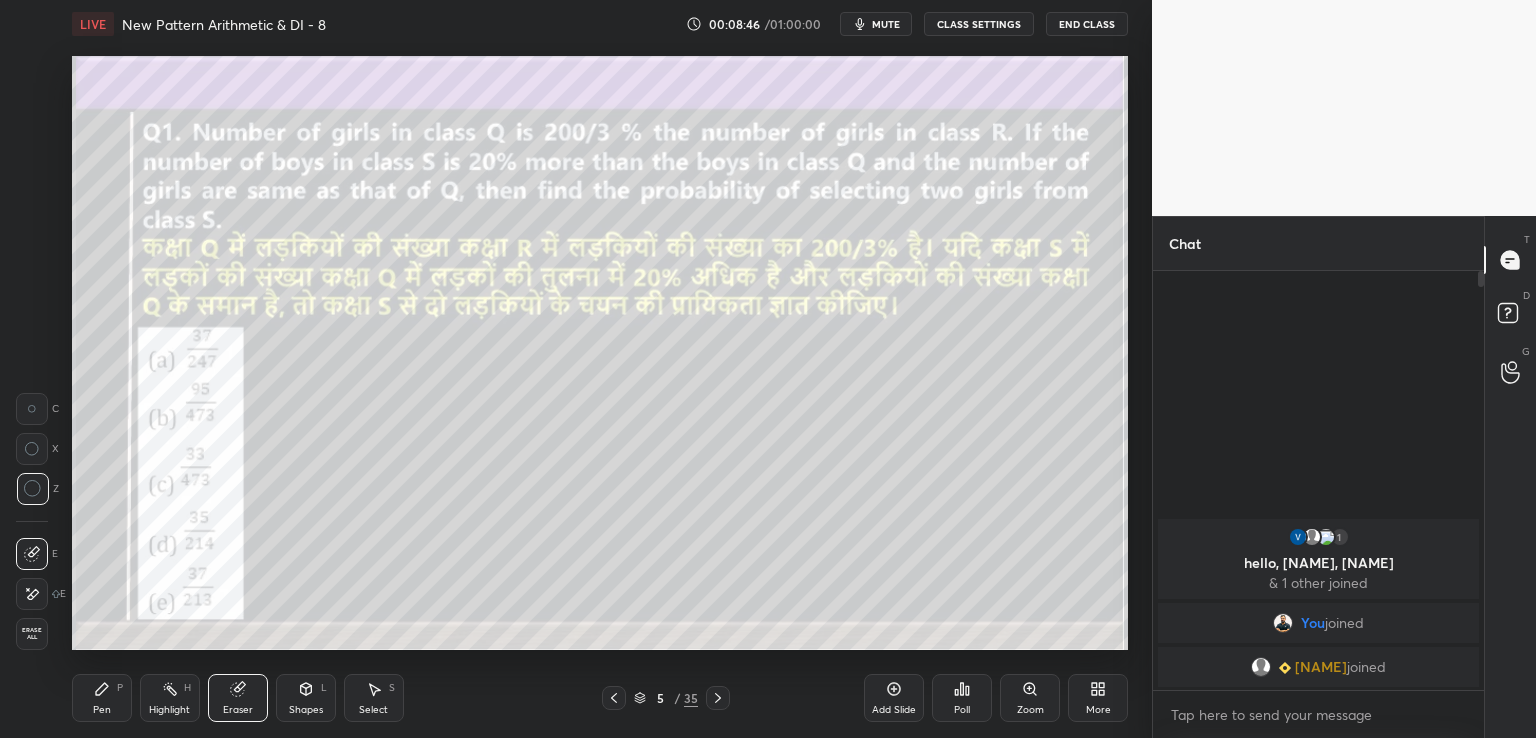 click on "Pen P" at bounding box center [102, 698] 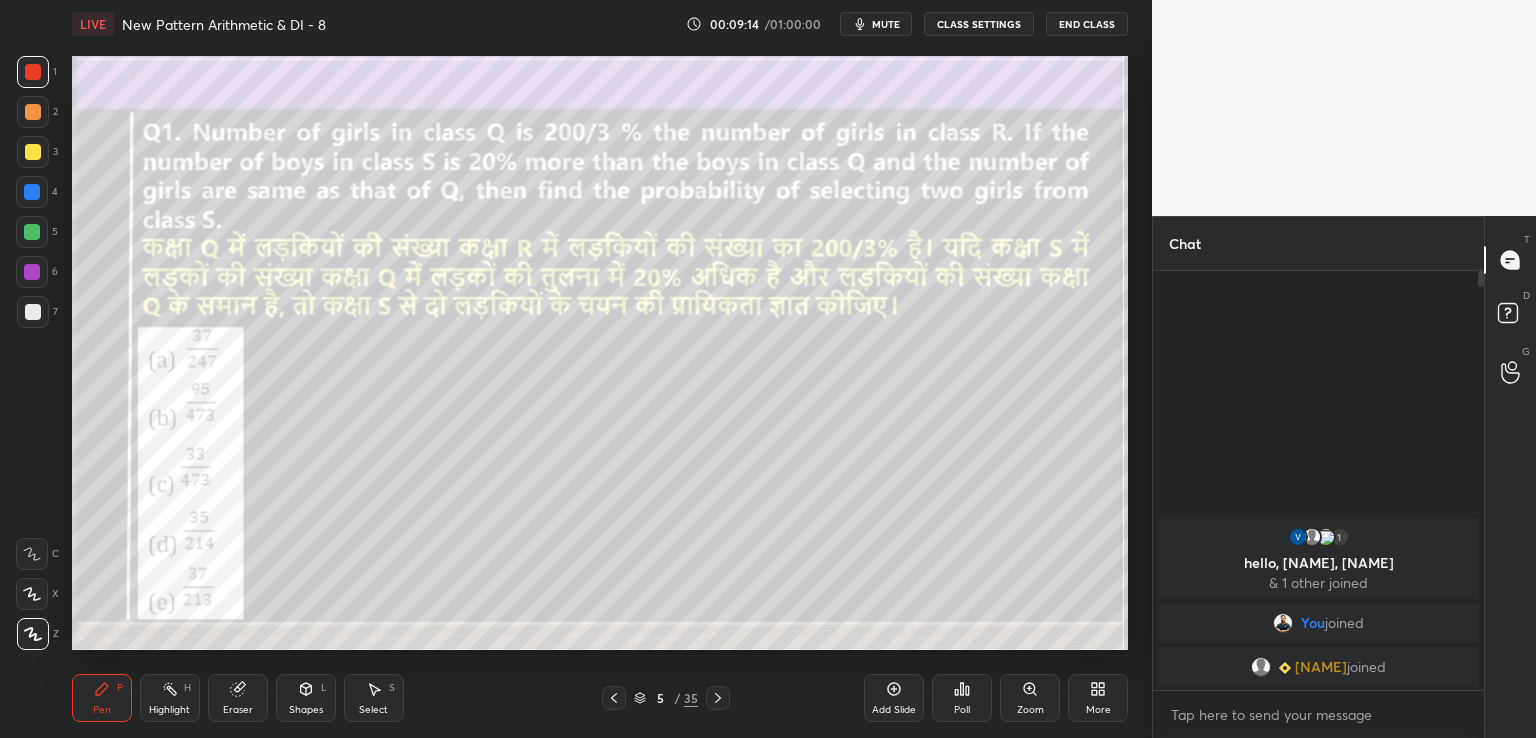 click on "Select S" at bounding box center (374, 698) 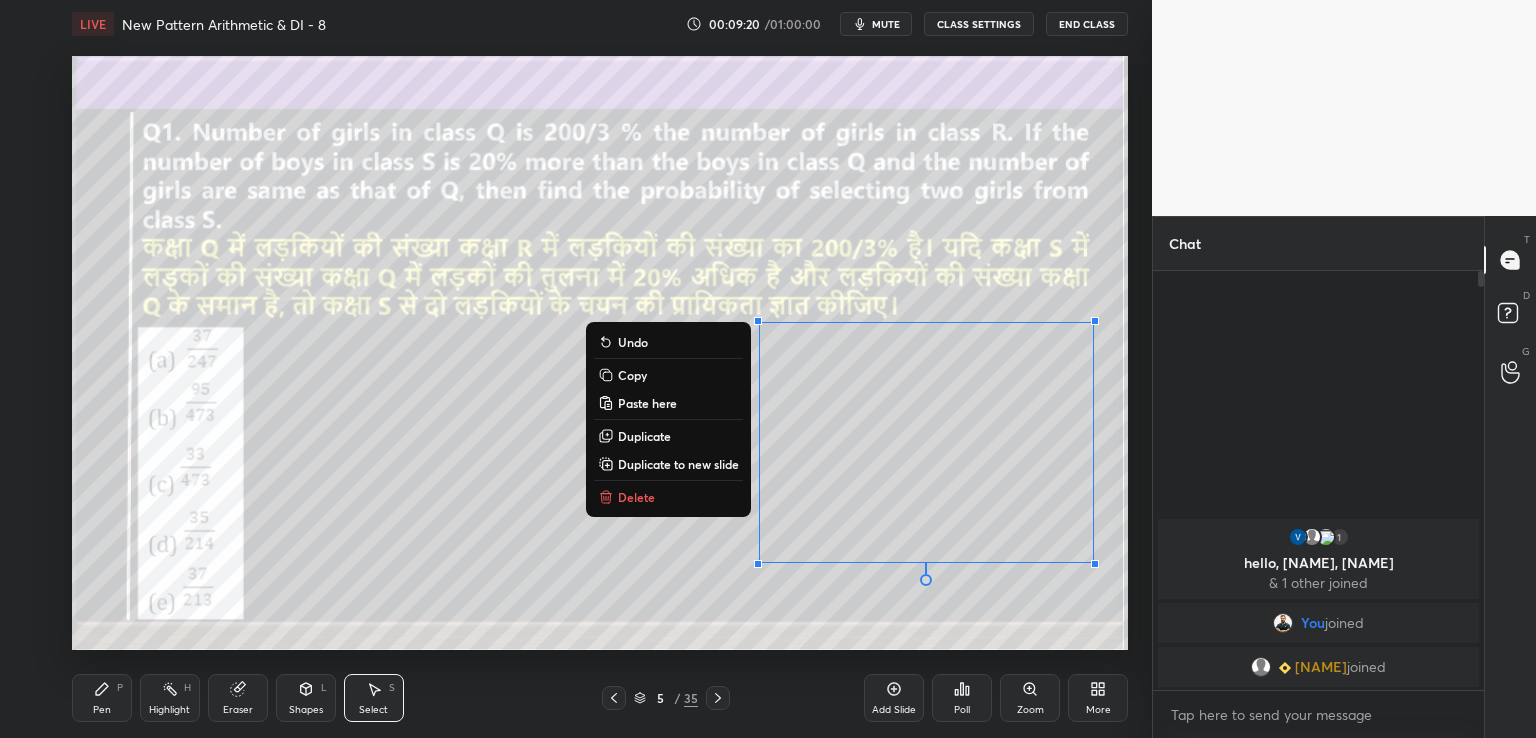click on "Copy" at bounding box center (668, 375) 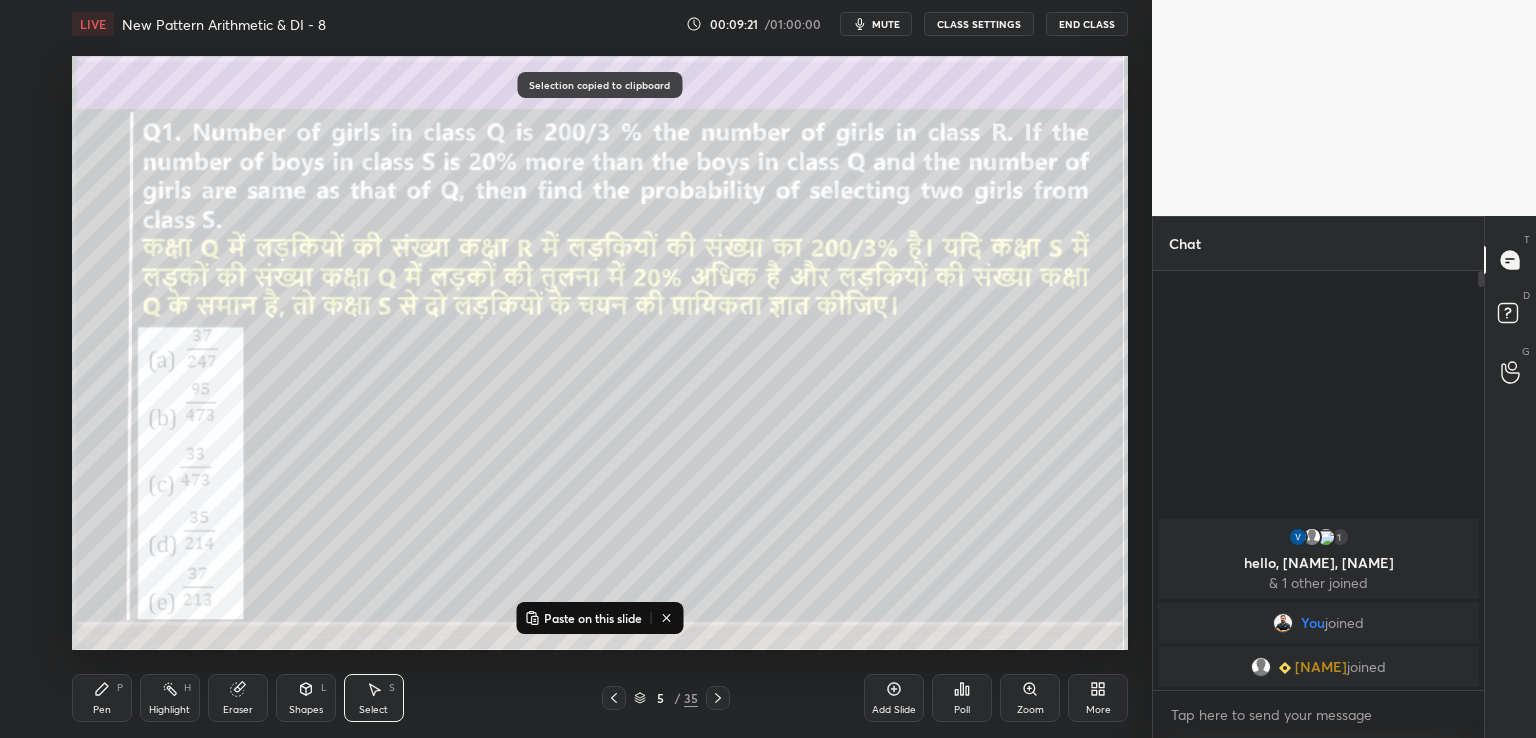 click 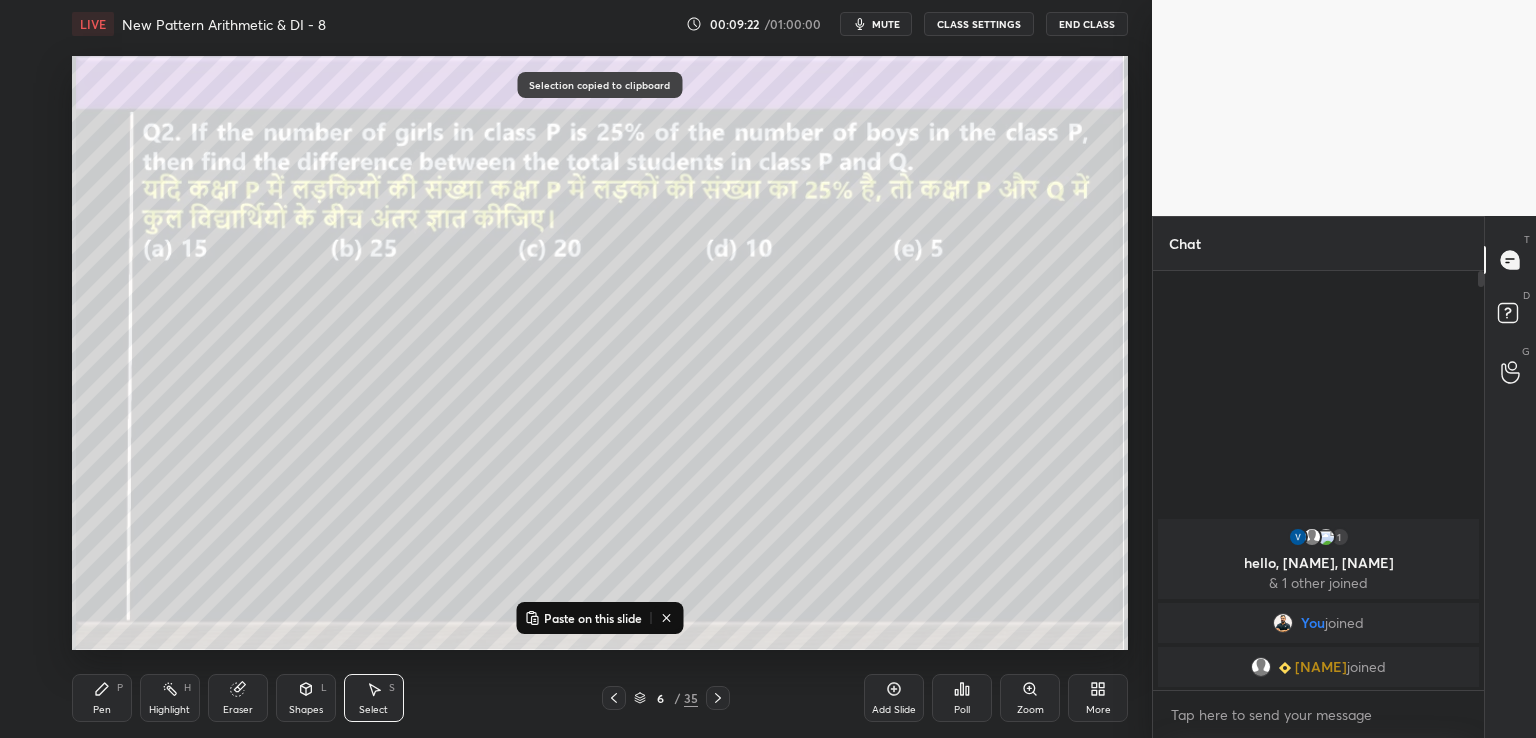 click on "Paste on this slide" at bounding box center [593, 618] 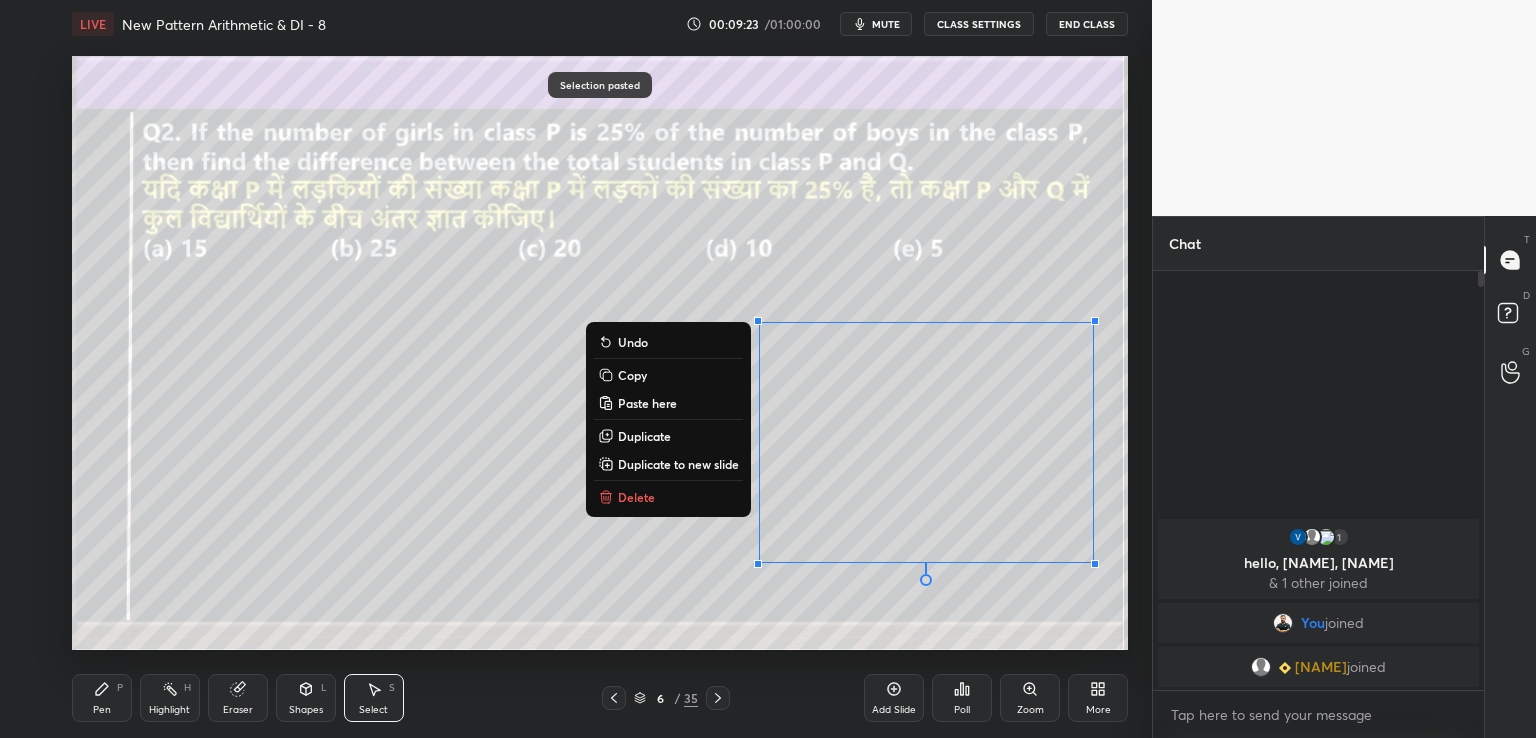 click on "0 ° Undo Copy Paste here Duplicate Duplicate to new slide Delete" at bounding box center (600, 353) 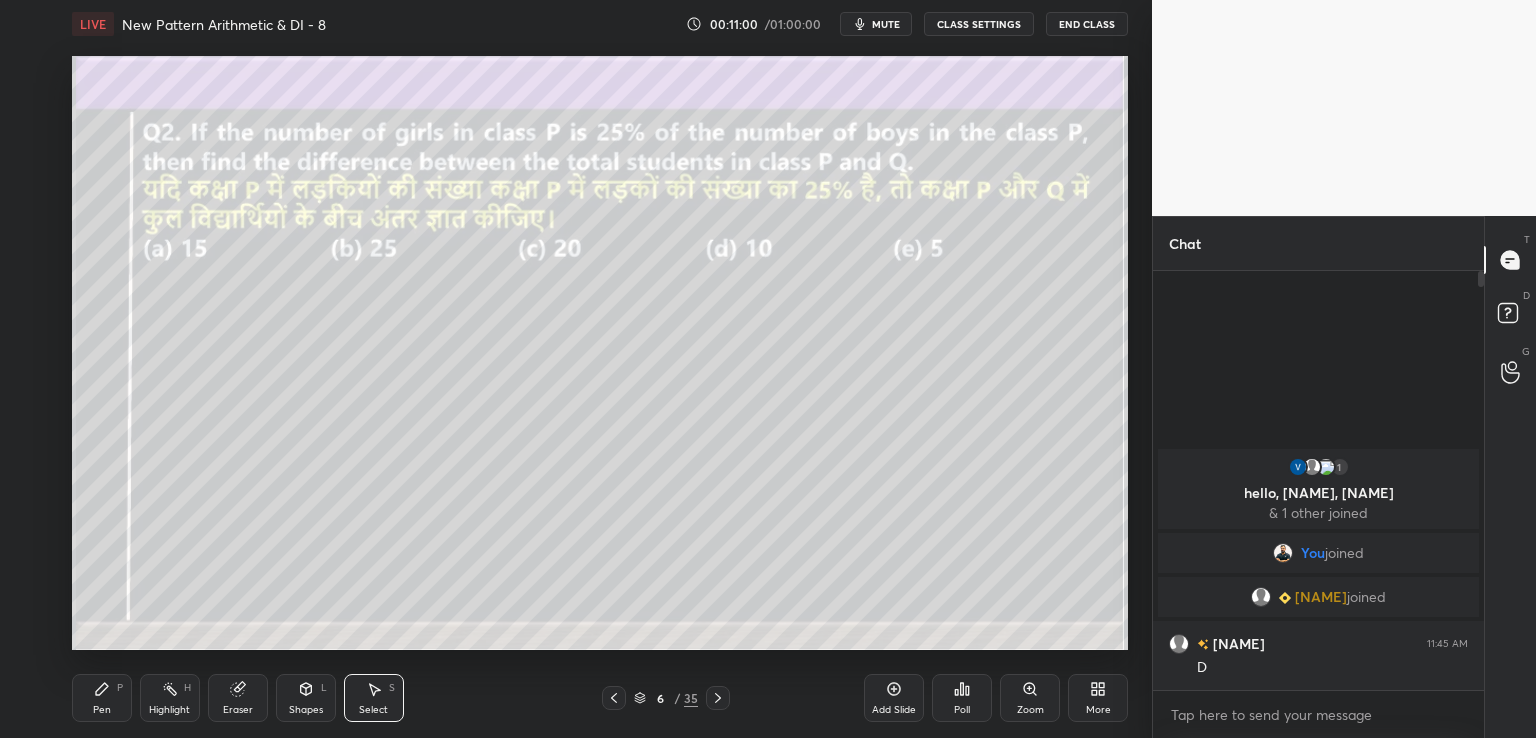 drag, startPoint x: 364, startPoint y: 700, endPoint x: 390, endPoint y: 681, distance: 32.202484 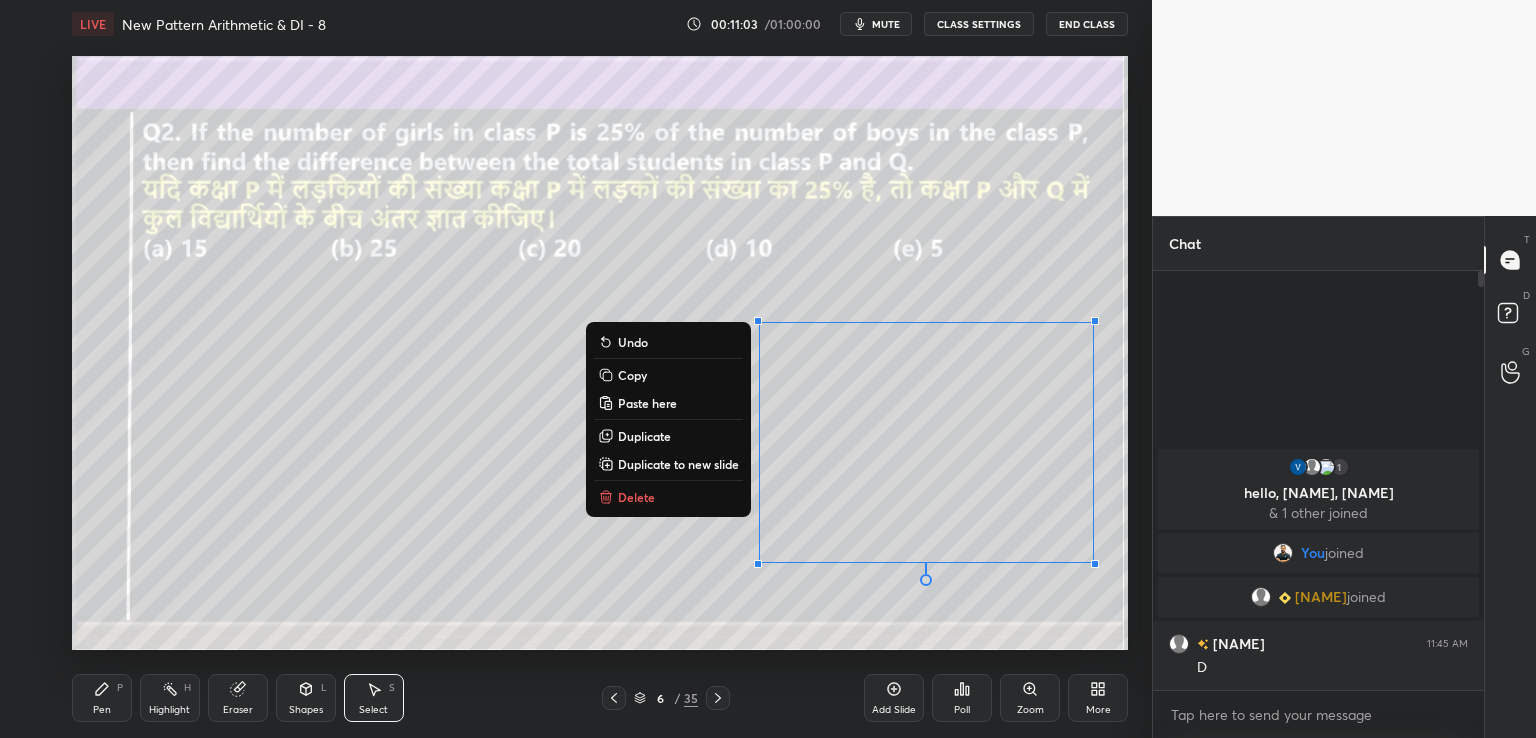 drag, startPoint x: 747, startPoint y: 327, endPoint x: 1142, endPoint y: 614, distance: 488.25607 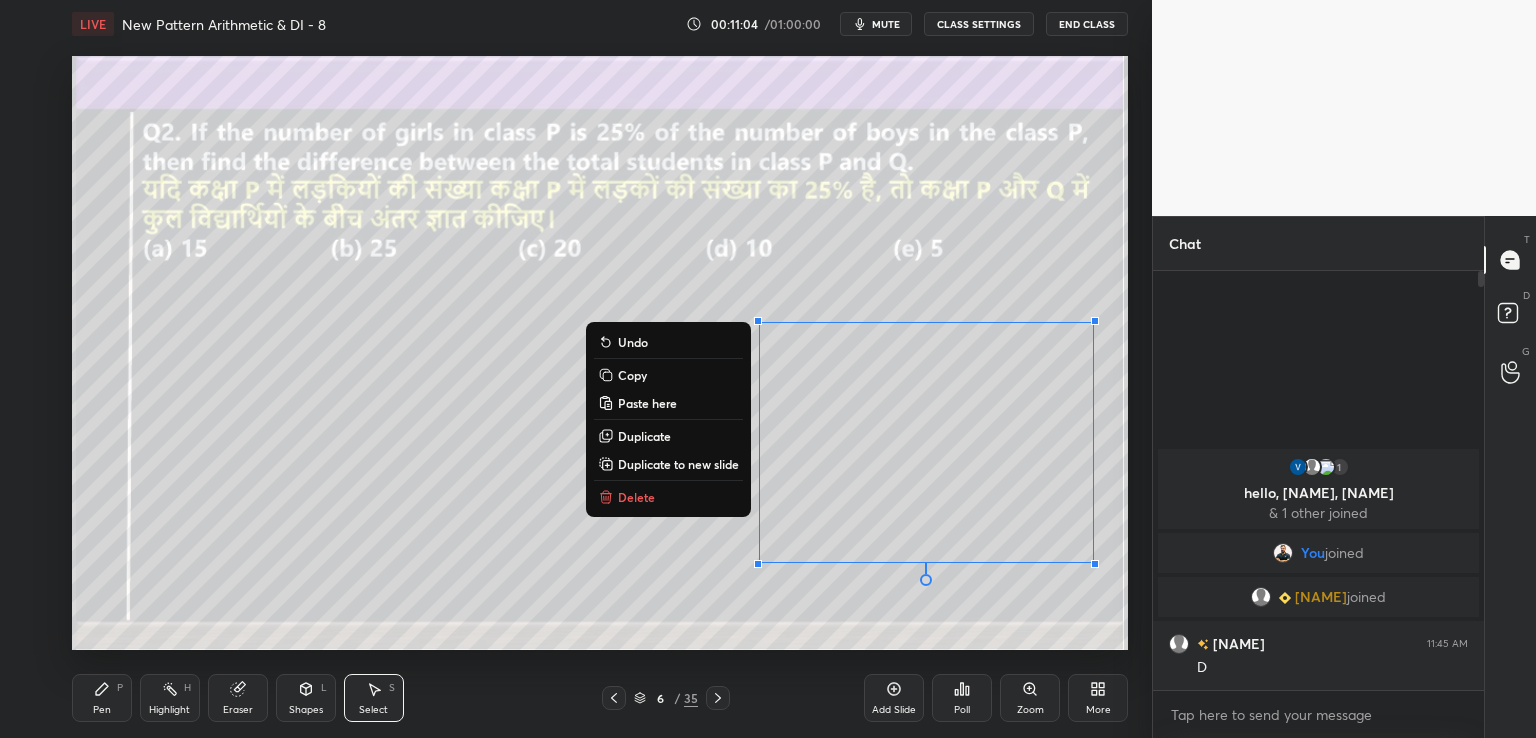 click on "Copy" at bounding box center [668, 375] 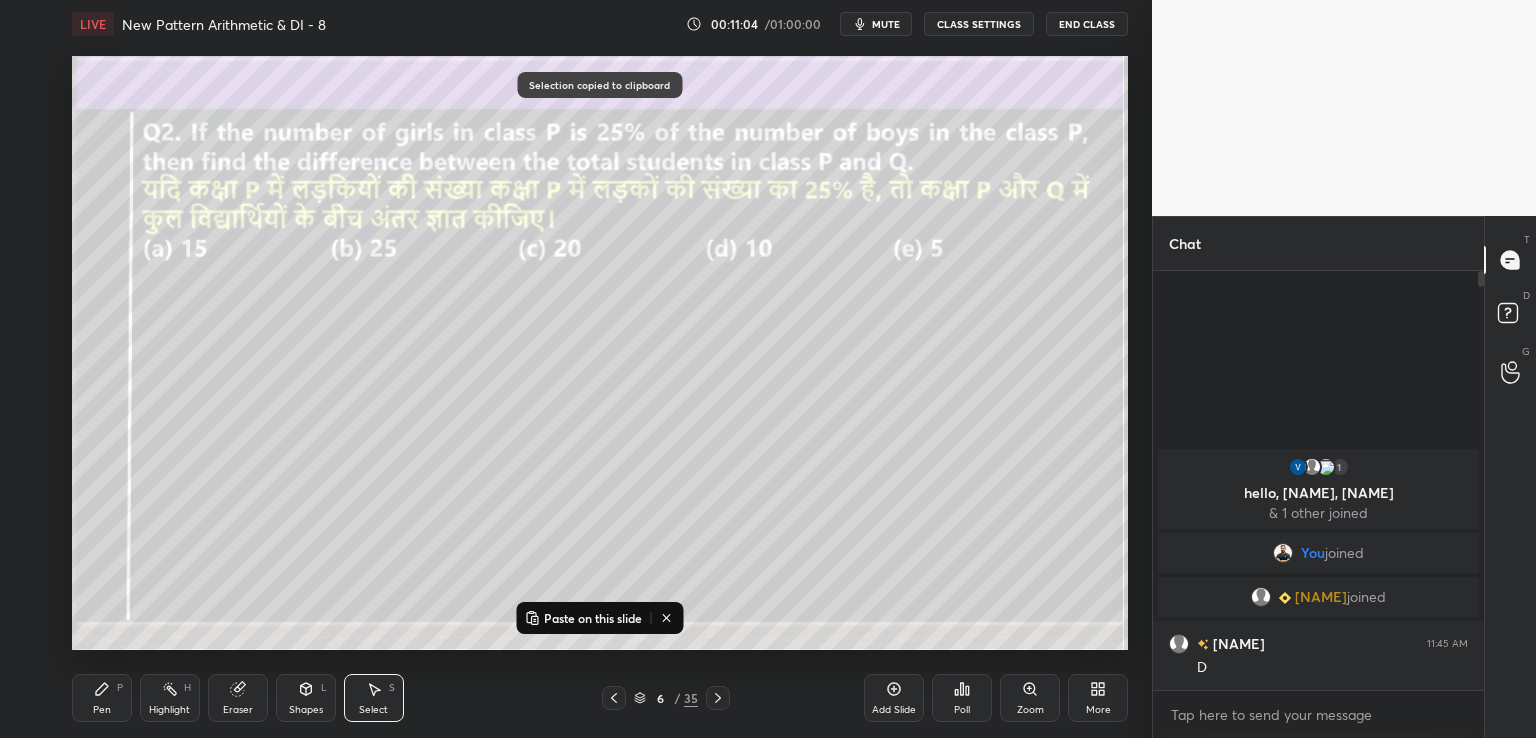 click 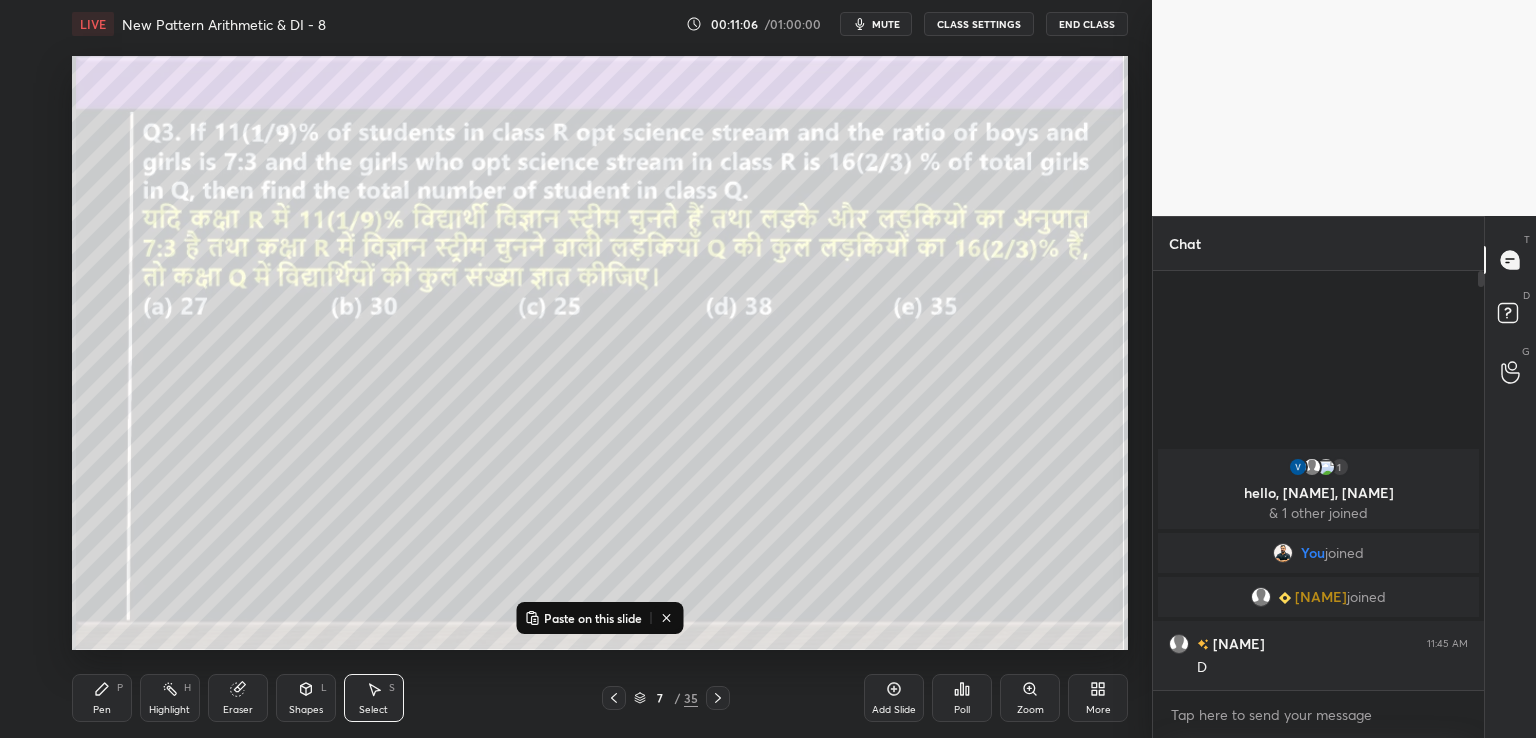 click on "Paste on this slide" at bounding box center (593, 618) 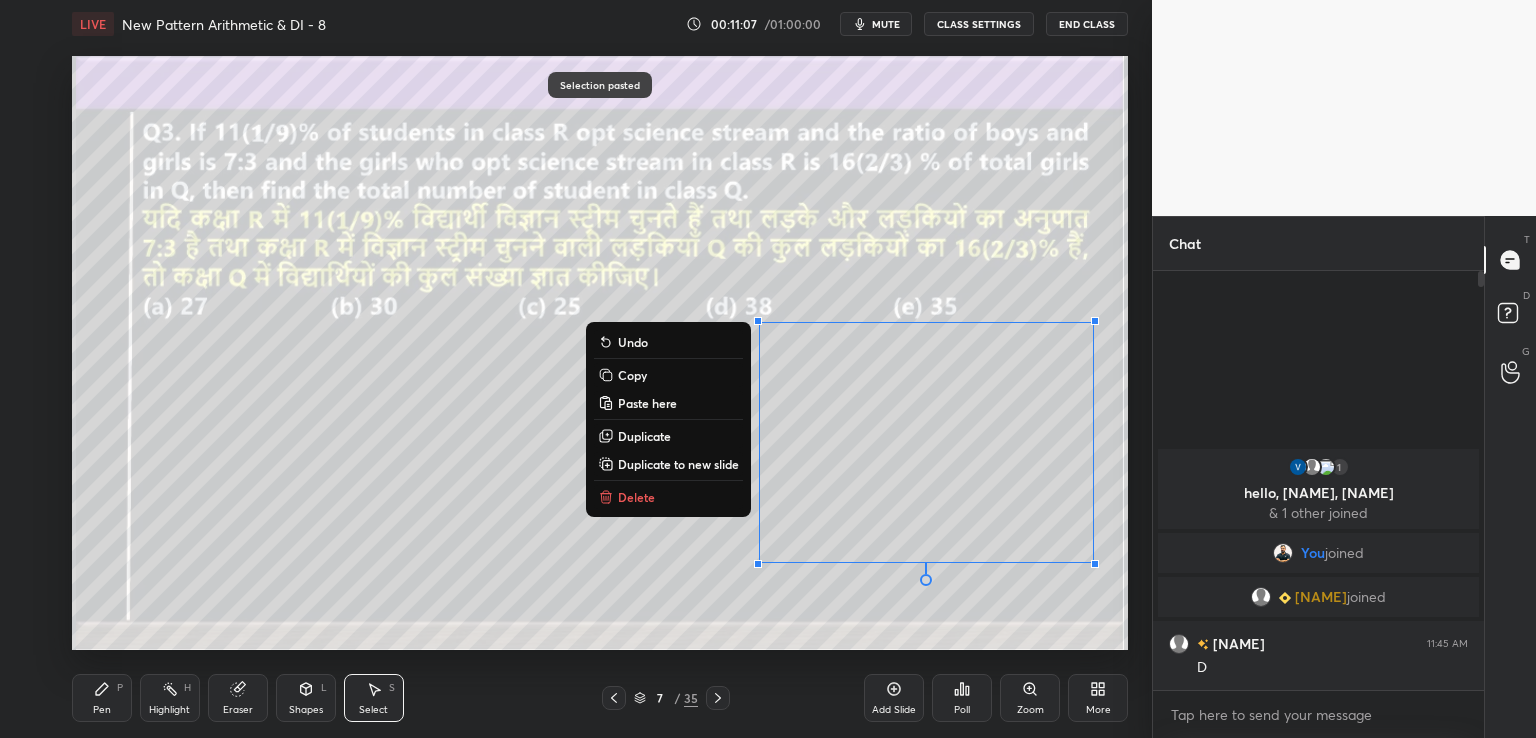 click on "0 ° Undo Copy Paste here Duplicate Duplicate to new slide Delete" at bounding box center [600, 353] 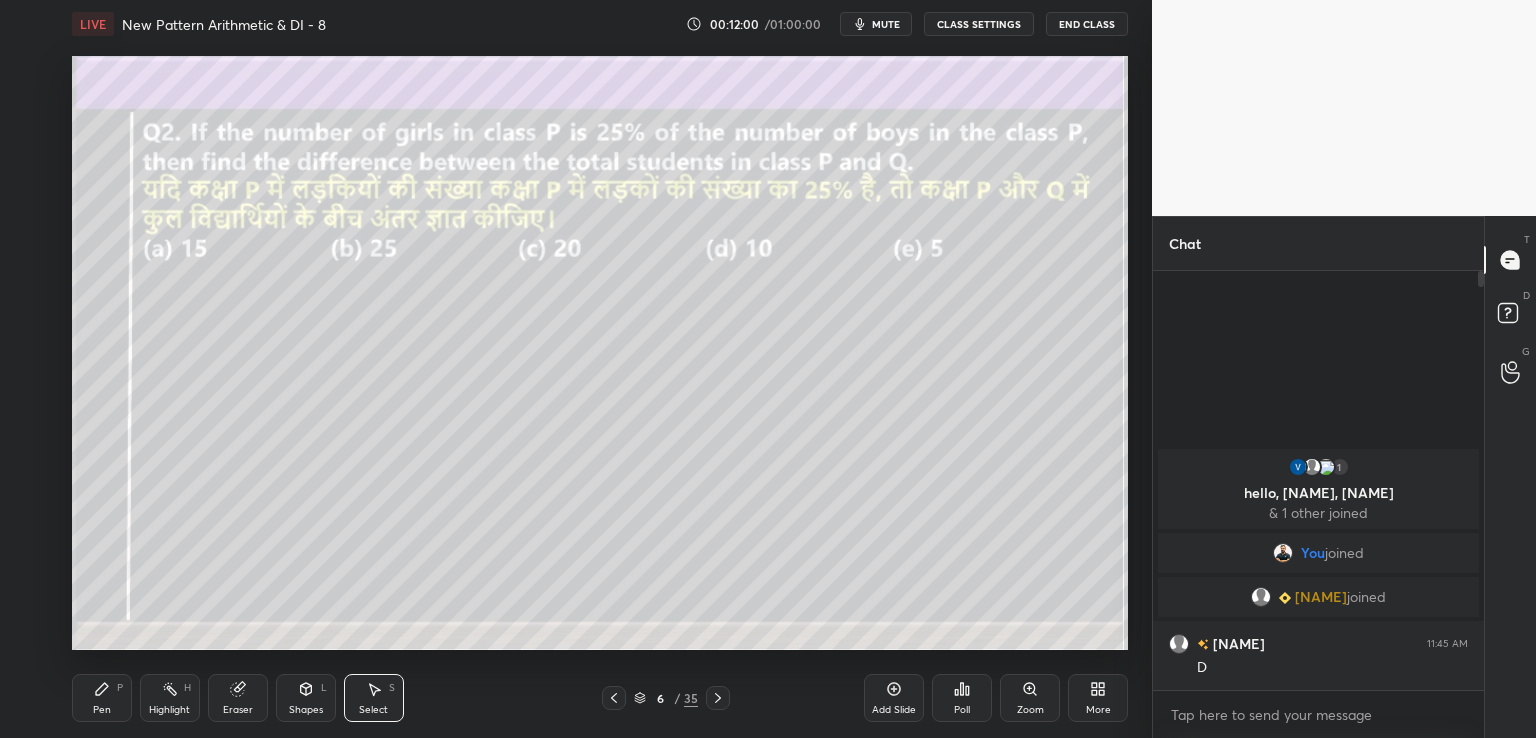 click on "Pen P" at bounding box center (102, 698) 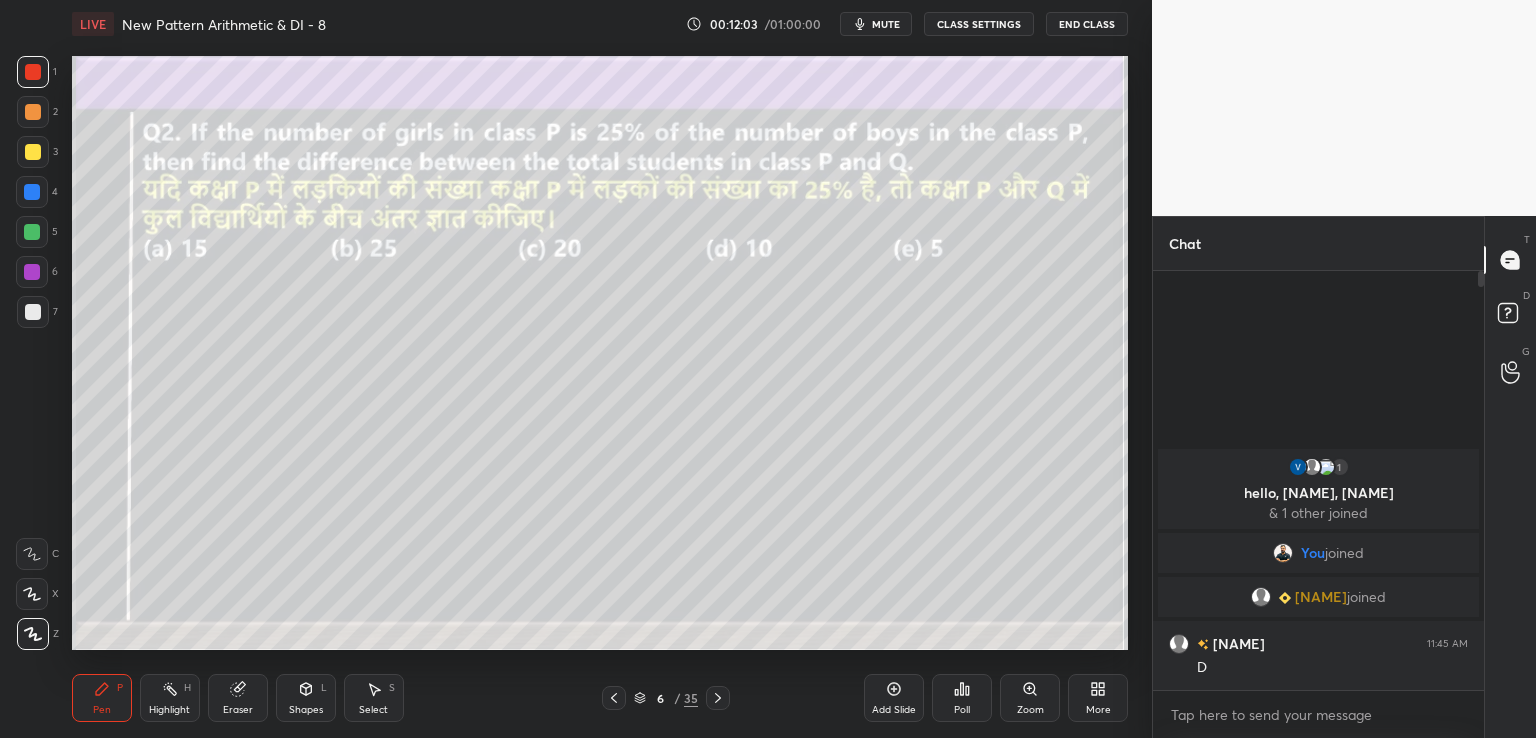click at bounding box center (33, 152) 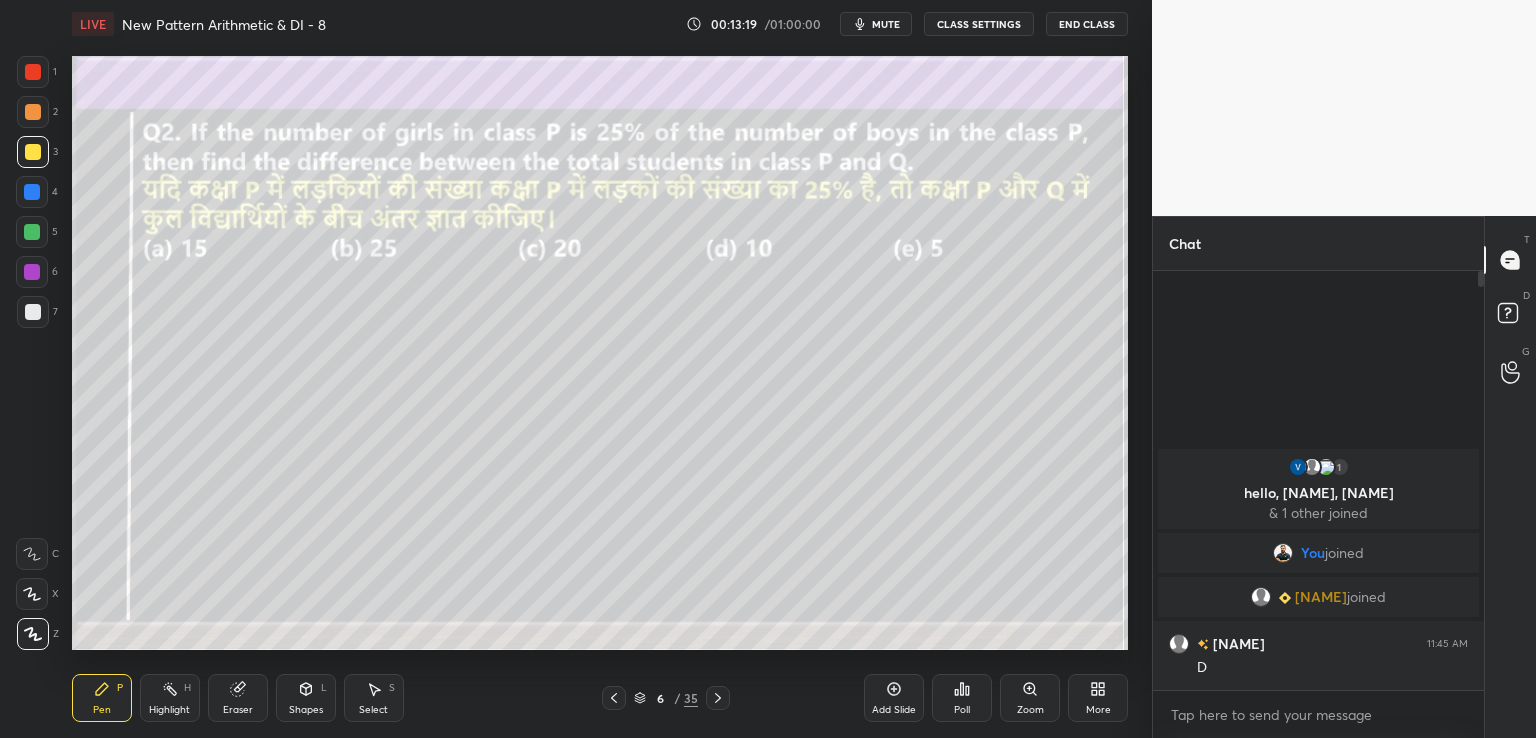 click 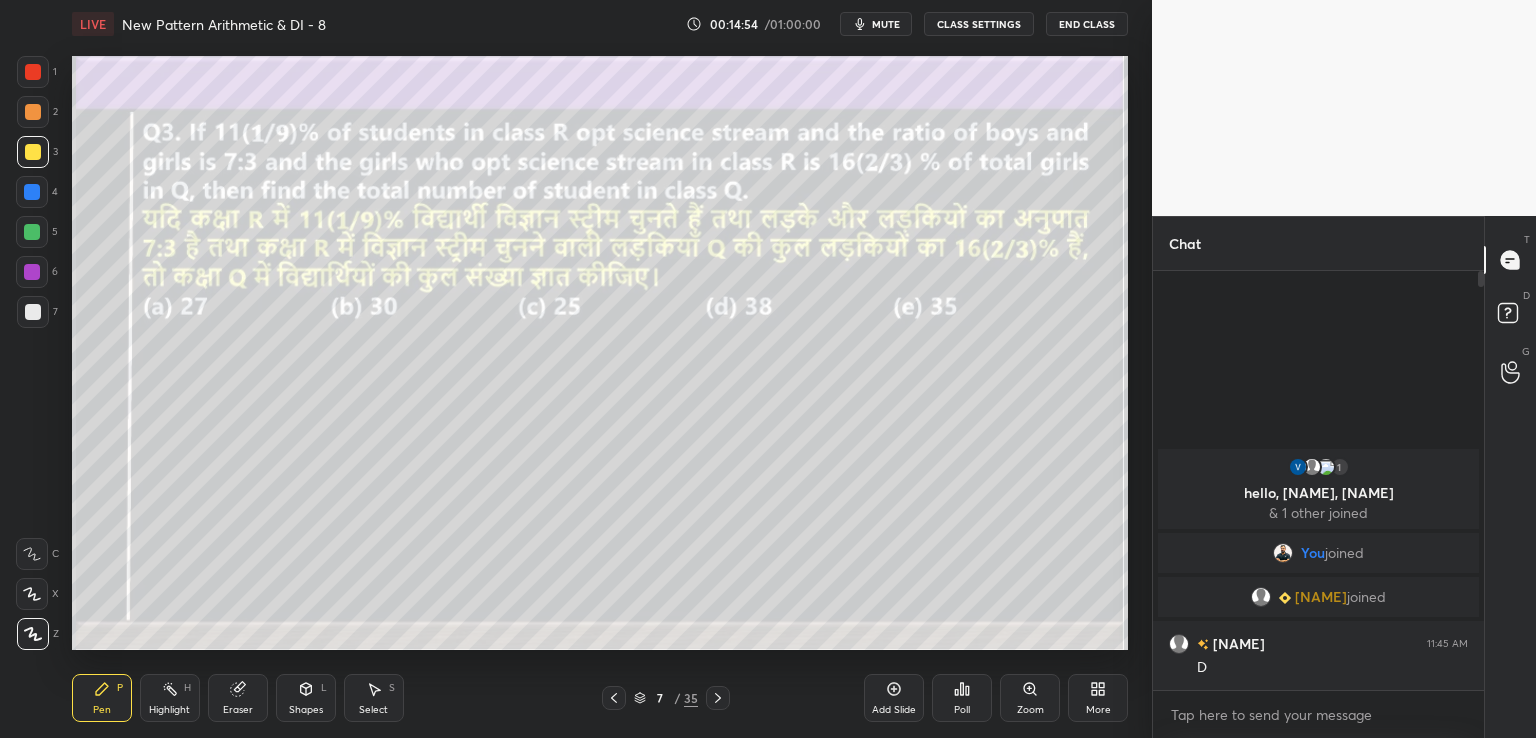 click at bounding box center (32, 272) 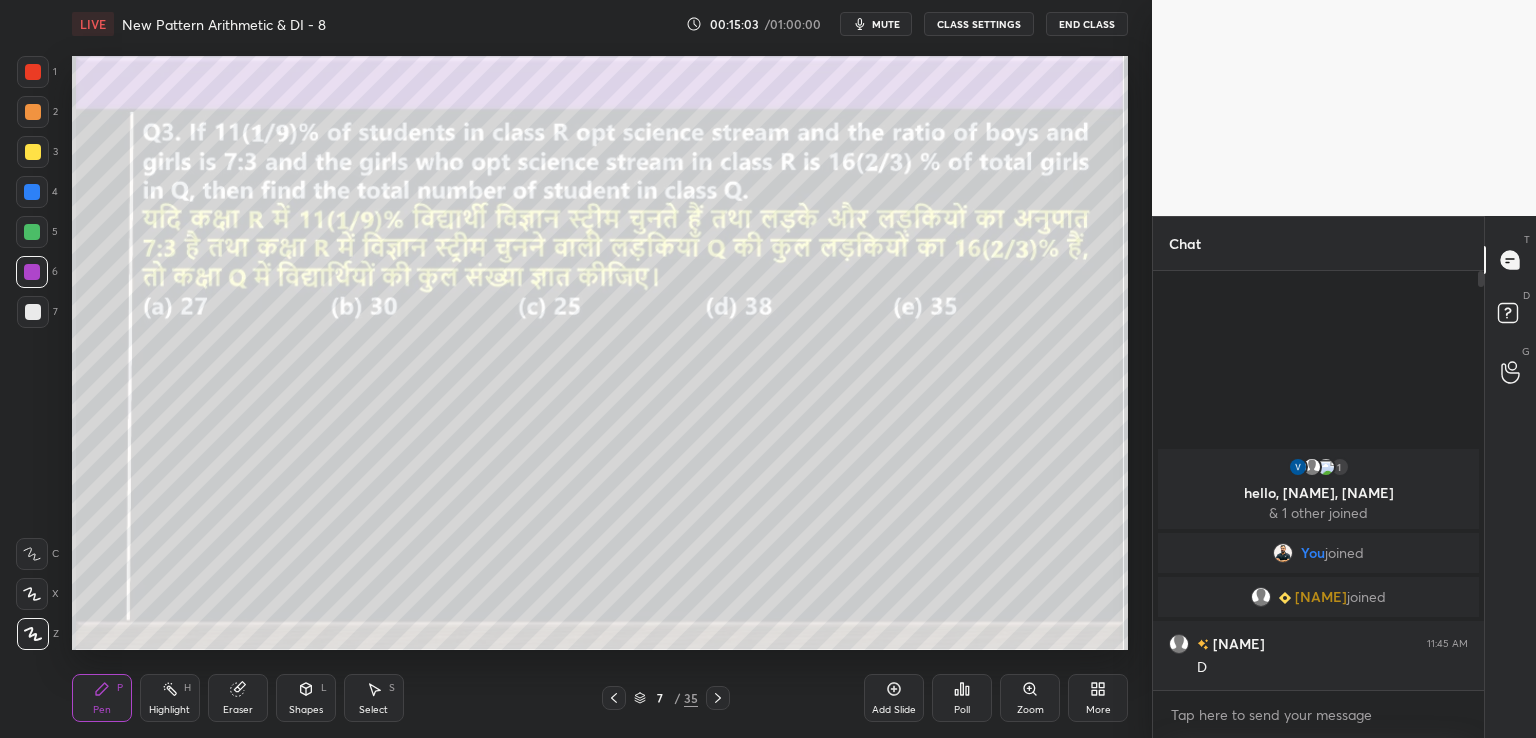 click at bounding box center (32, 232) 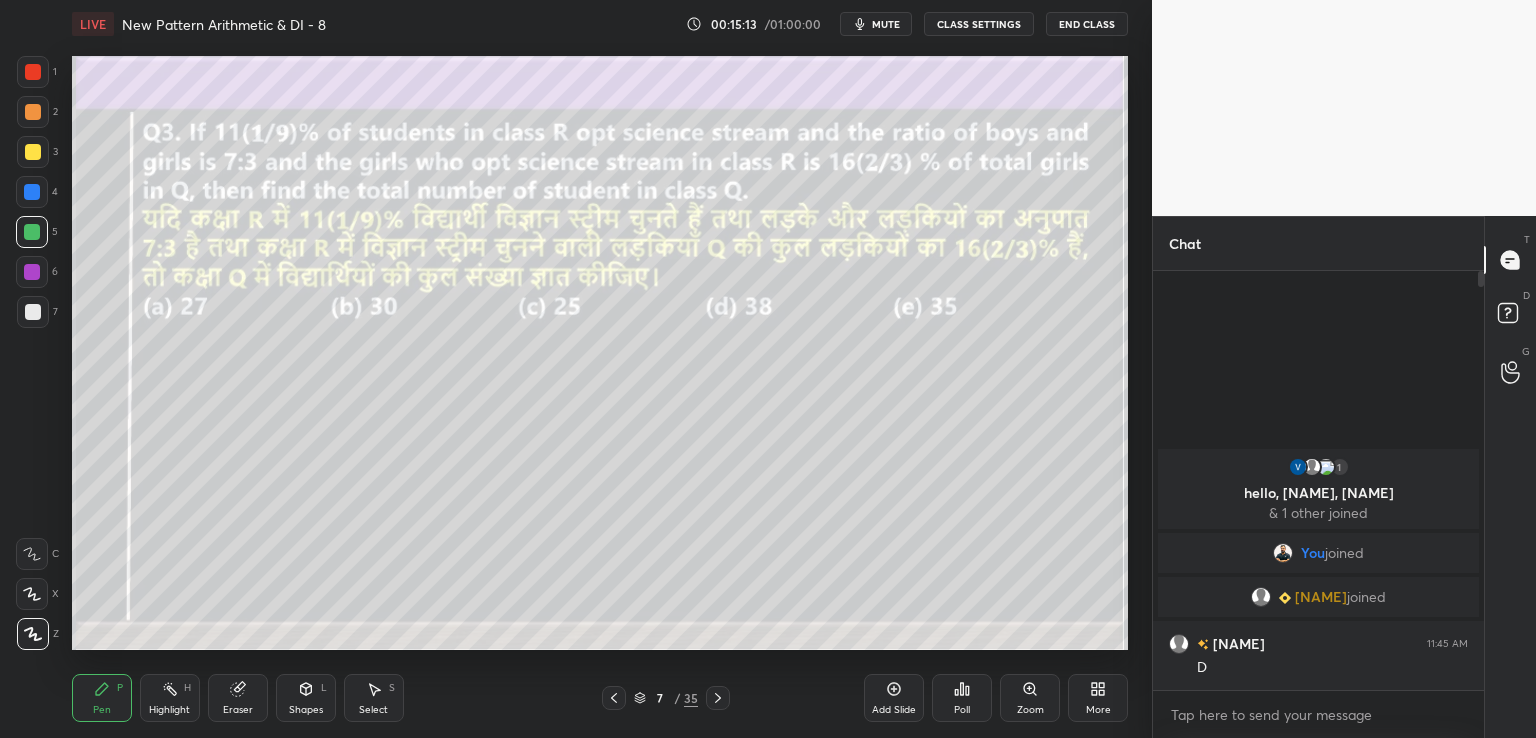 click on "7 / 35" at bounding box center [666, 698] 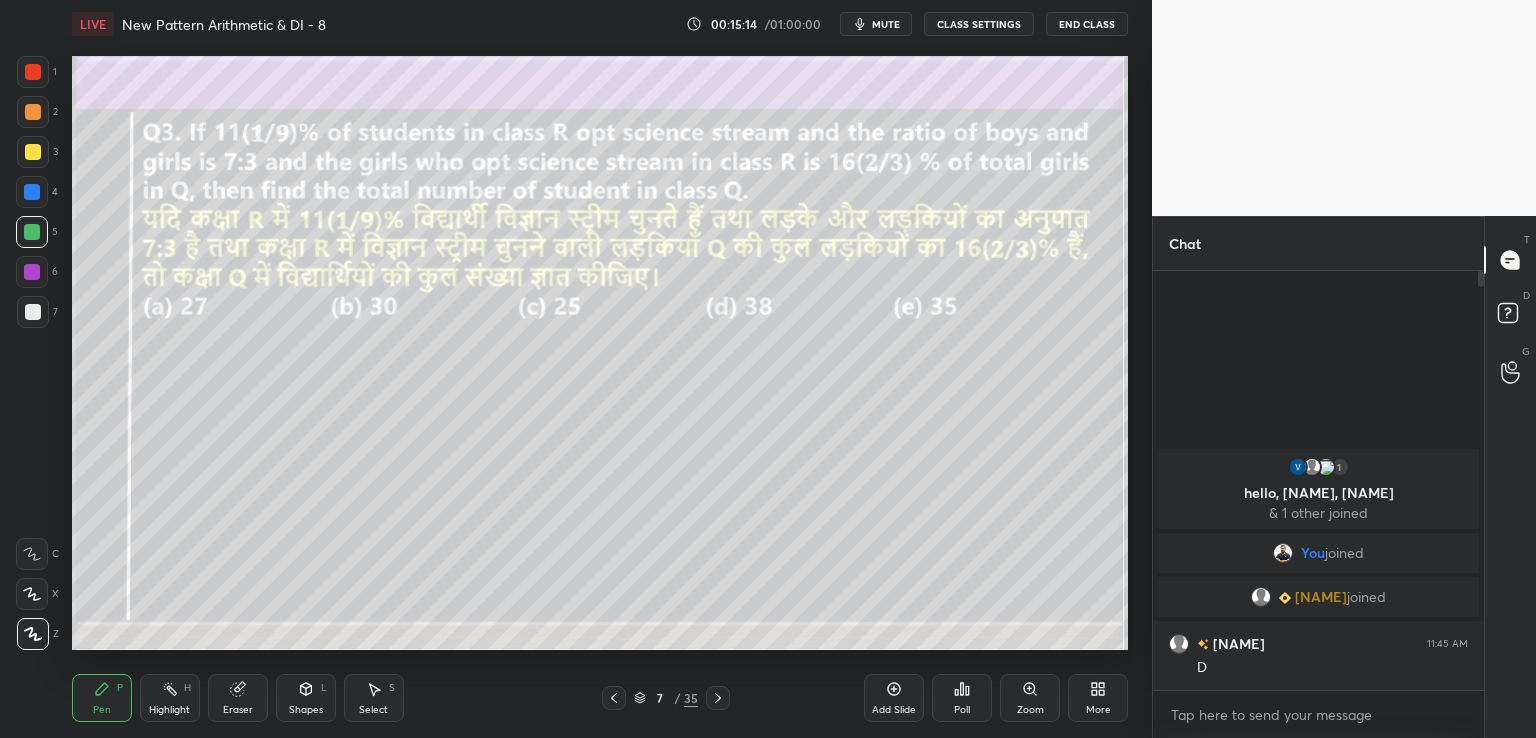click 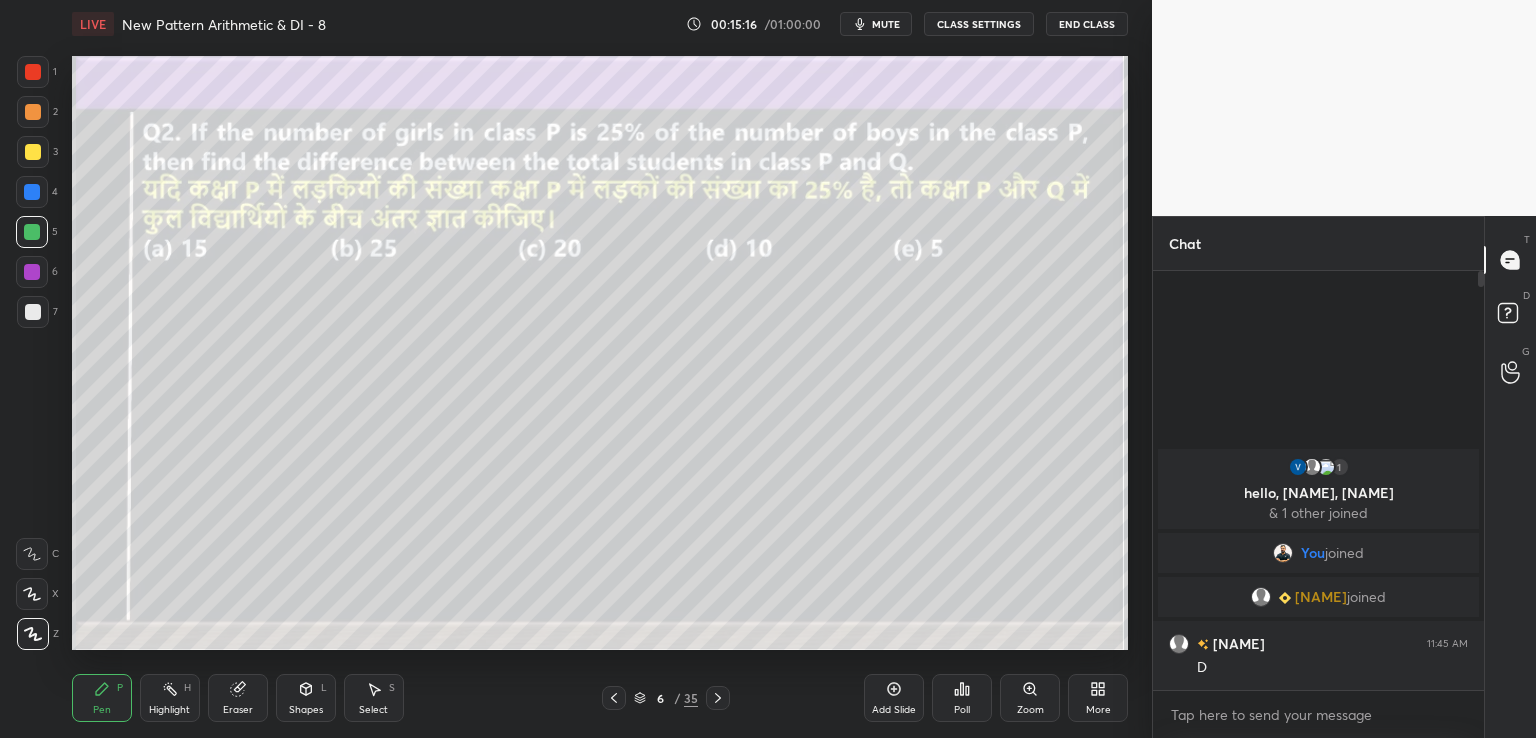click 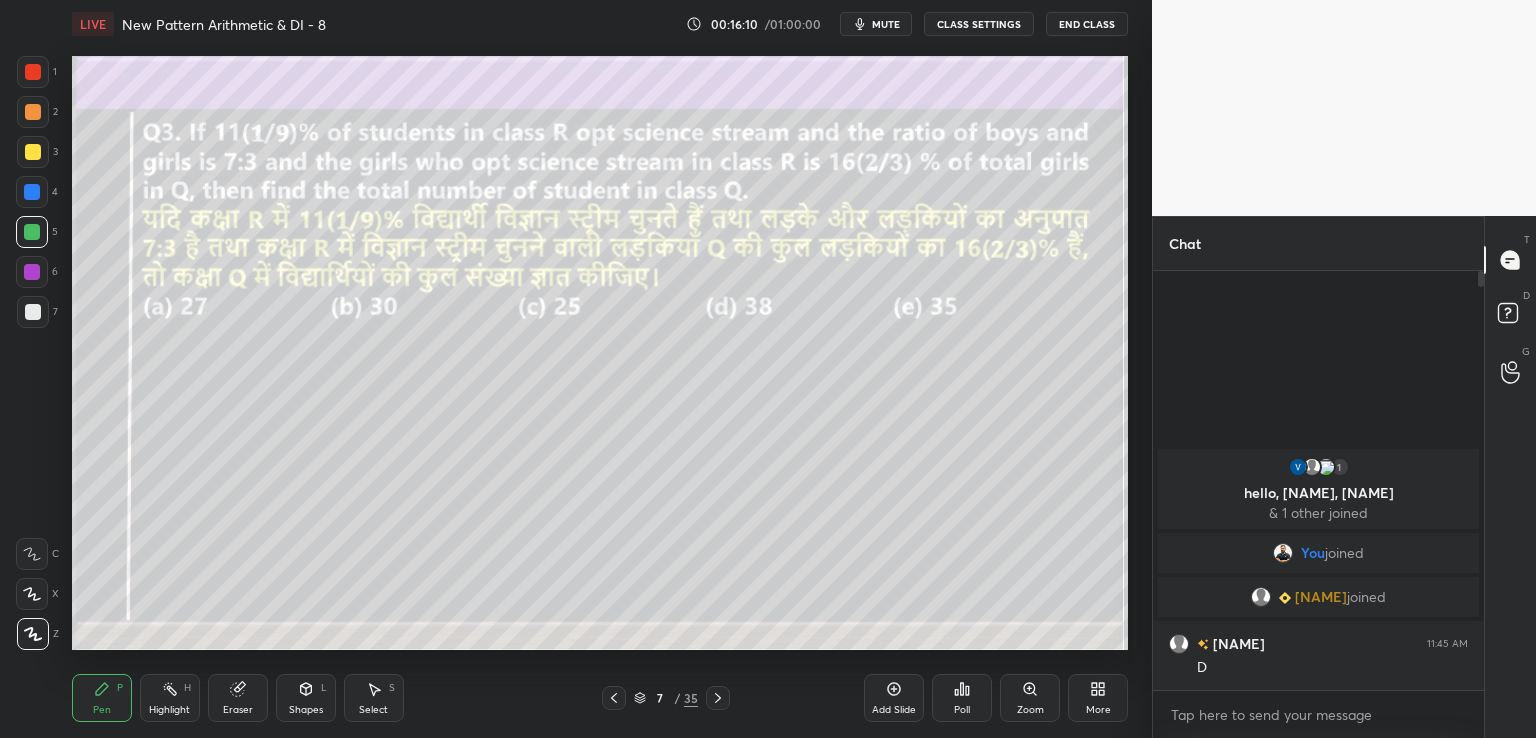 click 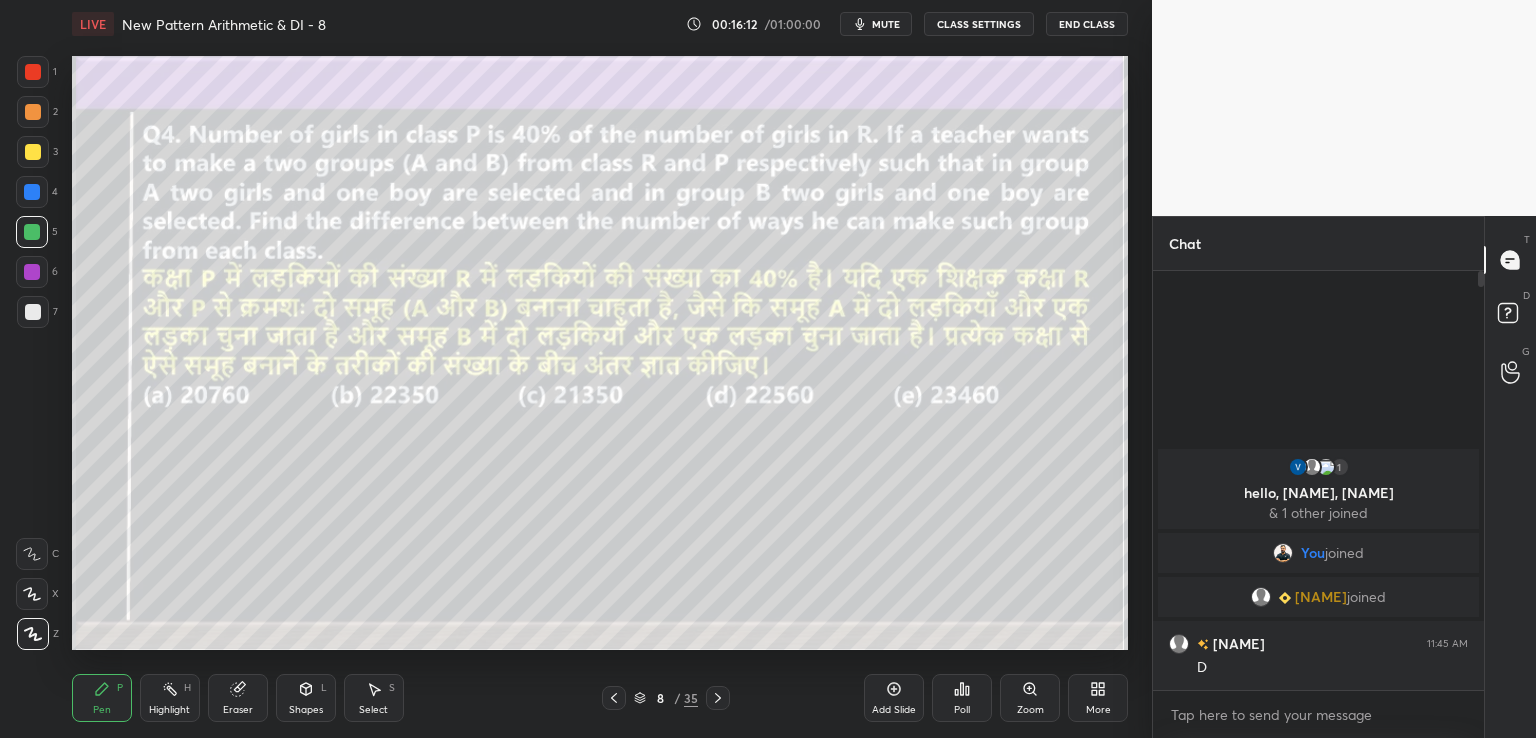 click 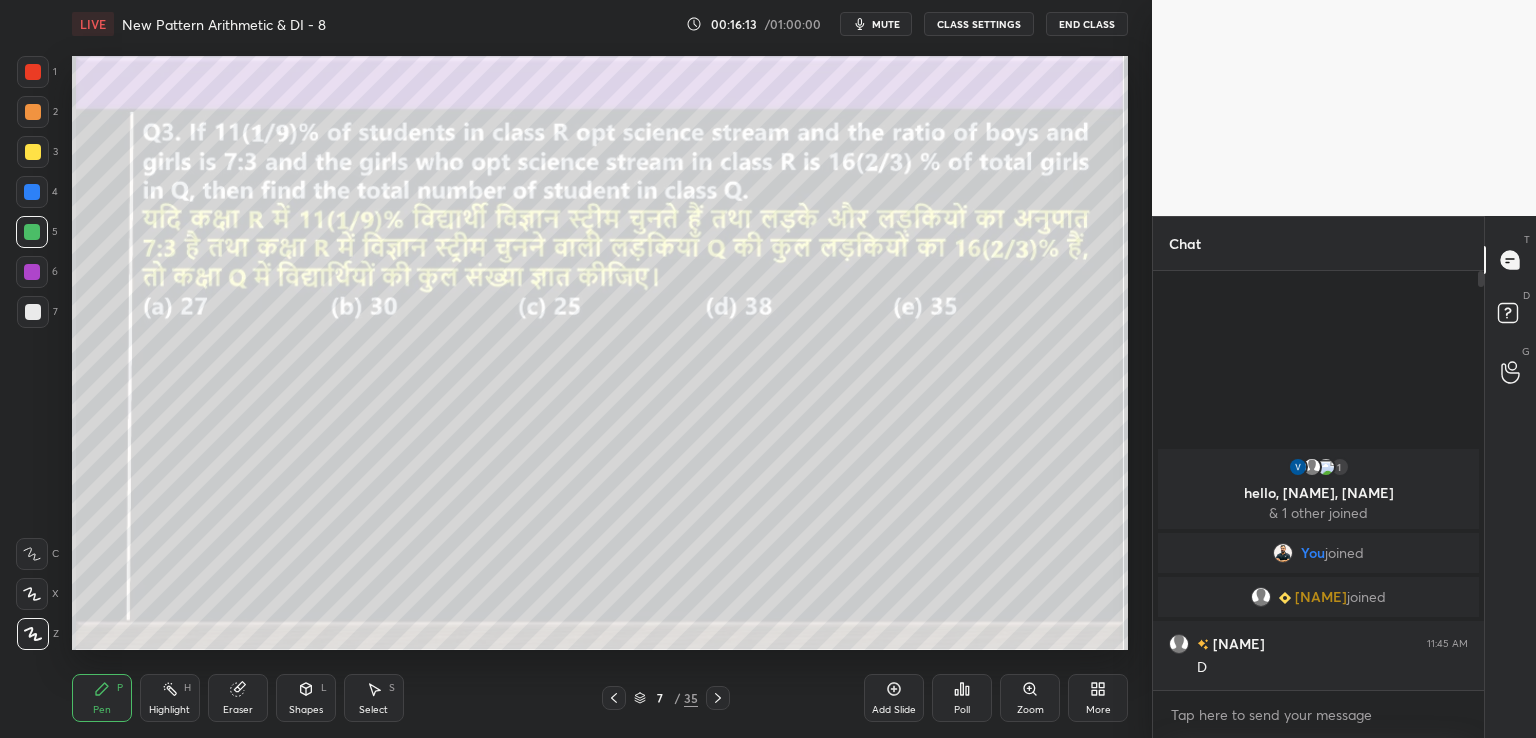 click on "Select S" at bounding box center (374, 698) 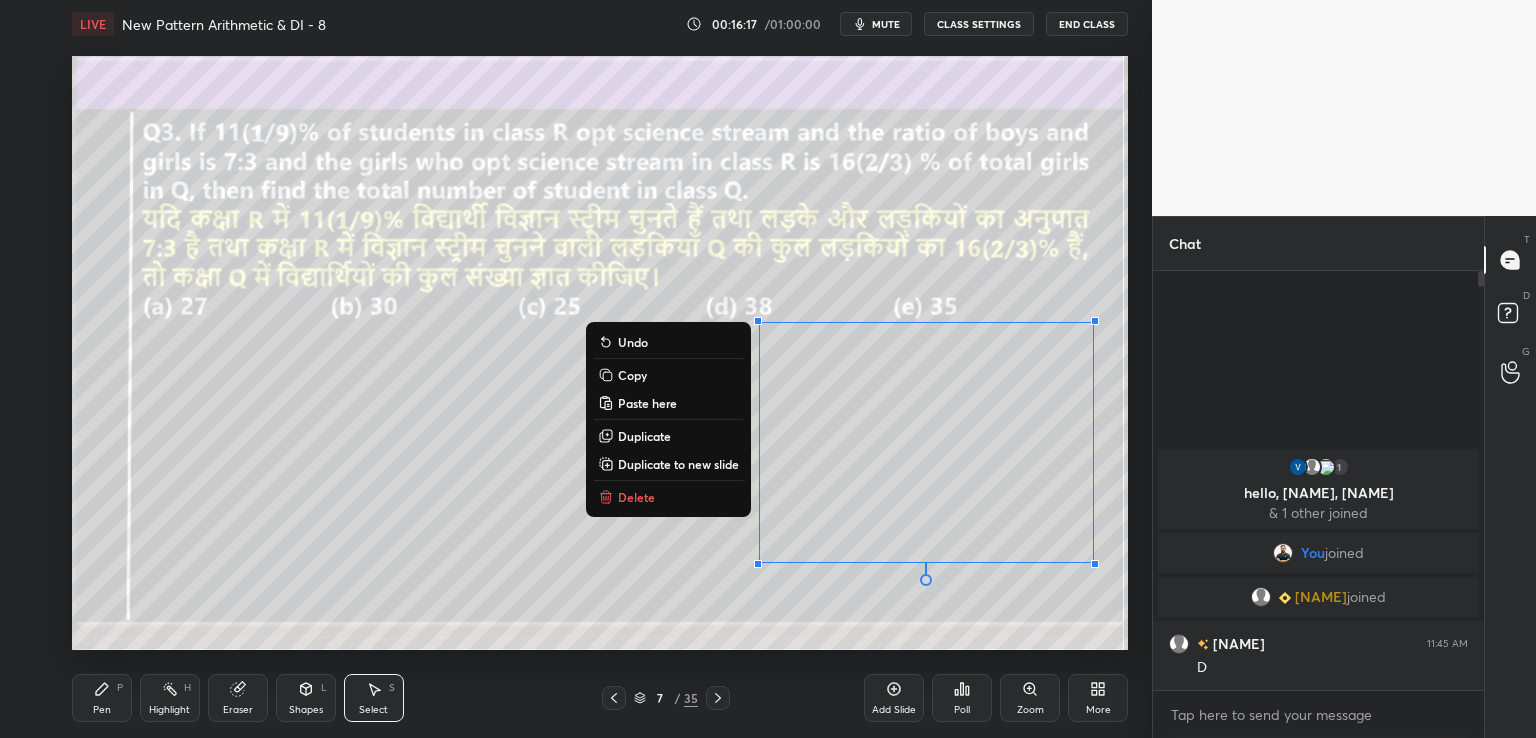 click on "Copy" at bounding box center [668, 375] 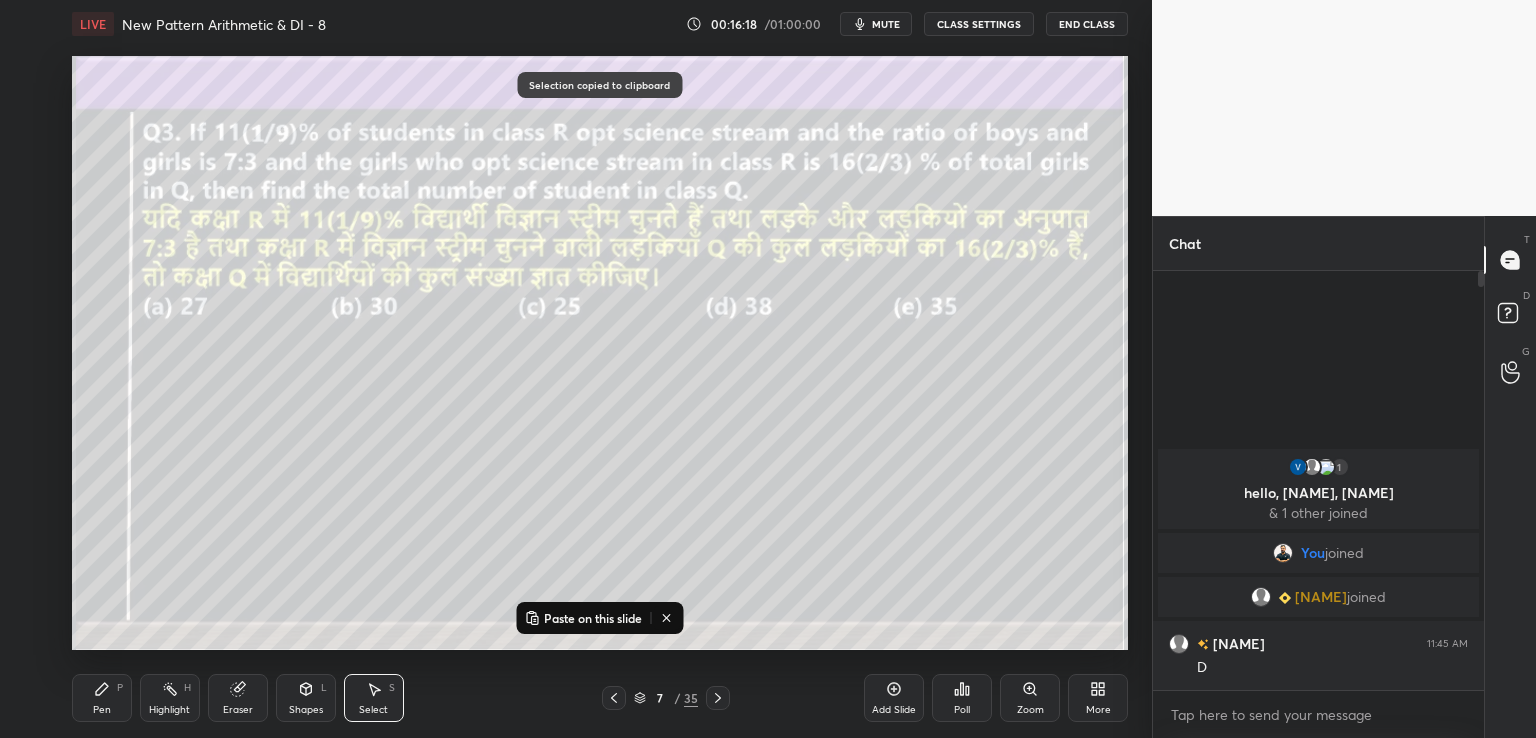 click on "7 / 35" at bounding box center [666, 698] 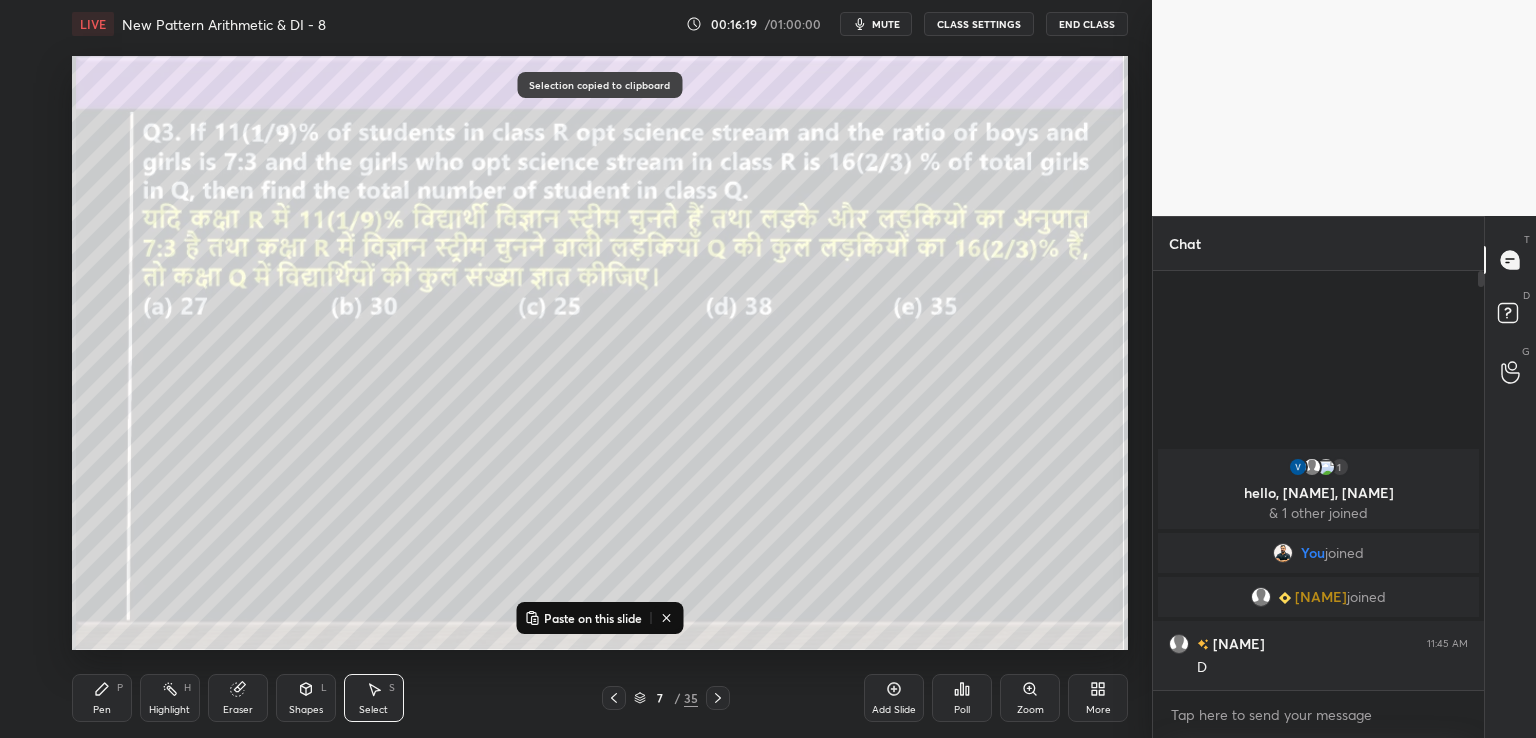 click 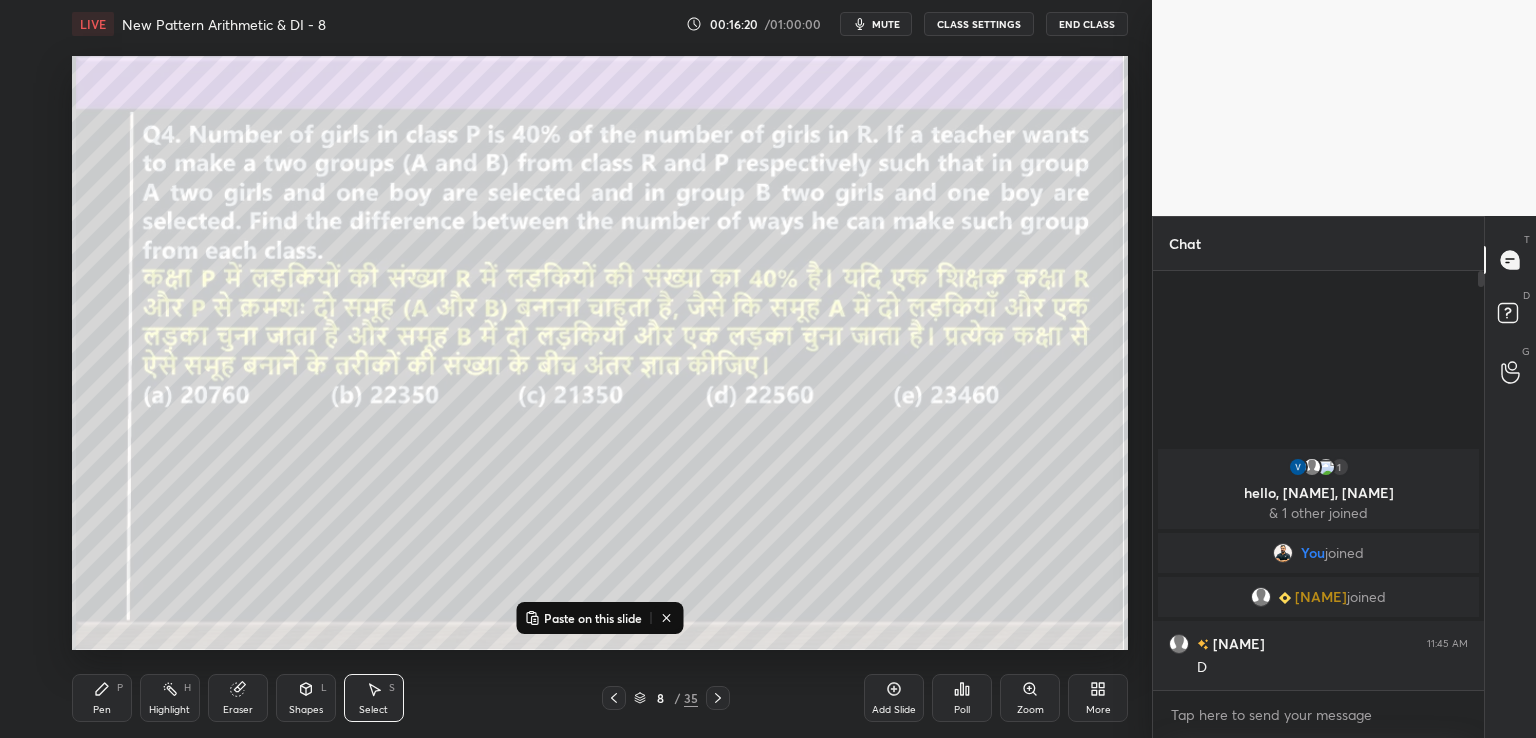 click on "Paste on this slide" at bounding box center [593, 618] 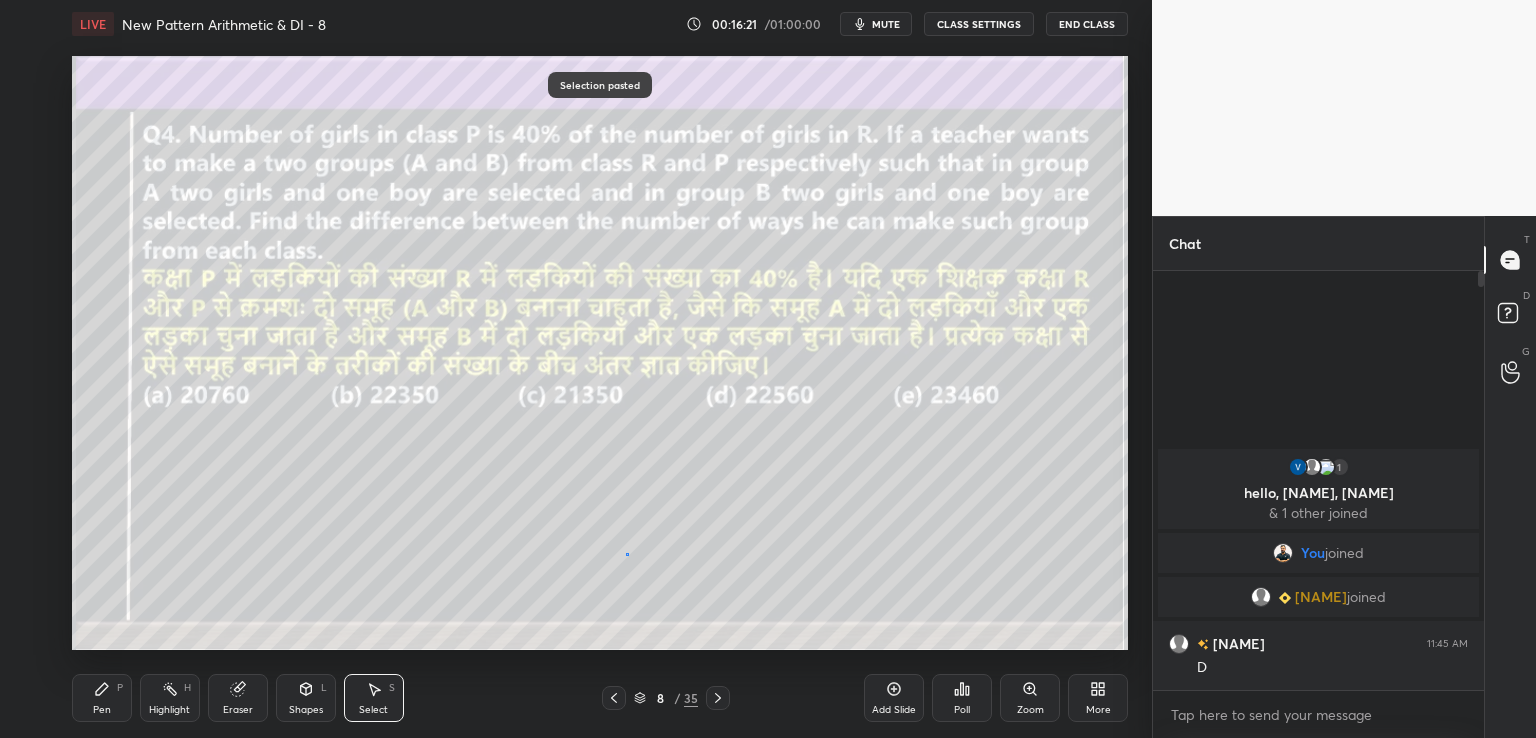 click on "0 ° Undo Copy Paste here Duplicate Duplicate to new slide Delete" at bounding box center [600, 353] 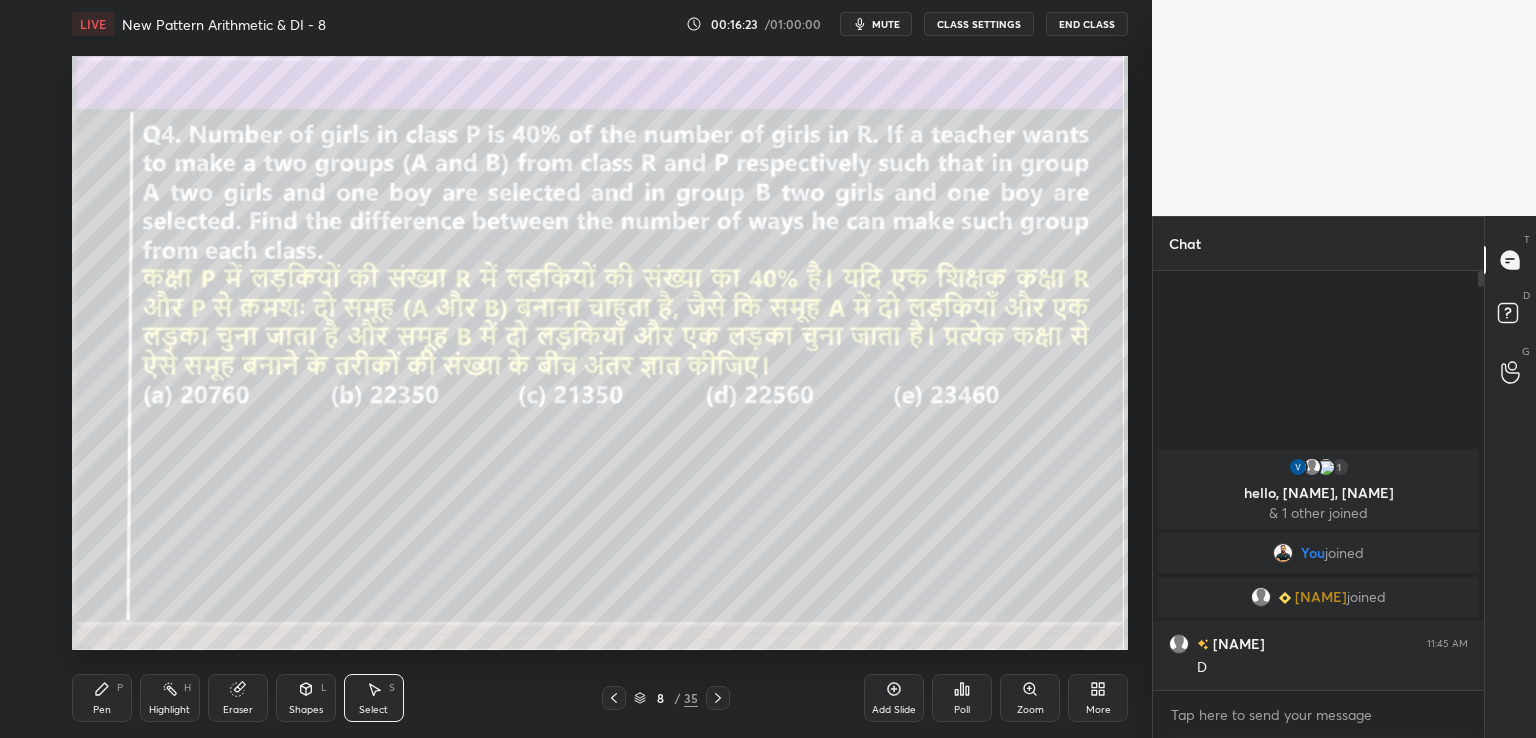 click on "0 ° Undo Copy Paste here Duplicate Duplicate to new slide Delete" at bounding box center (600, 353) 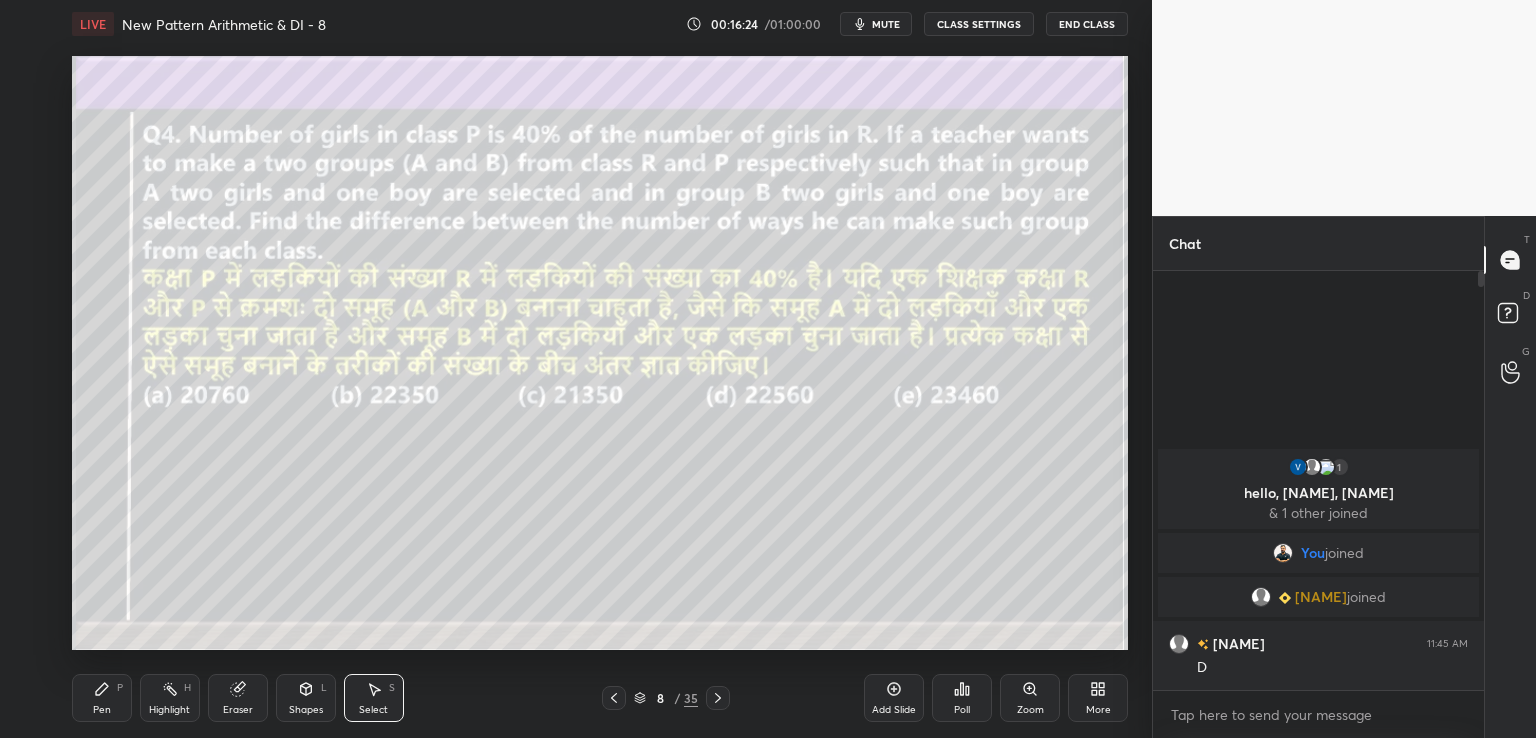 click on "Select S" at bounding box center [374, 698] 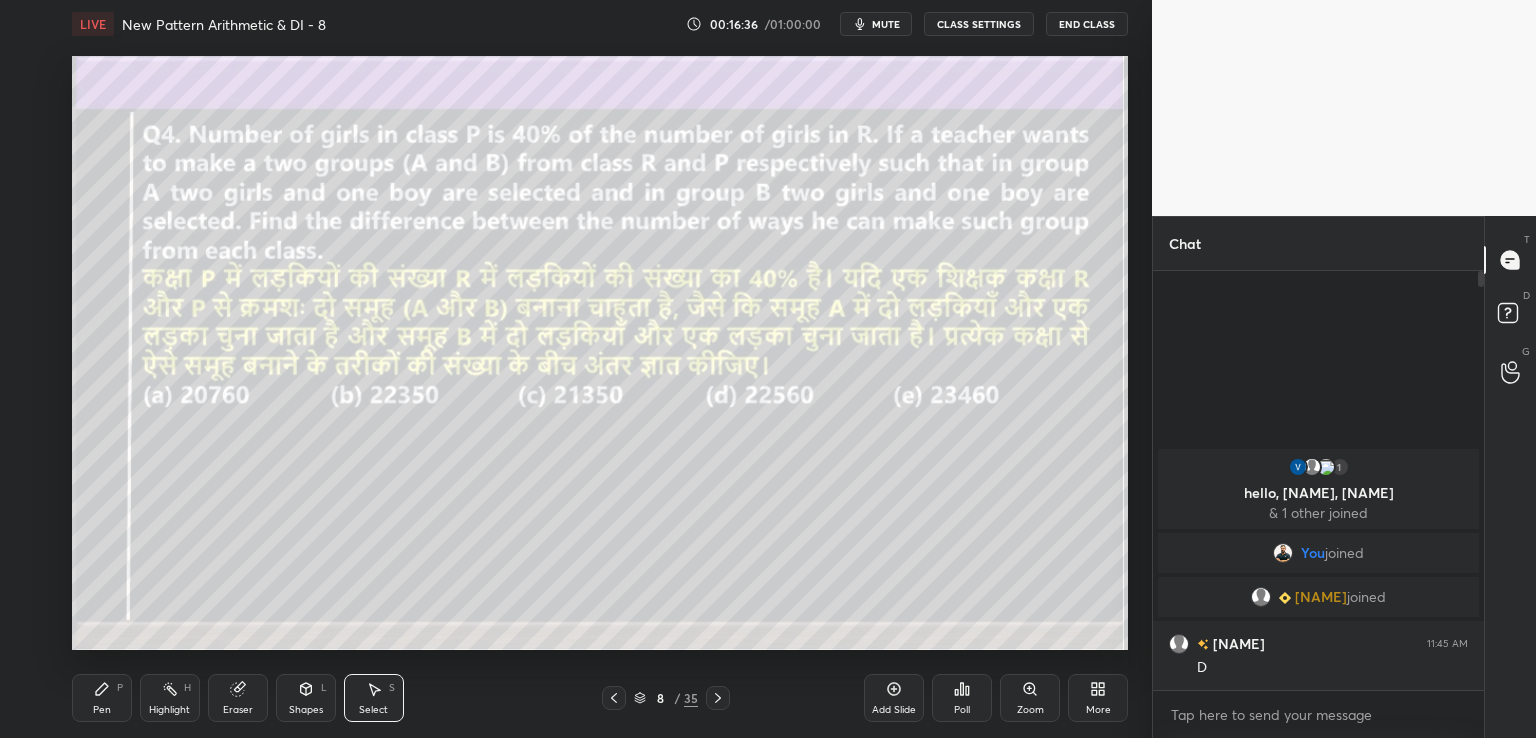 click on "0 ° Undo Copy Paste here Duplicate Duplicate to new slide Delete" at bounding box center [600, 353] 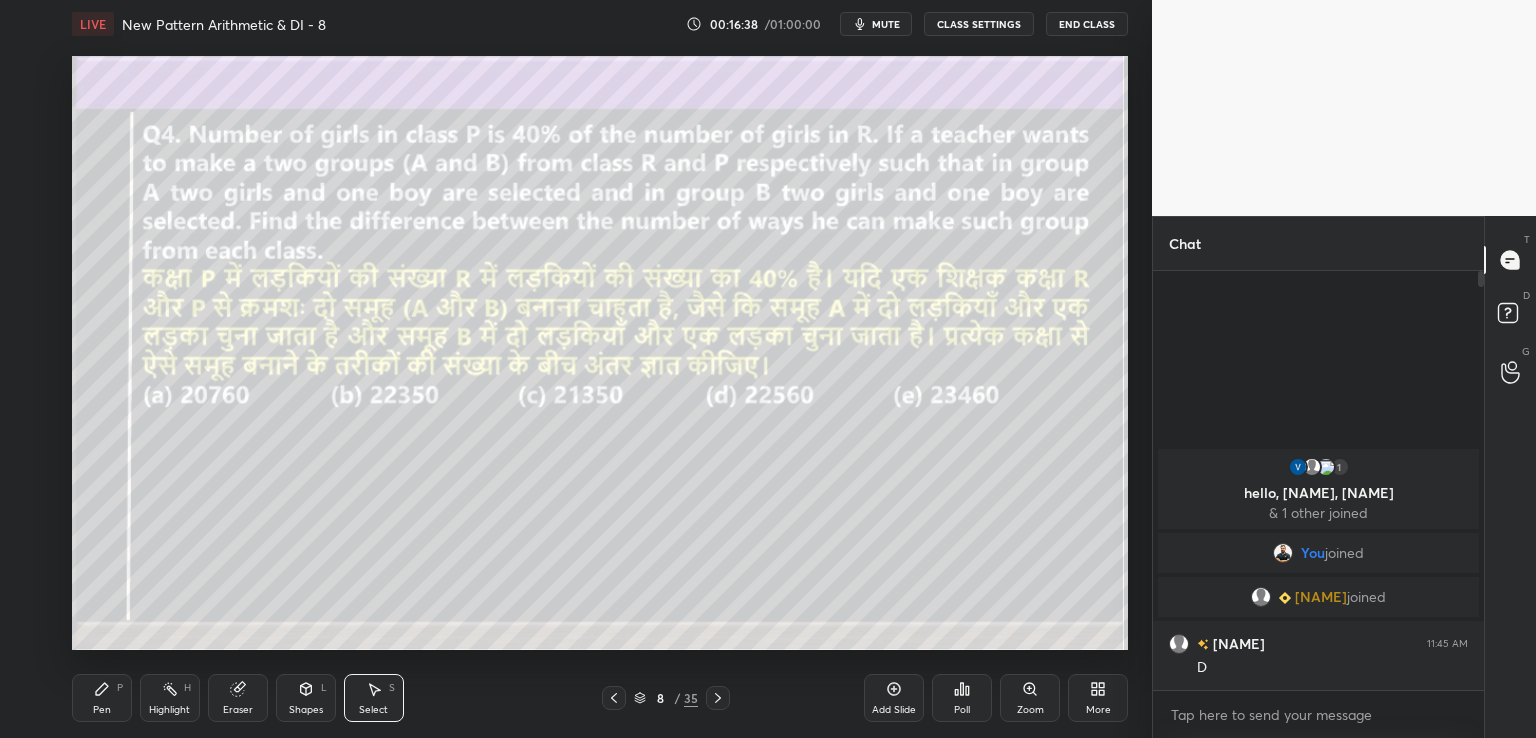 click on "Select" at bounding box center [373, 710] 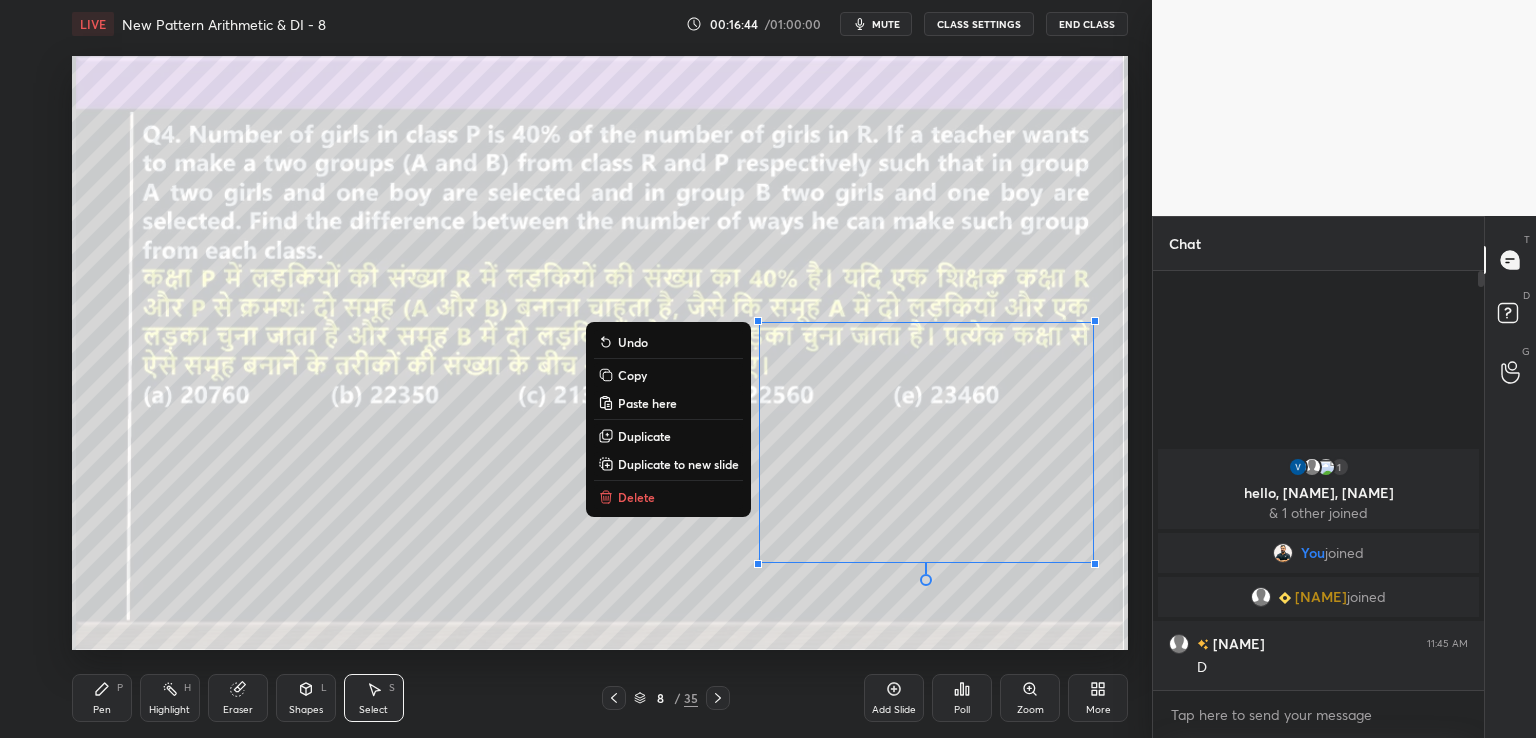 click on "Delete" at bounding box center [636, 497] 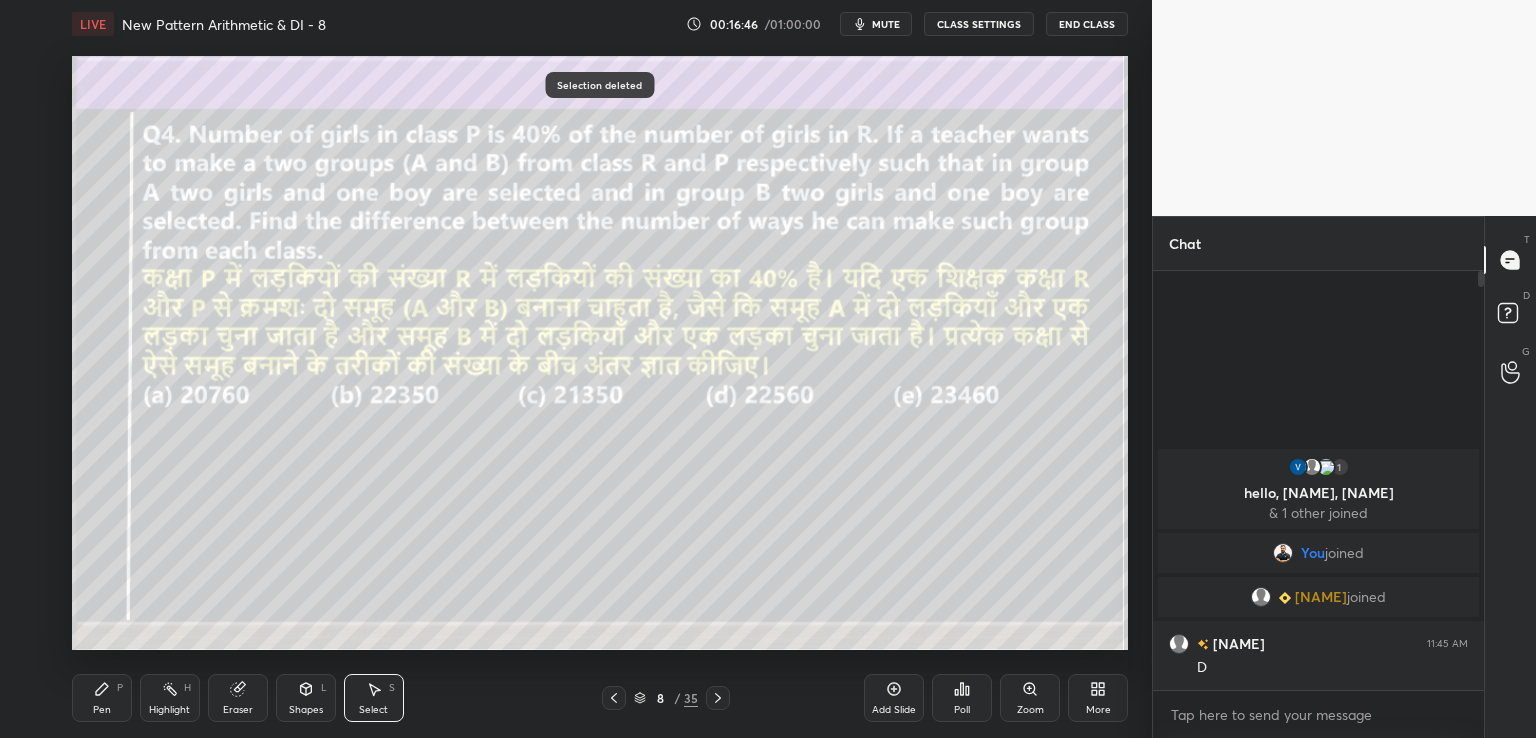 click 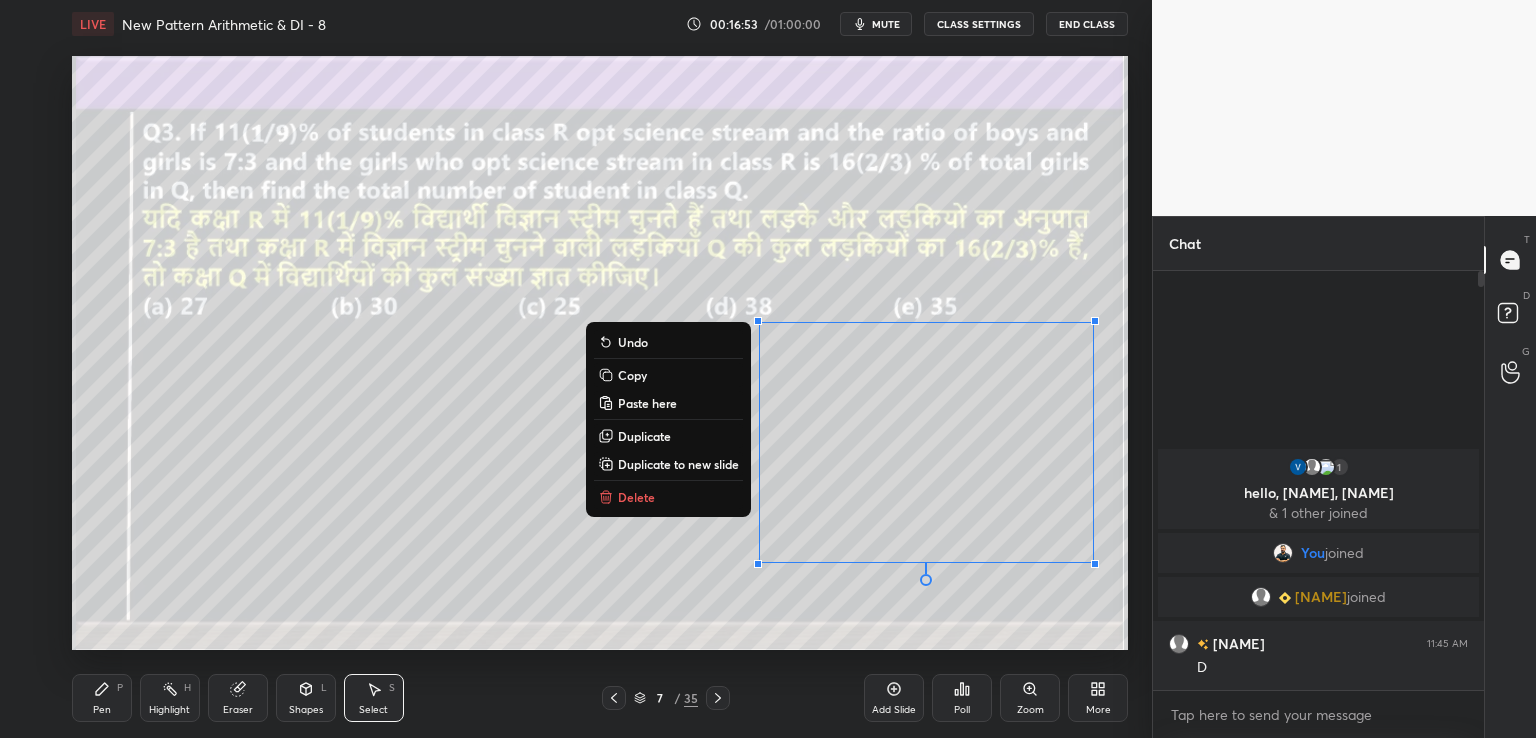 click on "Copy" at bounding box center (668, 375) 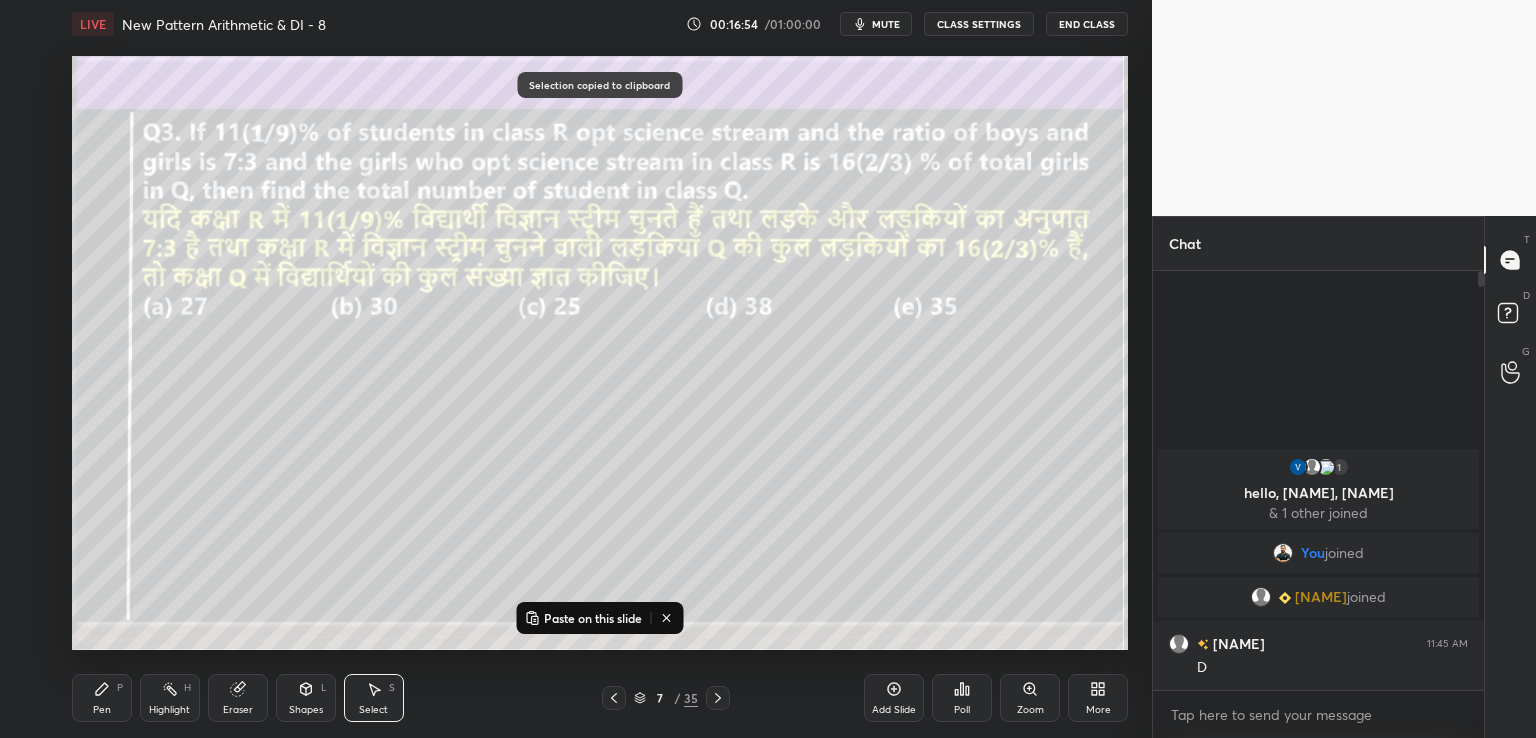 click 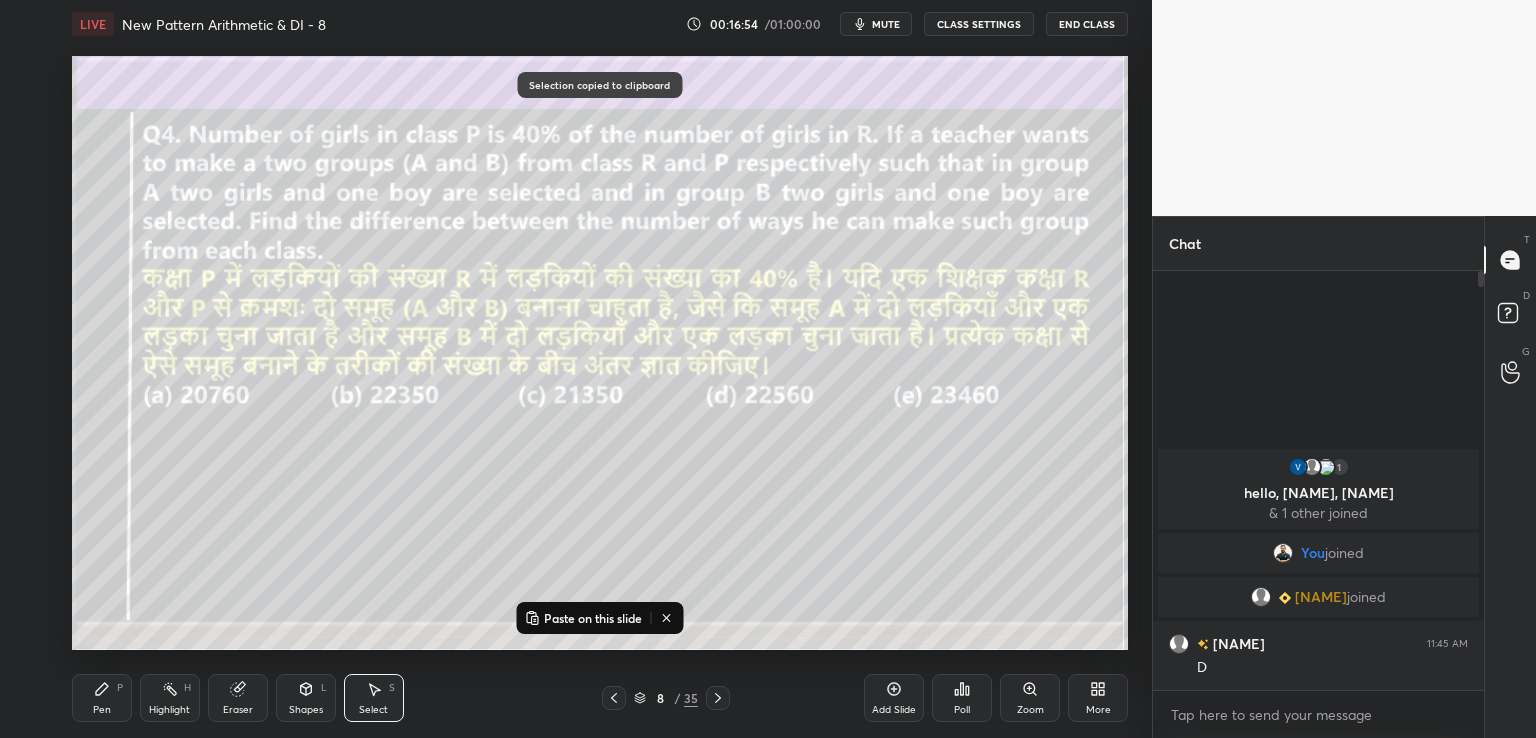 click on "Paste on this slide" at bounding box center [593, 618] 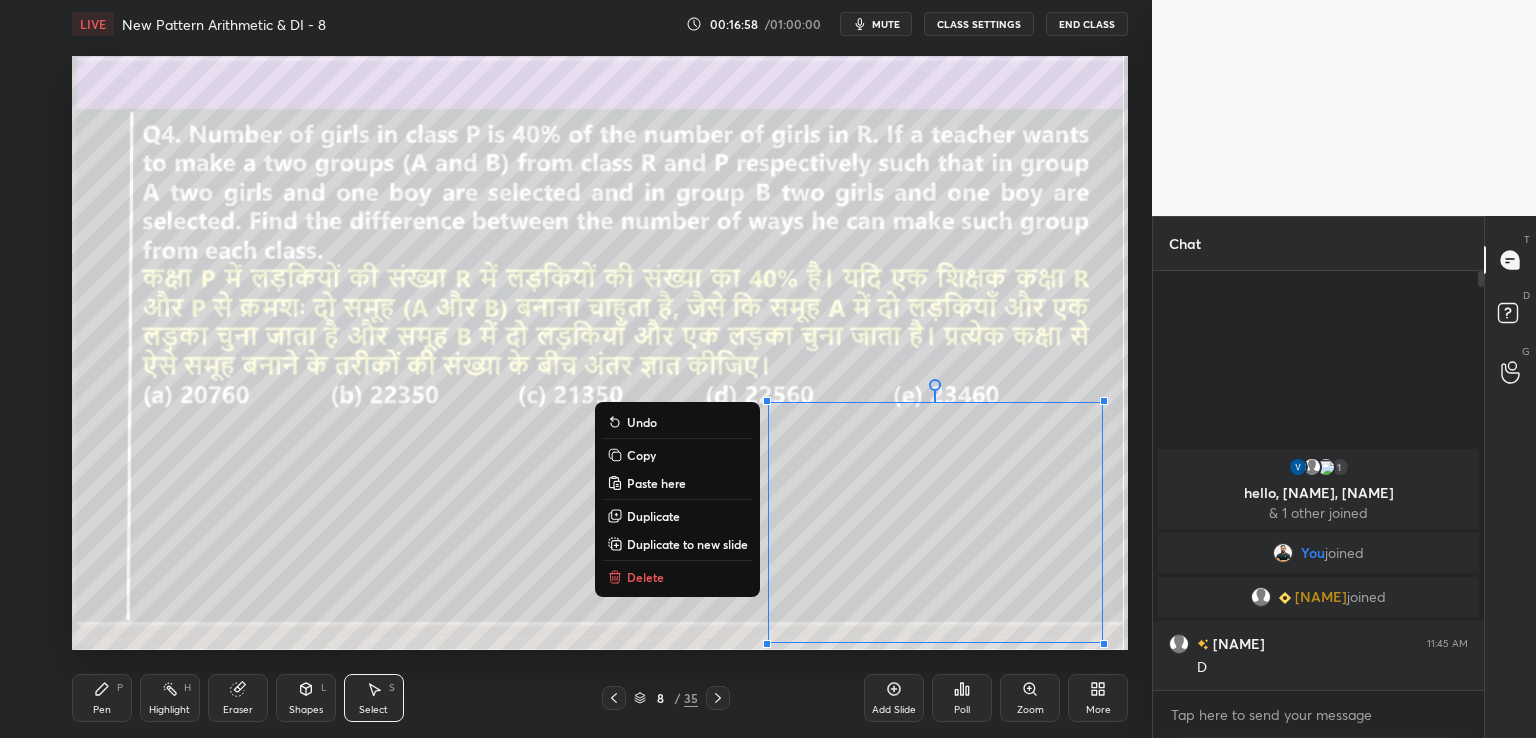 click on "Pen" at bounding box center (102, 710) 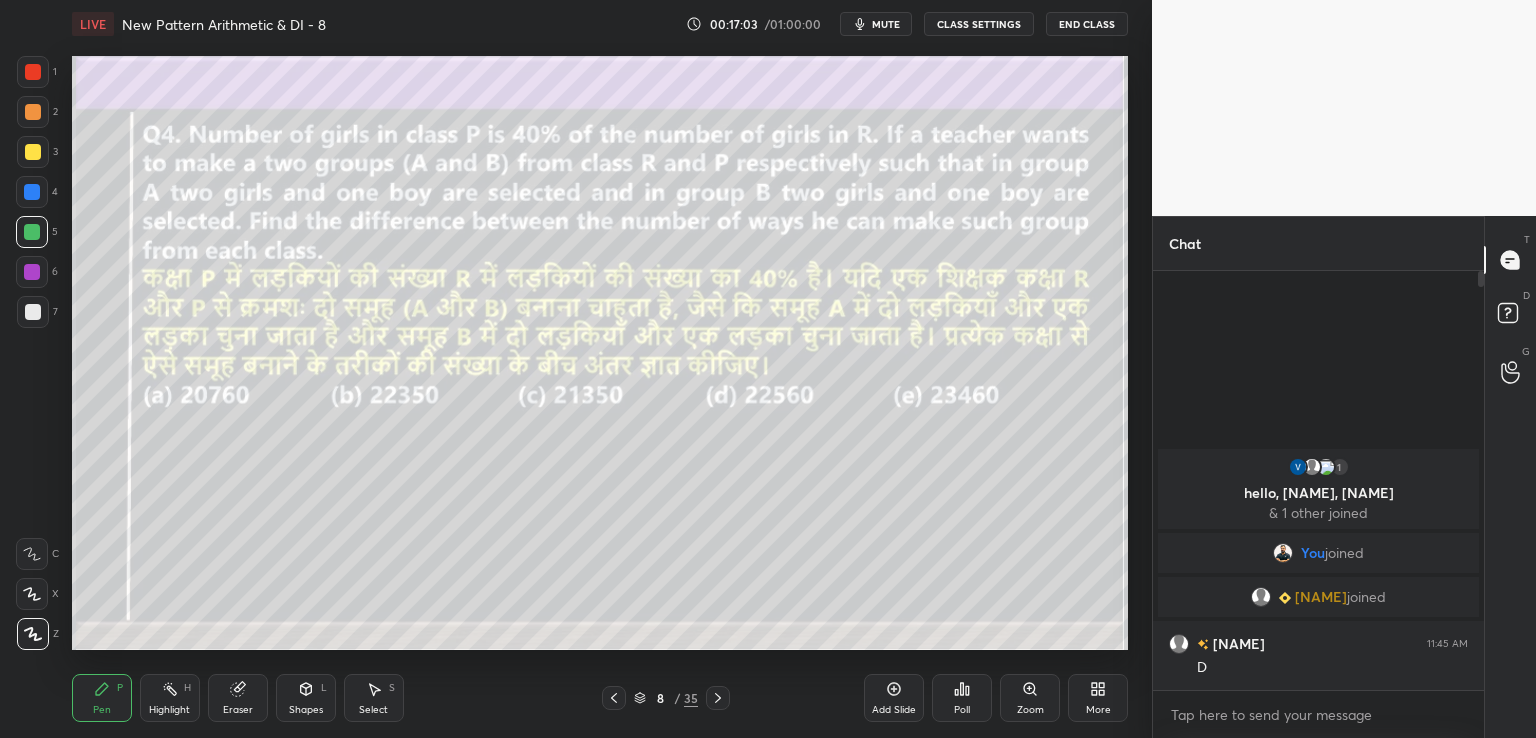 click at bounding box center [33, 112] 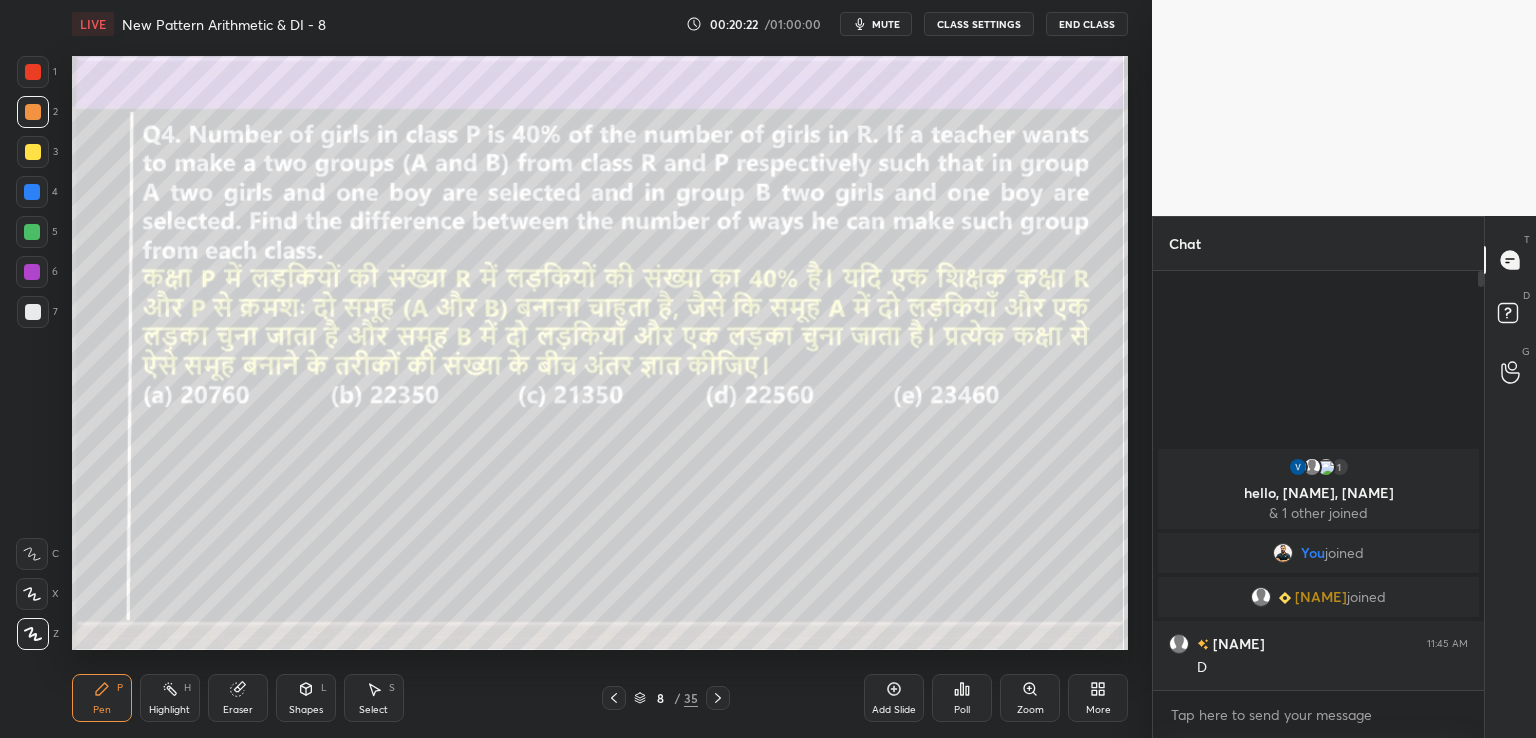 click at bounding box center (33, 312) 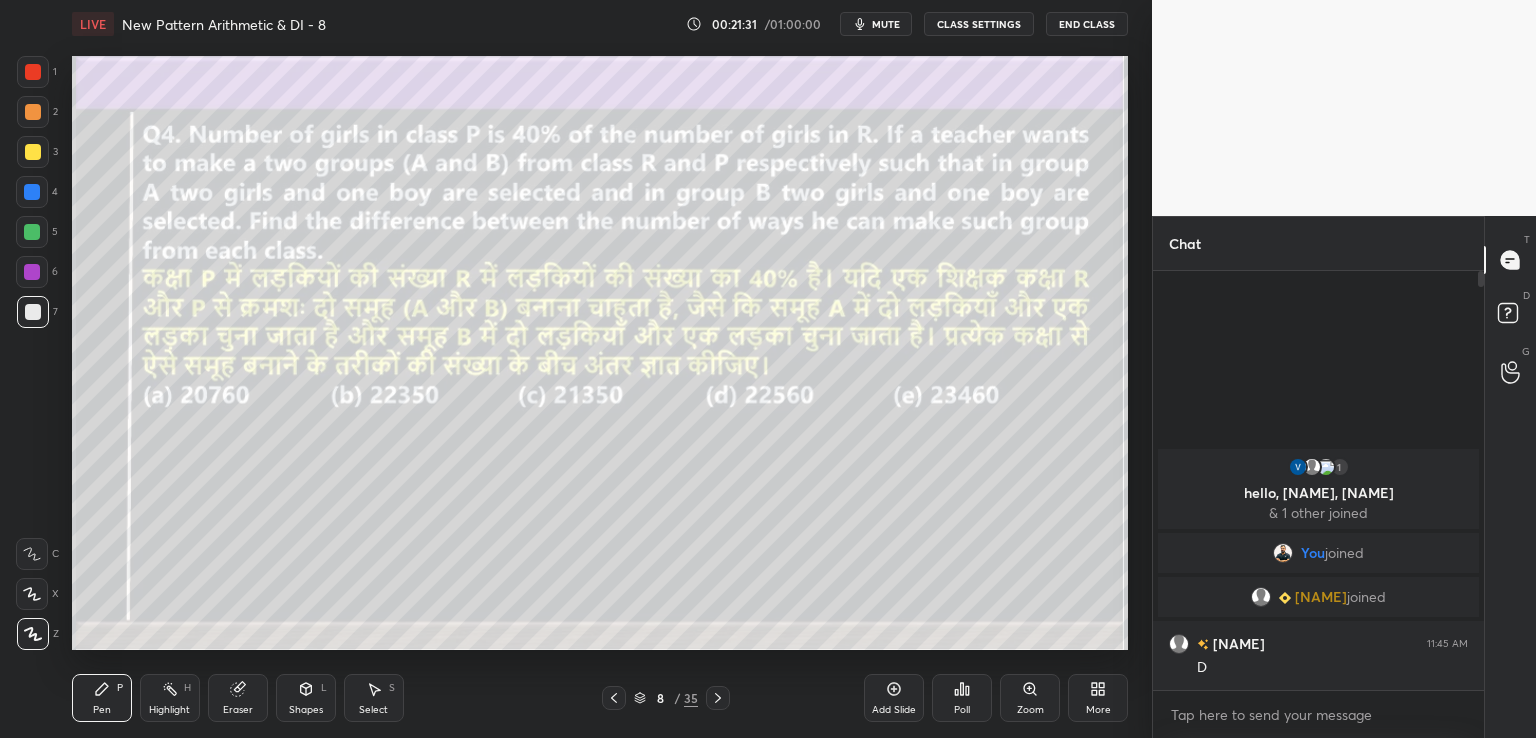 click 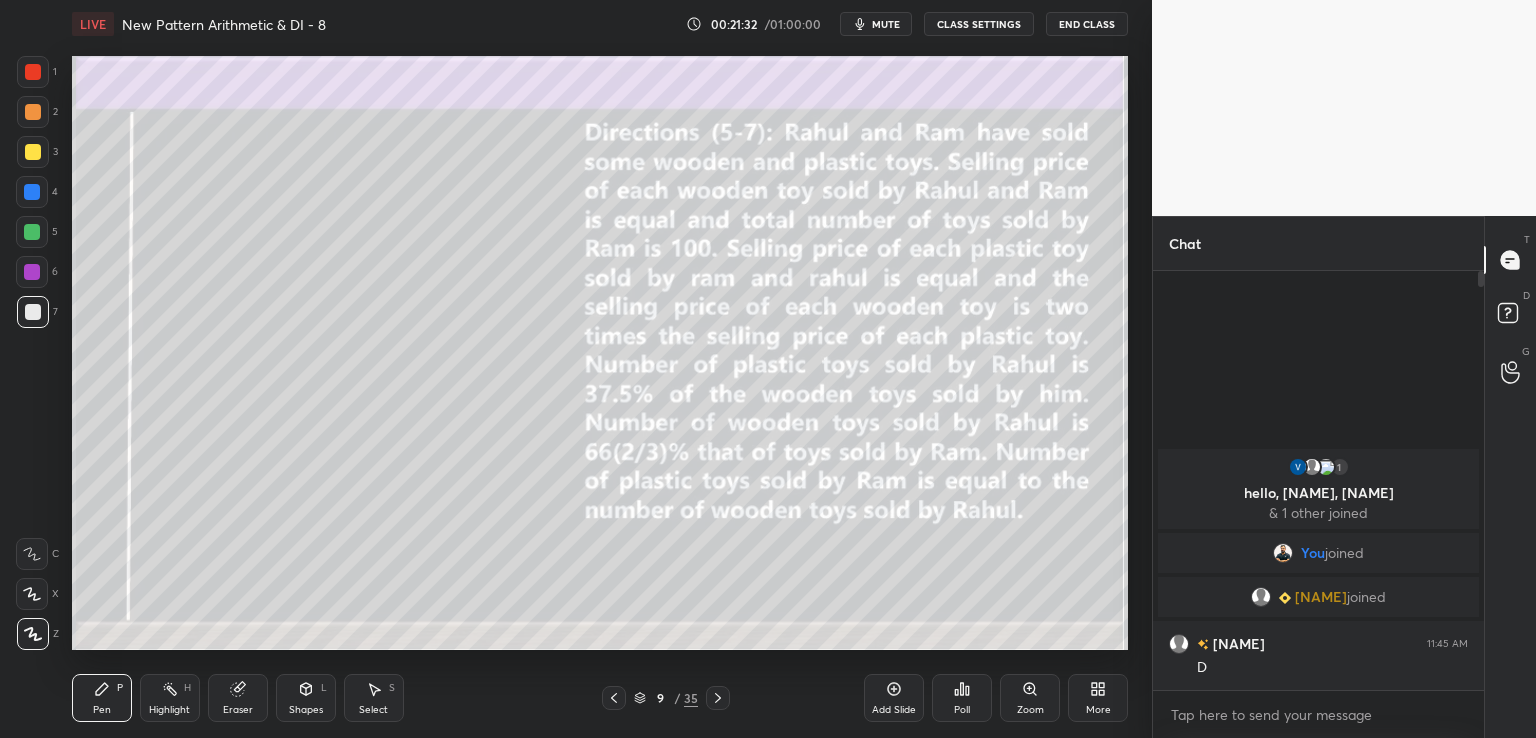 click on "9 / 35" at bounding box center [666, 698] 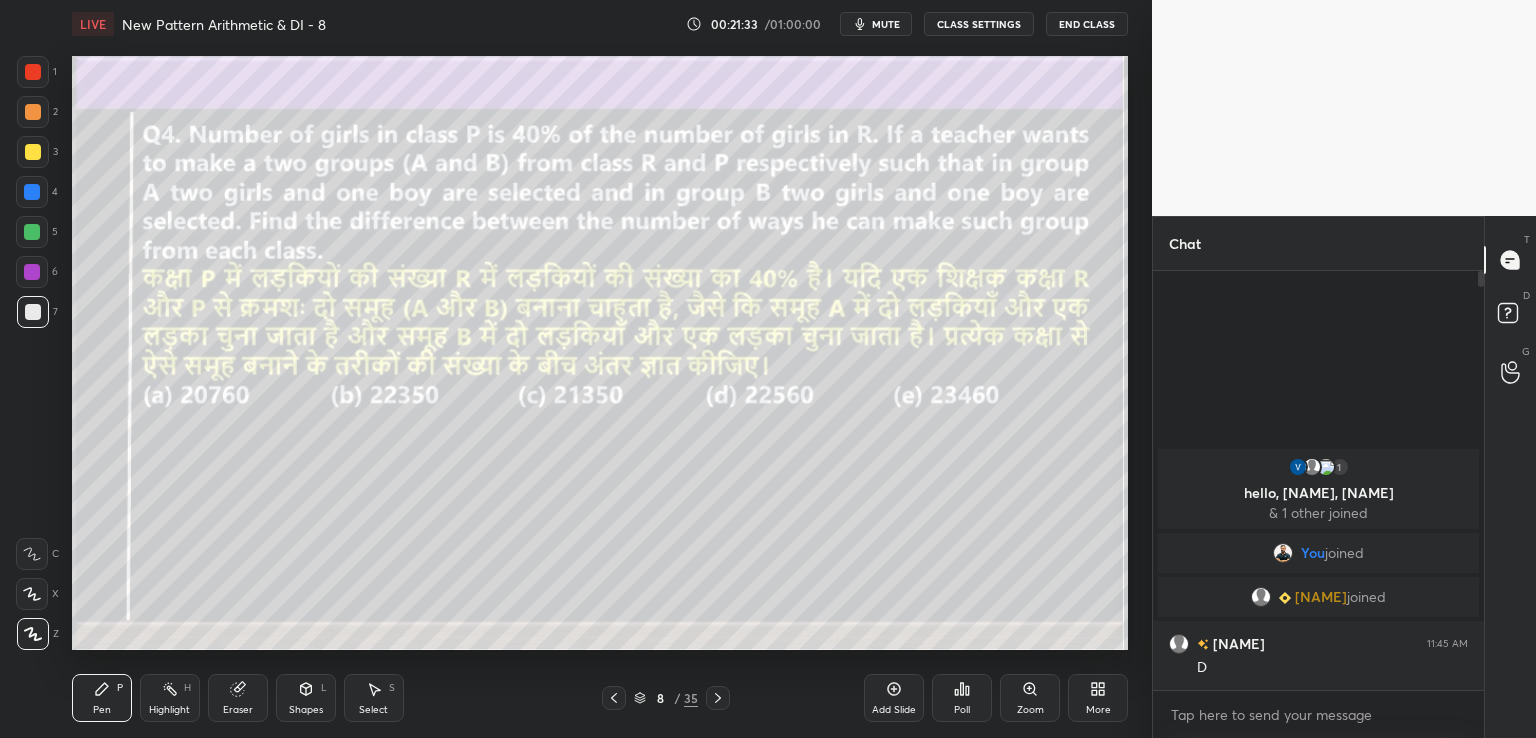click 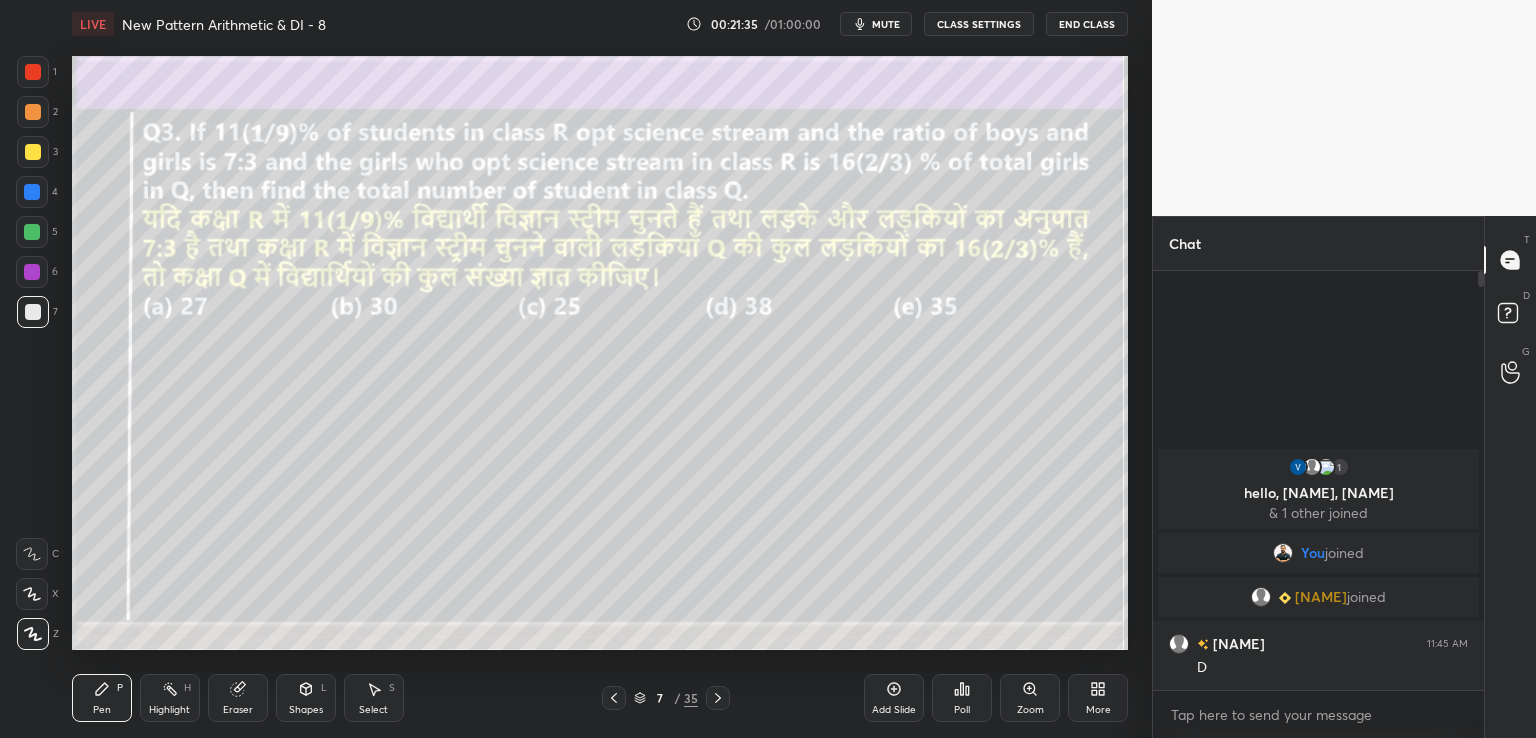 click 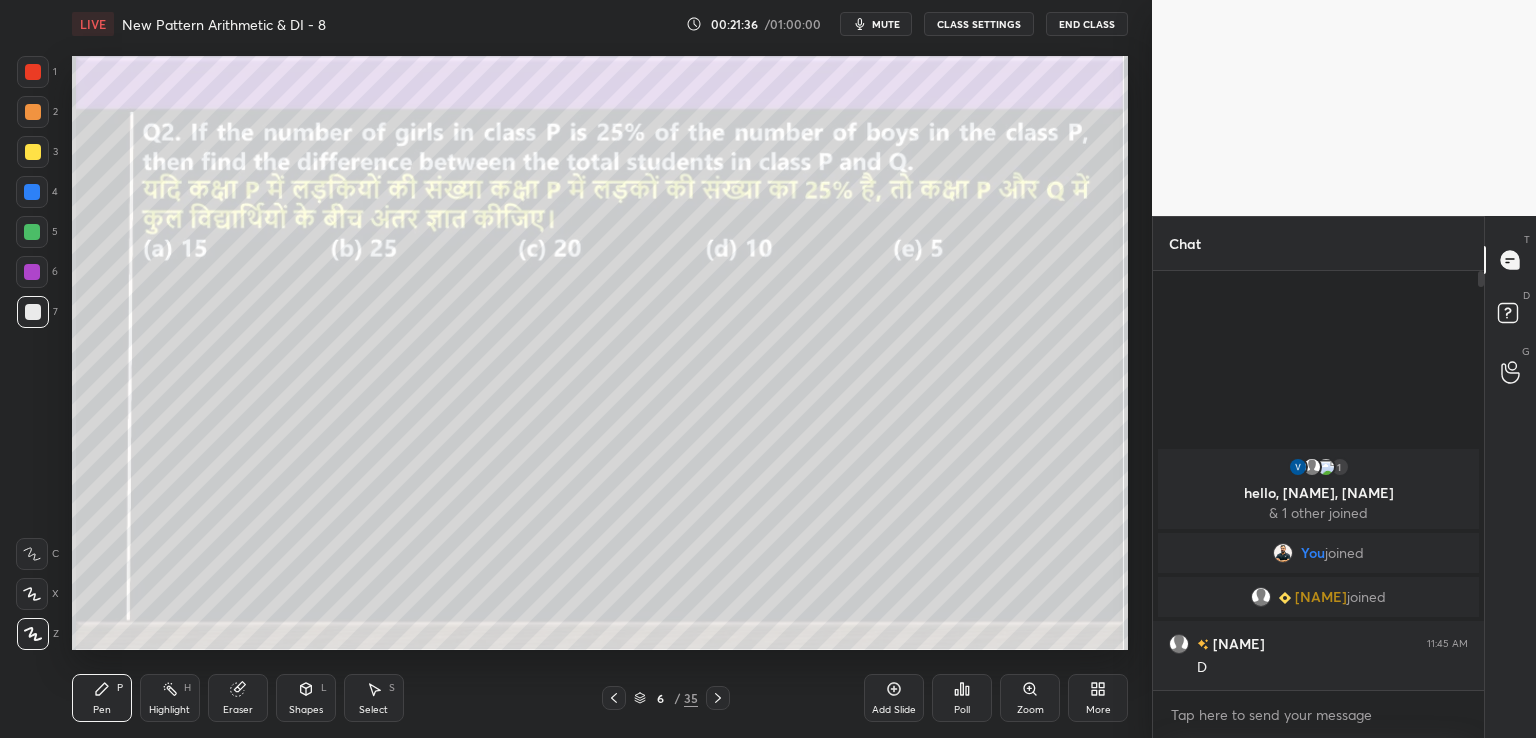 click 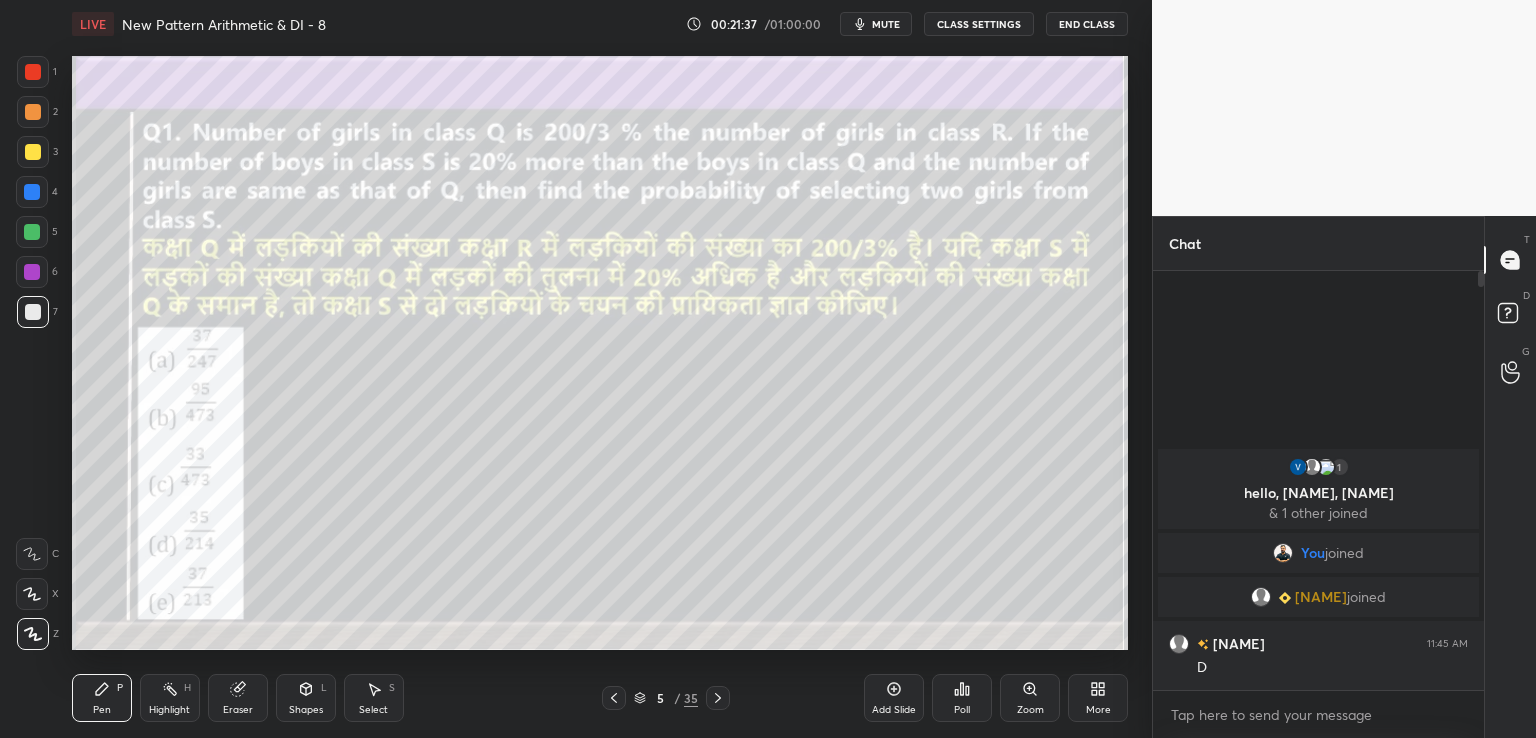 click at bounding box center (614, 698) 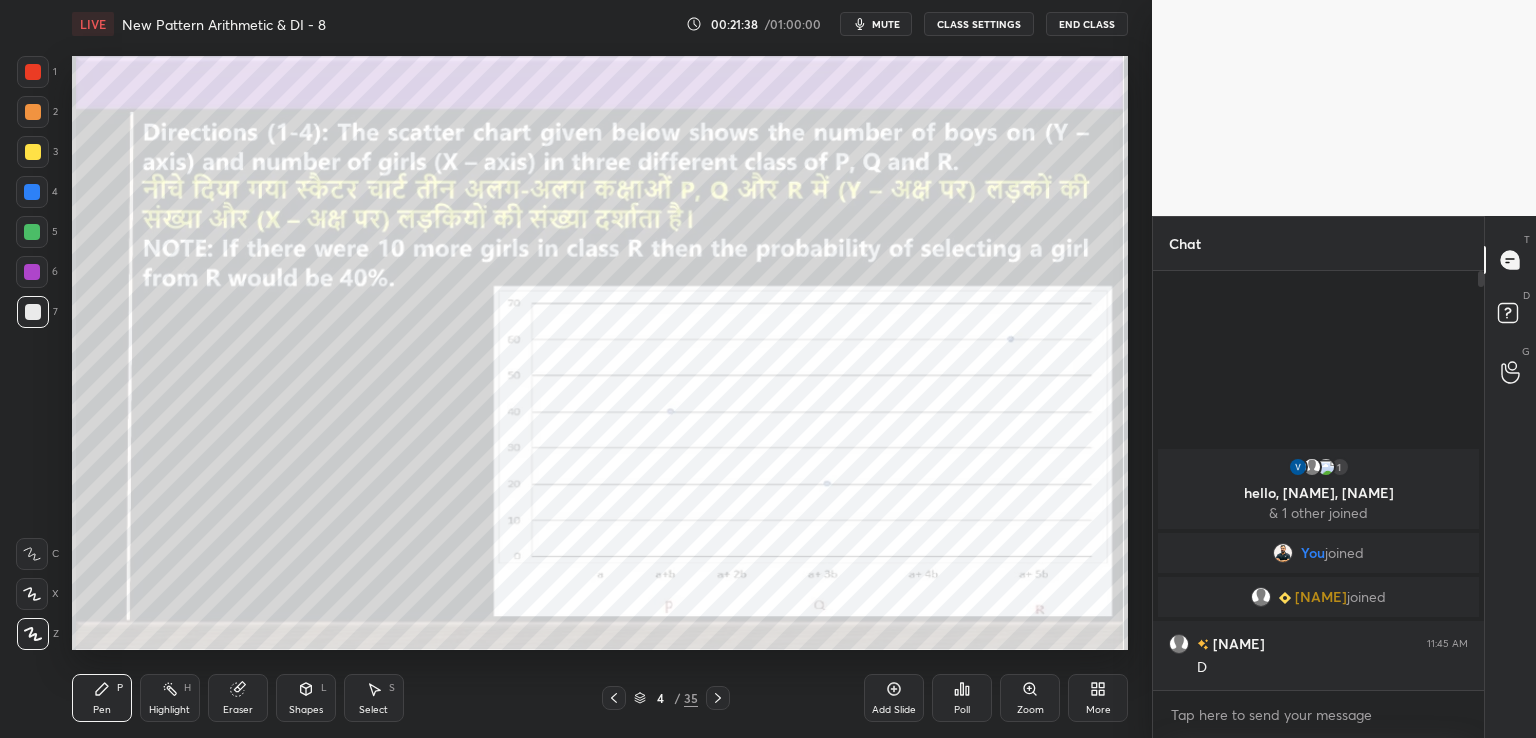click at bounding box center (614, 698) 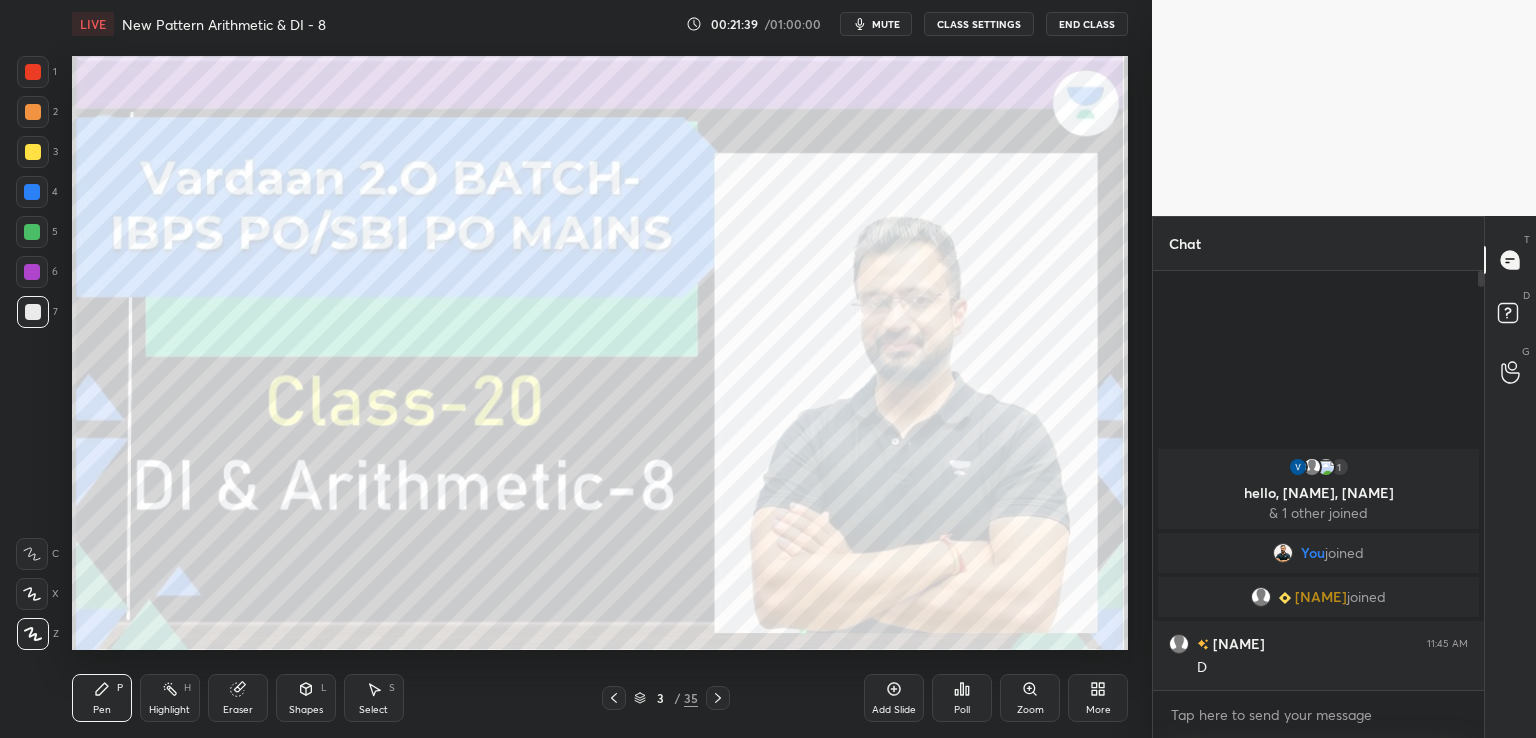 click 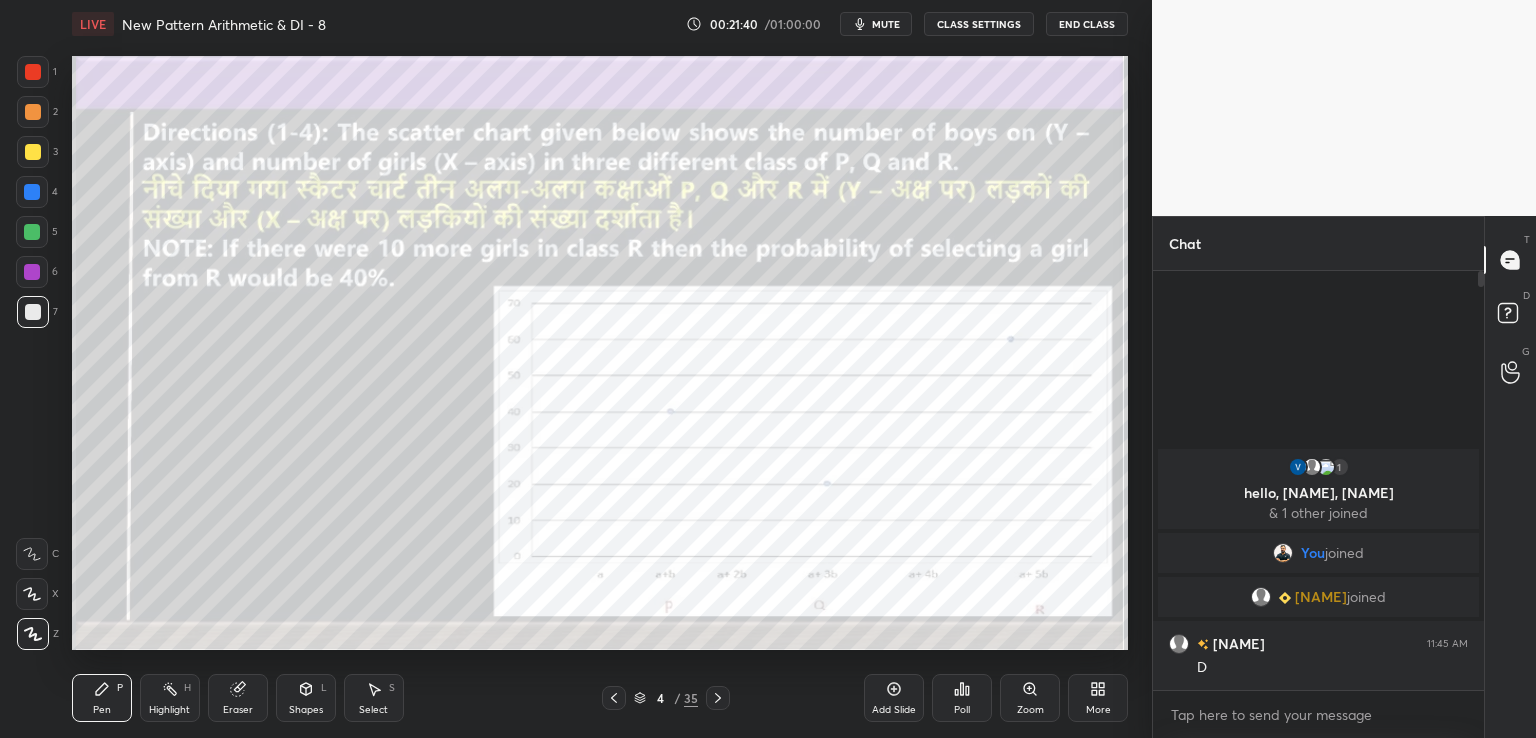 click at bounding box center (718, 698) 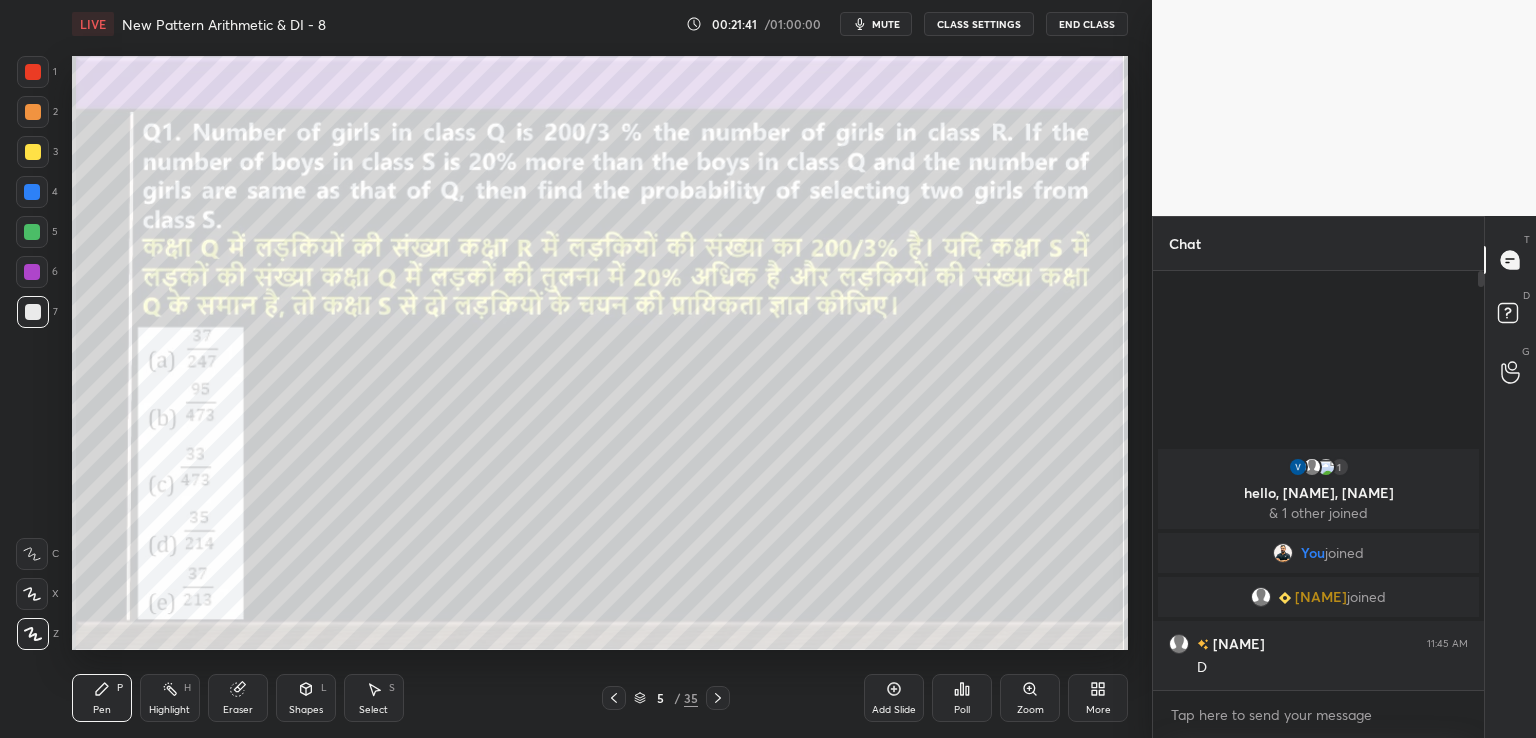 click 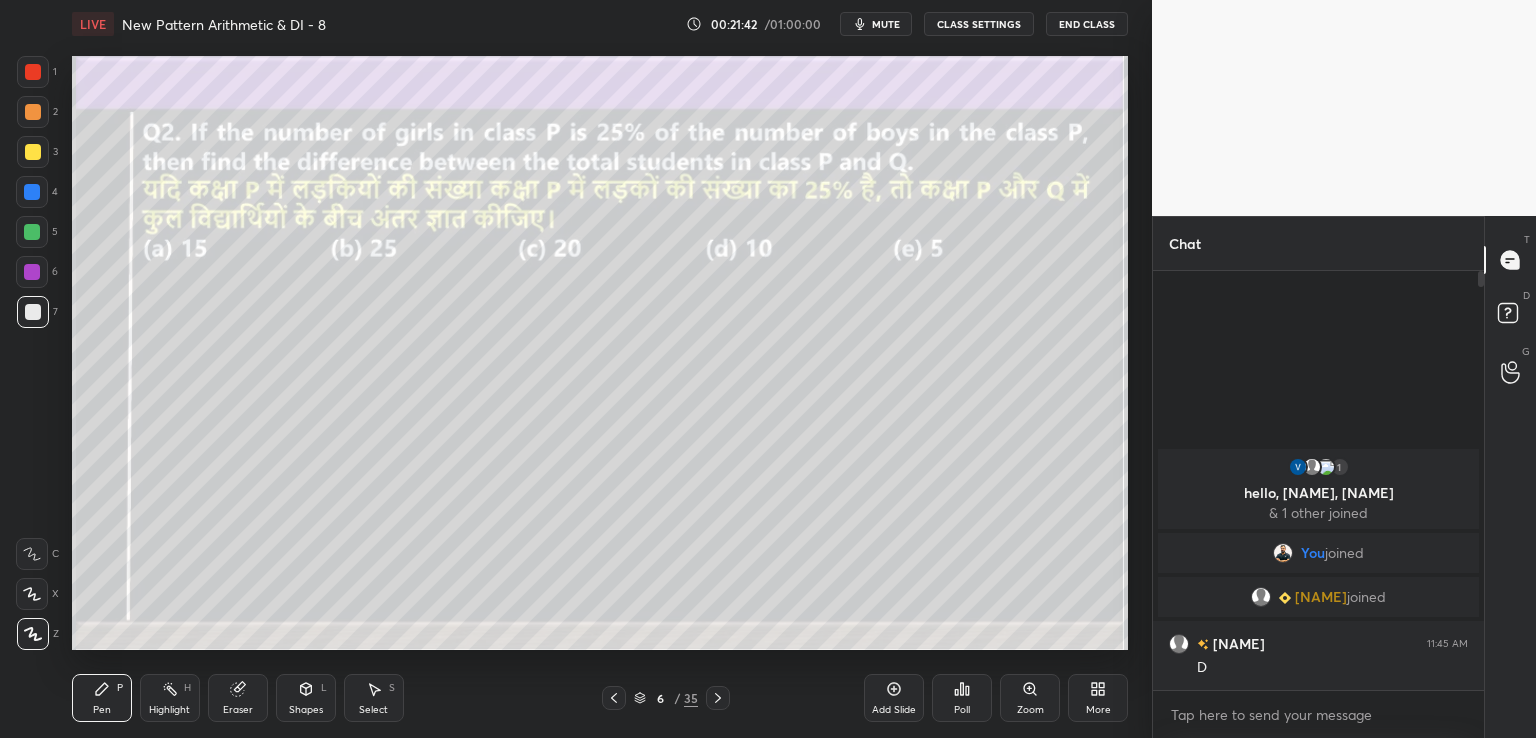 click 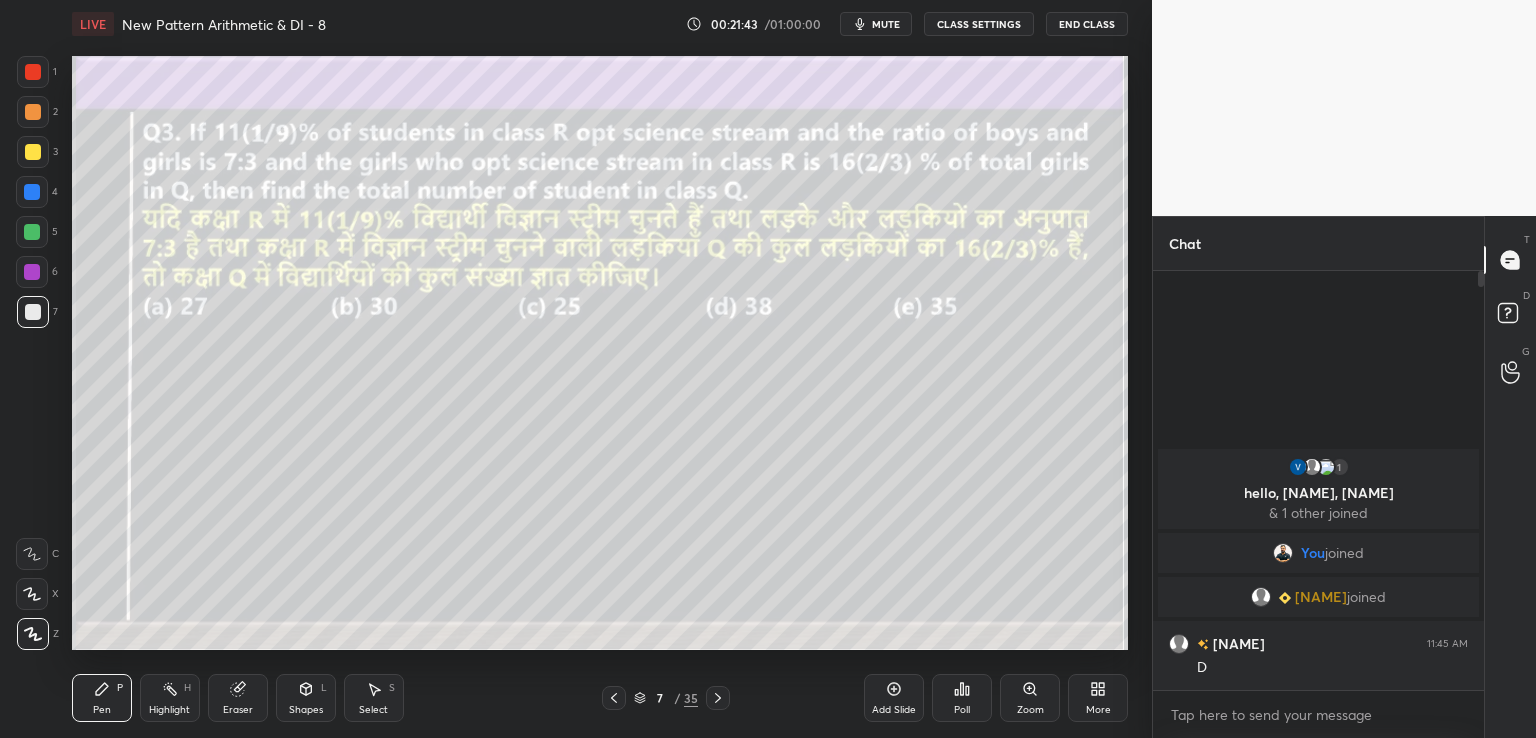 click 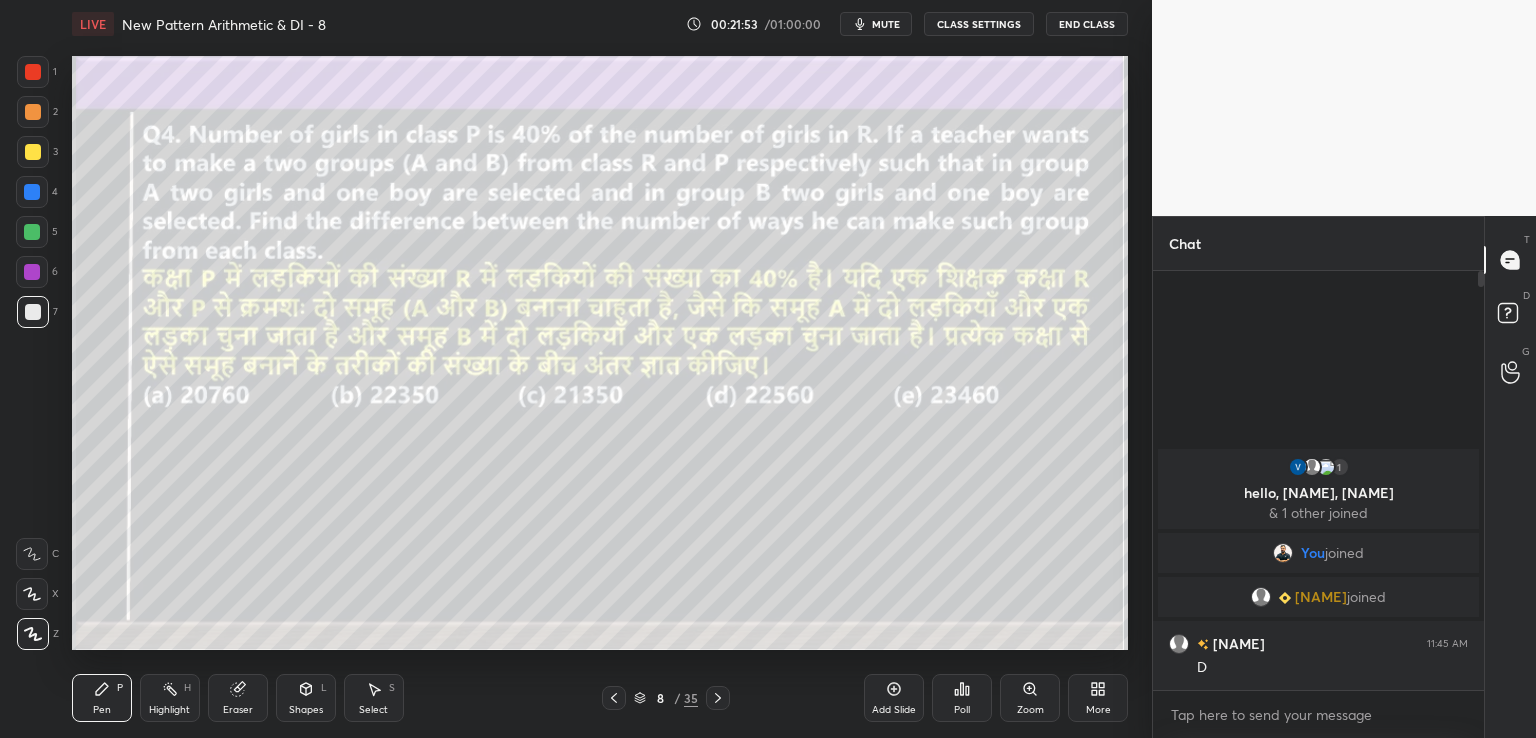 click 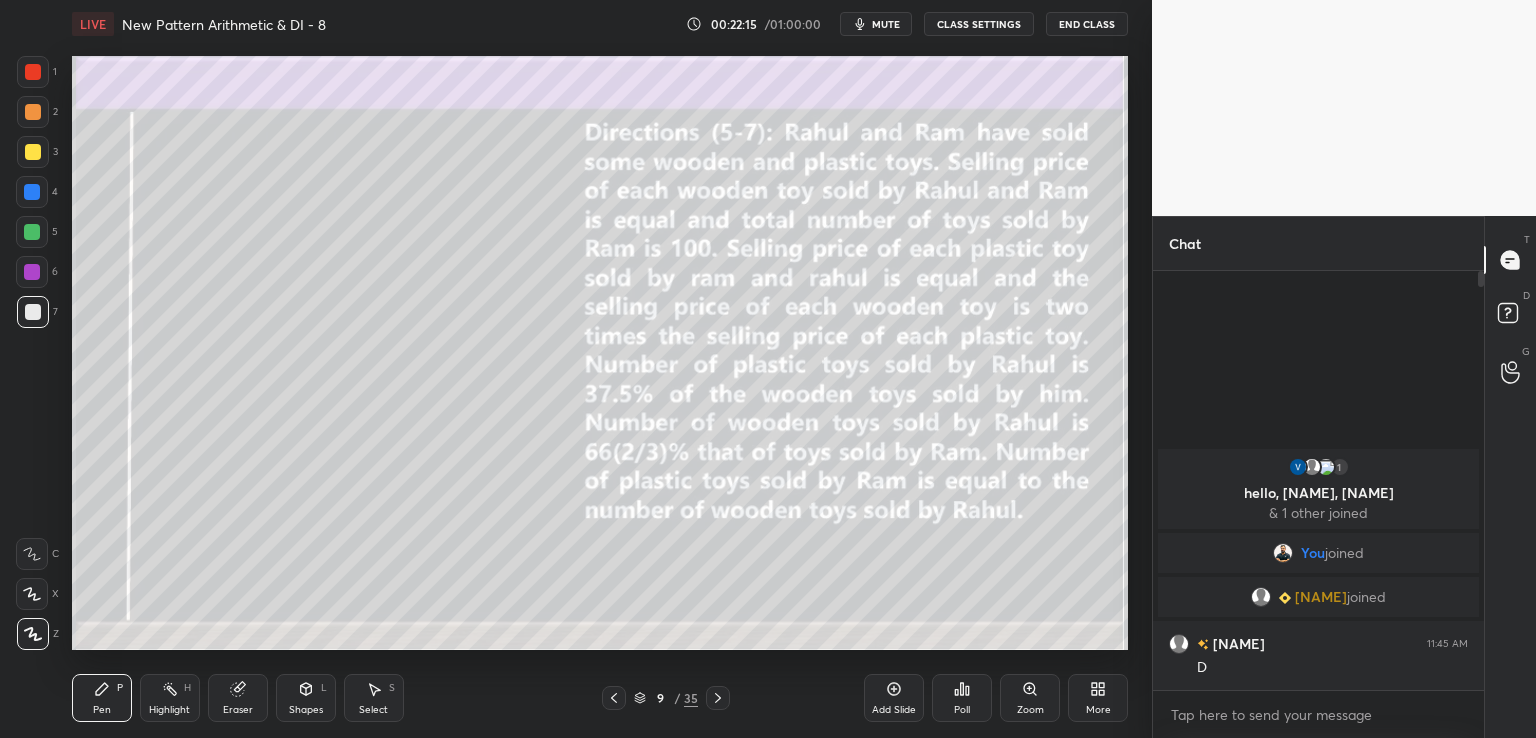 click at bounding box center [33, 152] 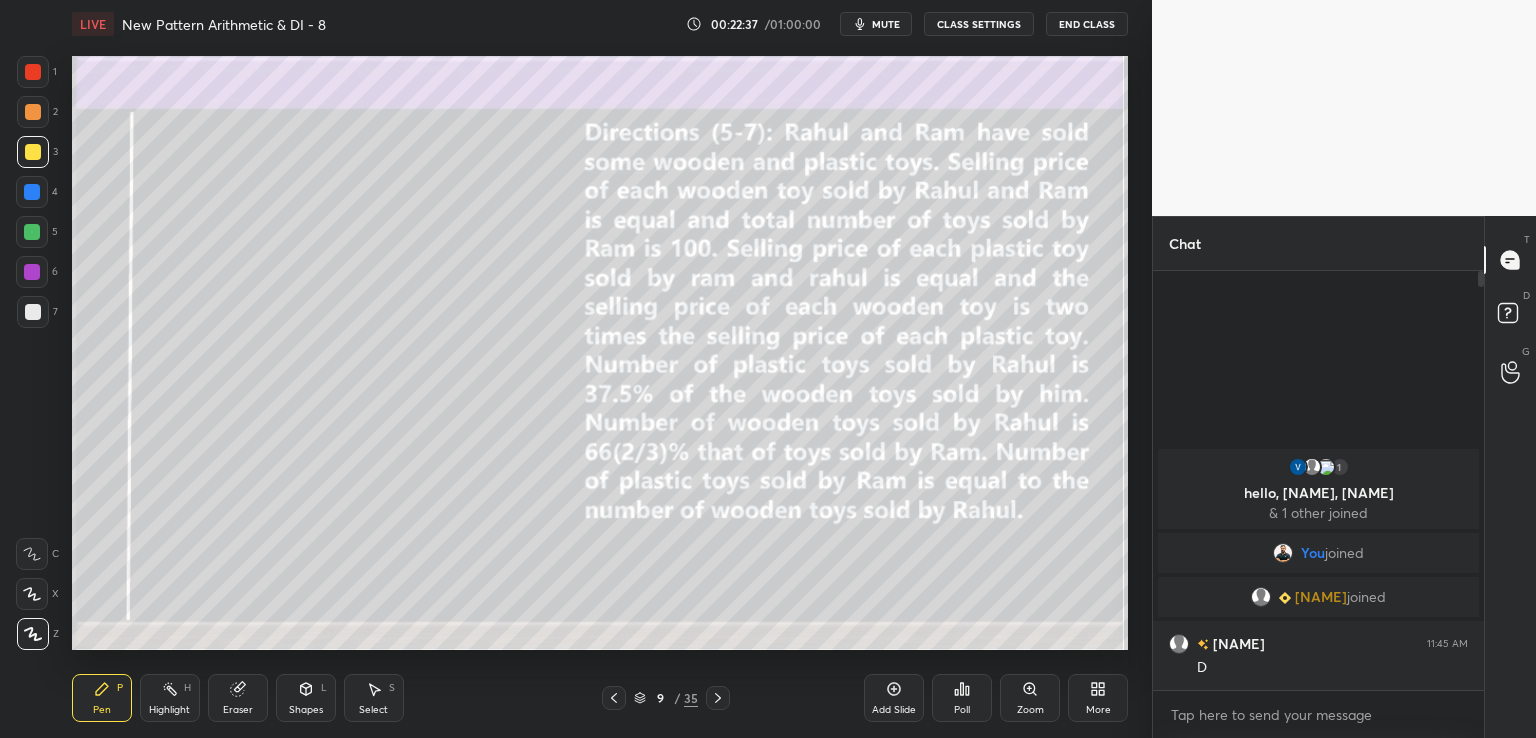 click 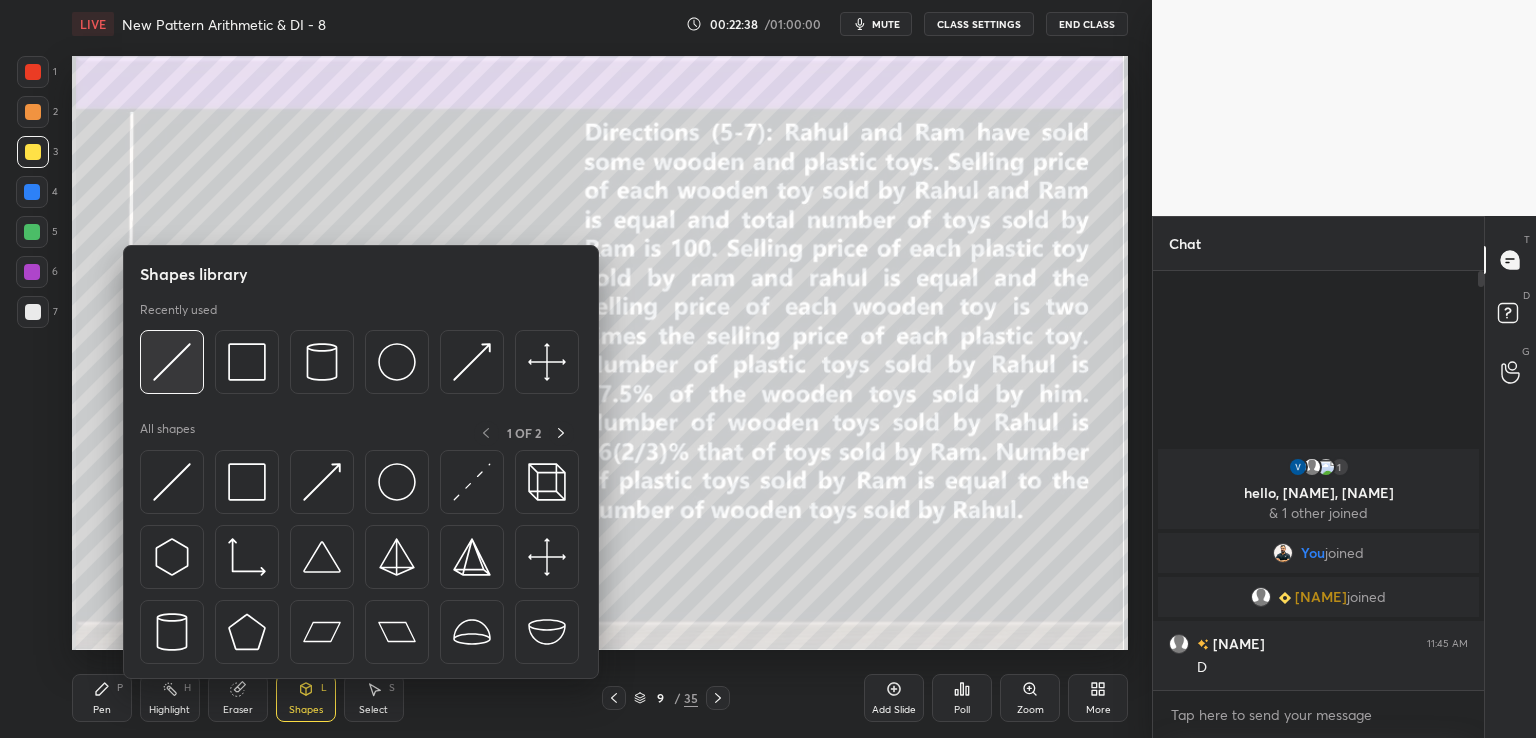 click at bounding box center (172, 362) 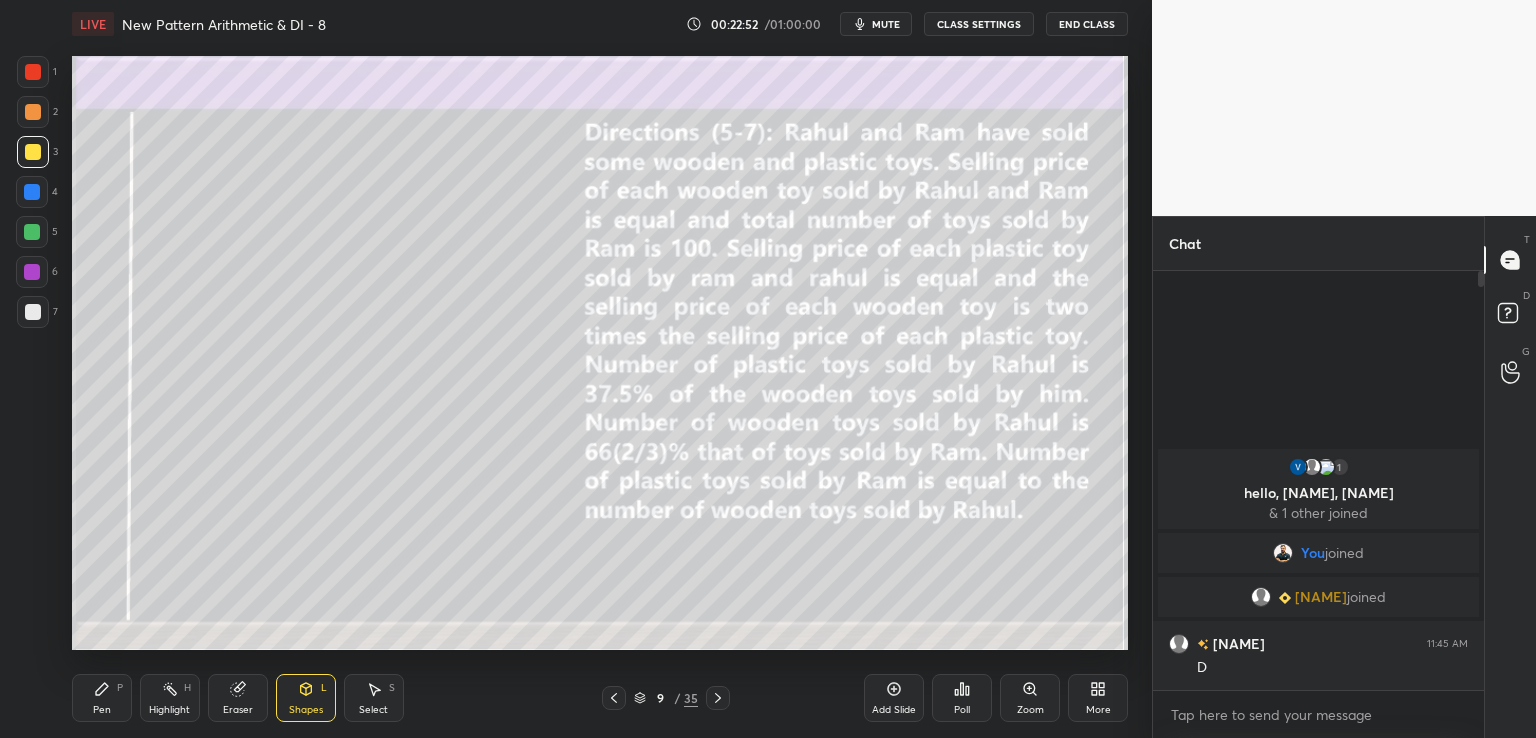 click at bounding box center (33, 72) 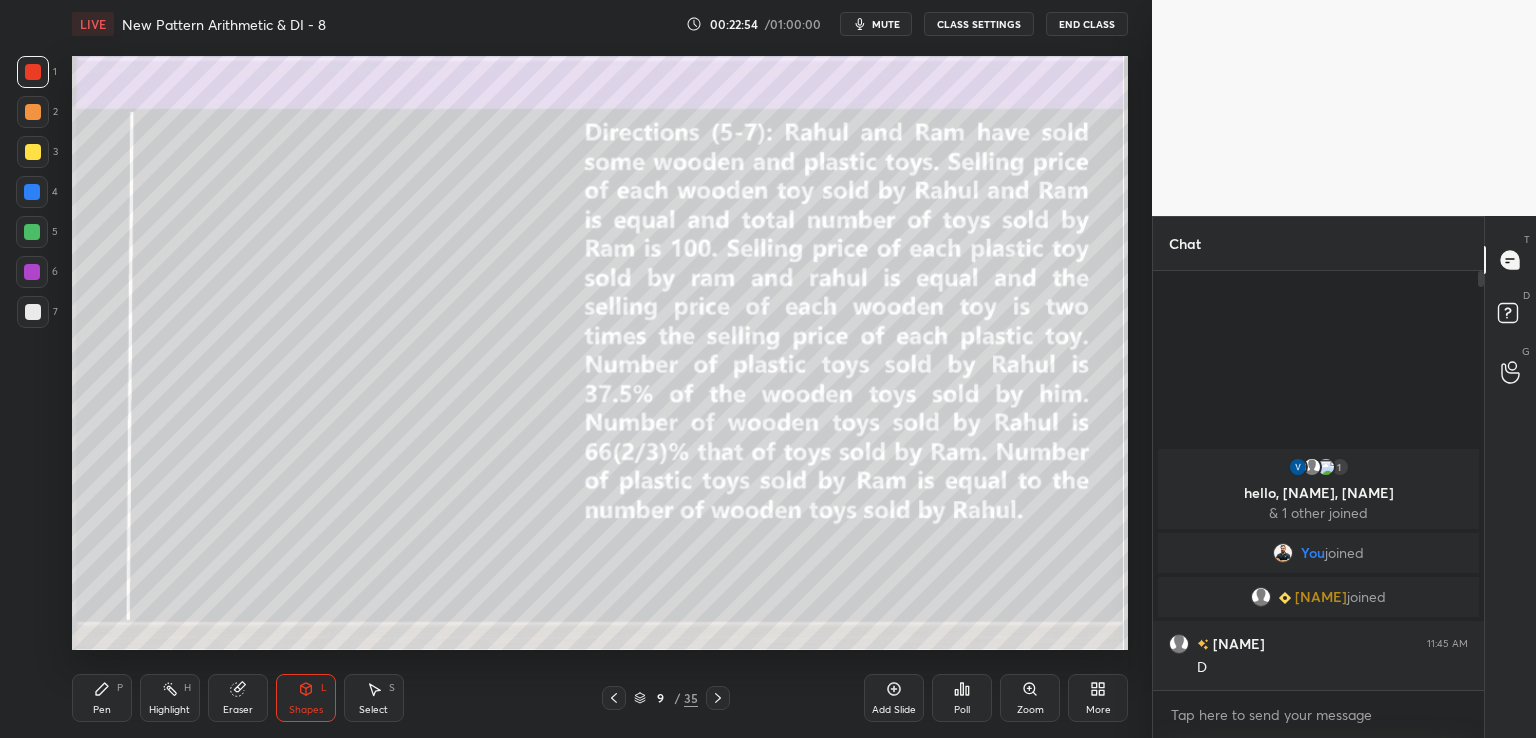 click on "Pen P" at bounding box center (102, 698) 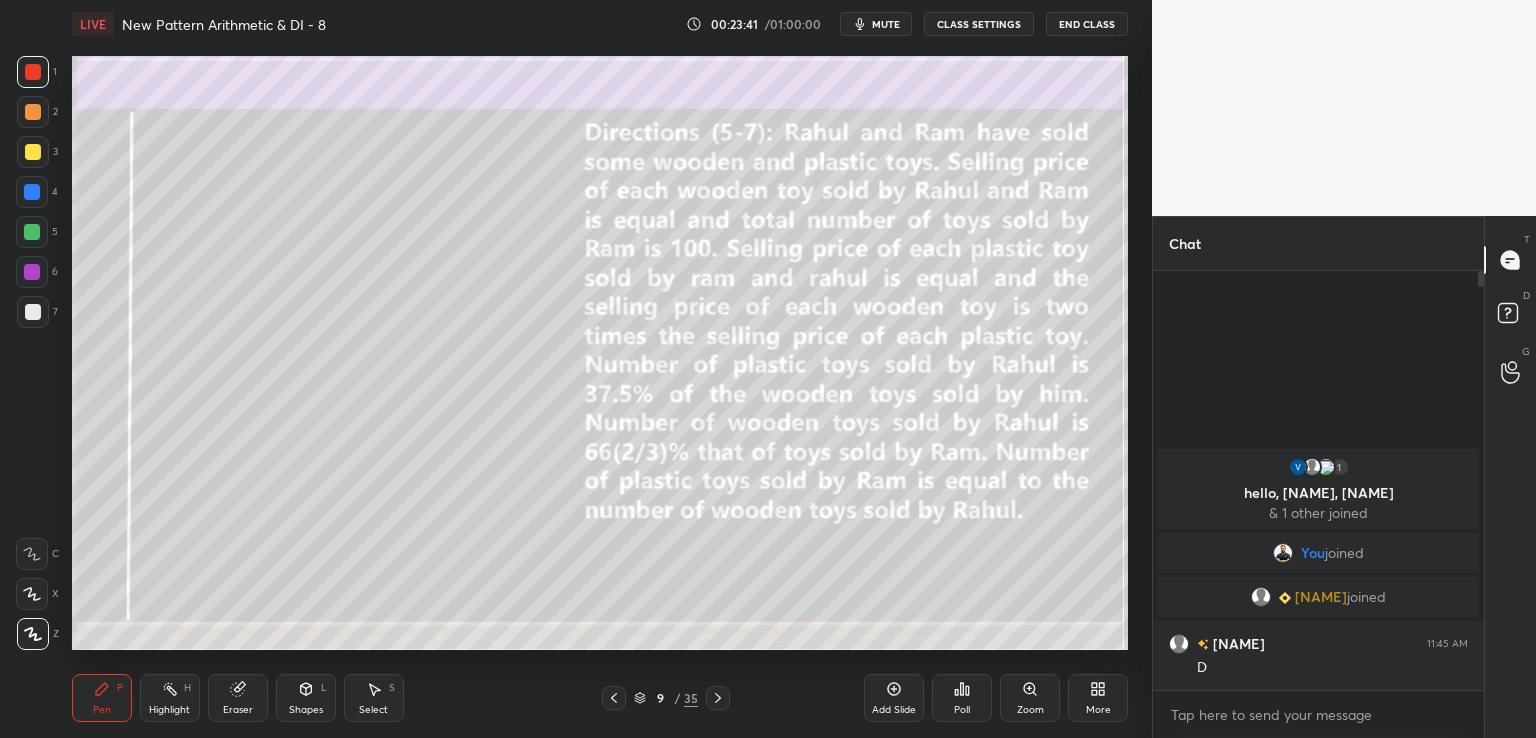 click on "Eraser" at bounding box center (238, 710) 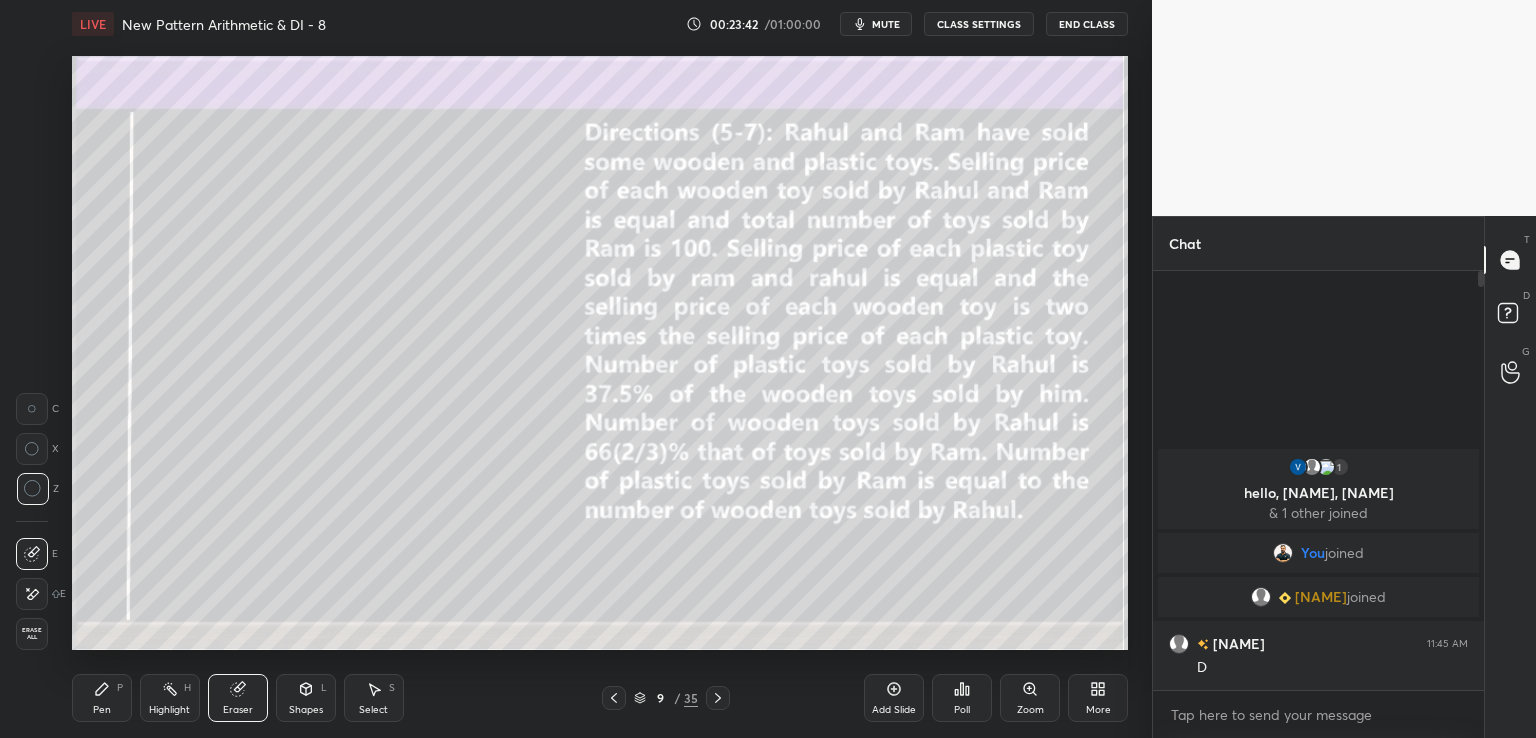 click at bounding box center (32, 409) 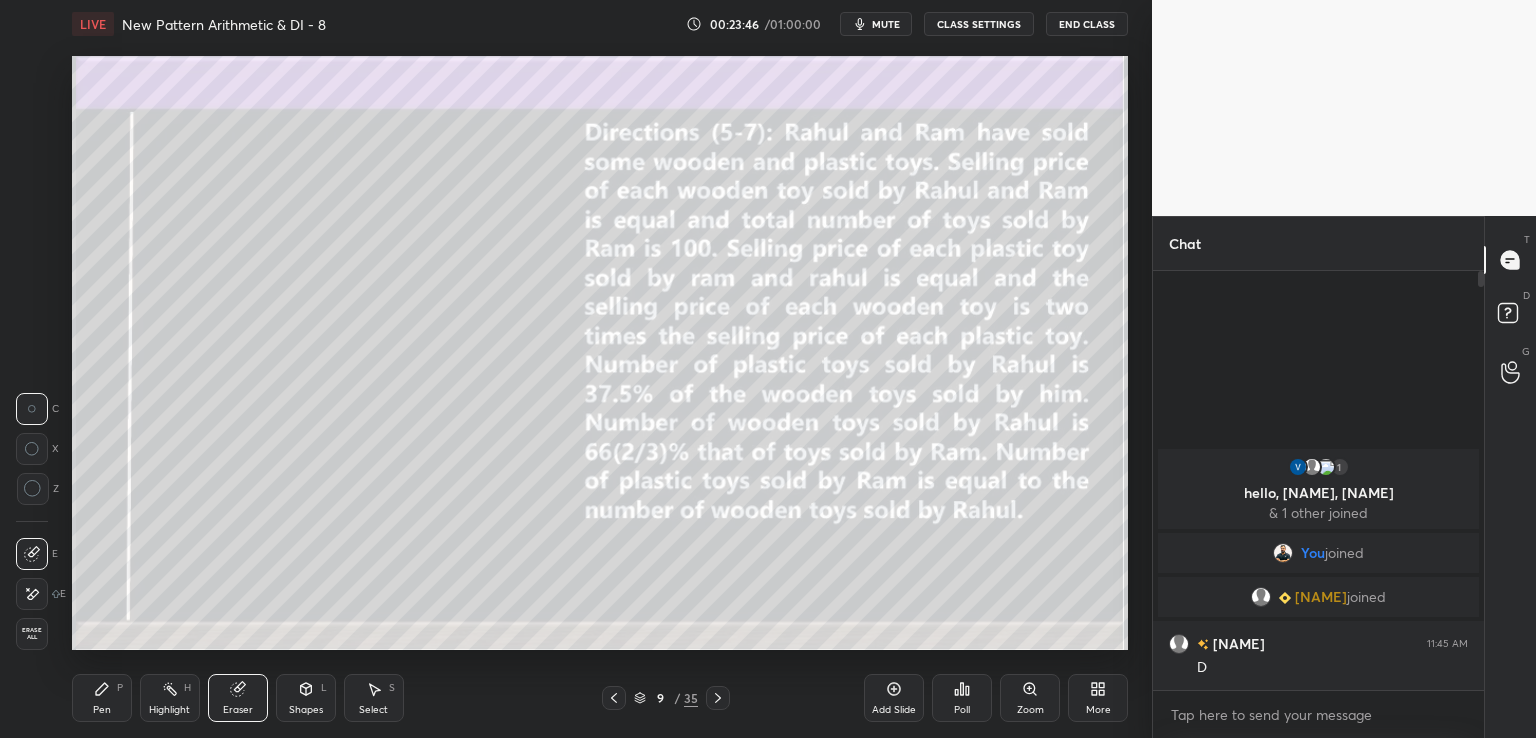 click on "Pen P" at bounding box center (102, 698) 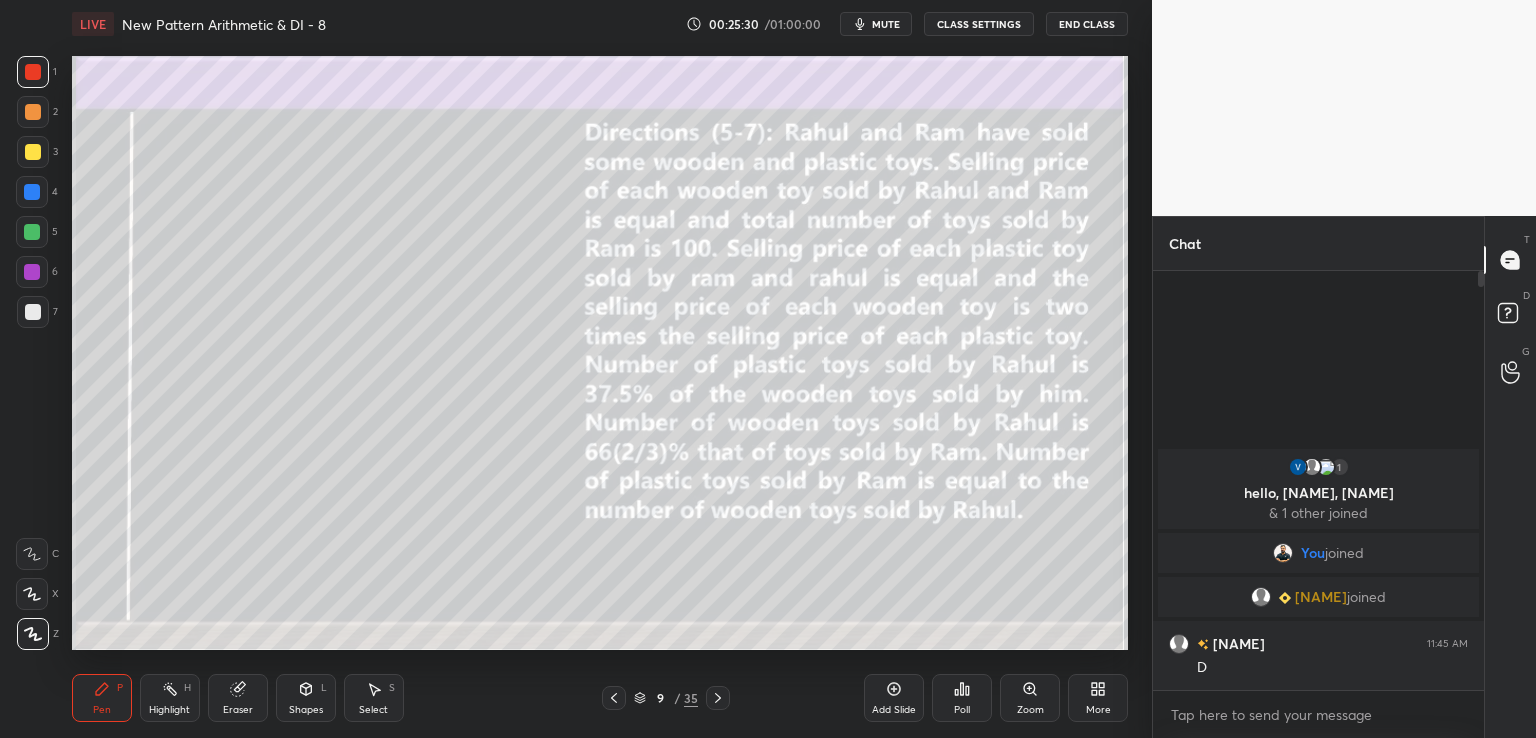 click at bounding box center (32, 272) 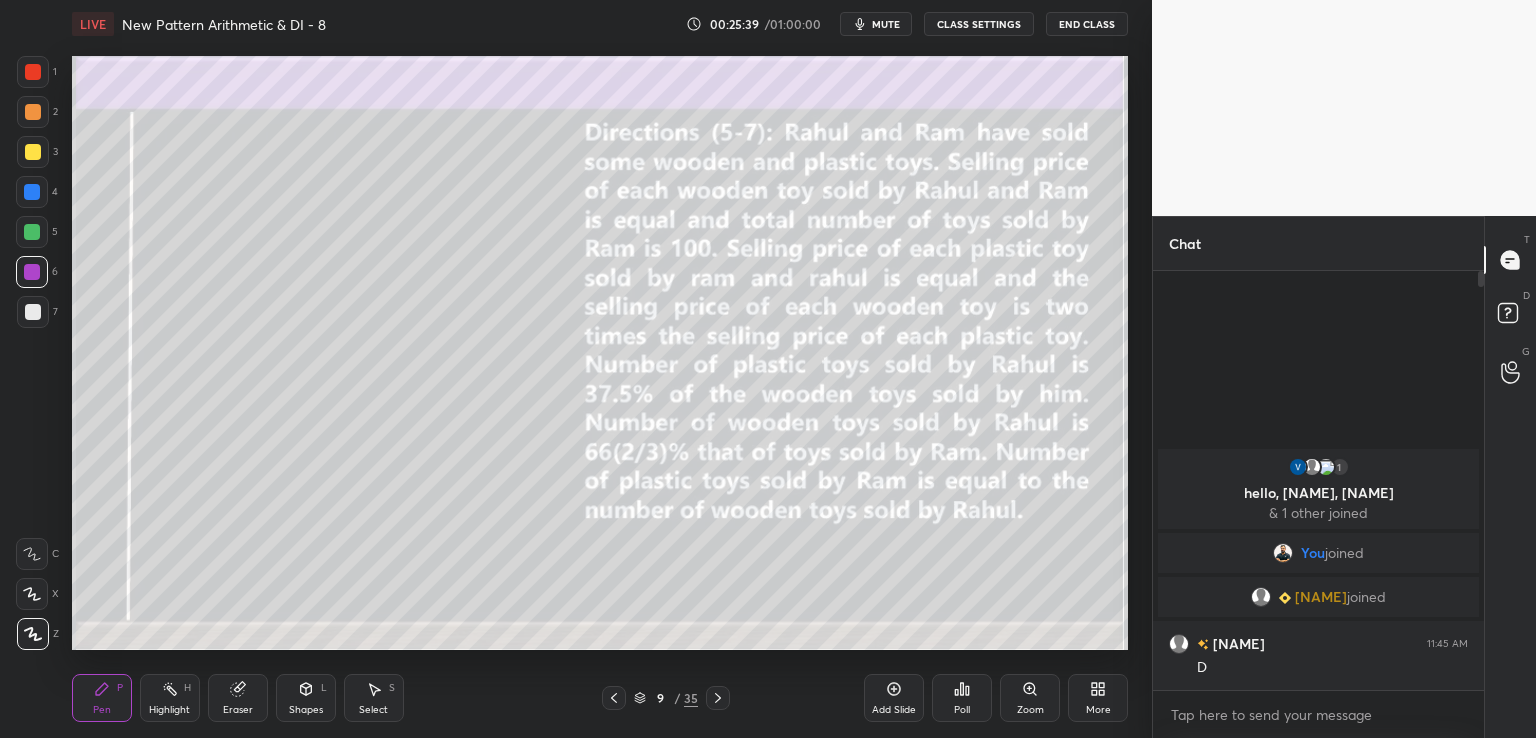 click on "Shapes L" at bounding box center (306, 698) 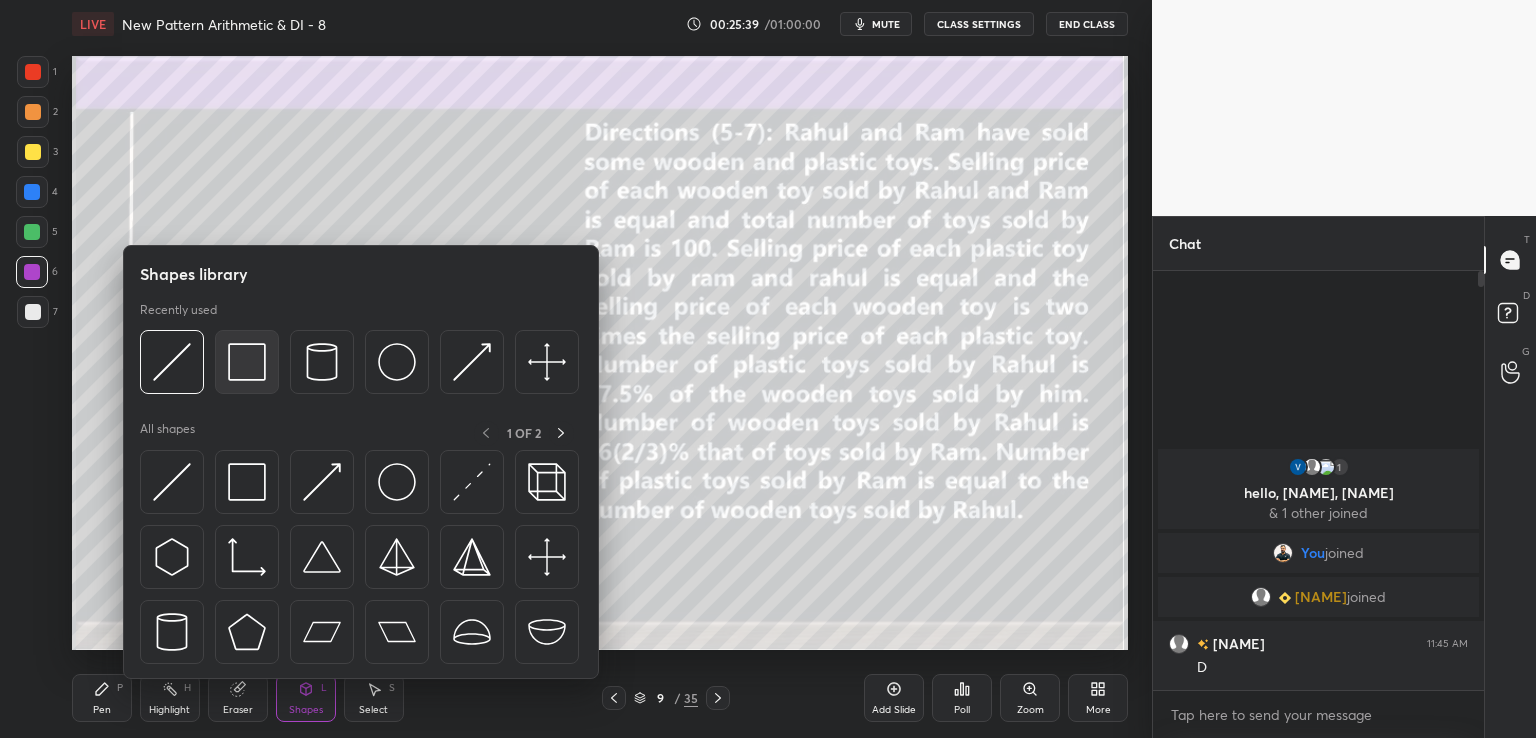 click at bounding box center [247, 362] 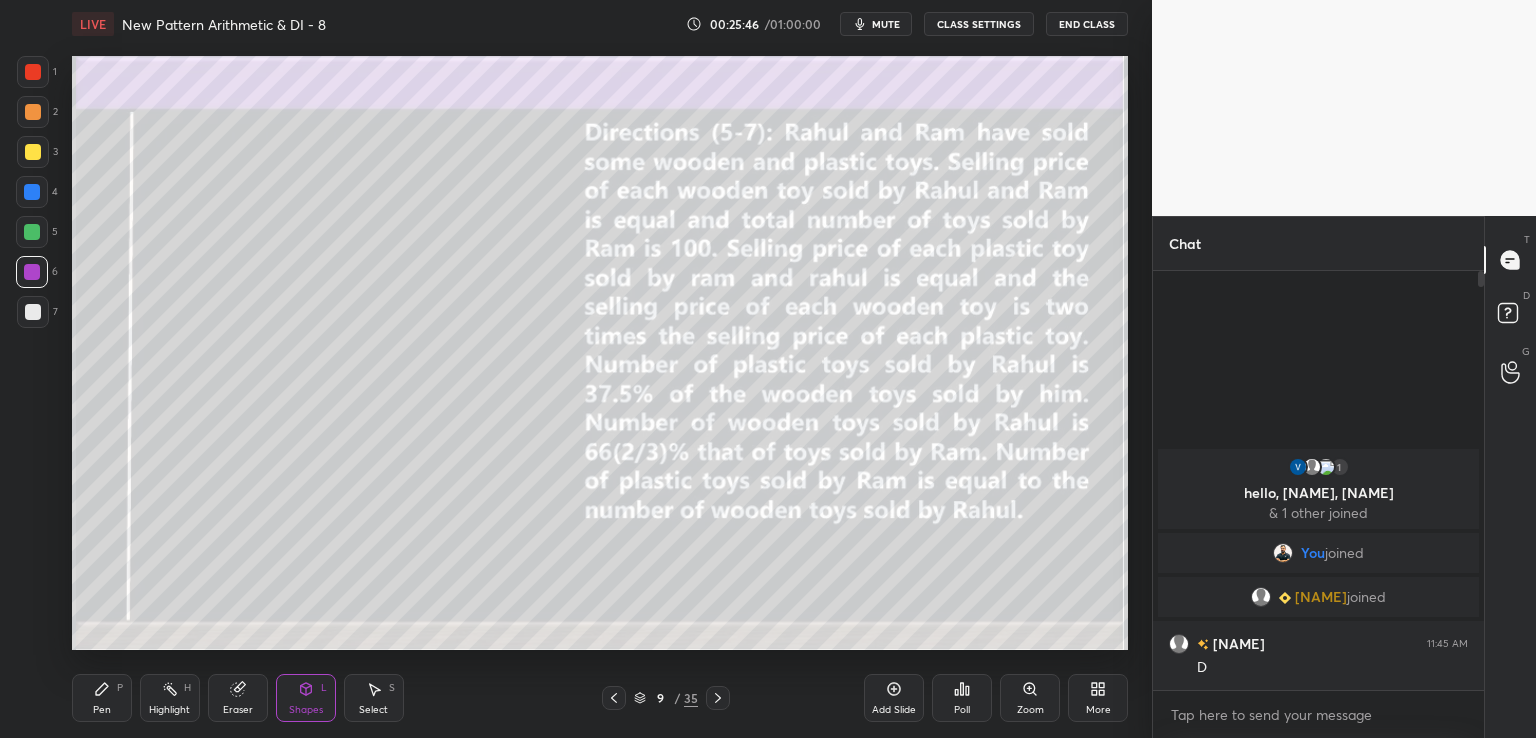 click at bounding box center [32, 192] 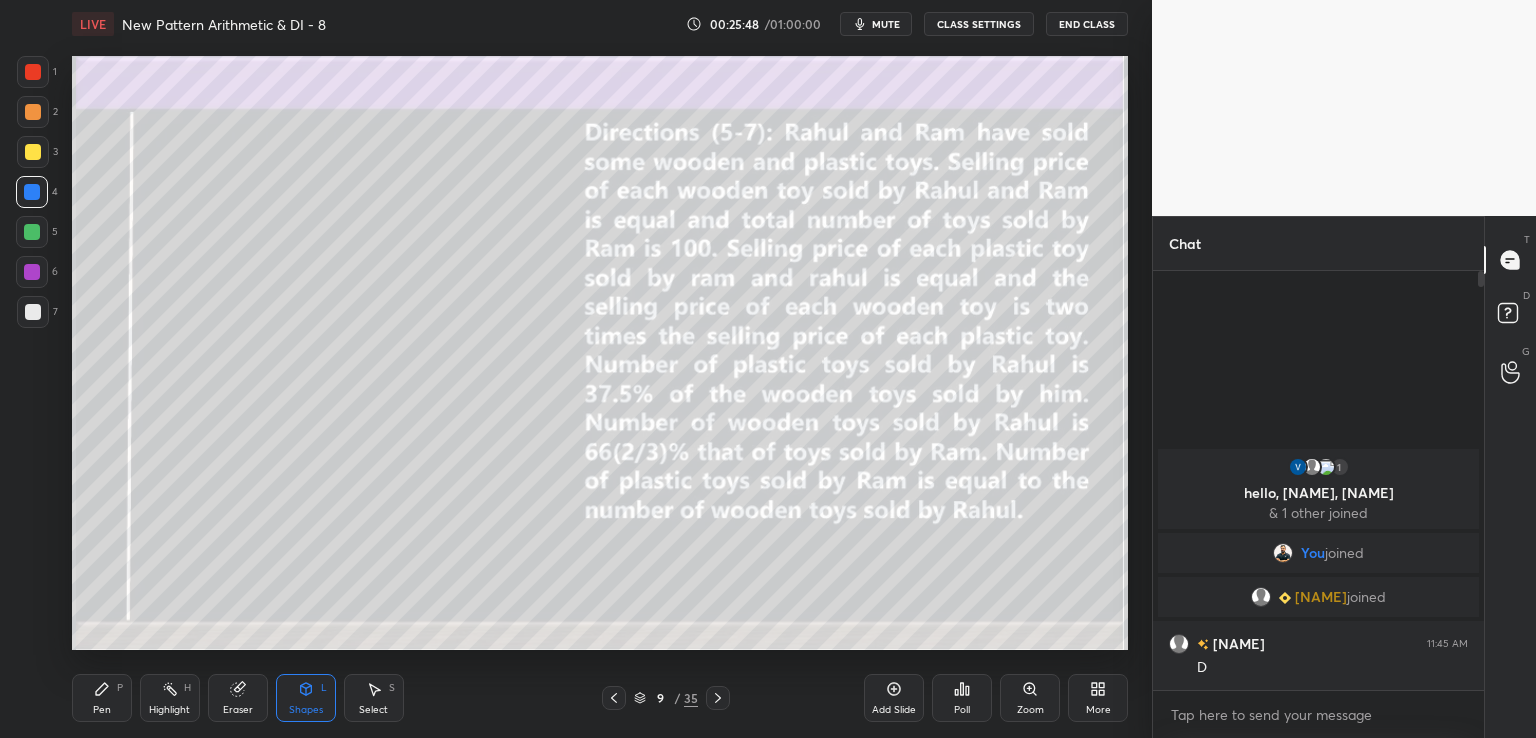 click on "Pen P" at bounding box center (102, 698) 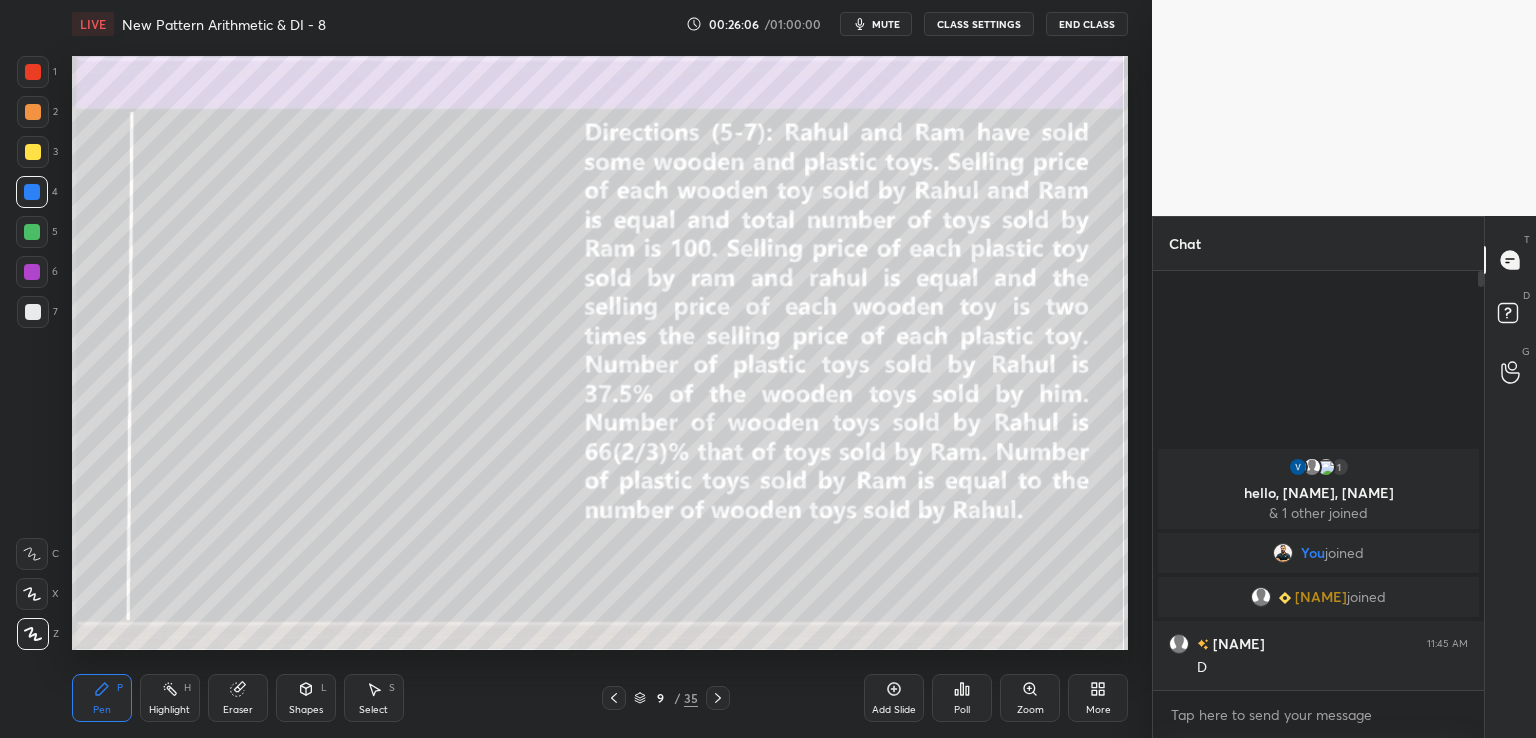 click 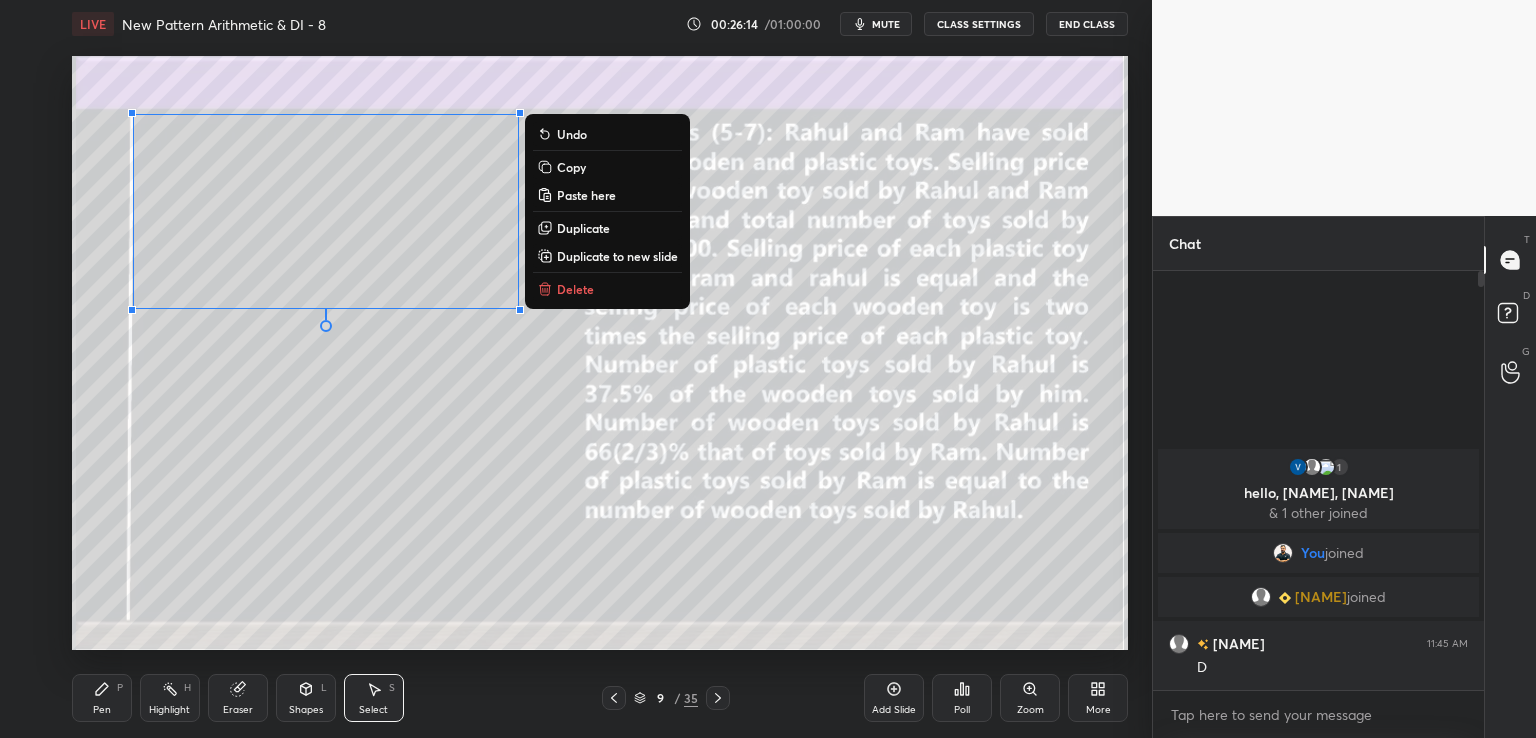 click on "Copy" at bounding box center [607, 167] 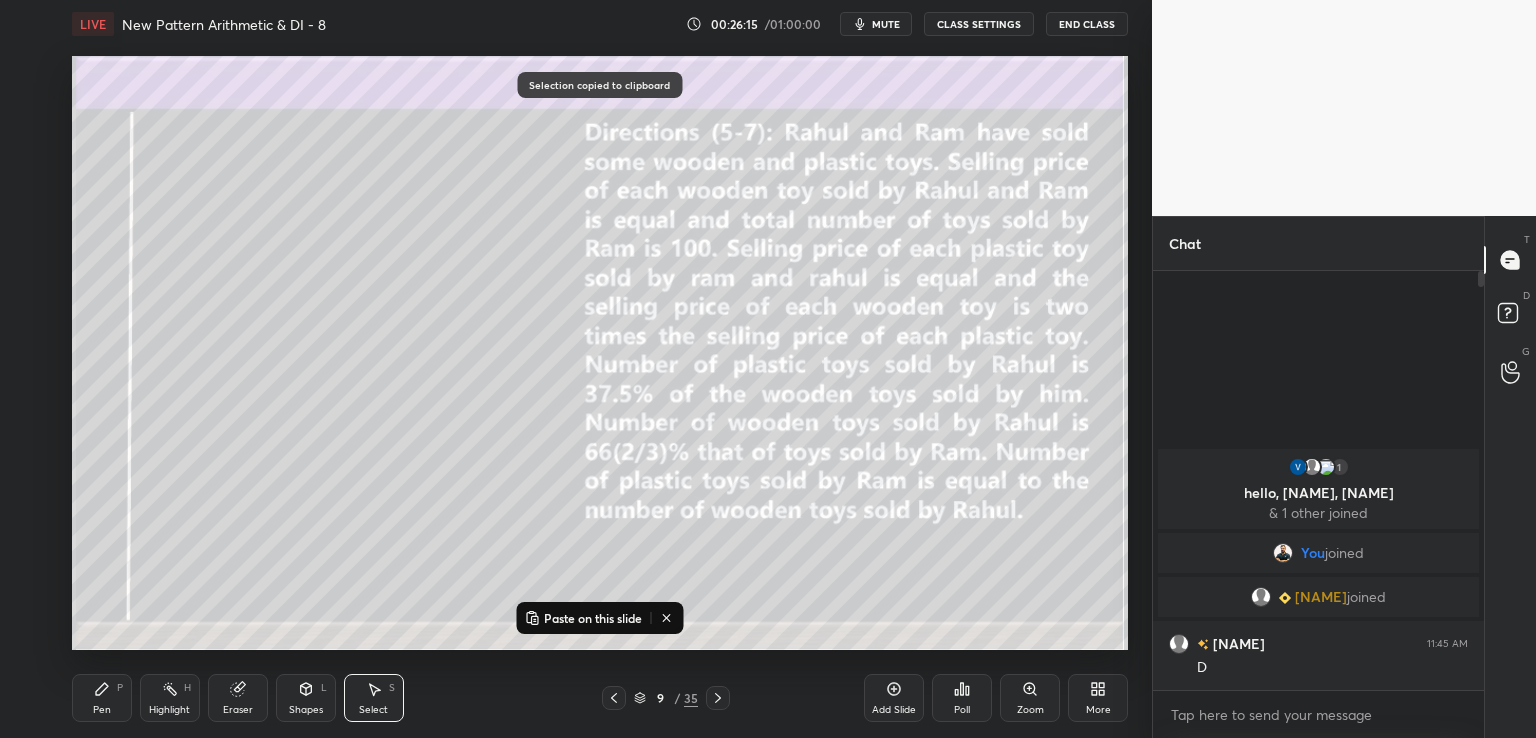click 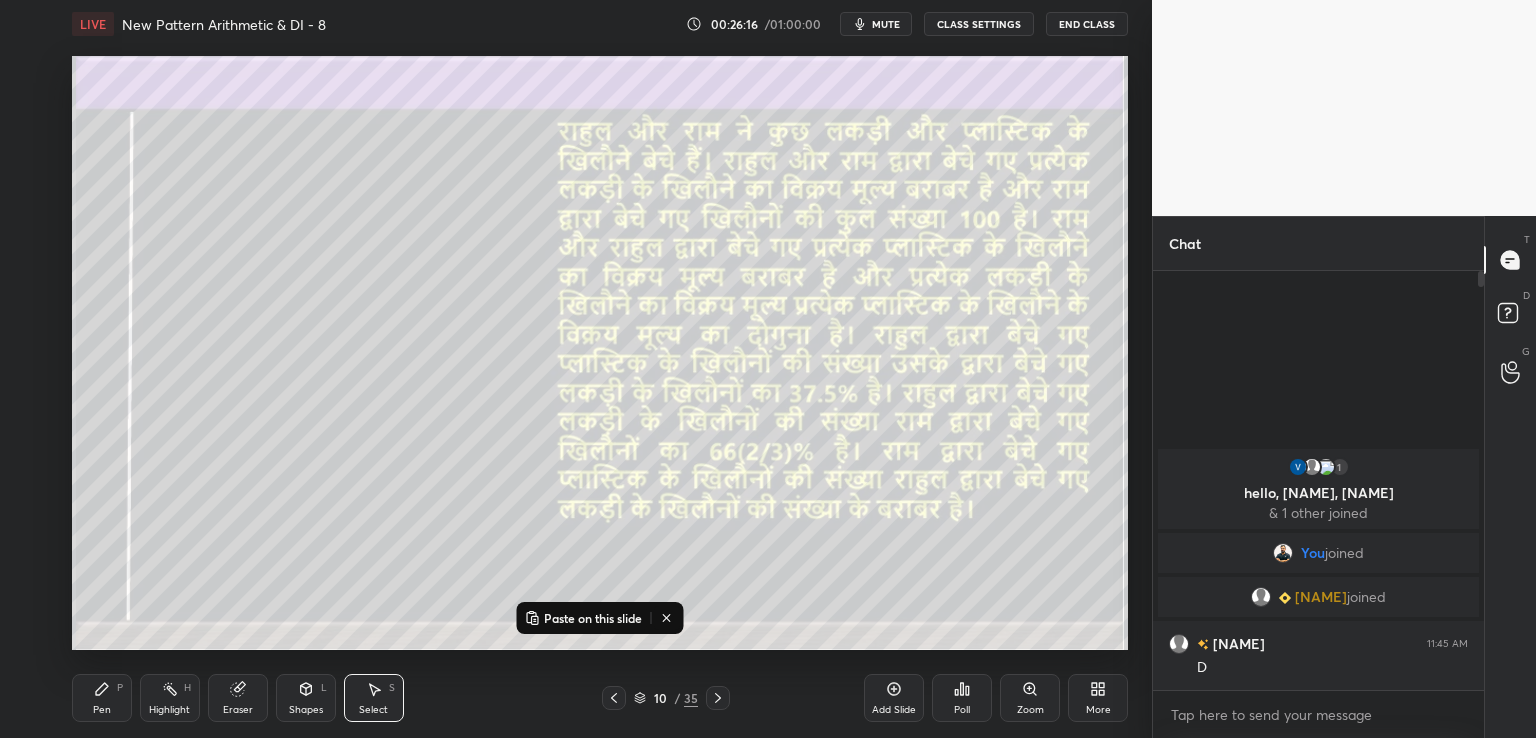 click 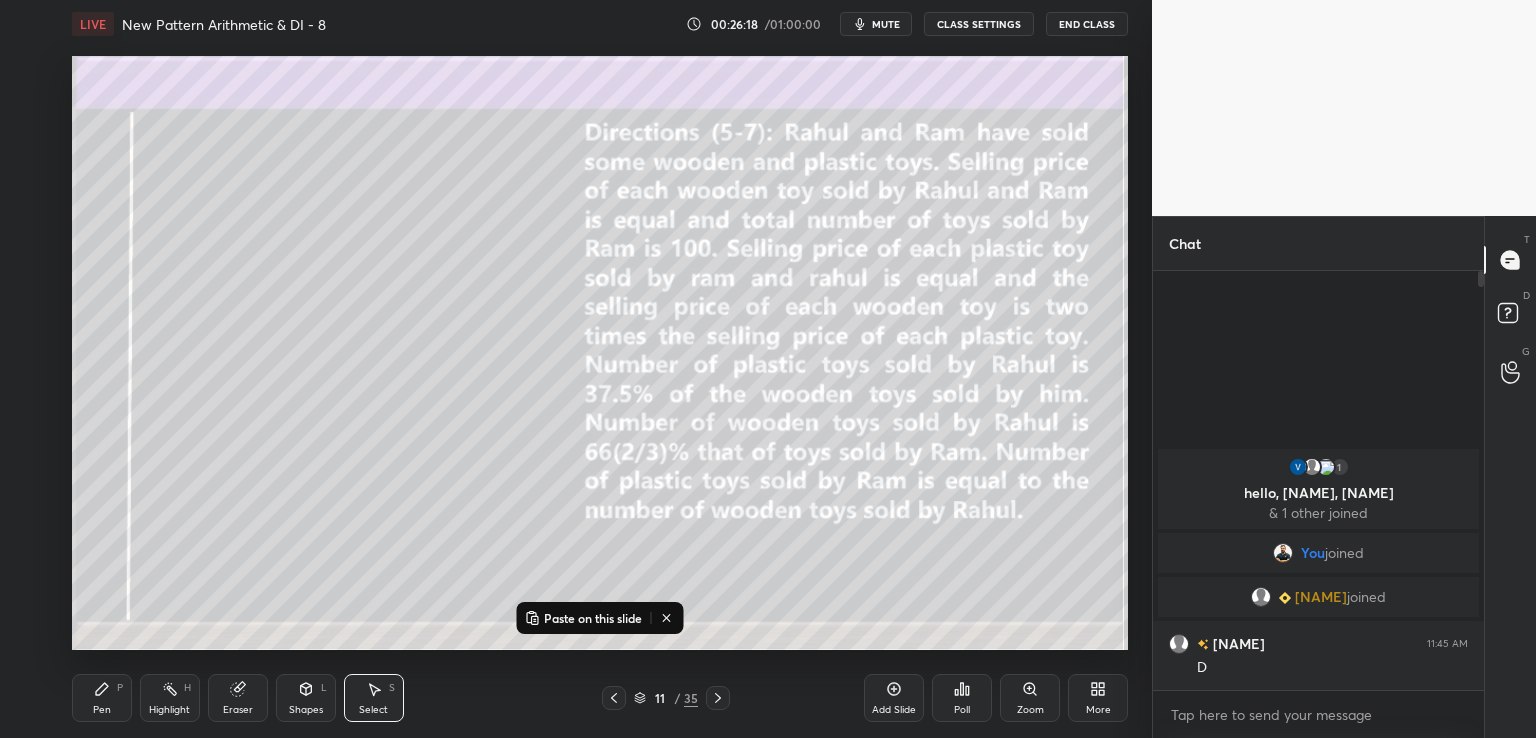 click 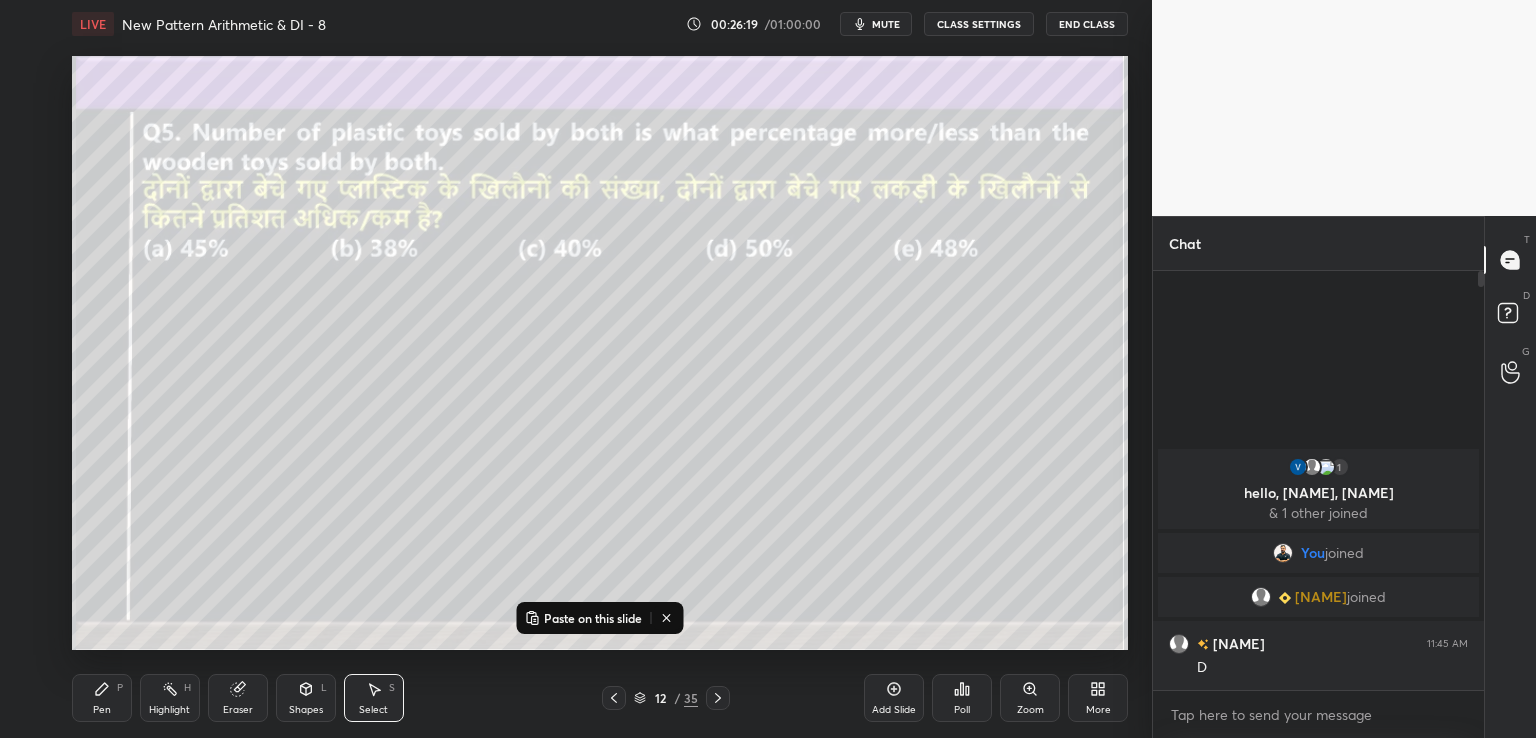 click on "Paste on this slide" at bounding box center (593, 618) 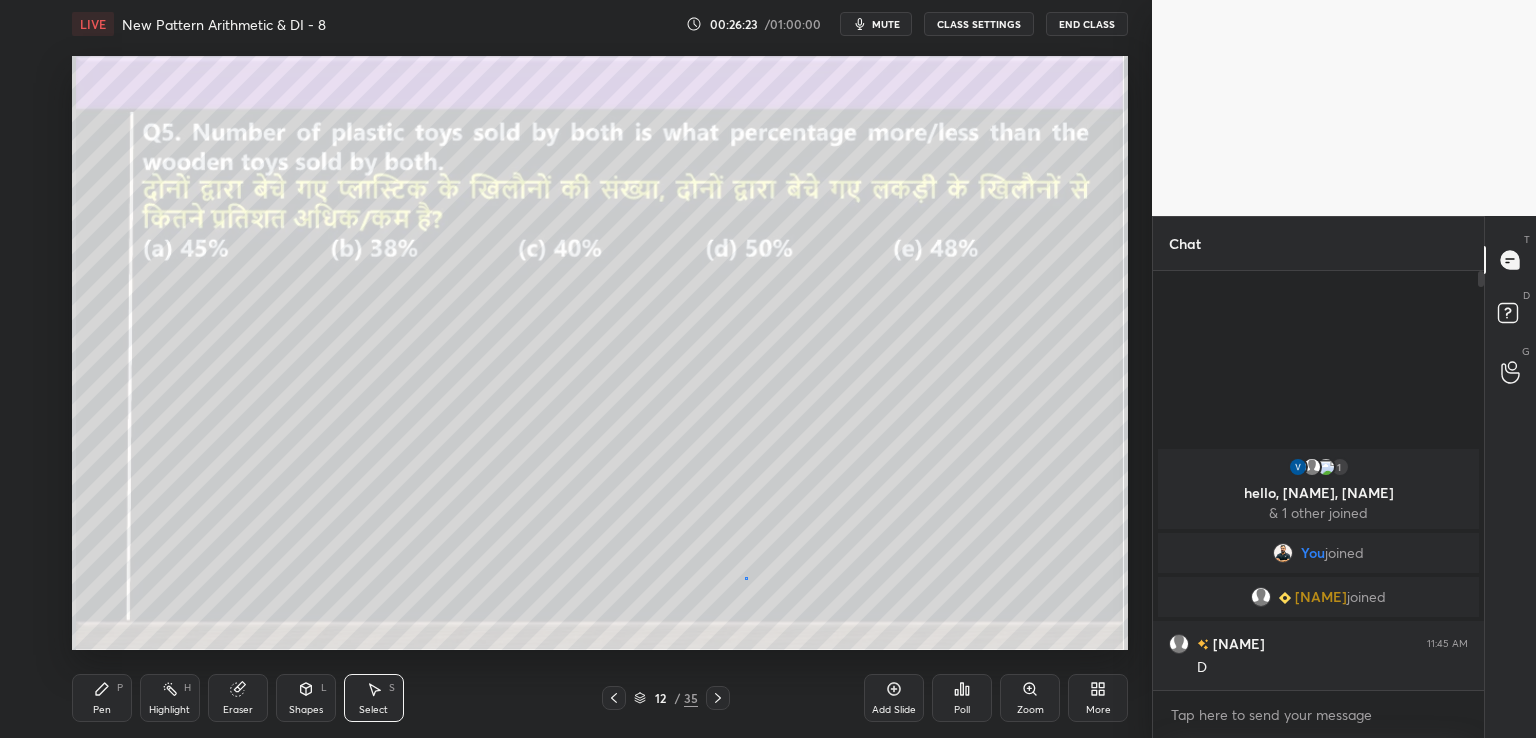 click on "0 ° Undo Copy Paste here Duplicate Duplicate to new slide Delete" at bounding box center [600, 353] 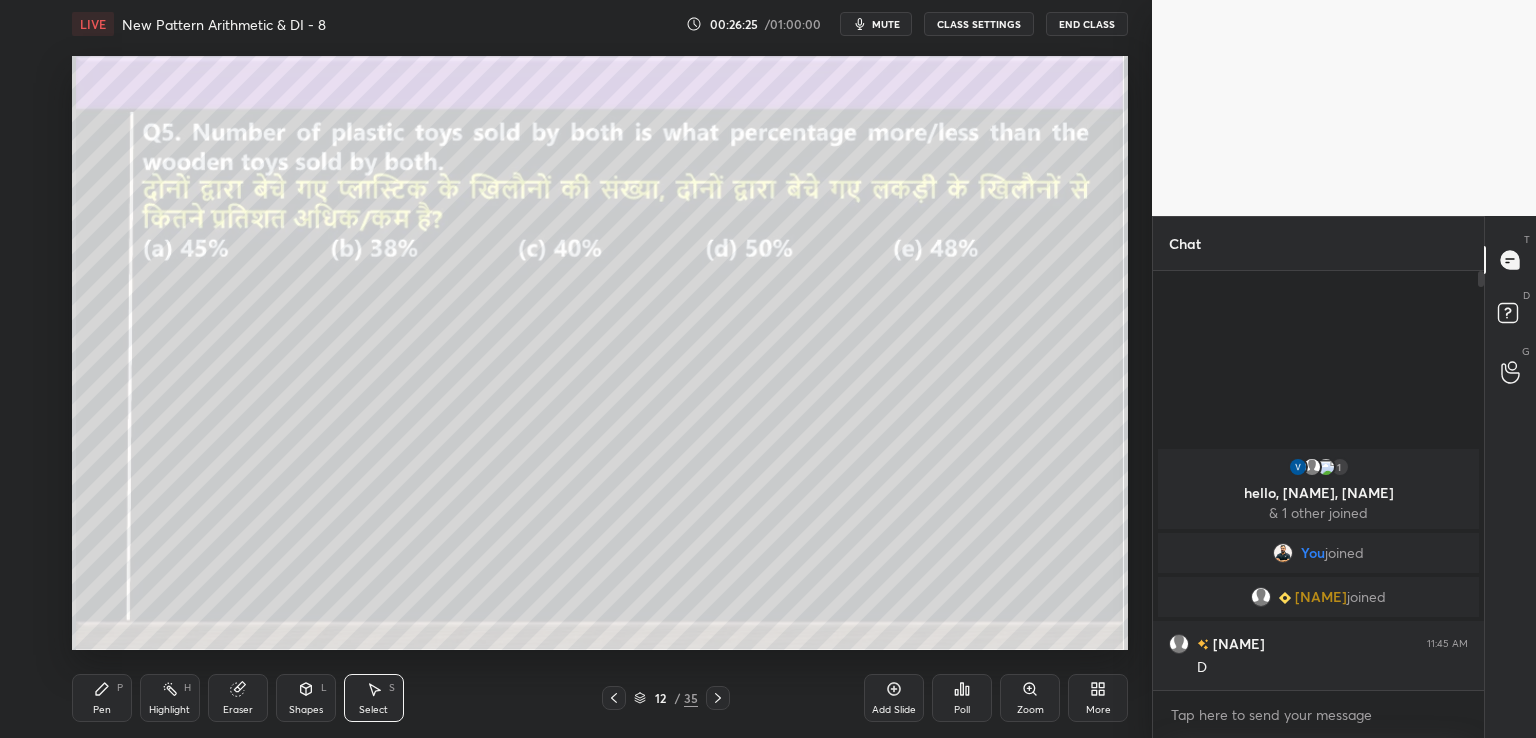click on "mute" at bounding box center [886, 24] 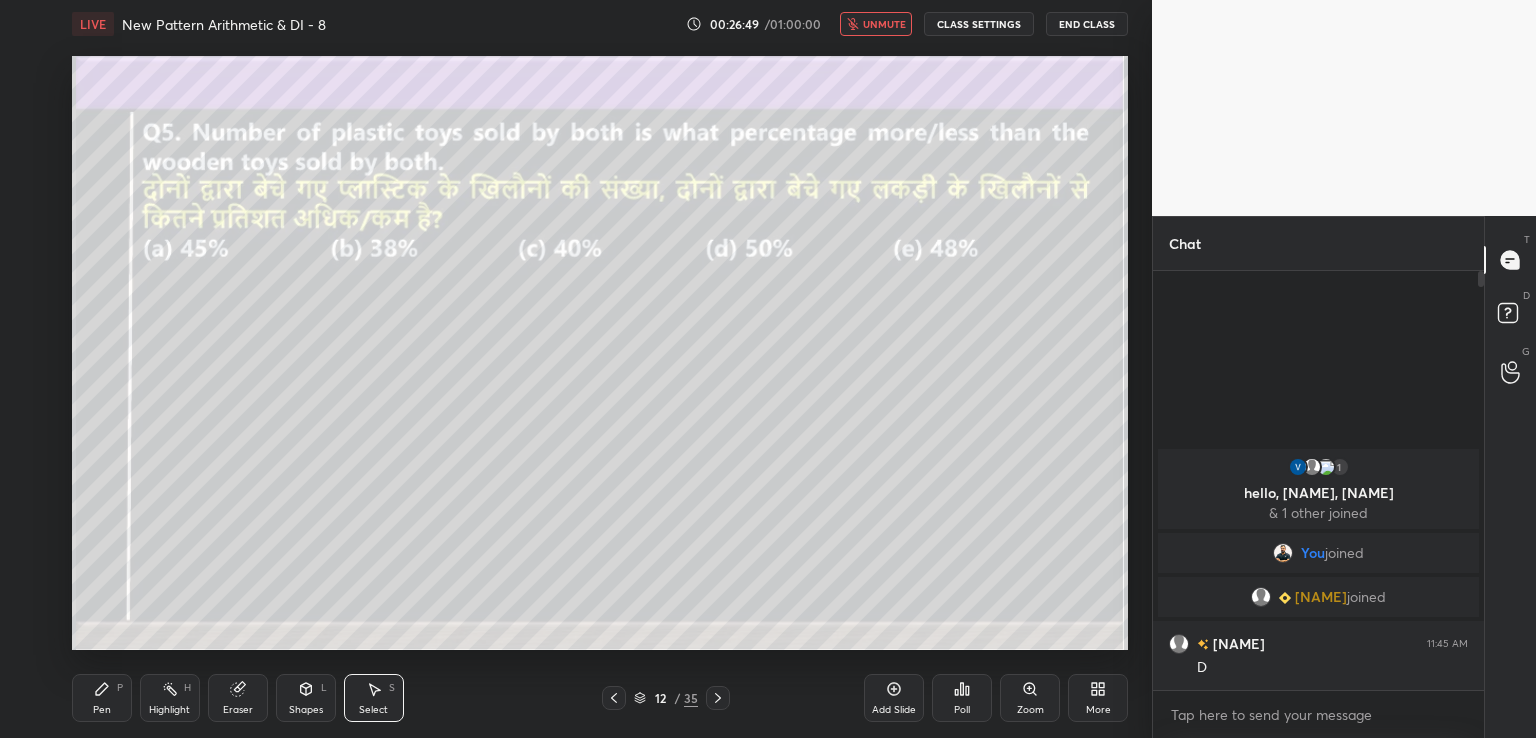 click on "unmute" at bounding box center [884, 24] 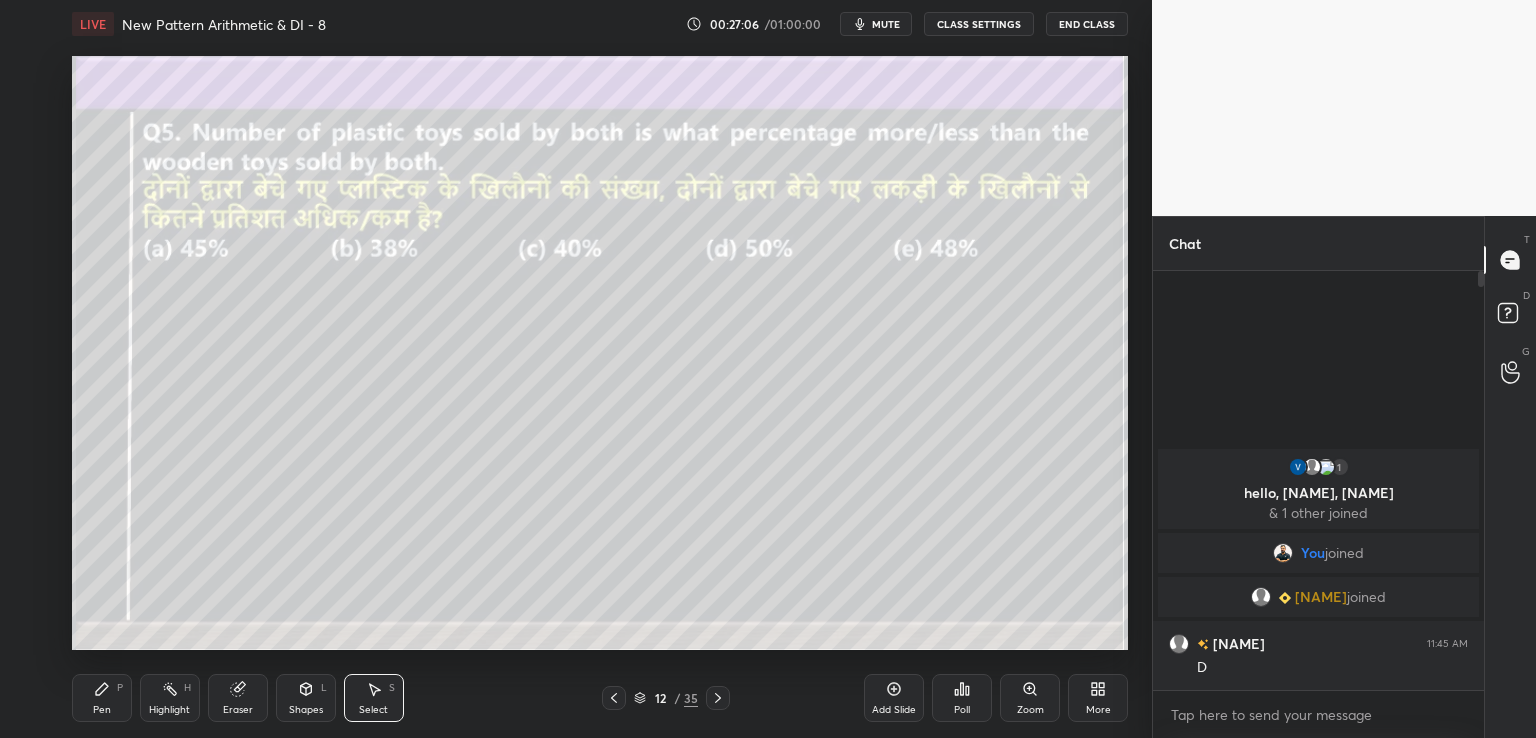 click on "Pen P" at bounding box center (102, 698) 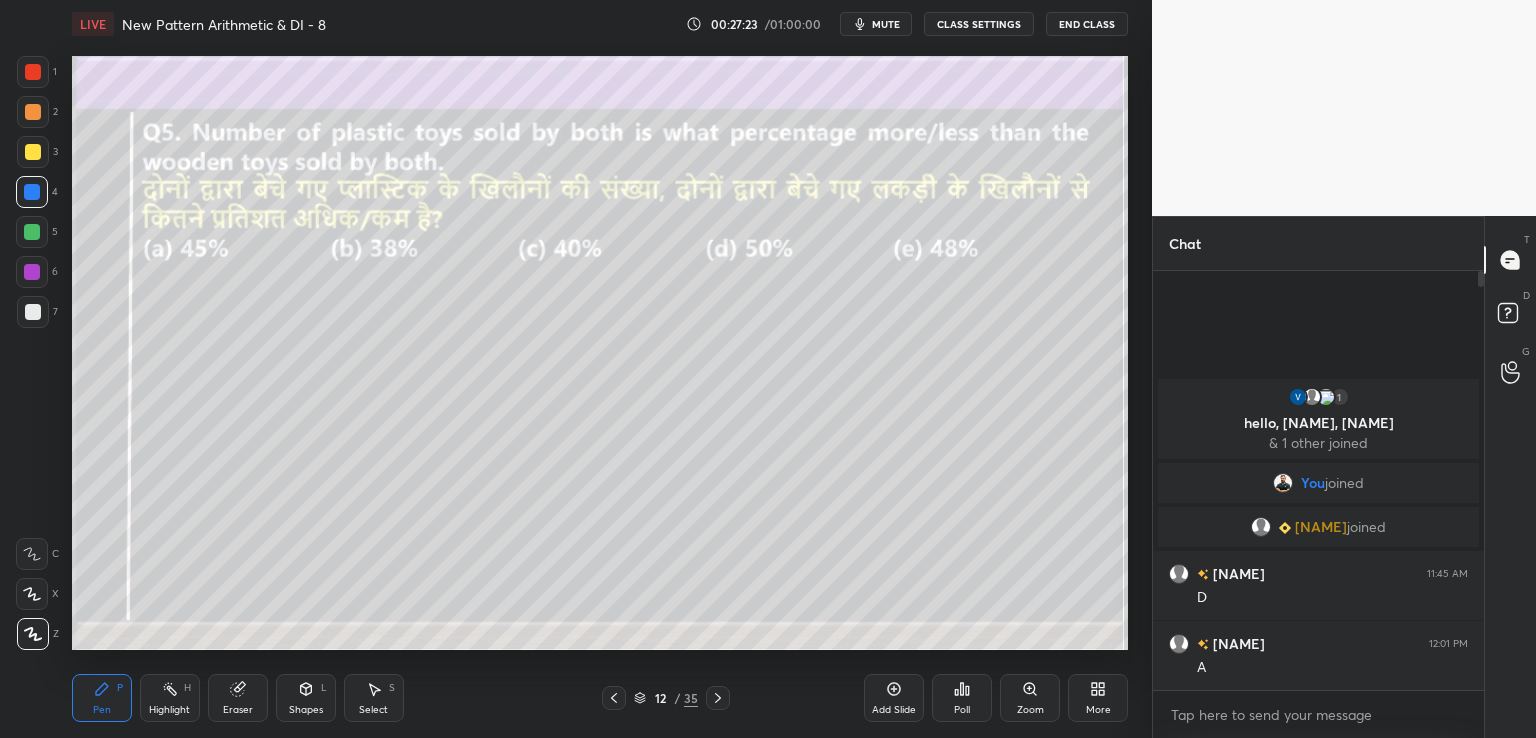 click 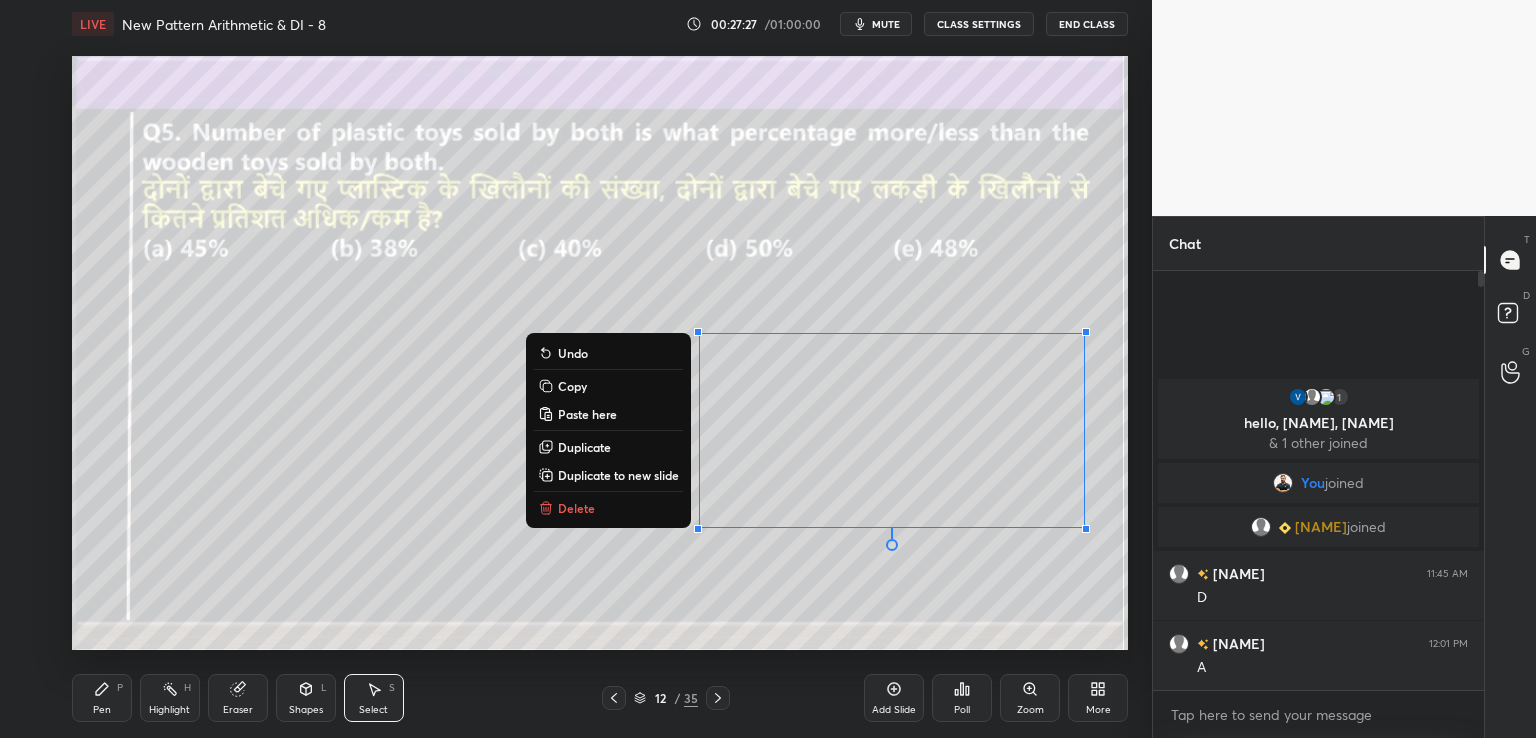 click on "Copy" at bounding box center [608, 386] 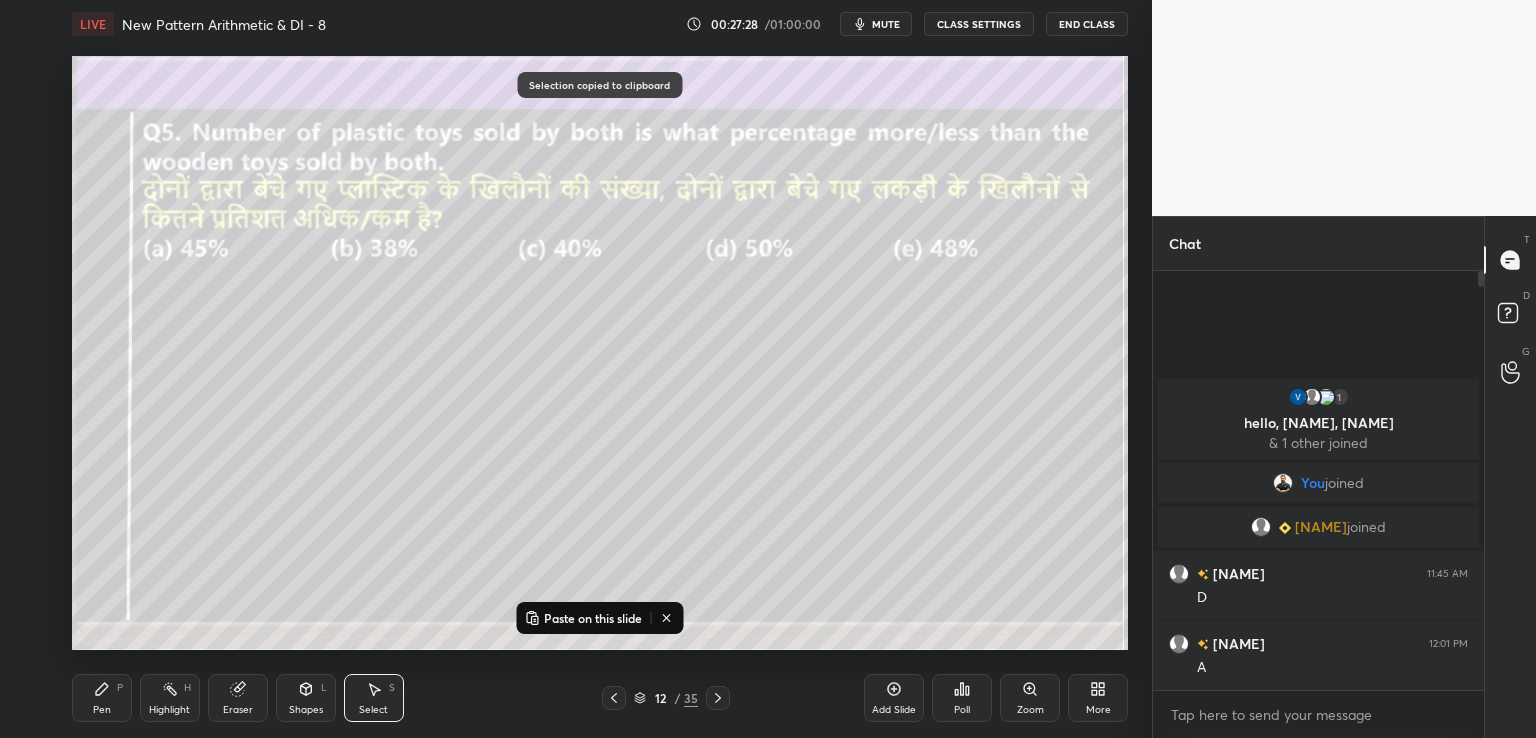 click 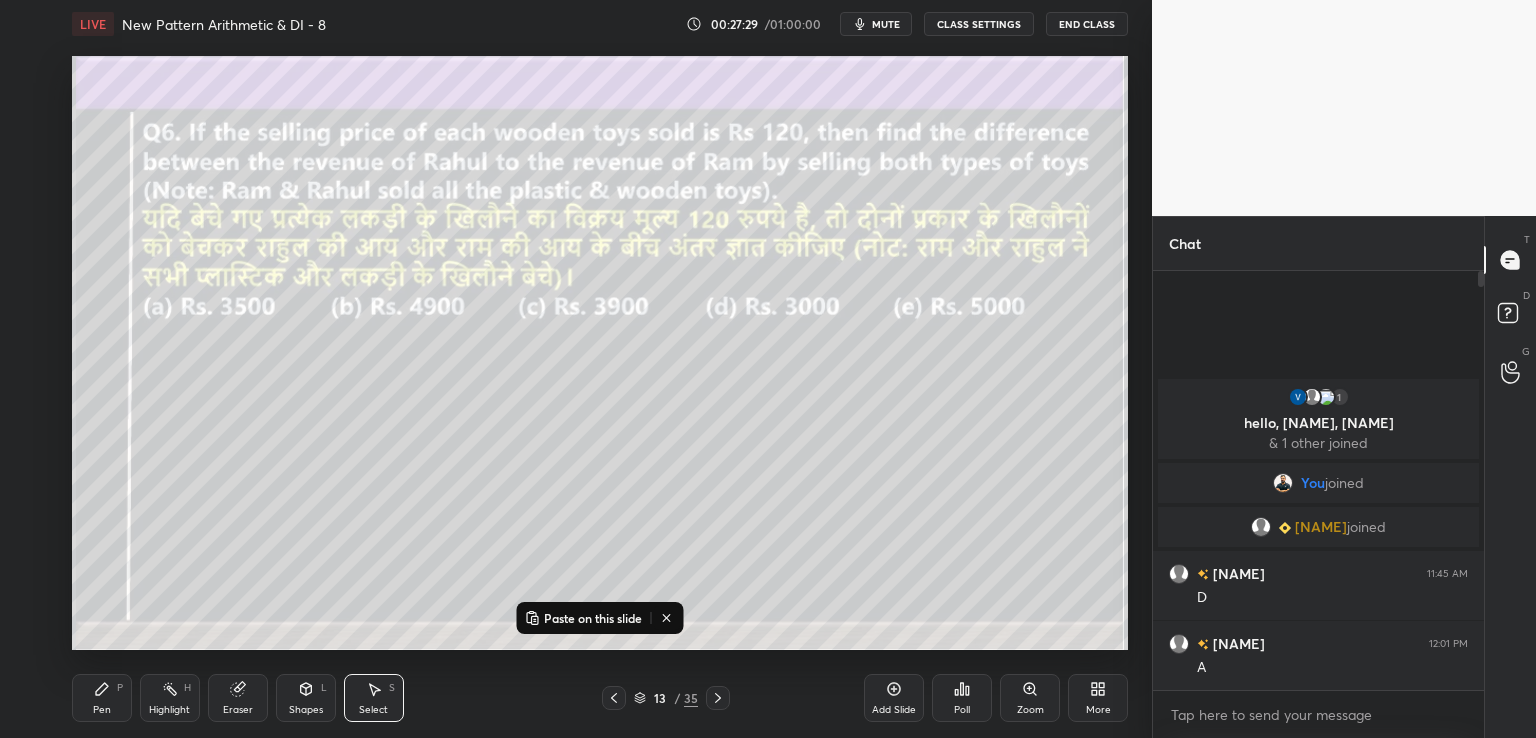 click on "Paste on this slide" at bounding box center [593, 618] 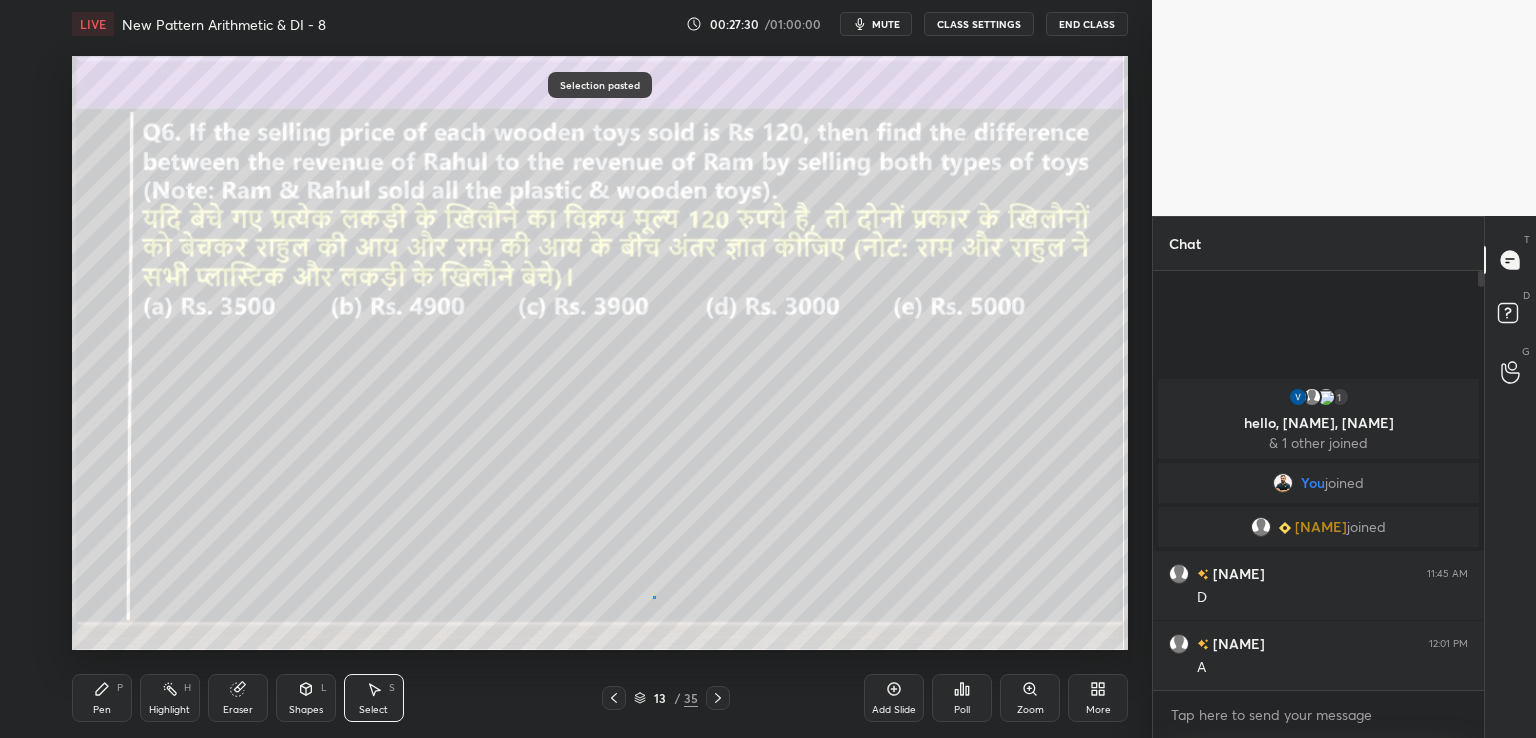 click on "0 ° Undo Copy Paste here Duplicate Duplicate to new slide Delete" at bounding box center [600, 353] 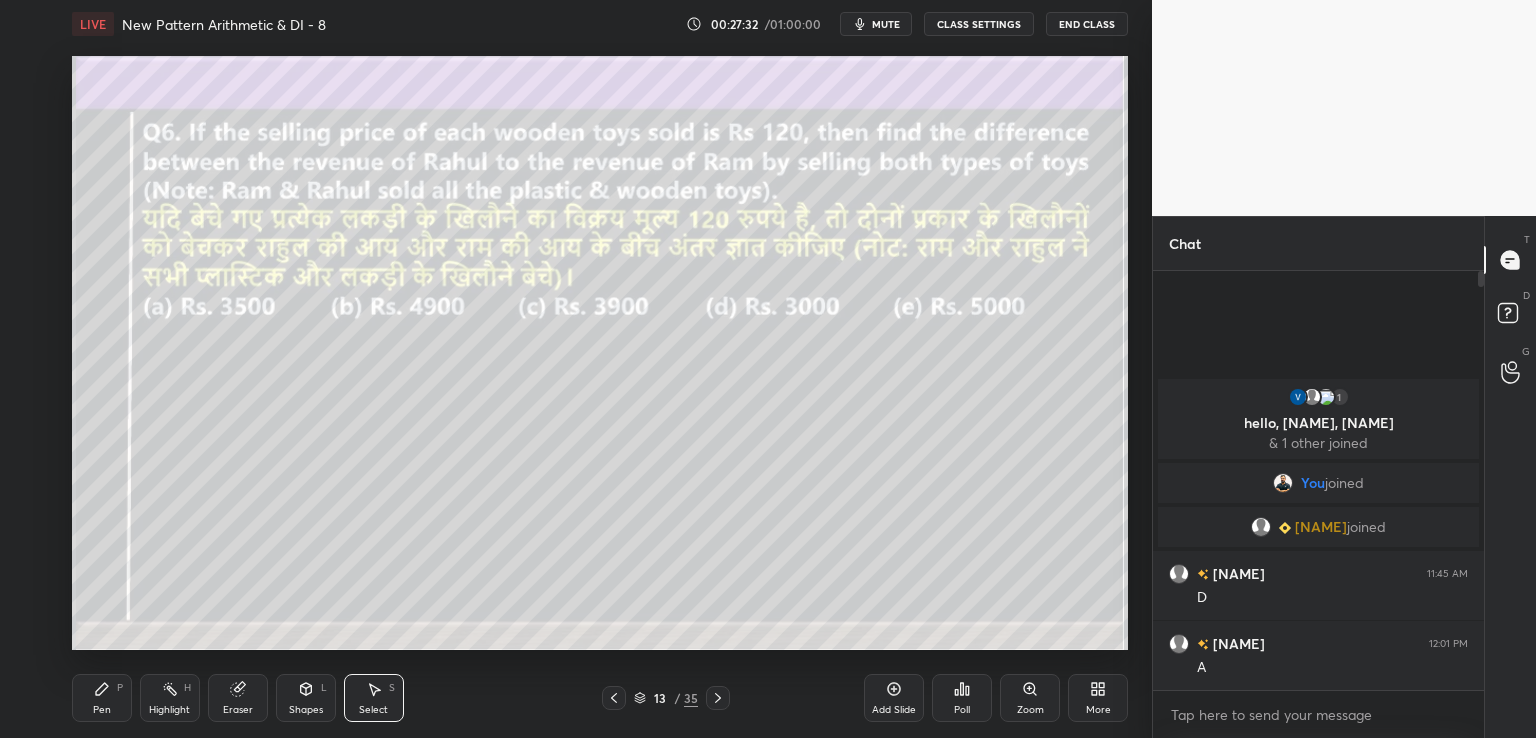 click on "Pen P" at bounding box center (102, 698) 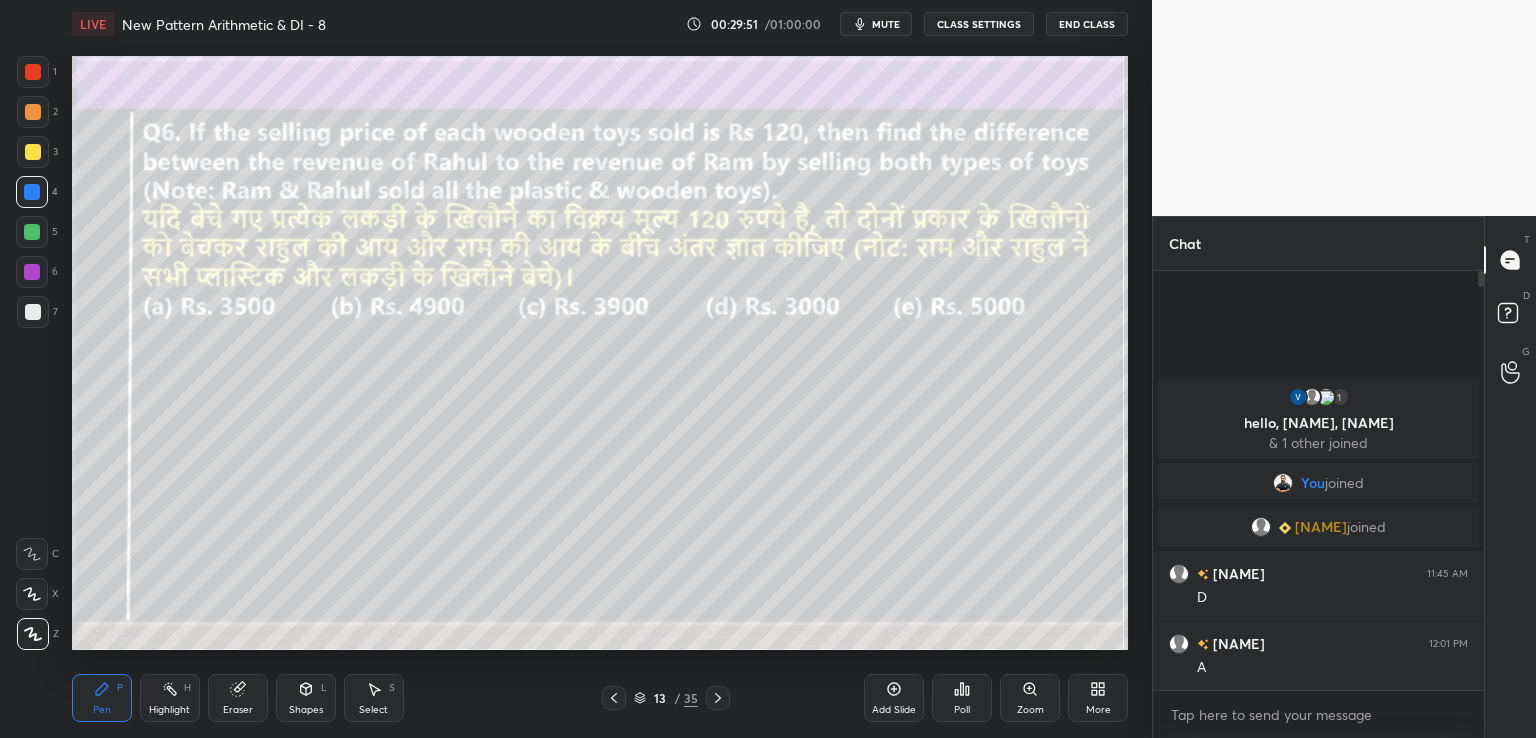 click 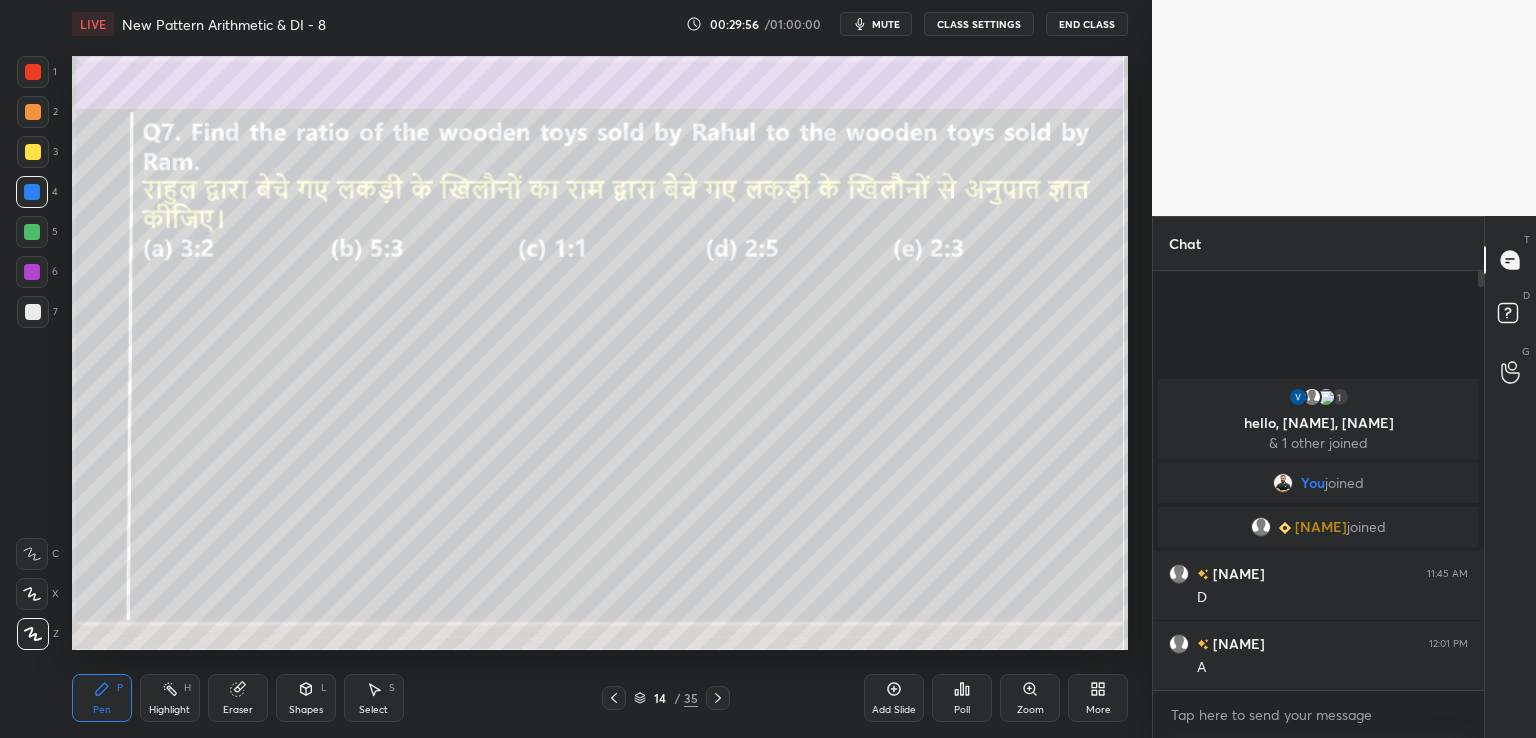 click 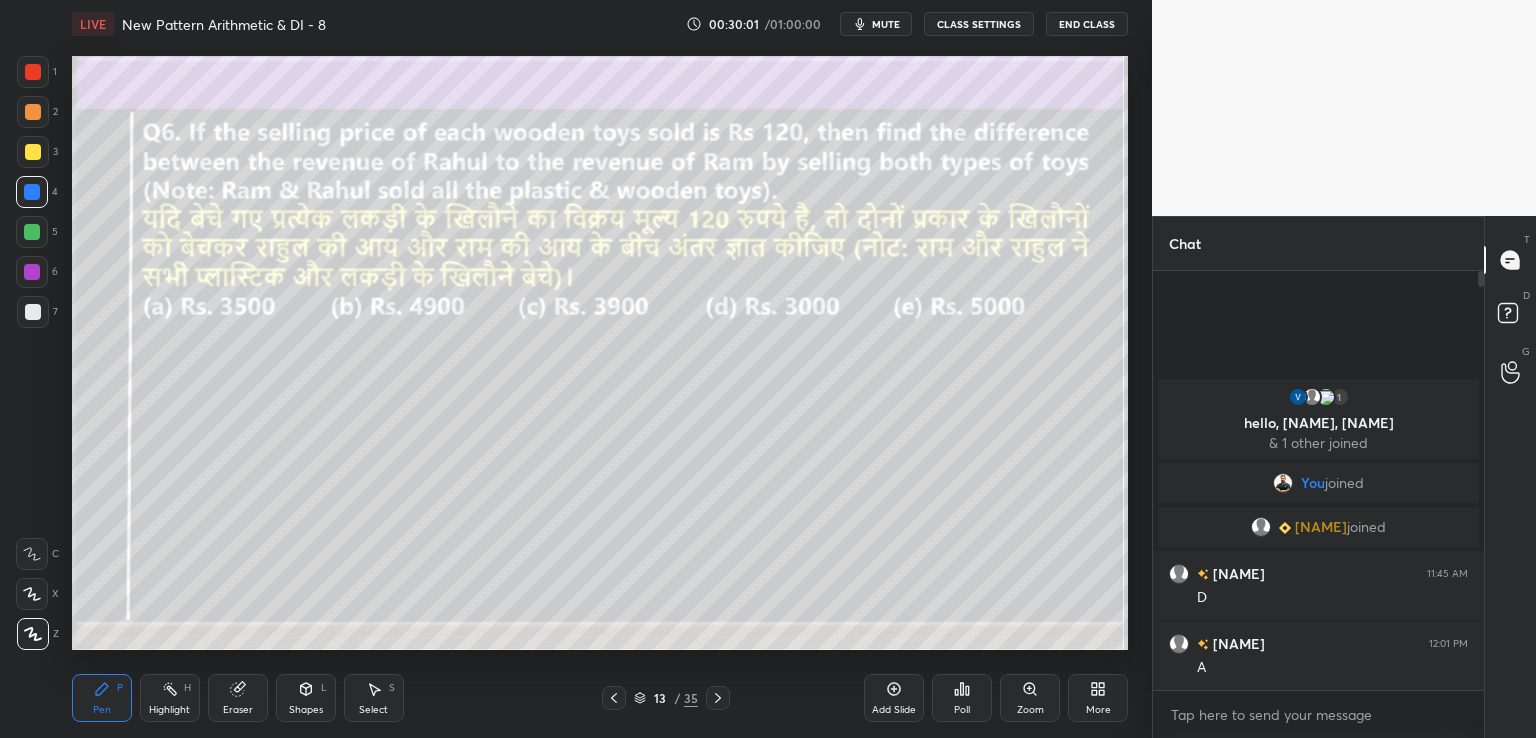 click 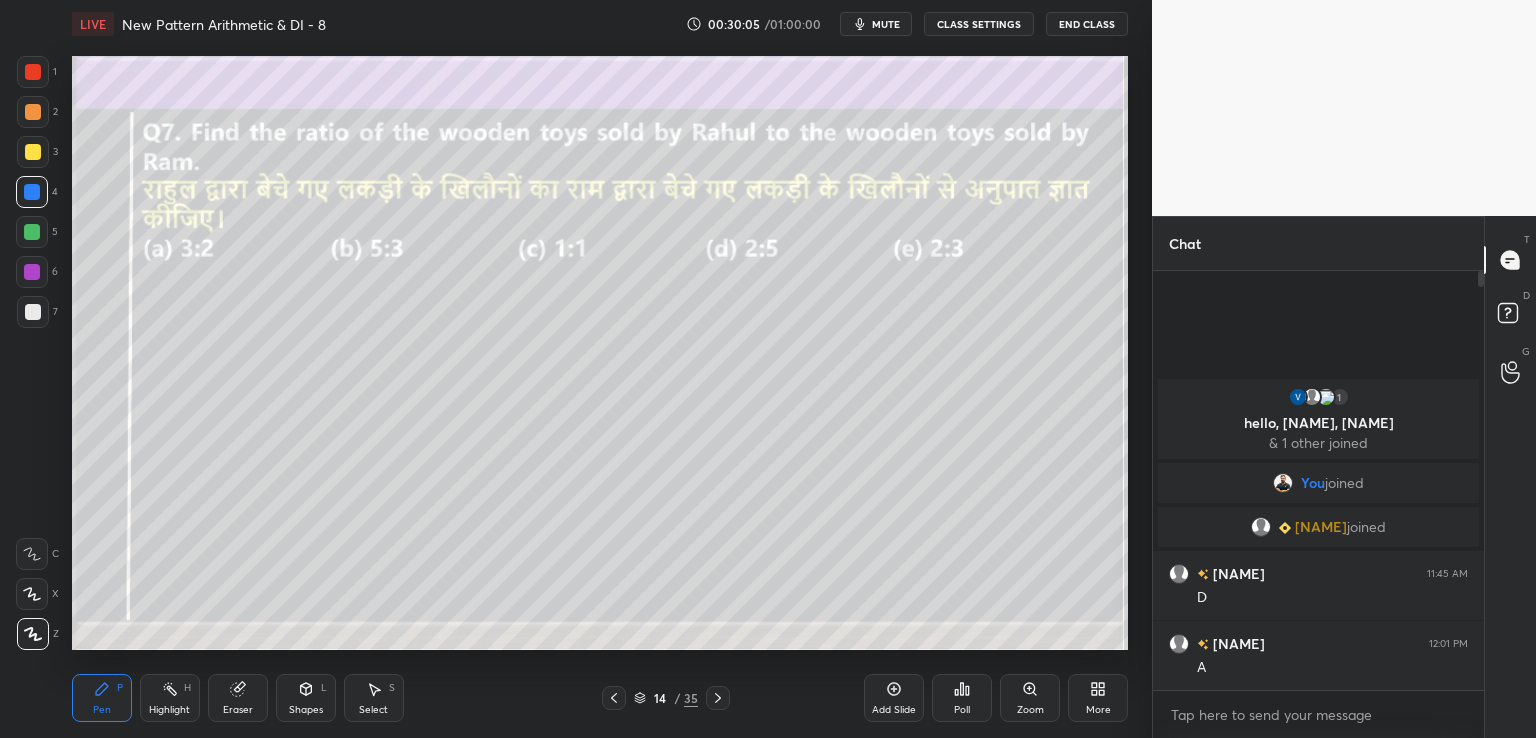 click at bounding box center (718, 698) 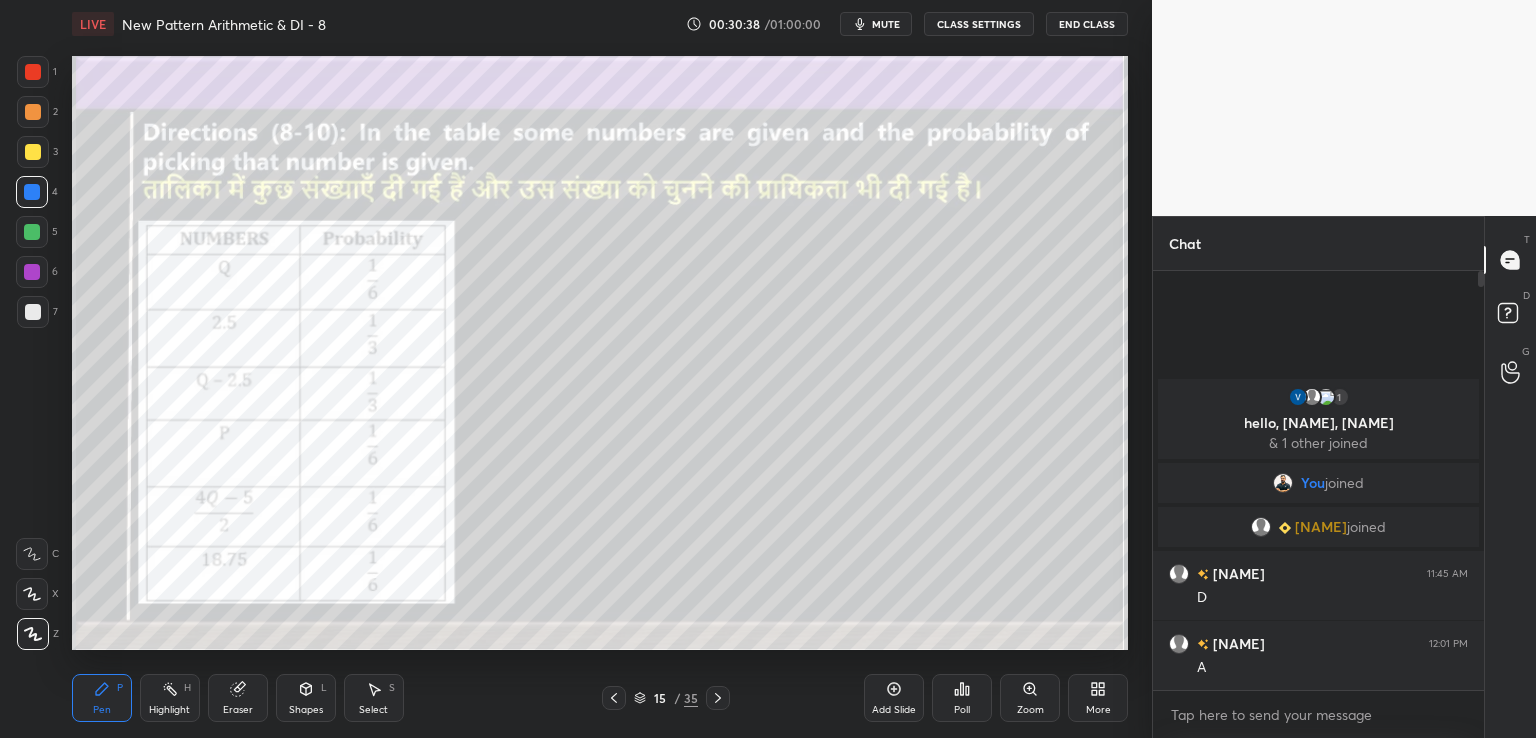 click 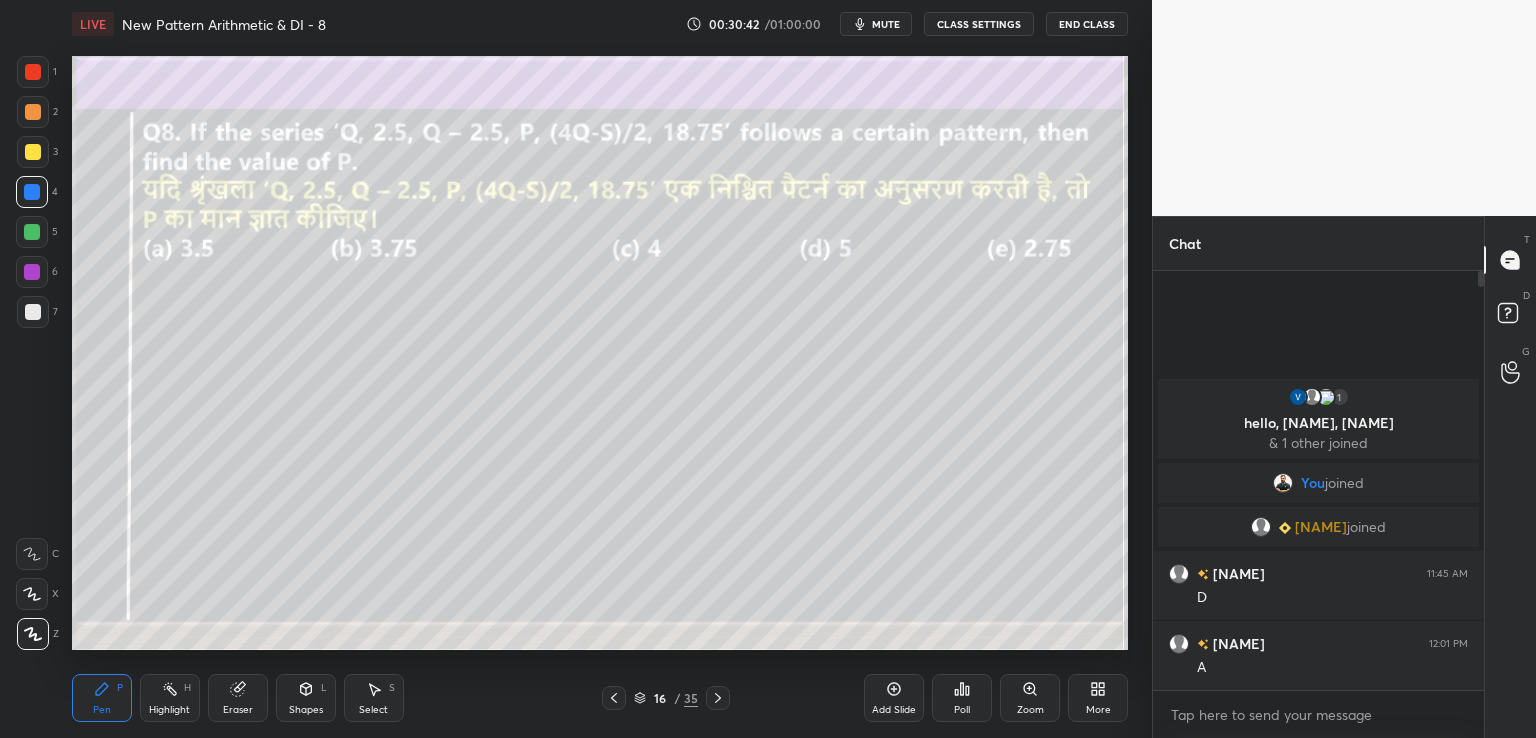 click on "Pen P Highlight H Eraser Shapes L Select S 16 / 35 Add Slide Poll Zoom More" at bounding box center [600, 698] 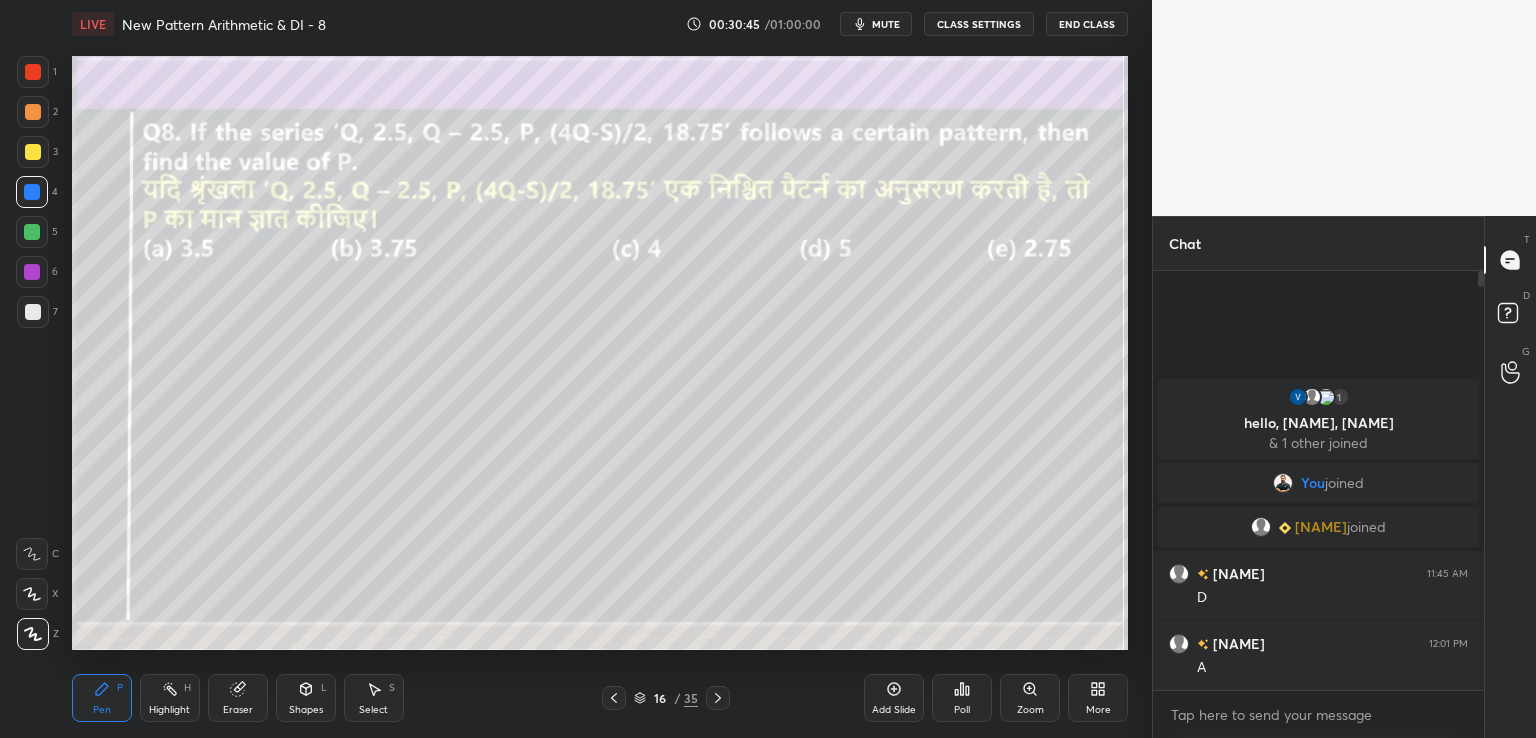 click 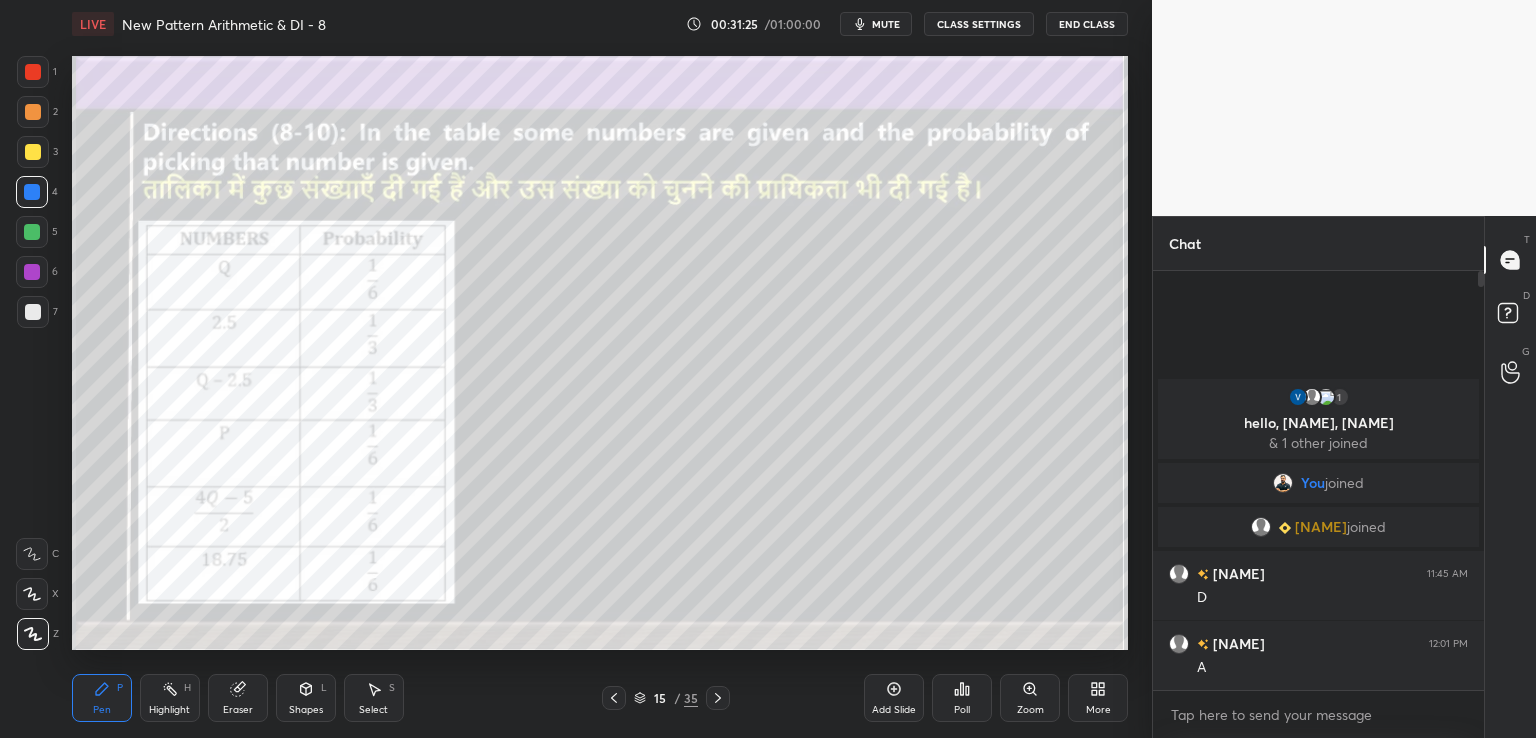 click at bounding box center (33, 72) 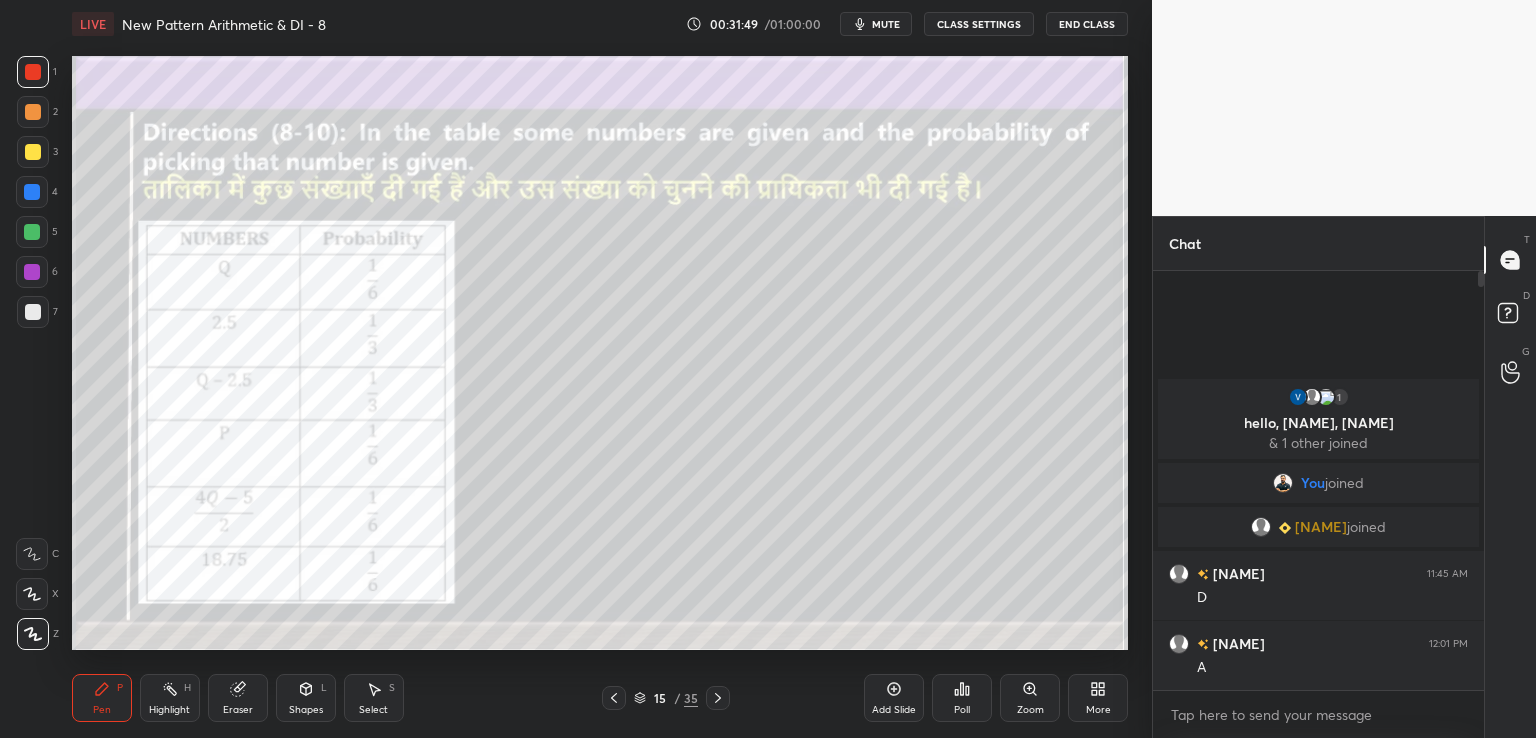 click at bounding box center (33, 112) 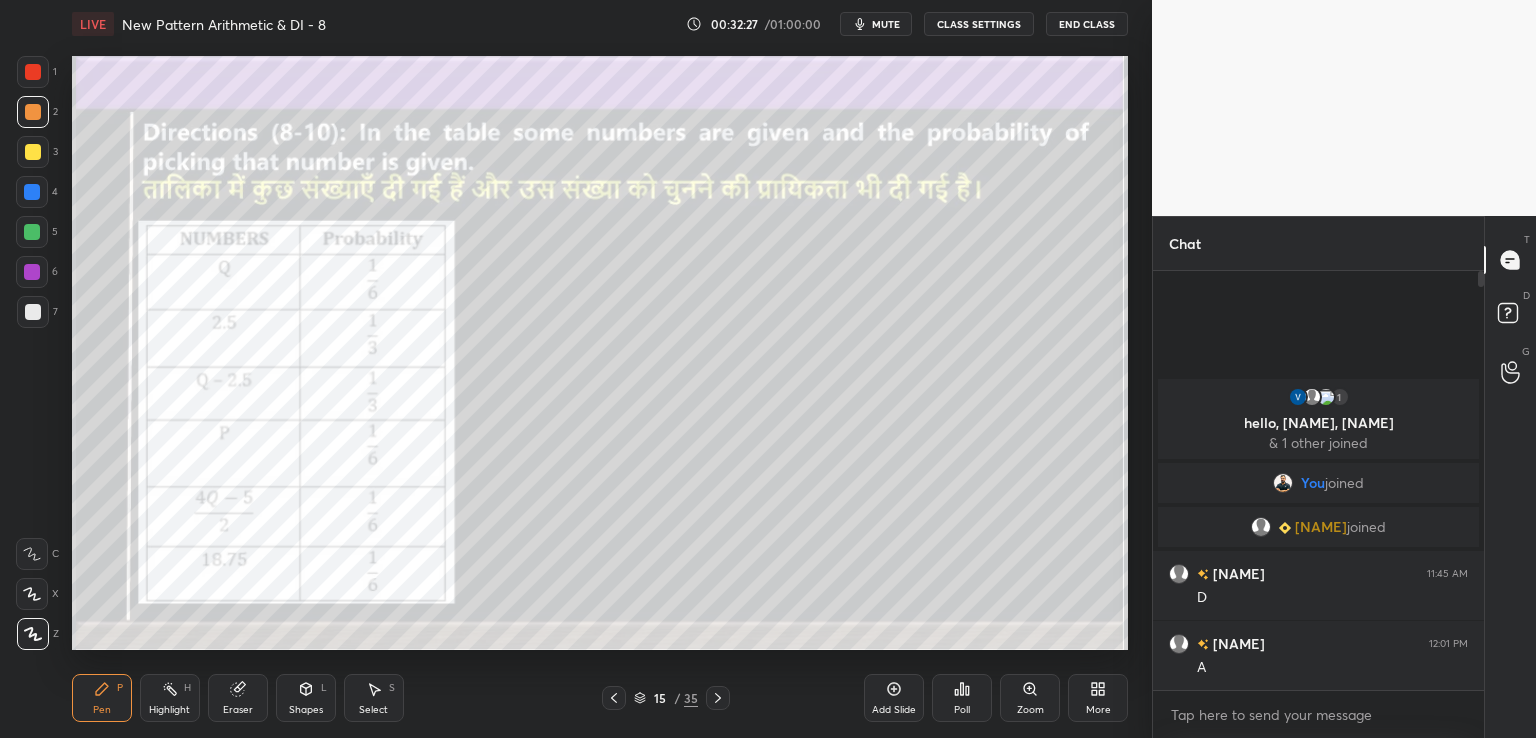 click at bounding box center [32, 192] 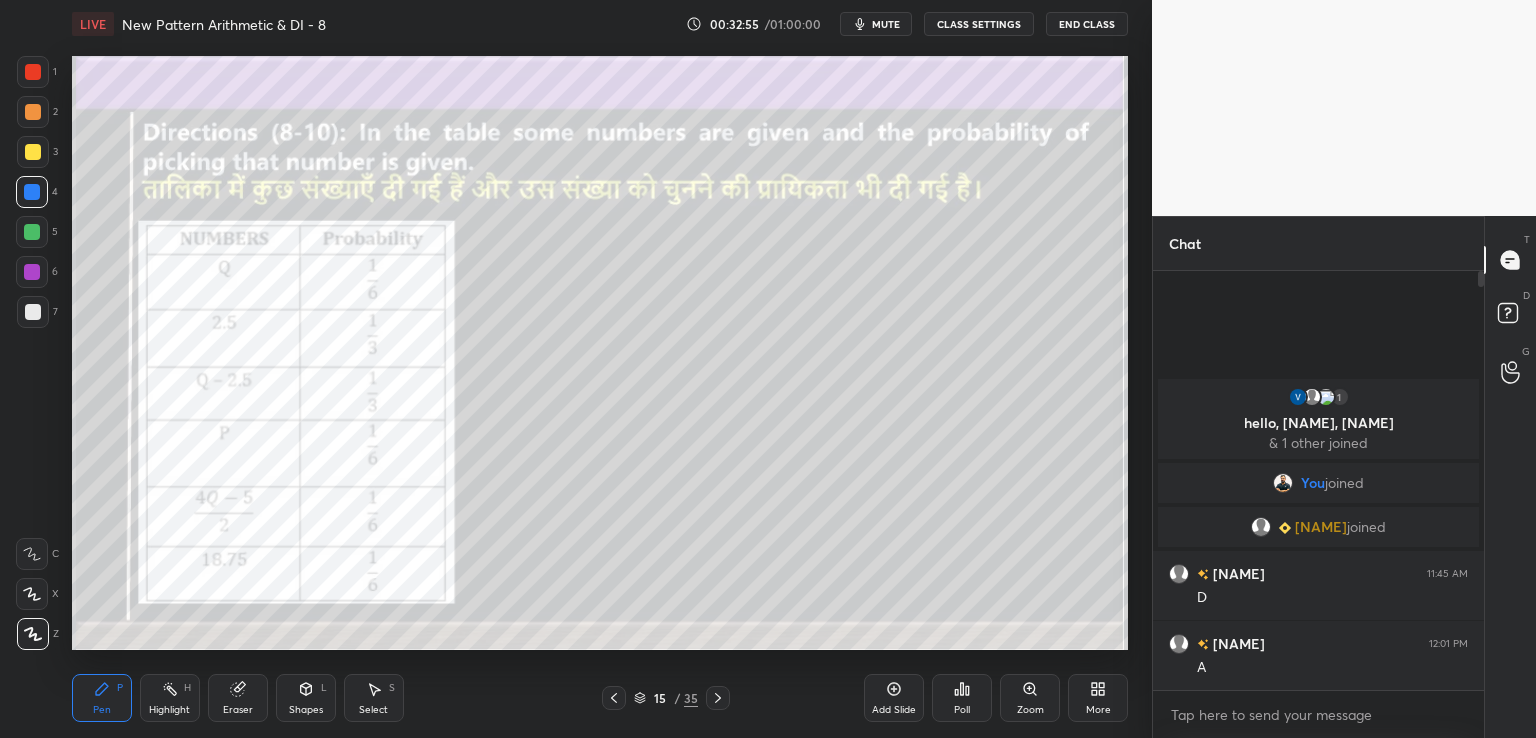 click on "mute" at bounding box center (886, 24) 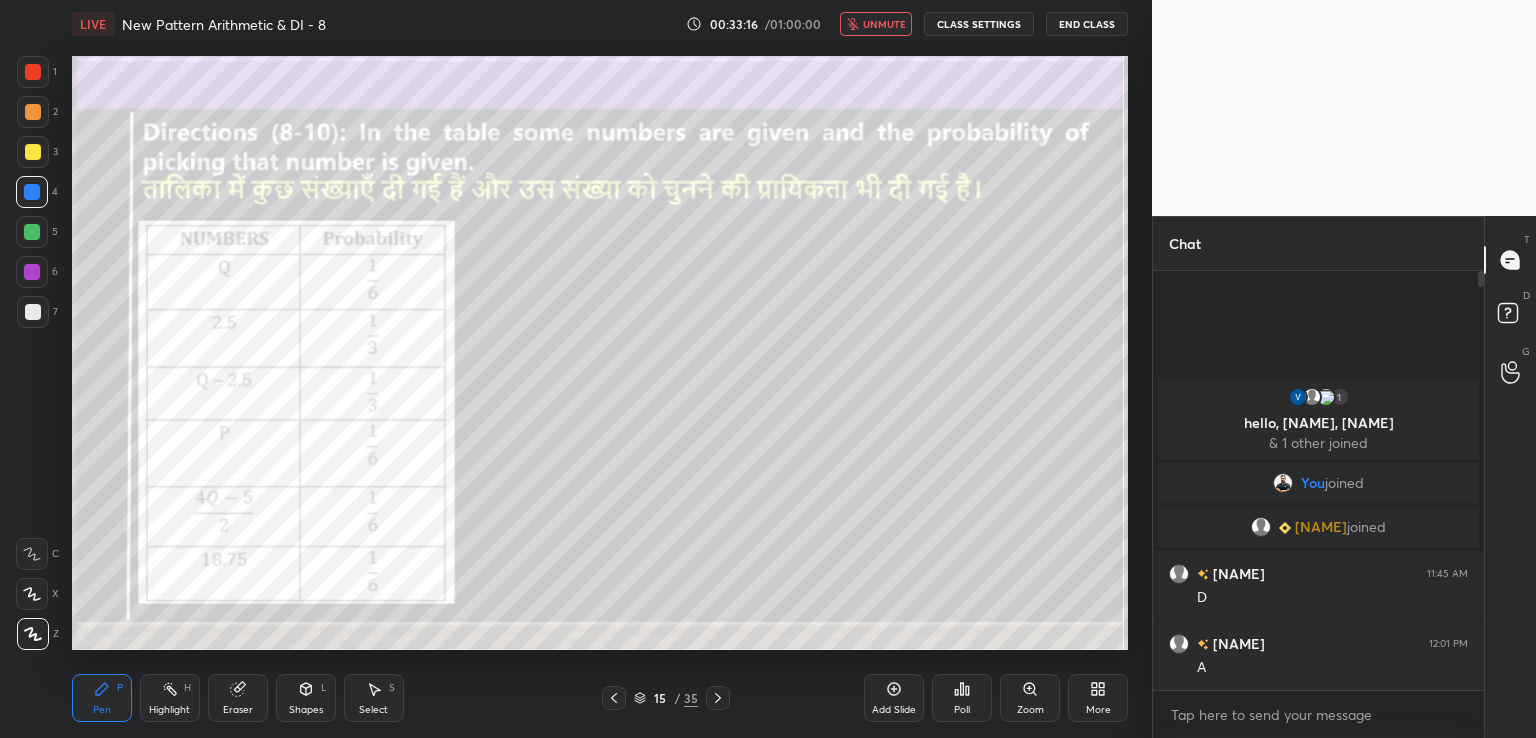 click on "unmute" at bounding box center (884, 24) 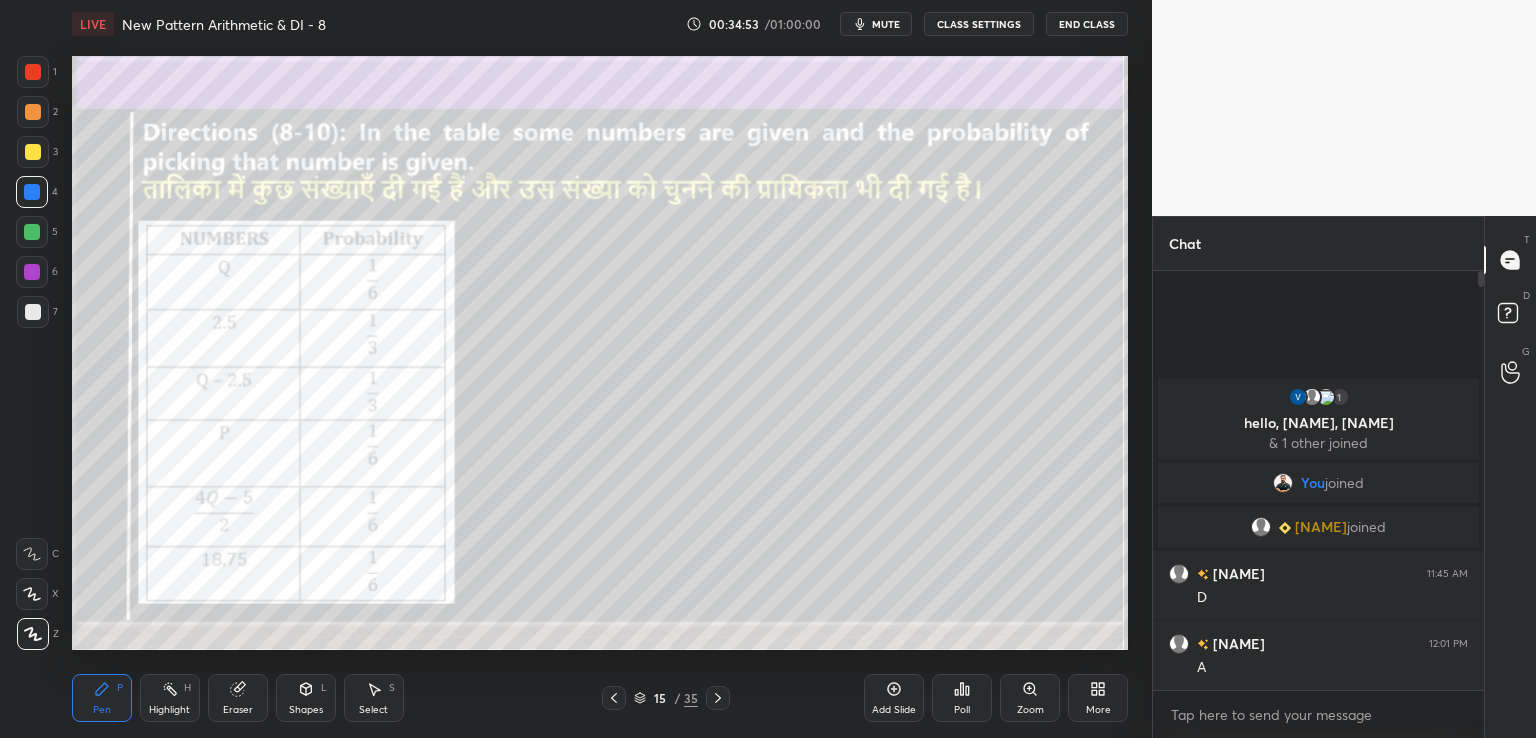 click on "Eraser" at bounding box center (238, 710) 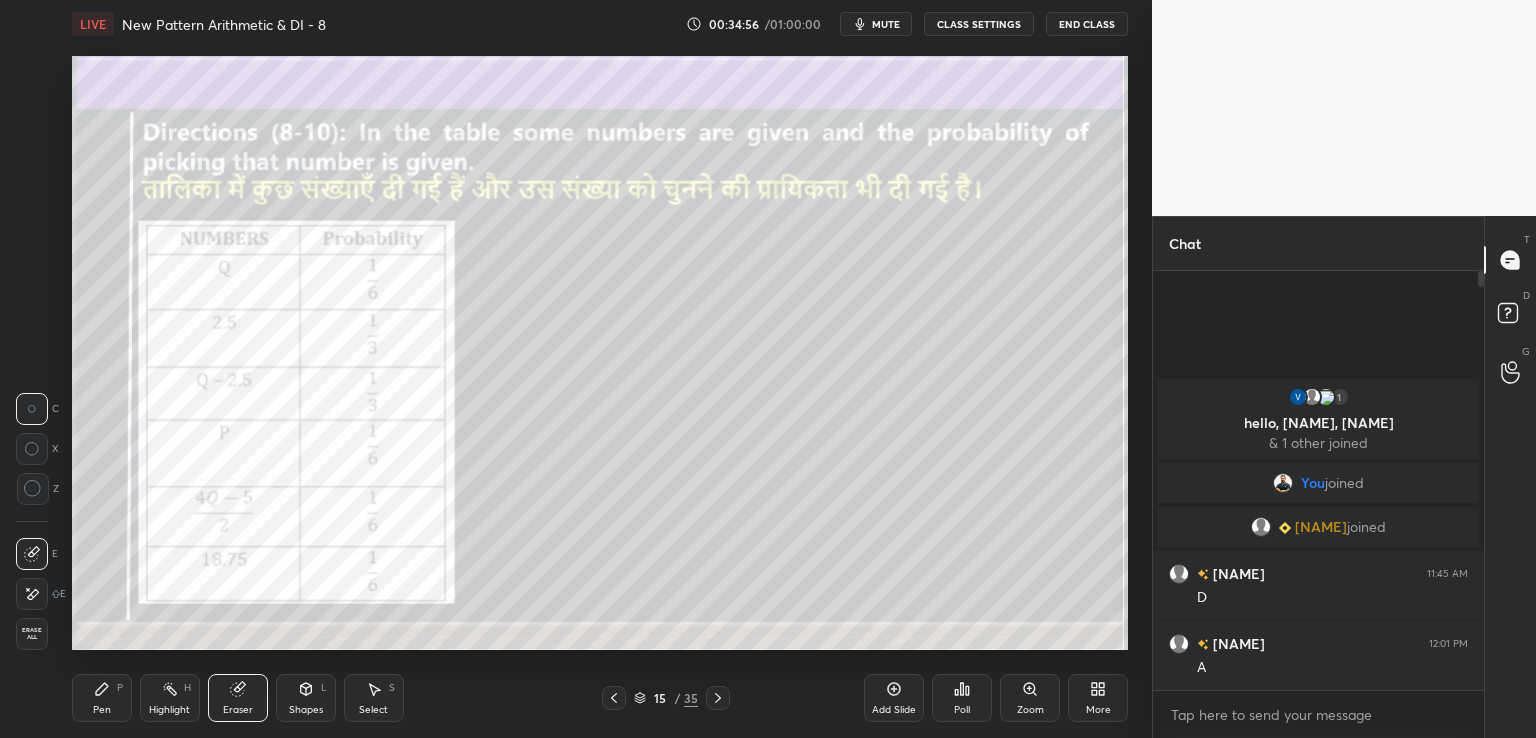 click on "Pen P" at bounding box center [102, 698] 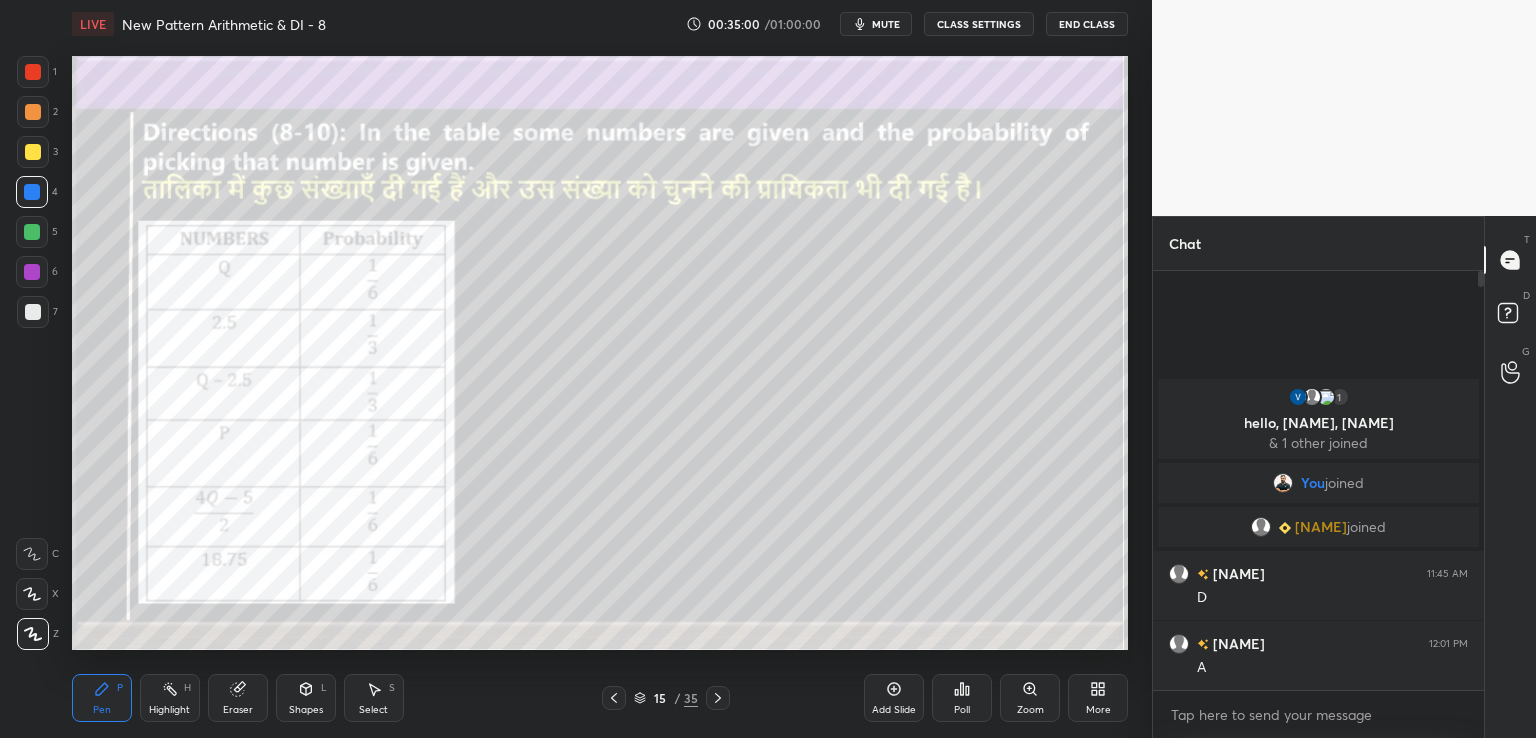 click 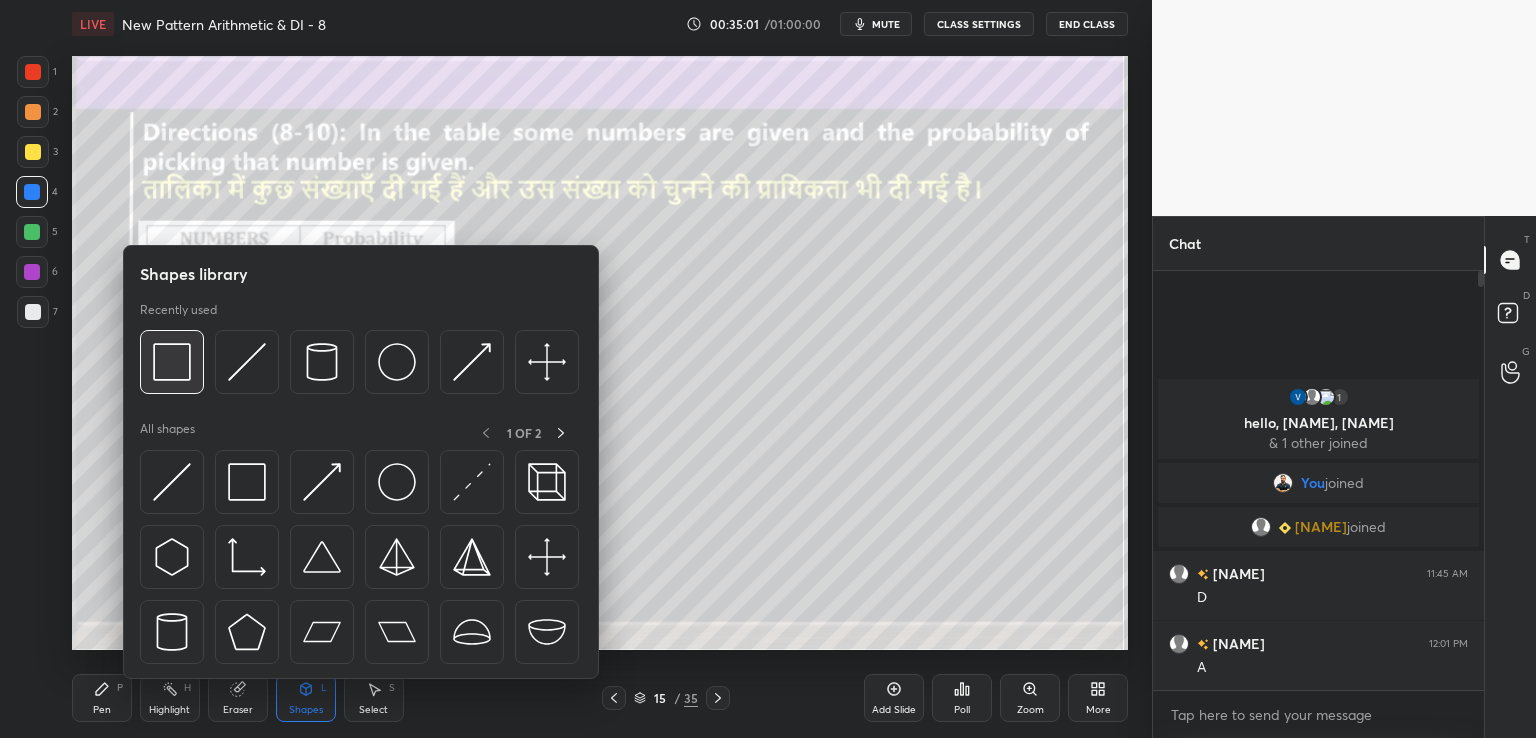 click at bounding box center [172, 362] 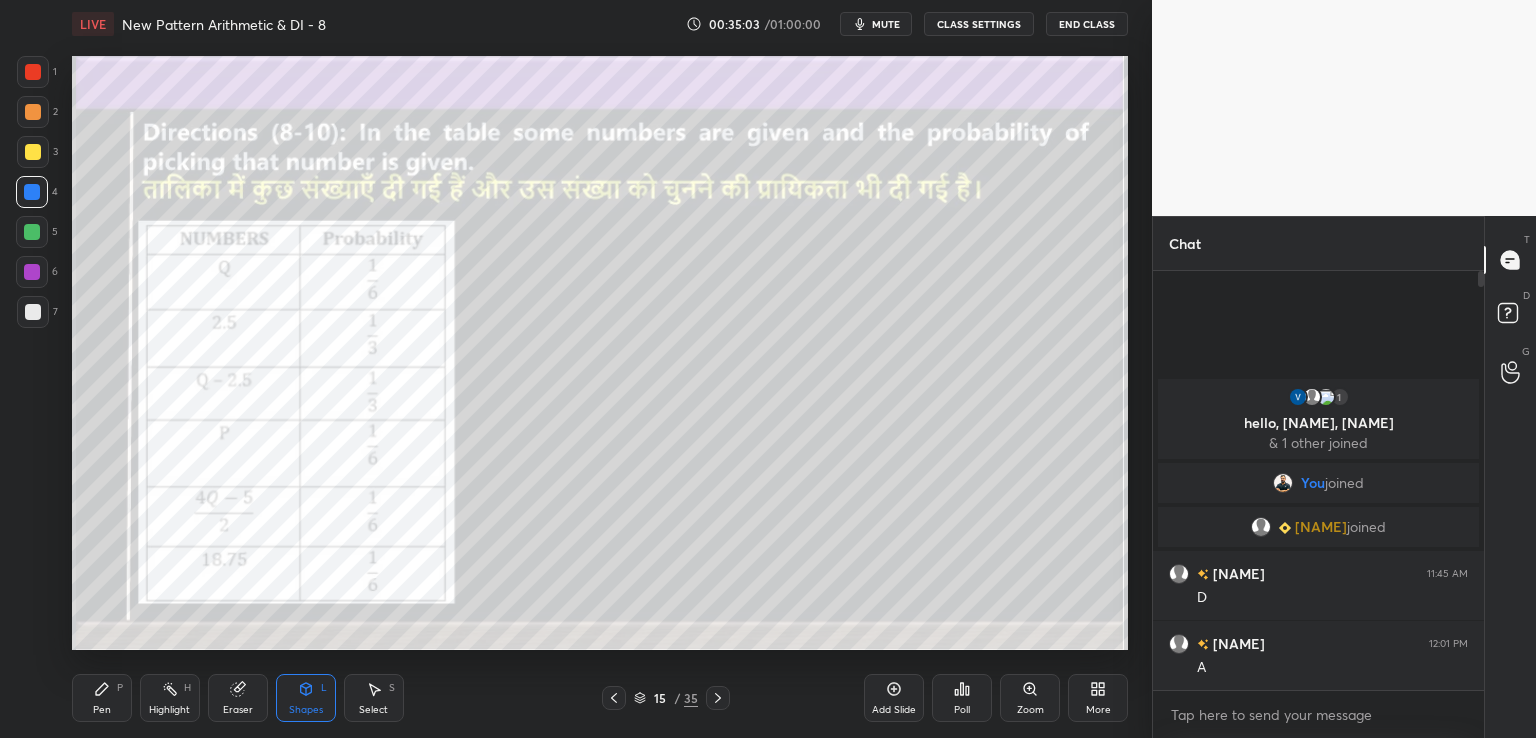click on "Pen P" at bounding box center (102, 698) 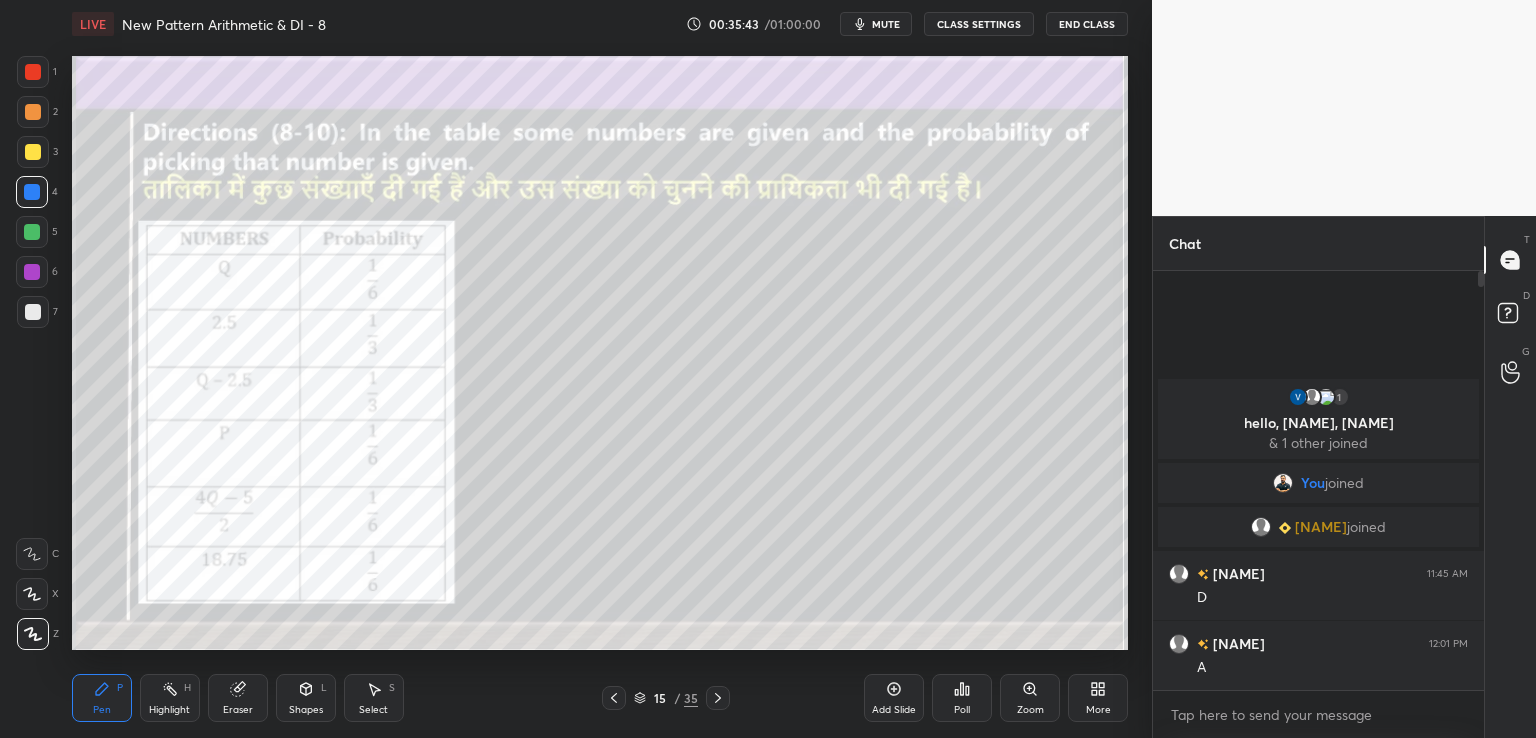 click at bounding box center (718, 698) 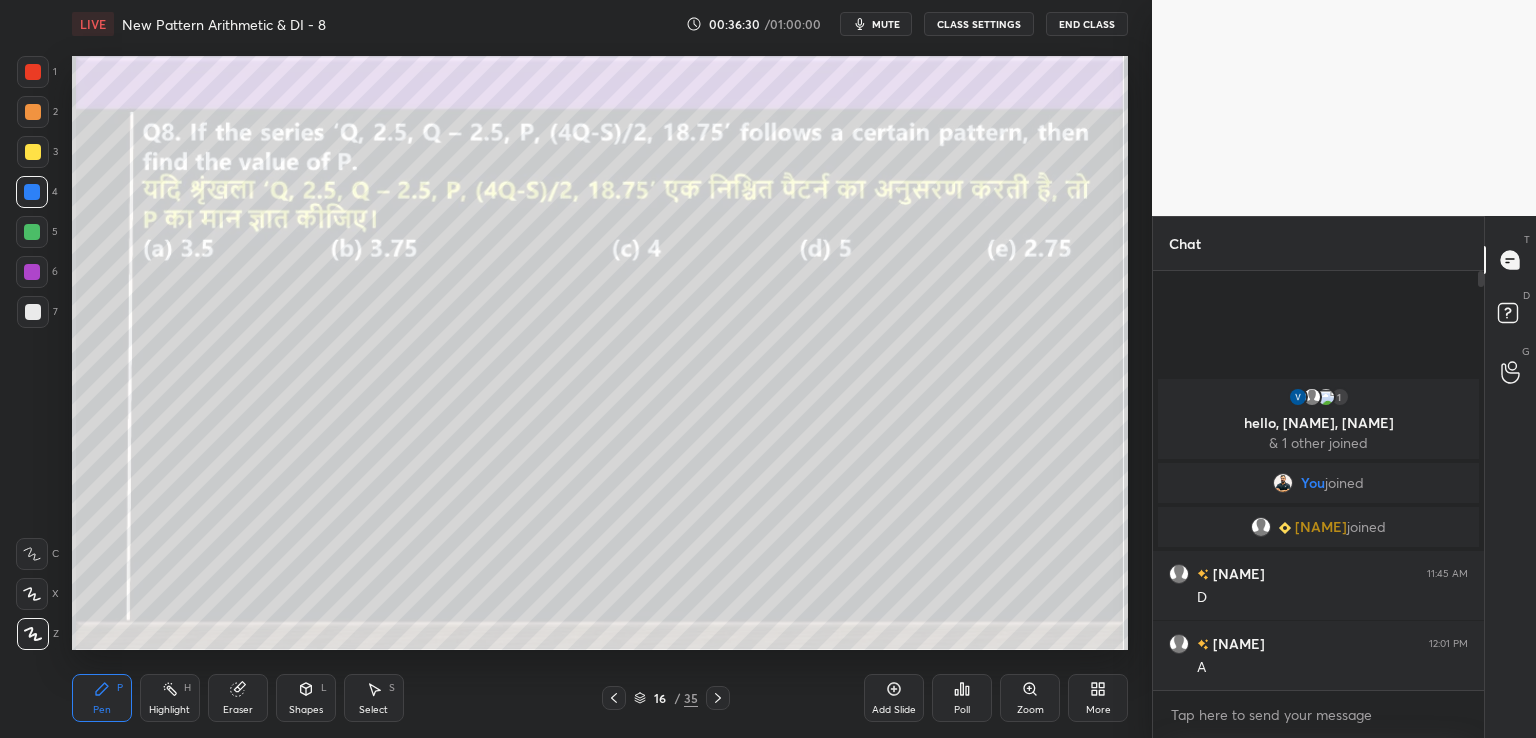click at bounding box center (33, 312) 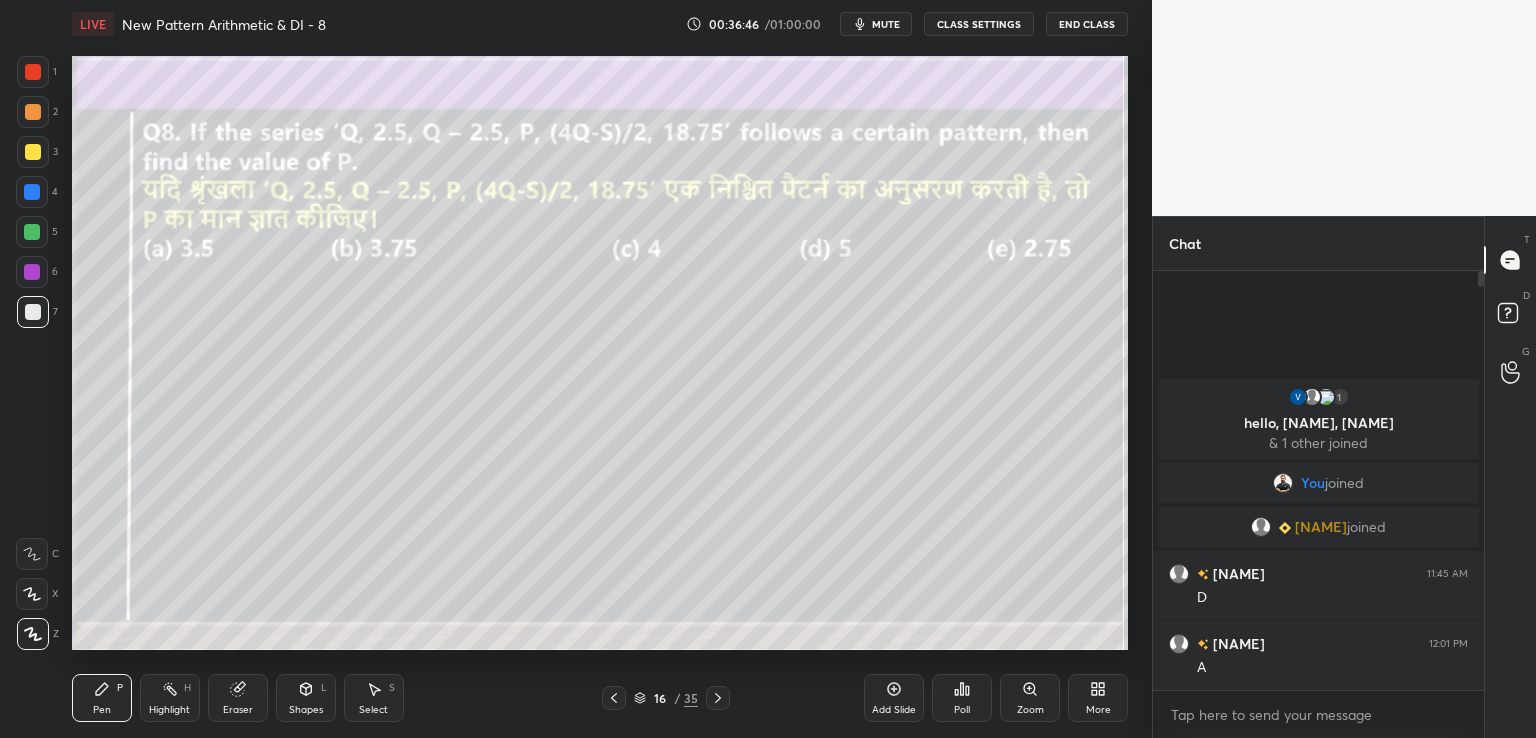 click on "Eraser" at bounding box center (238, 698) 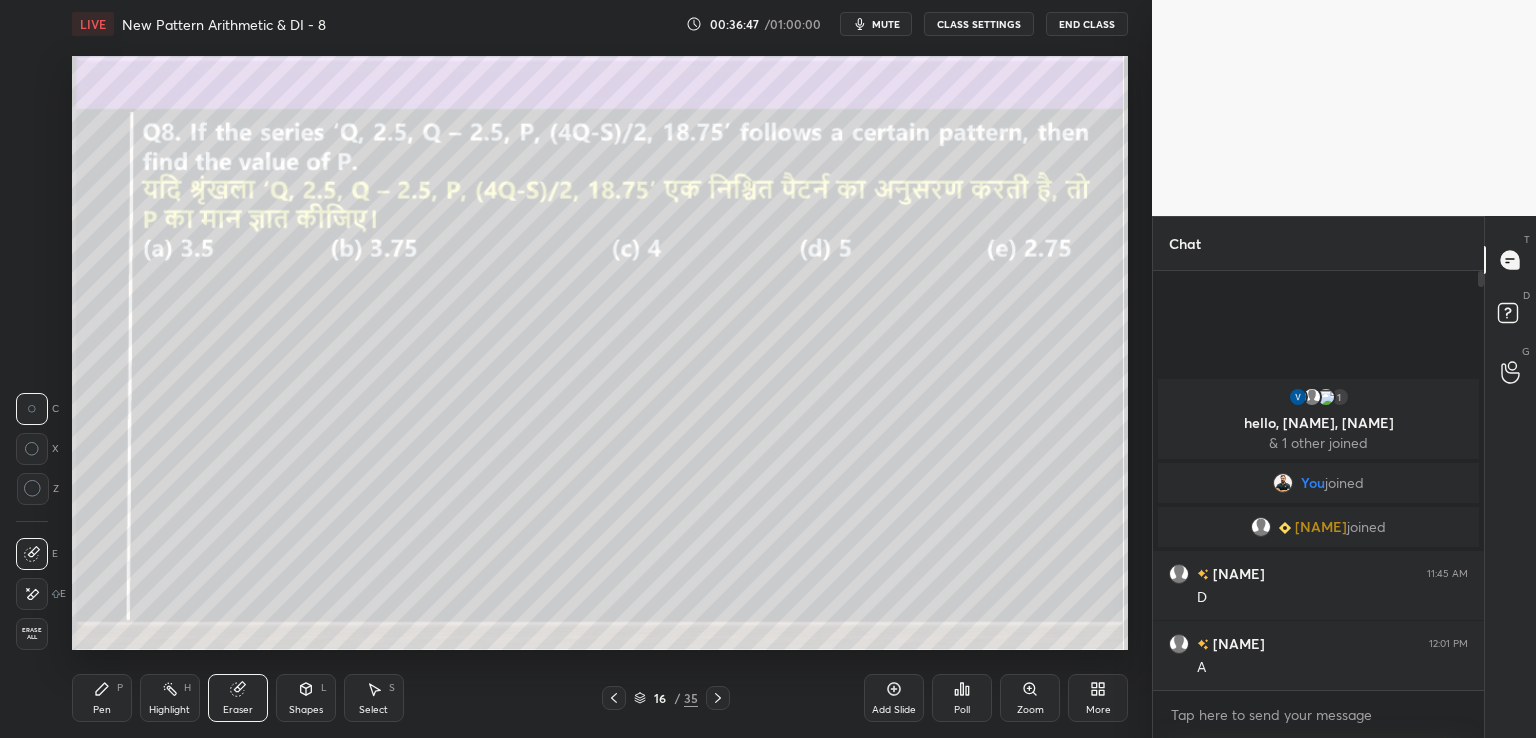 click 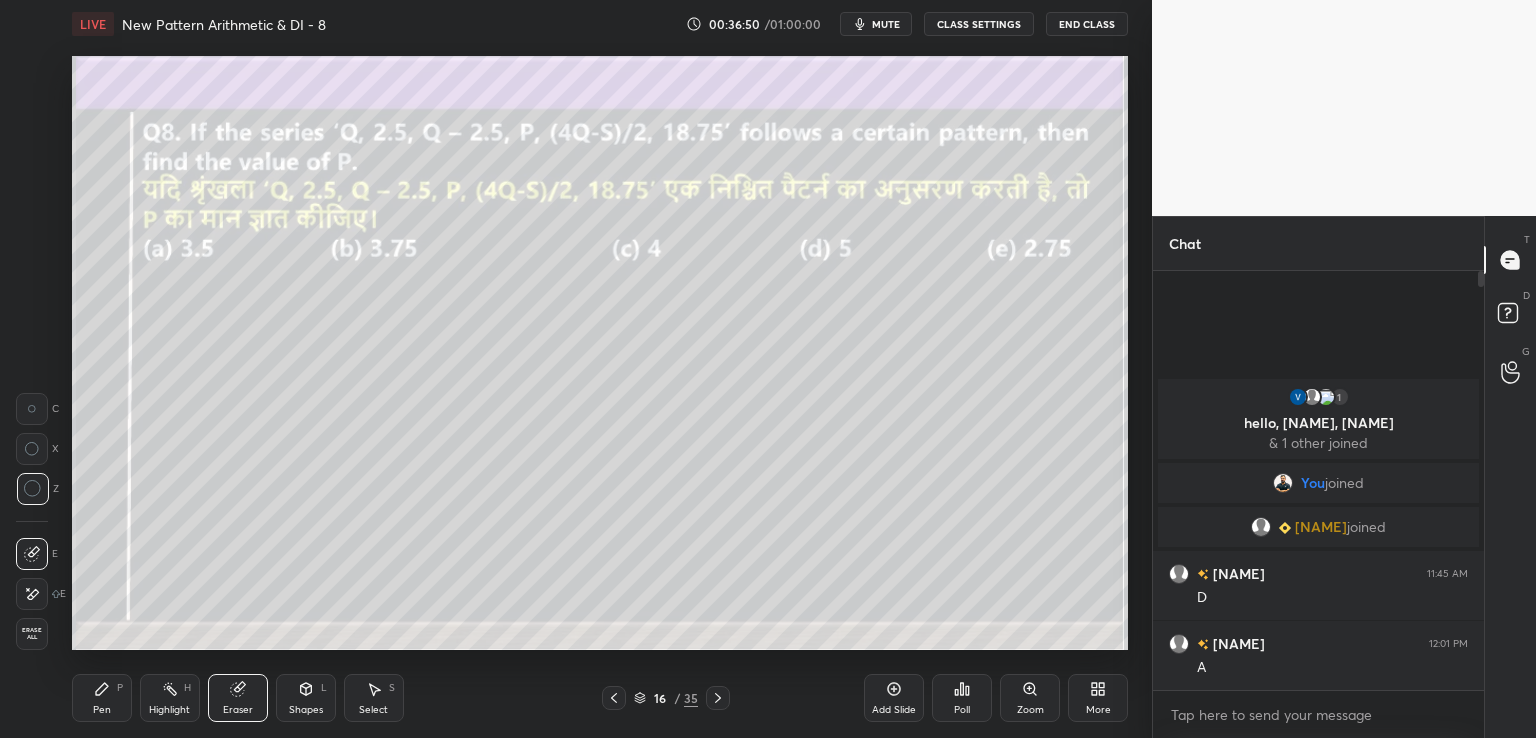 click on "Pen P" at bounding box center [102, 698] 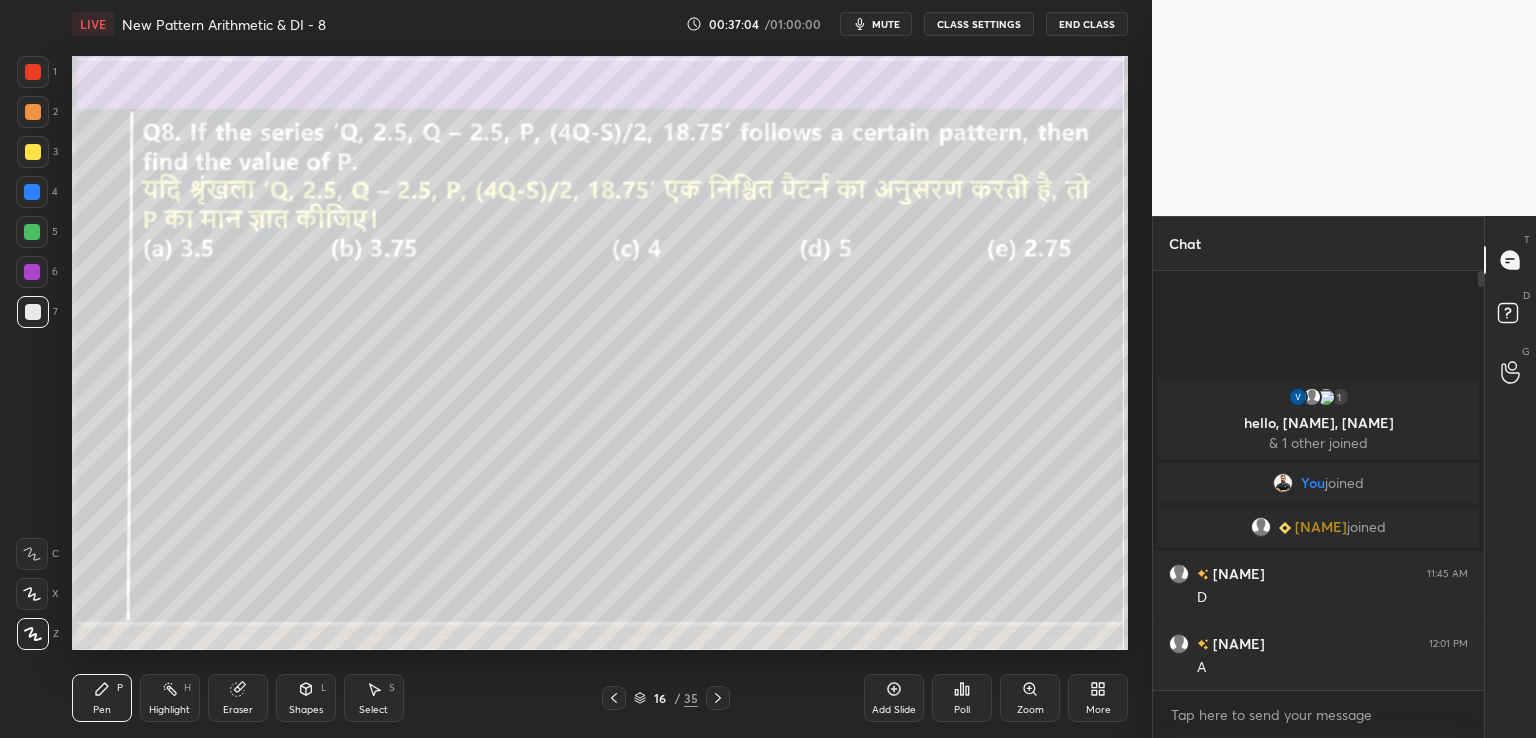 click at bounding box center [32, 192] 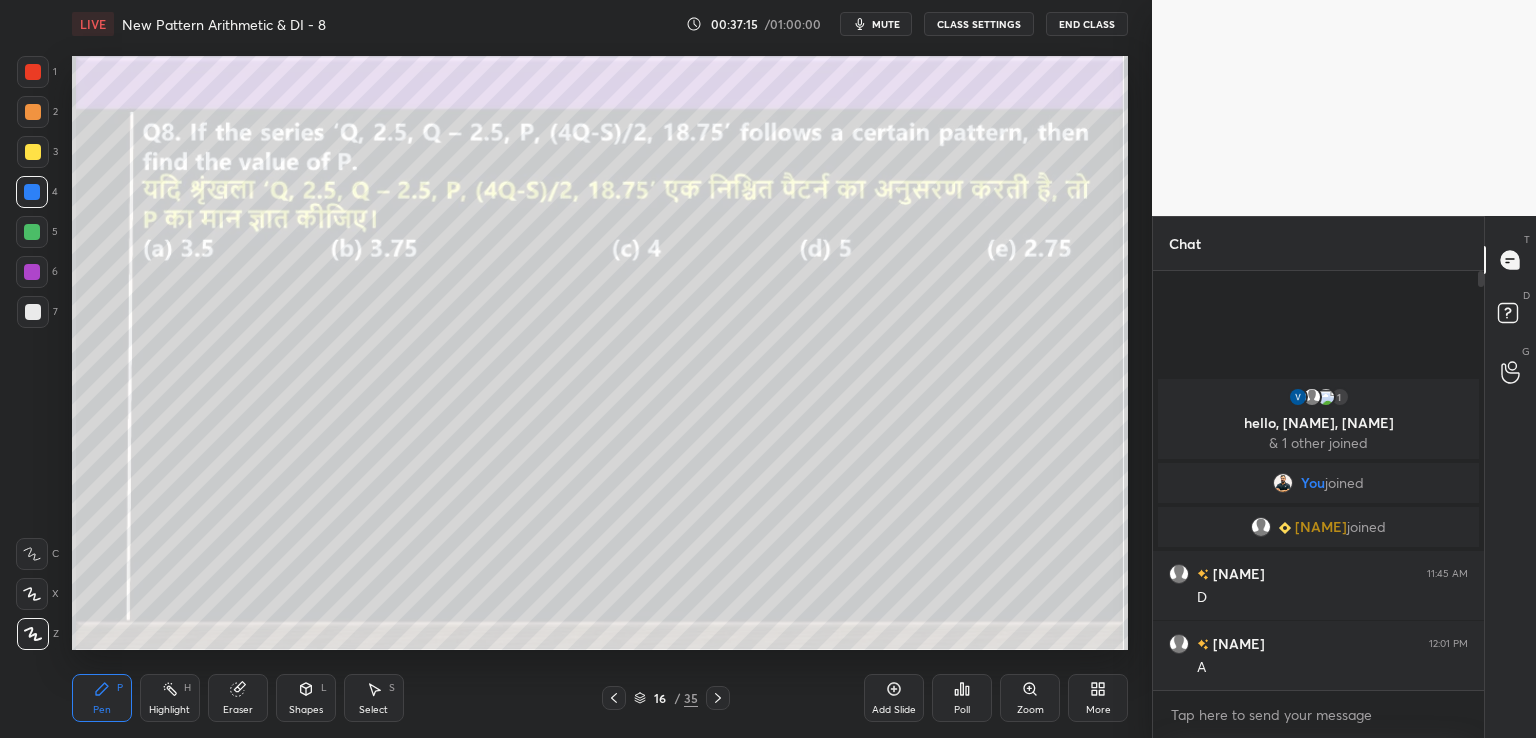 click at bounding box center (33, 312) 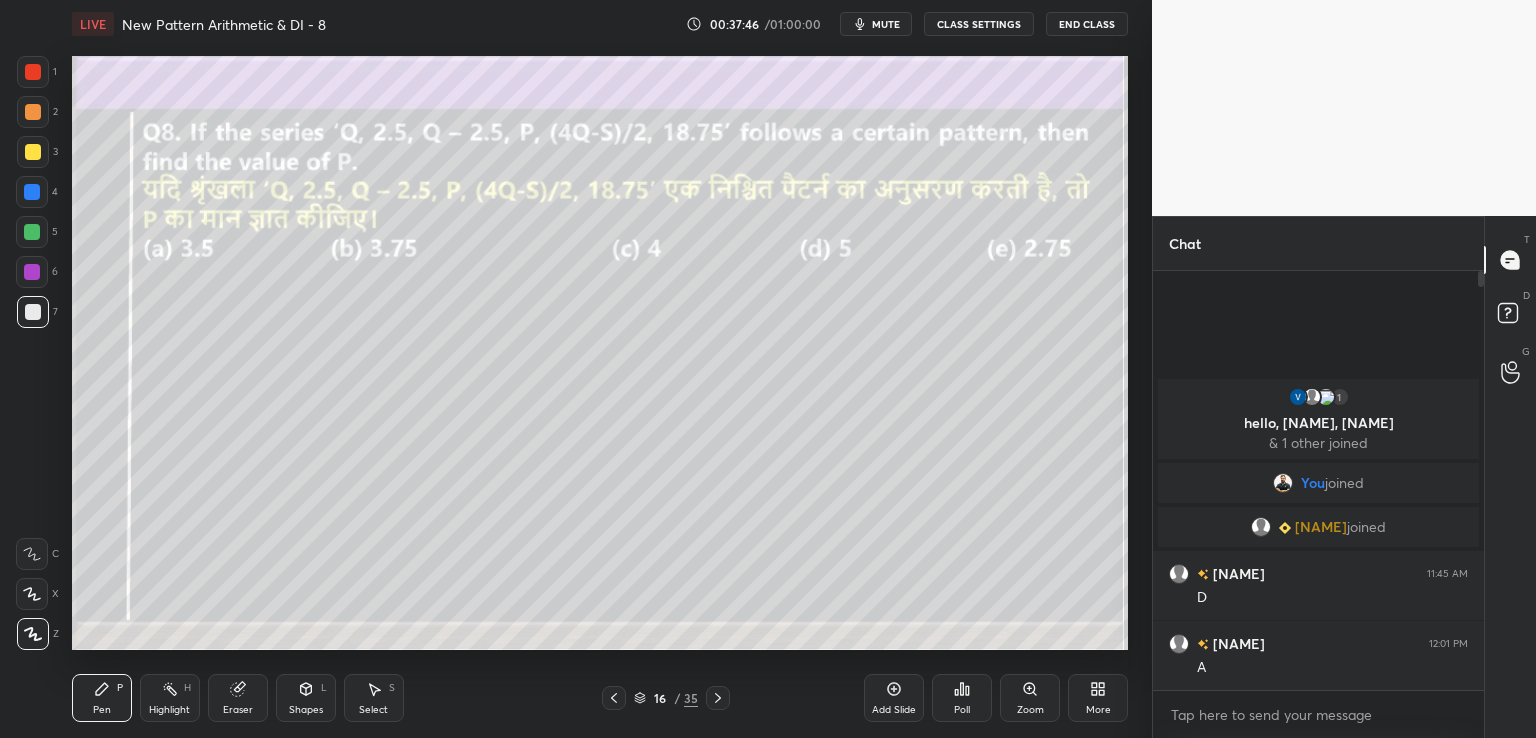 click at bounding box center (718, 698) 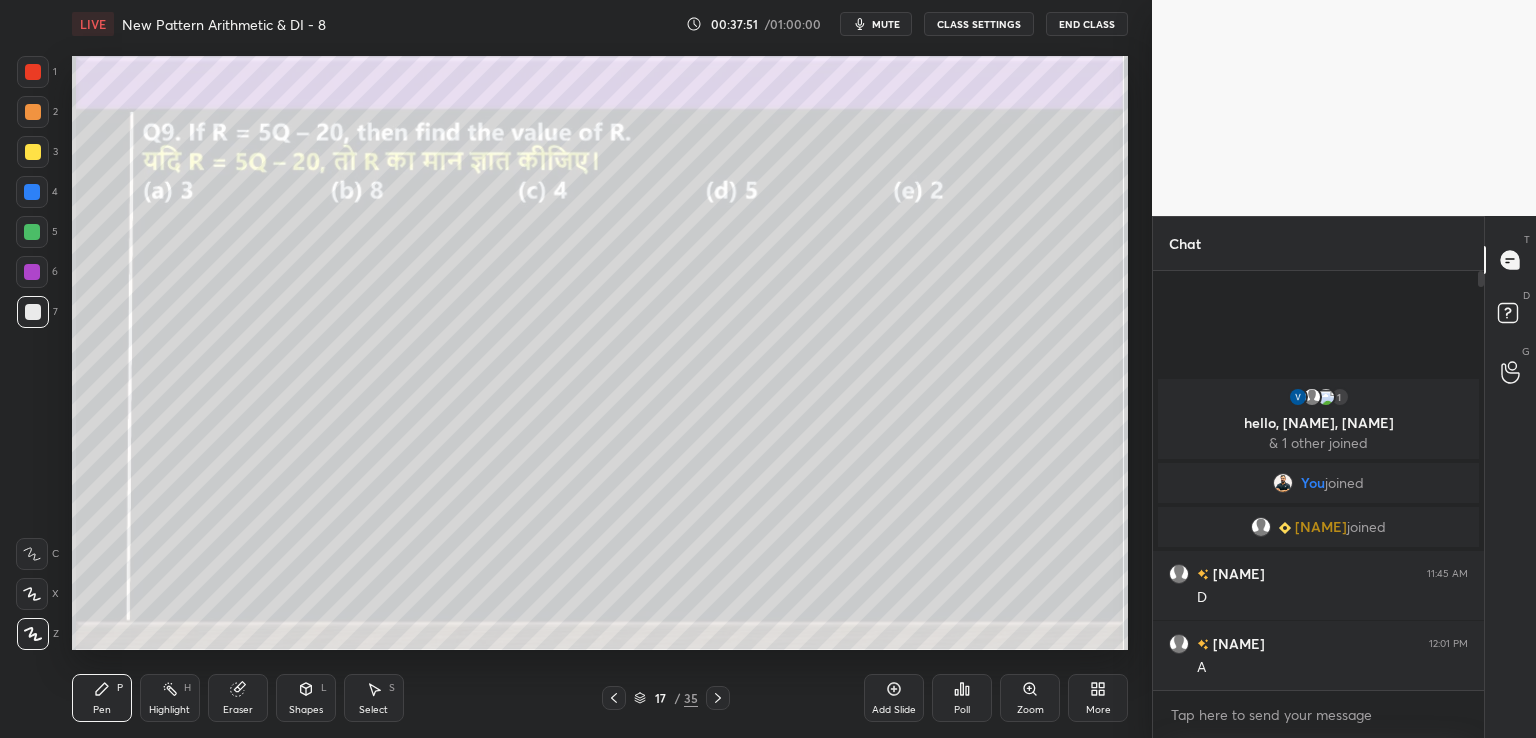 click at bounding box center [32, 192] 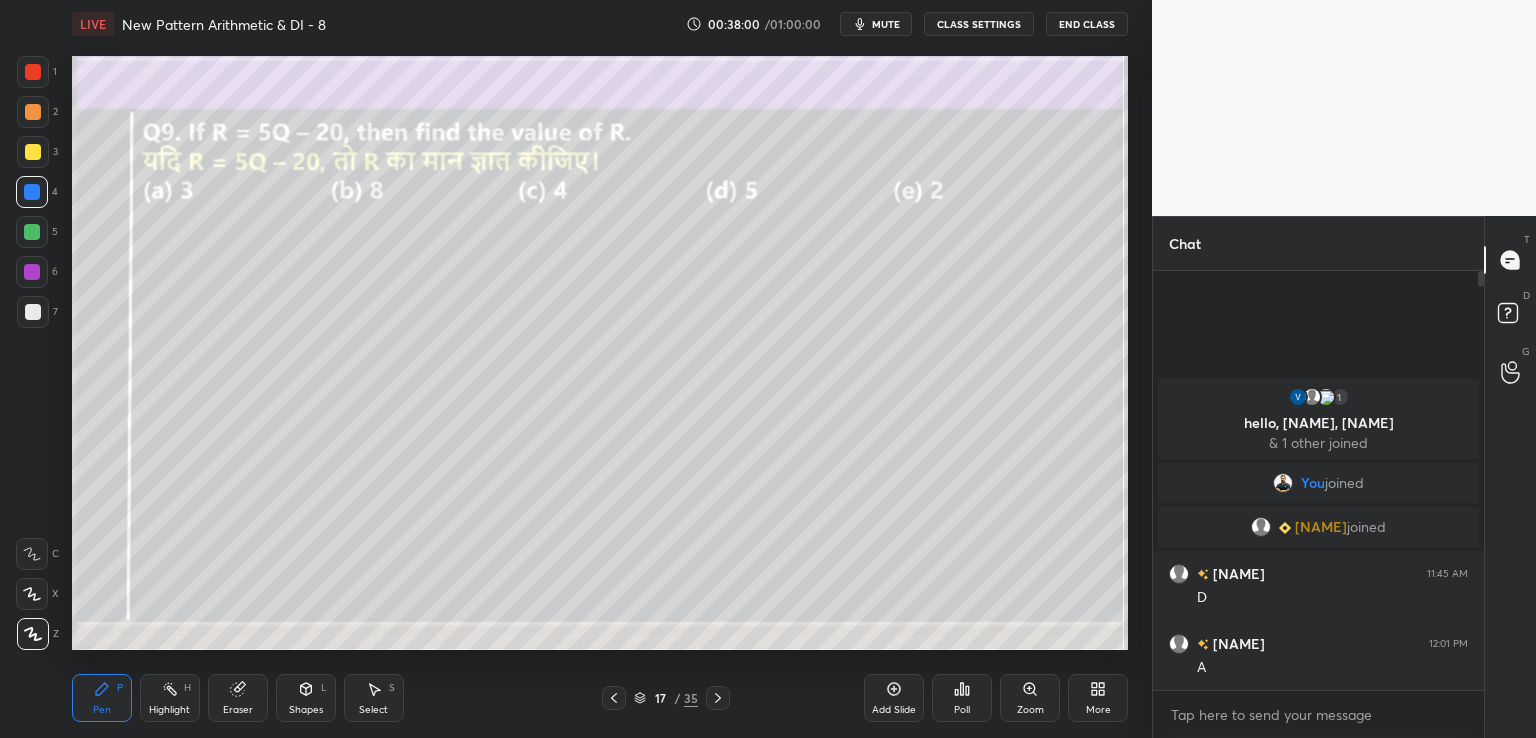 click at bounding box center [718, 698] 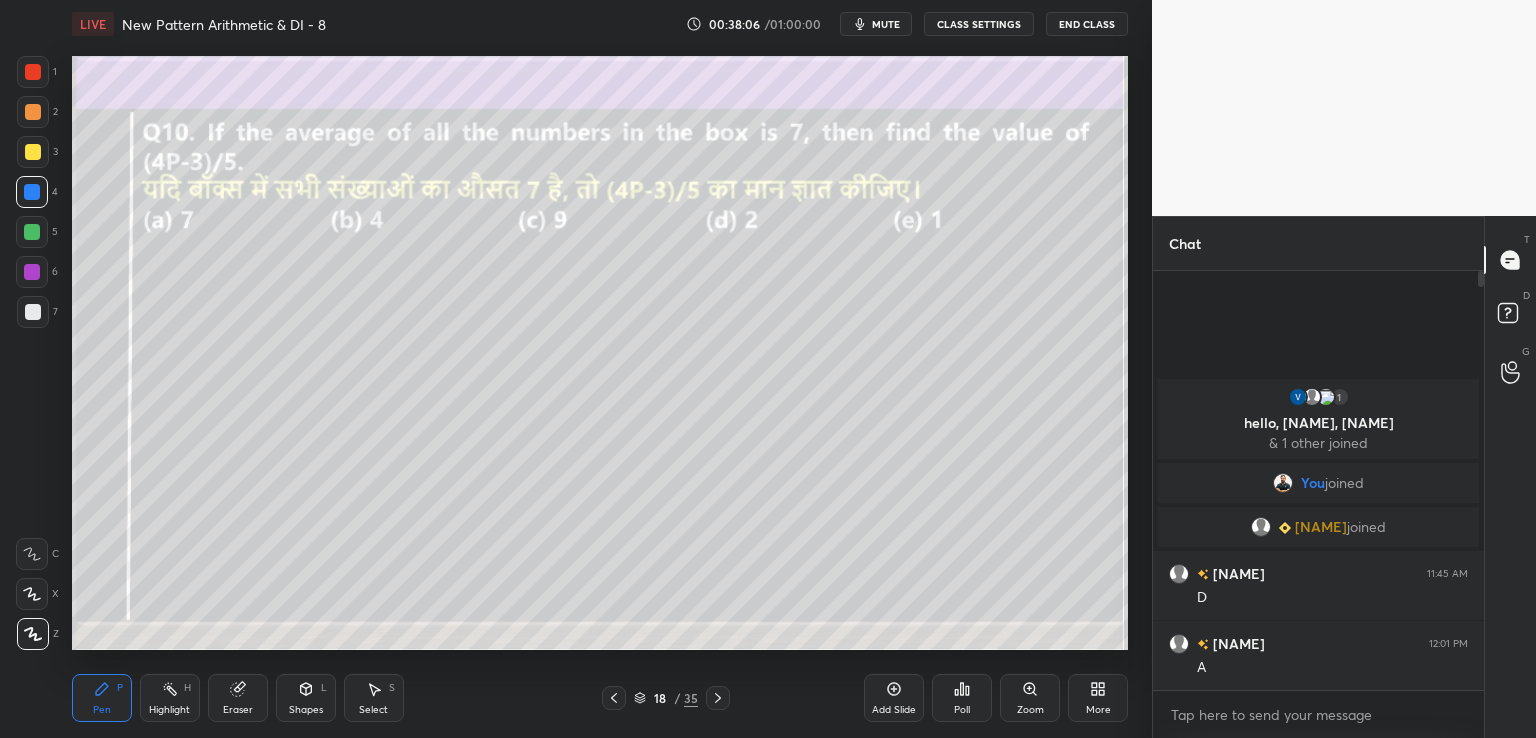 click 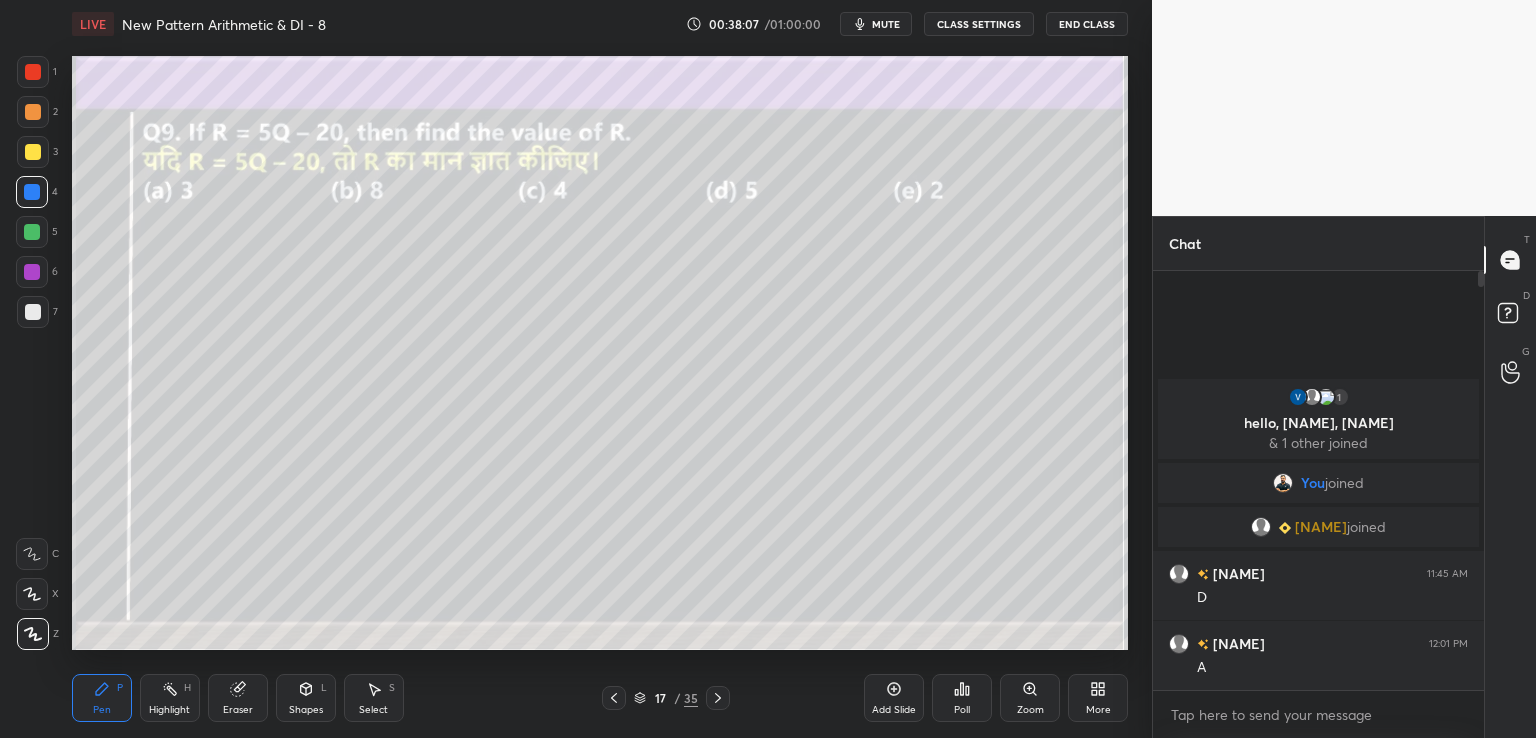 click 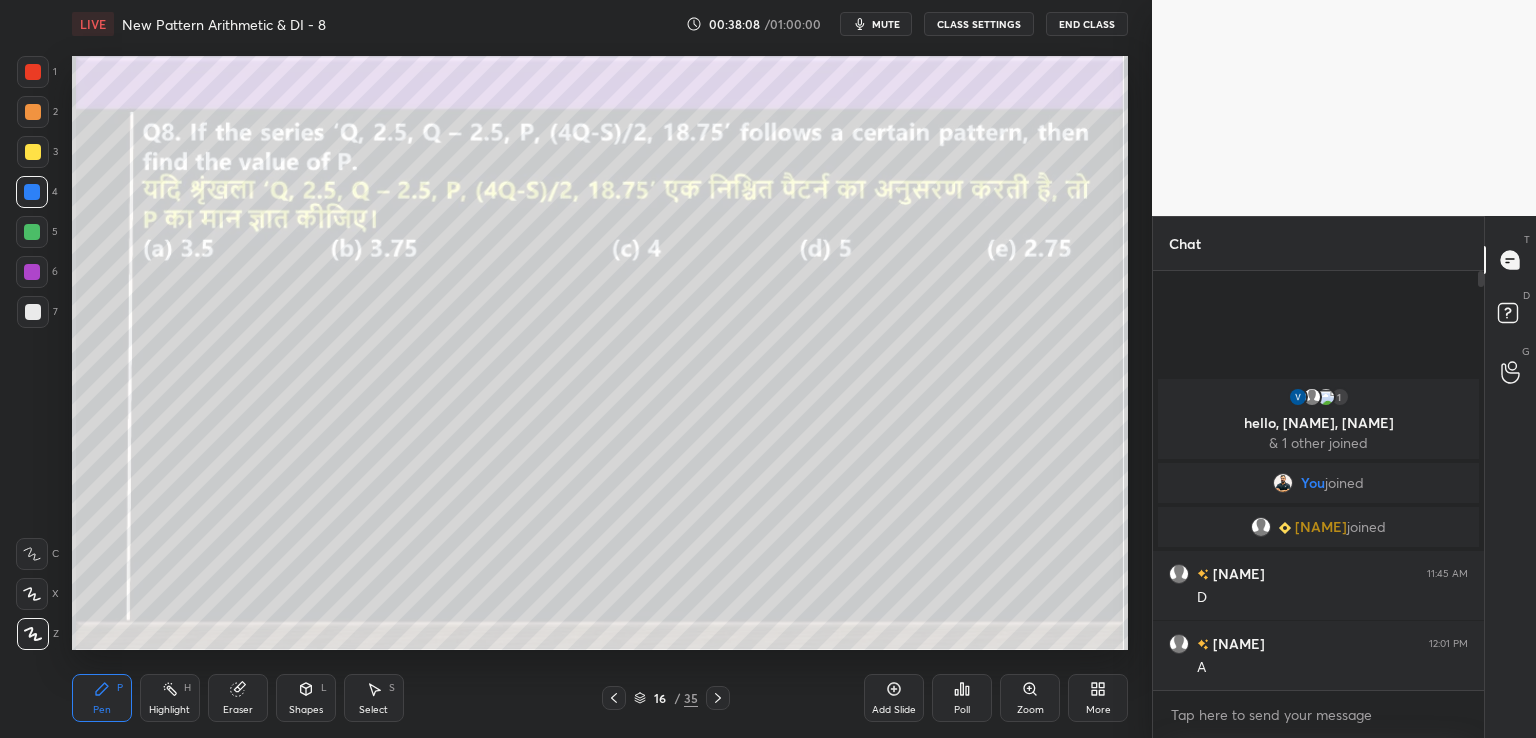 click 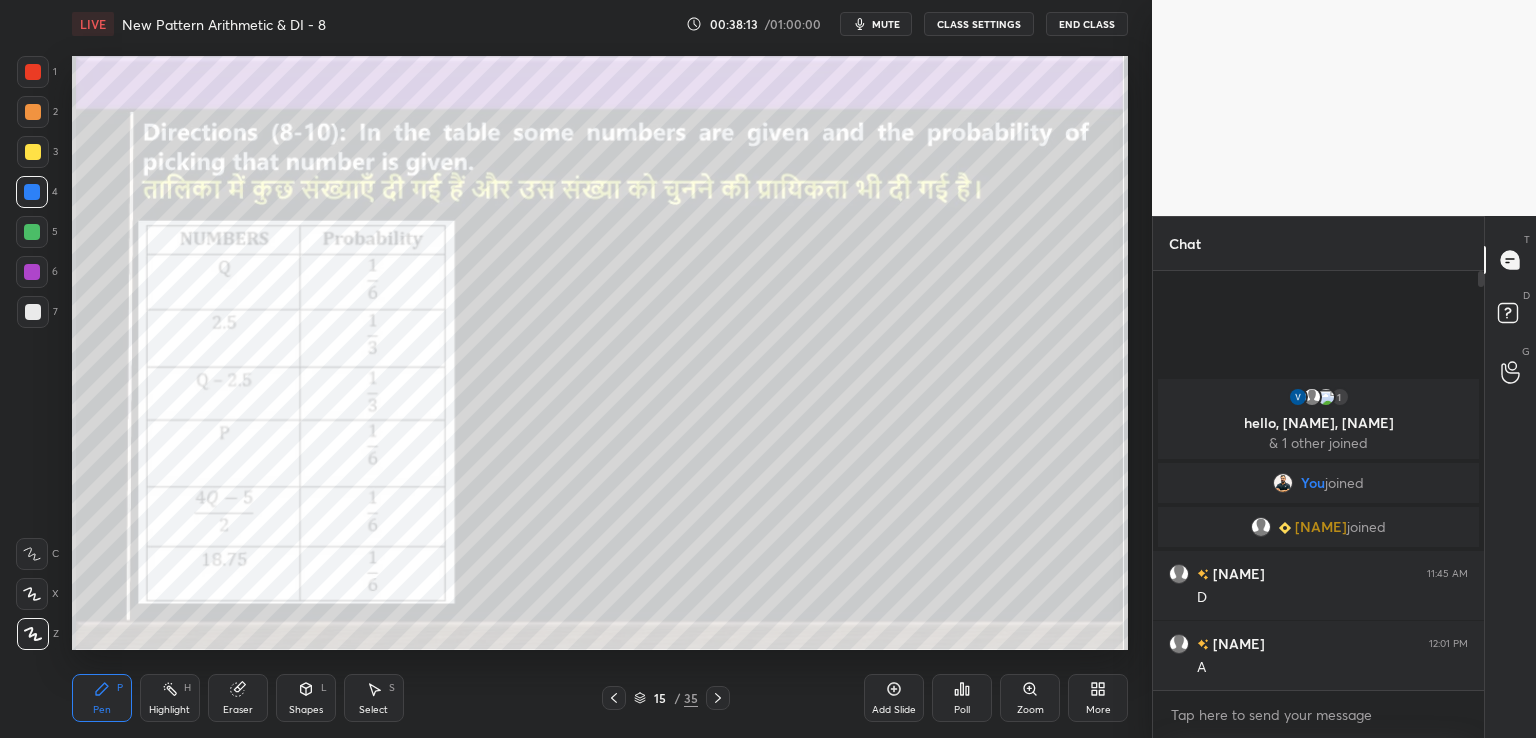 click 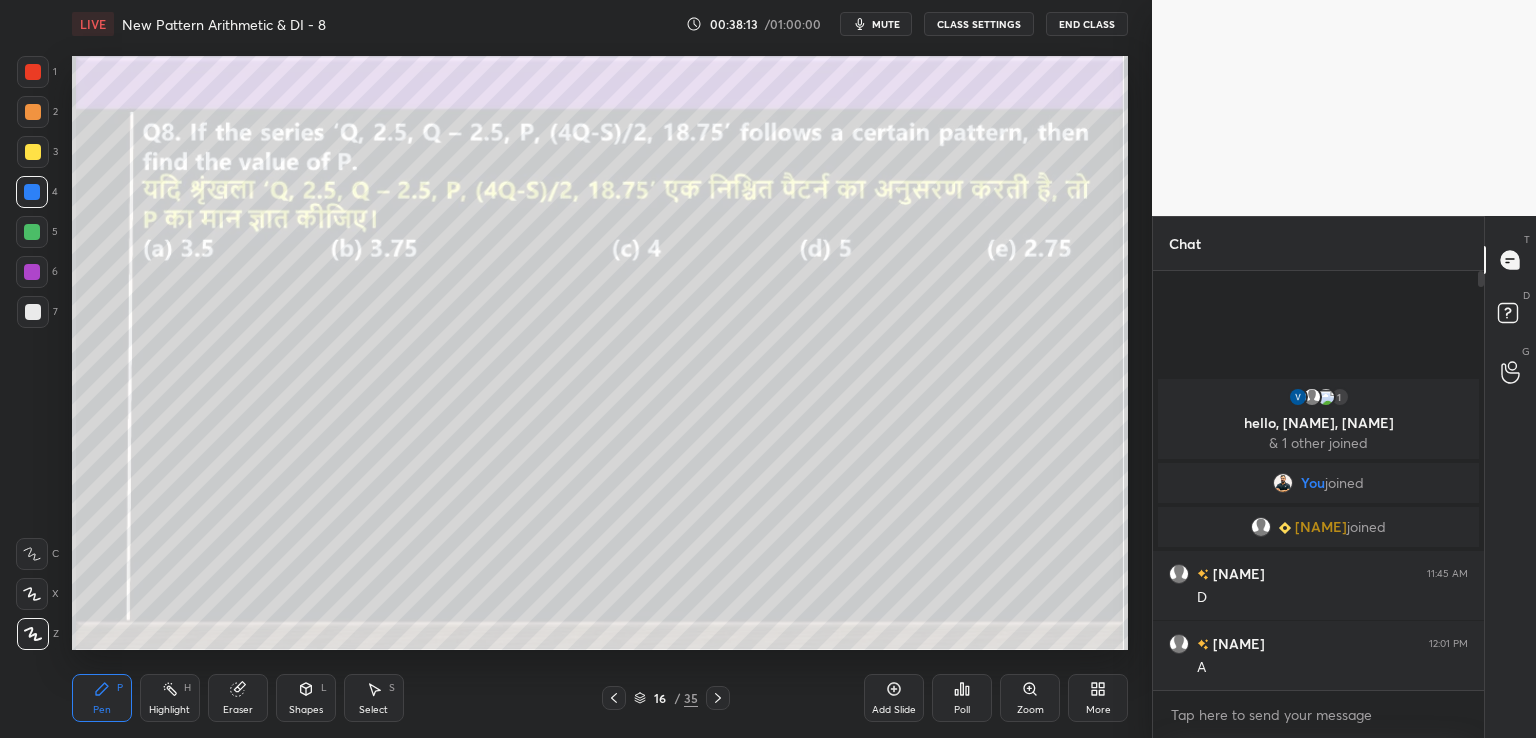 click 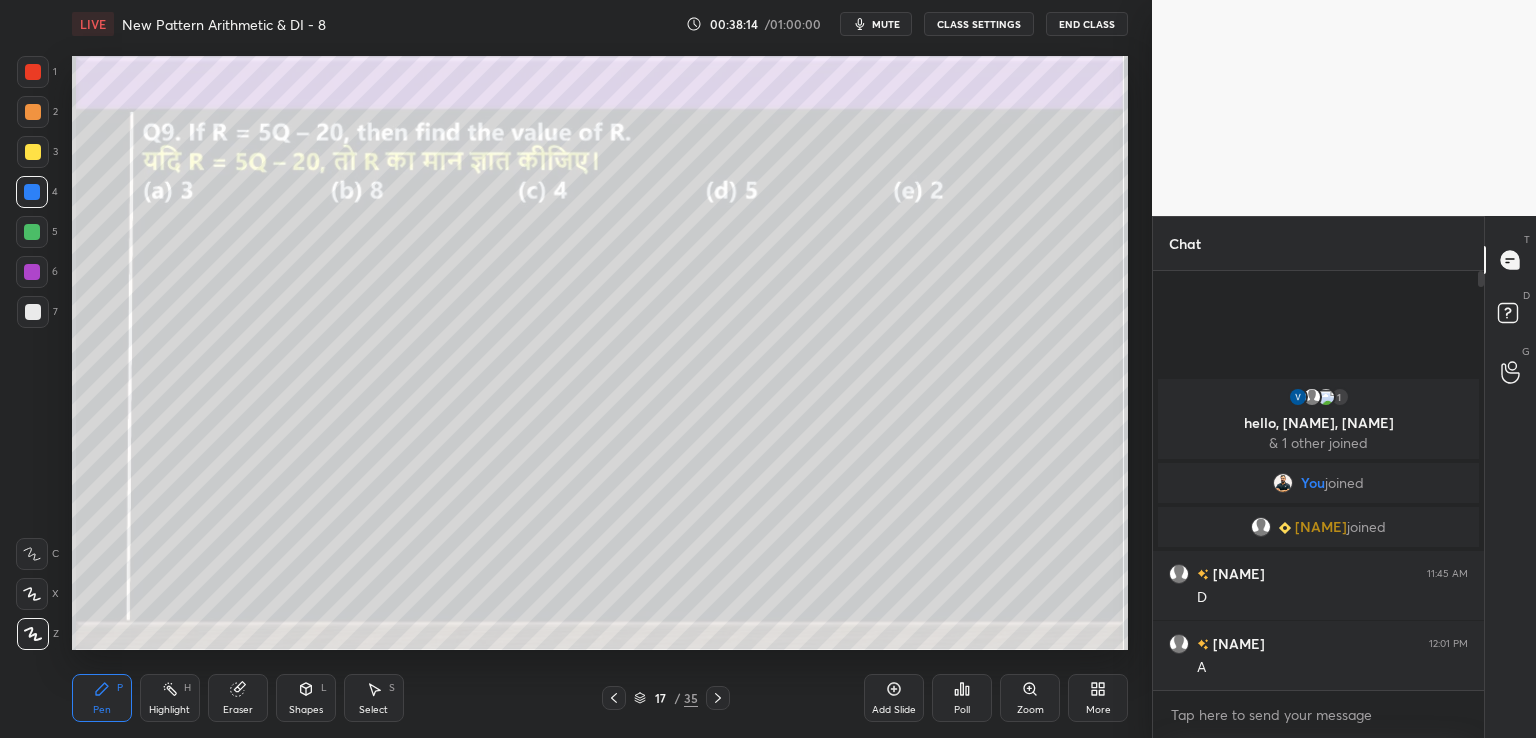 click 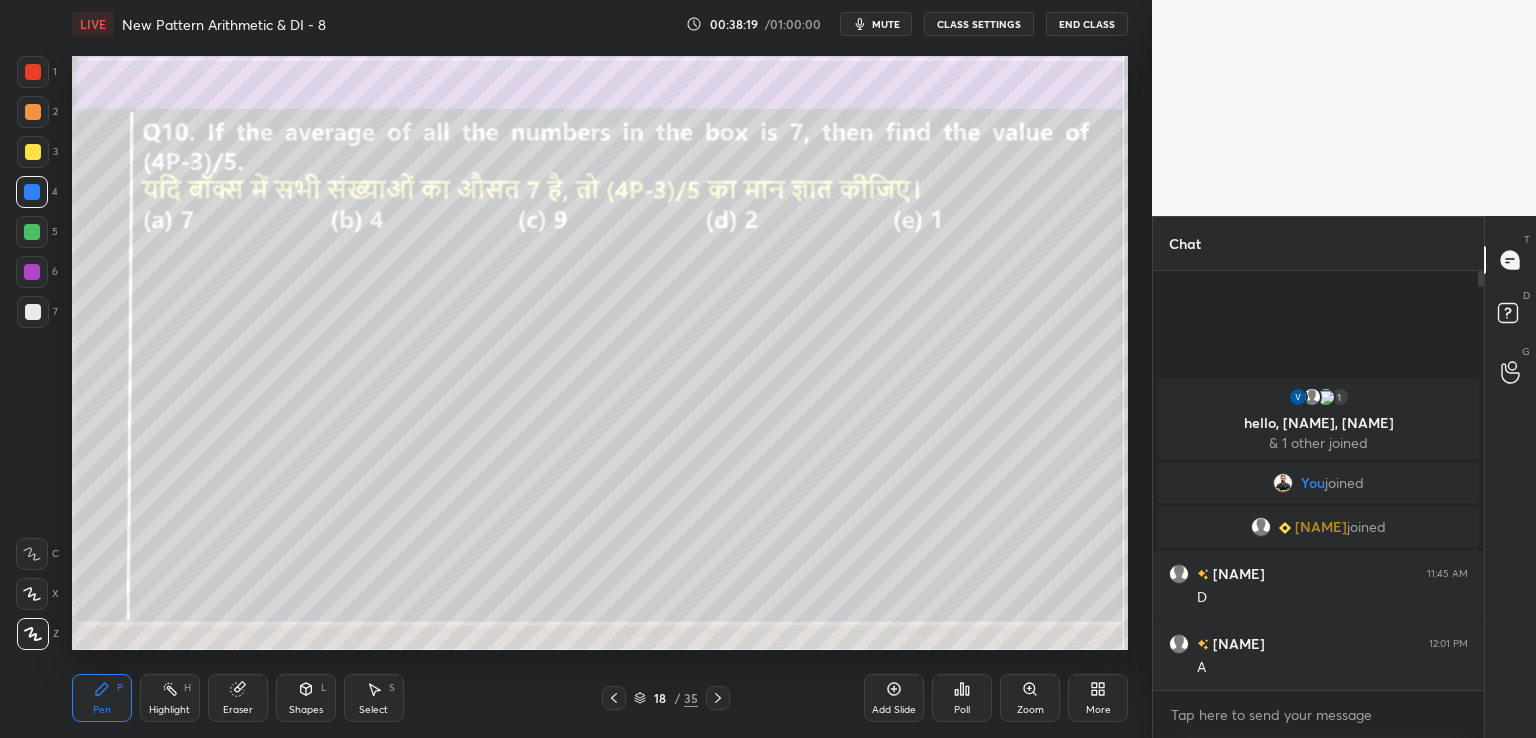 click 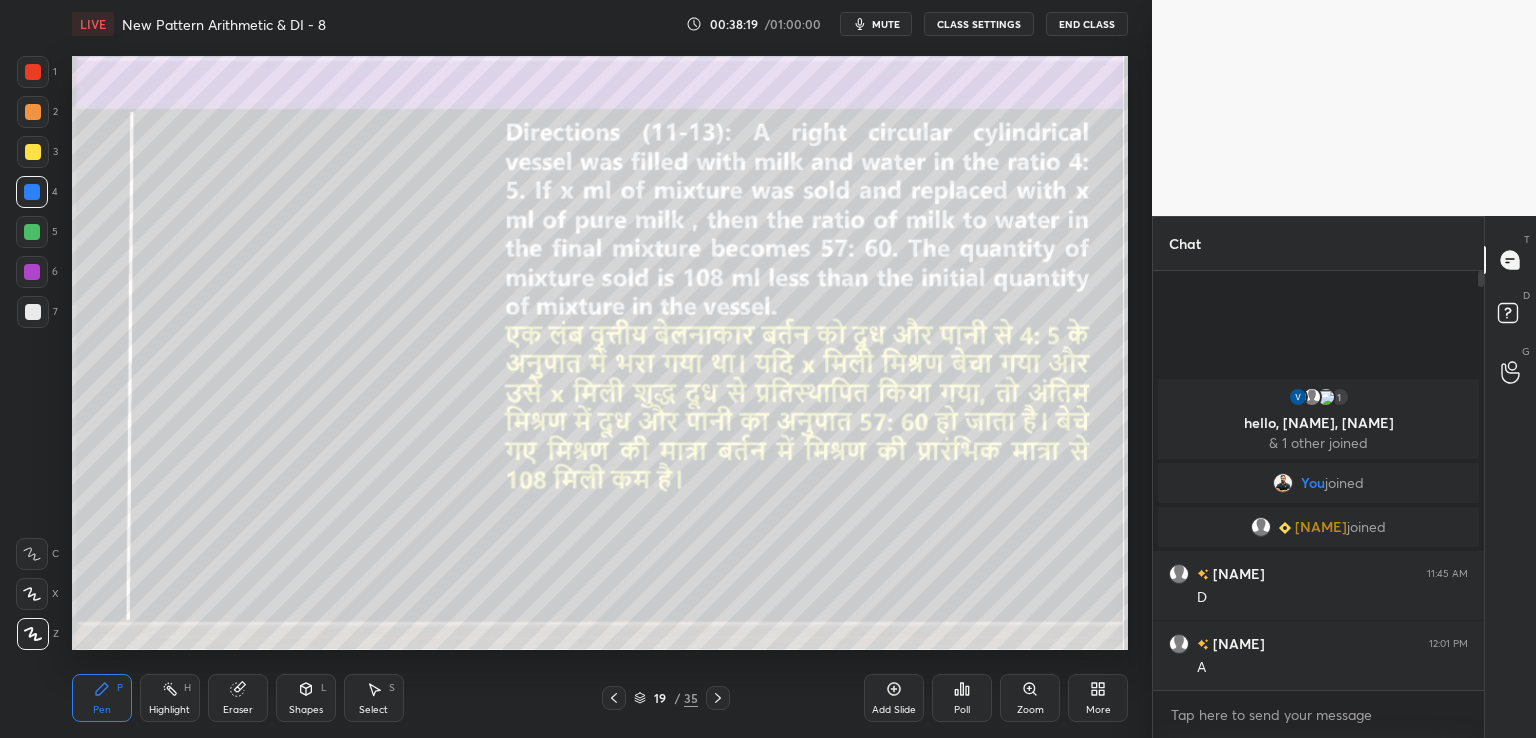 click 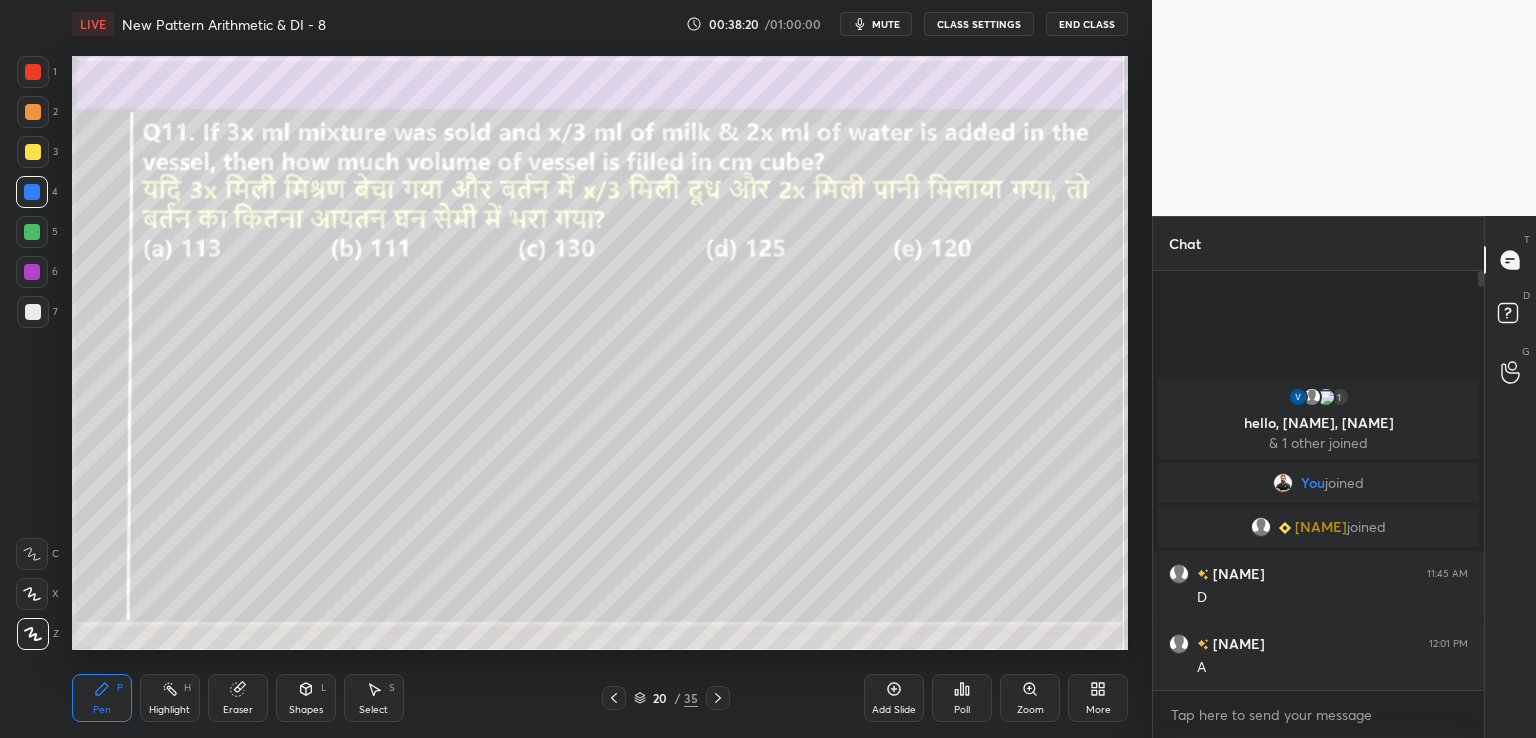 click 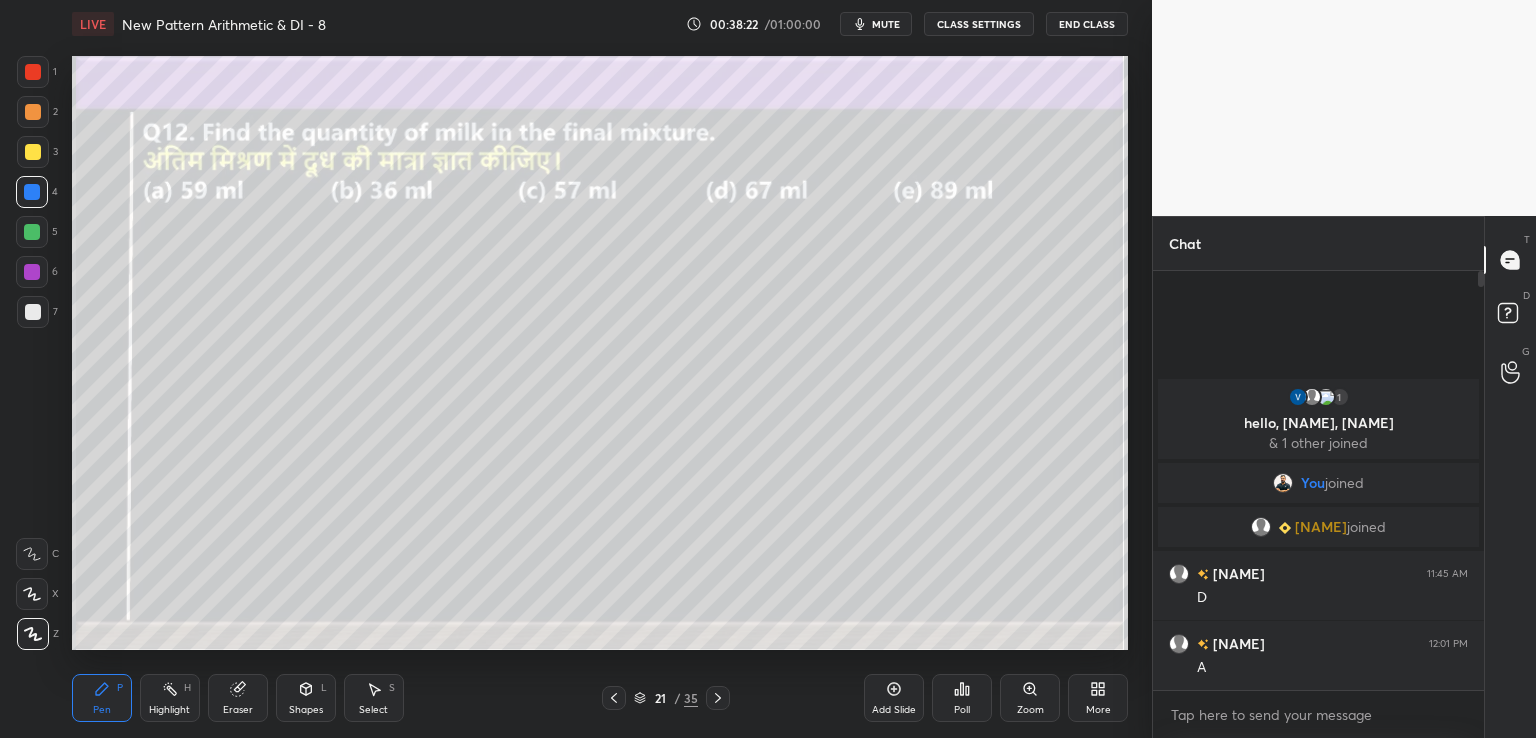 click 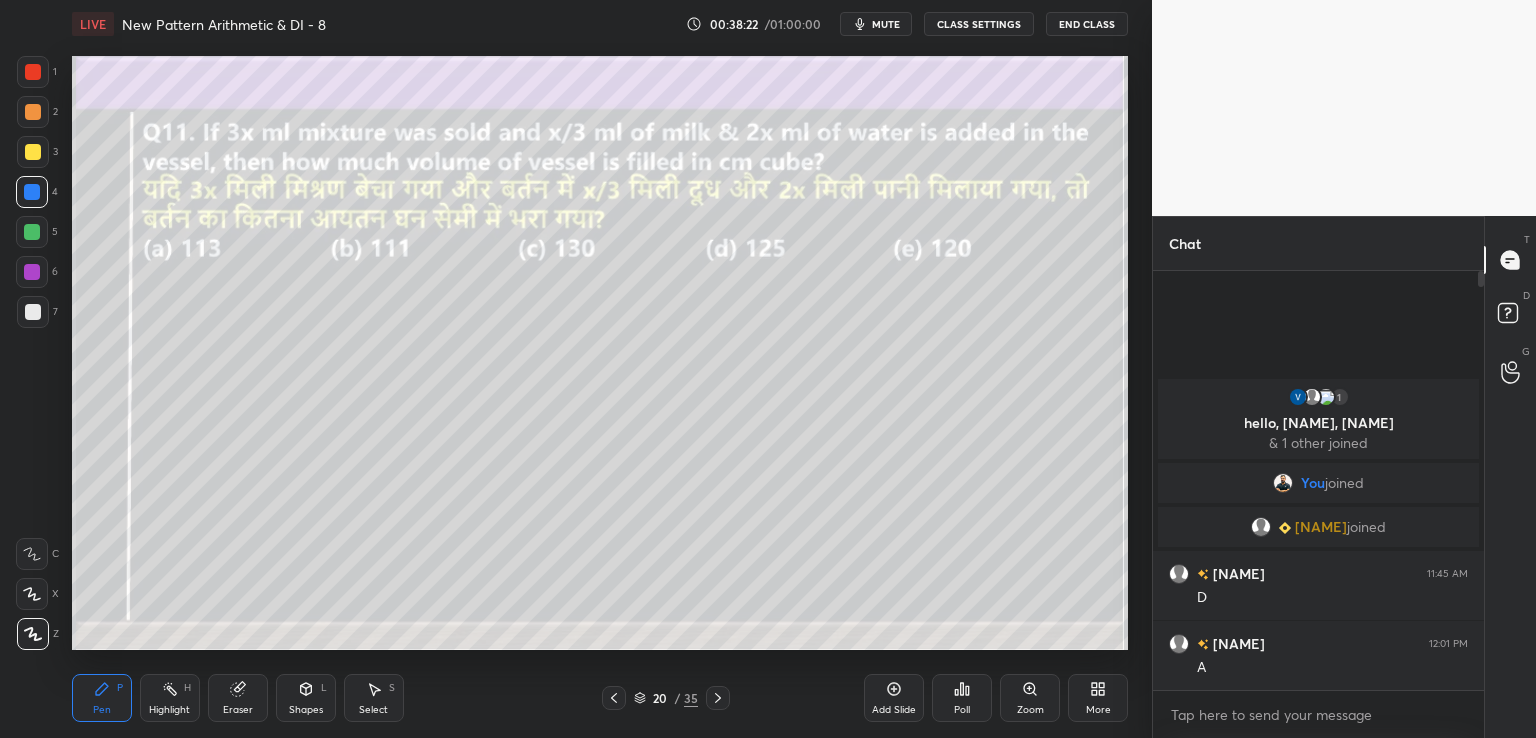 click 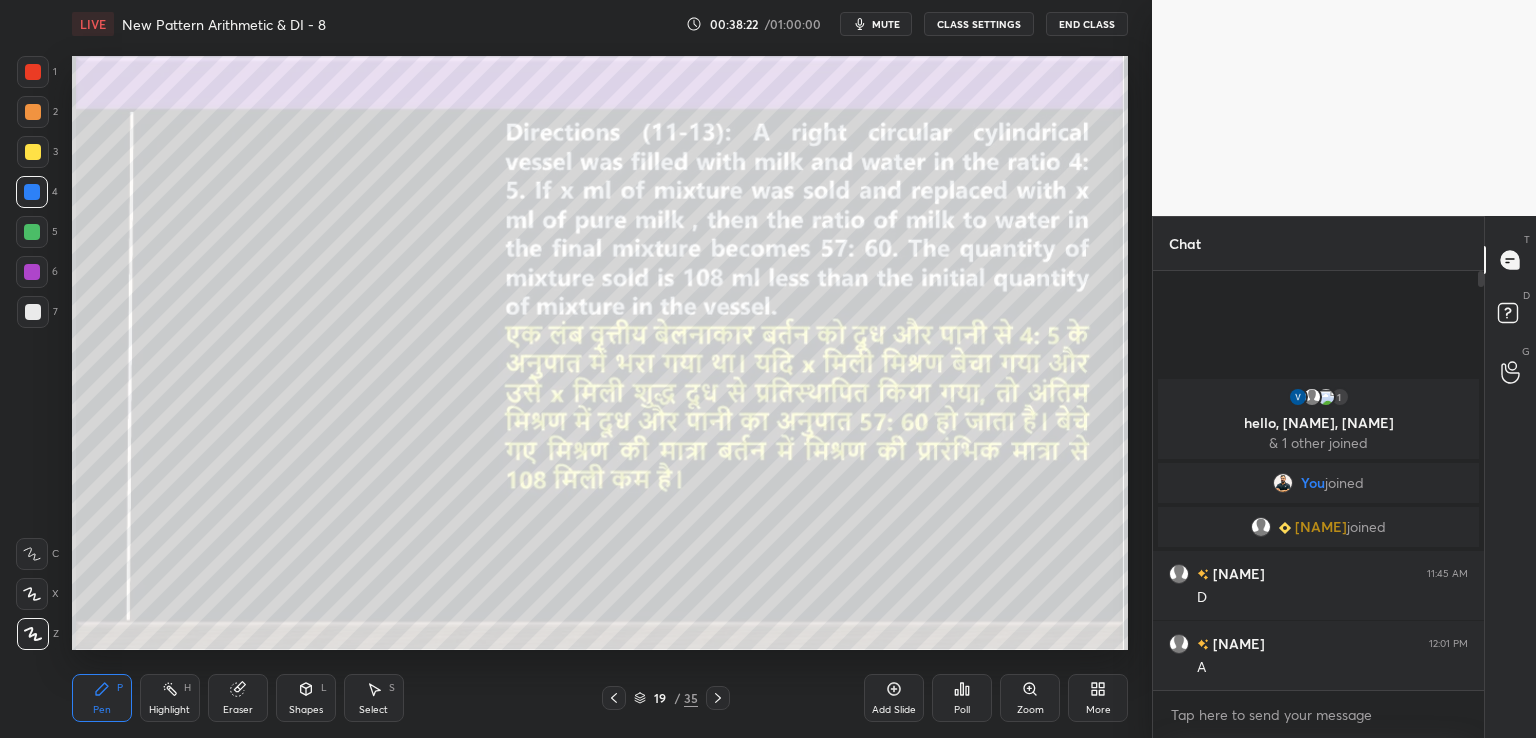 click 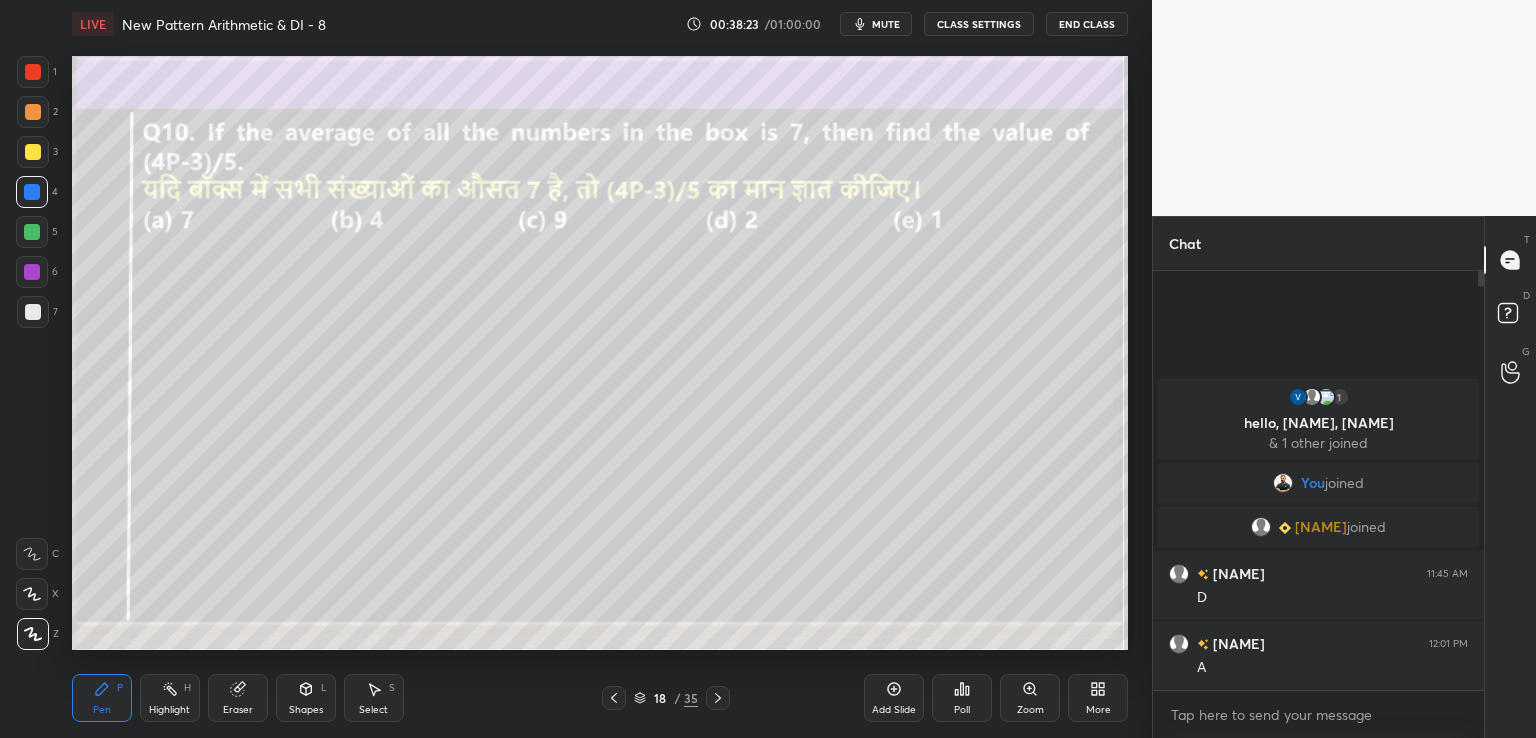 click 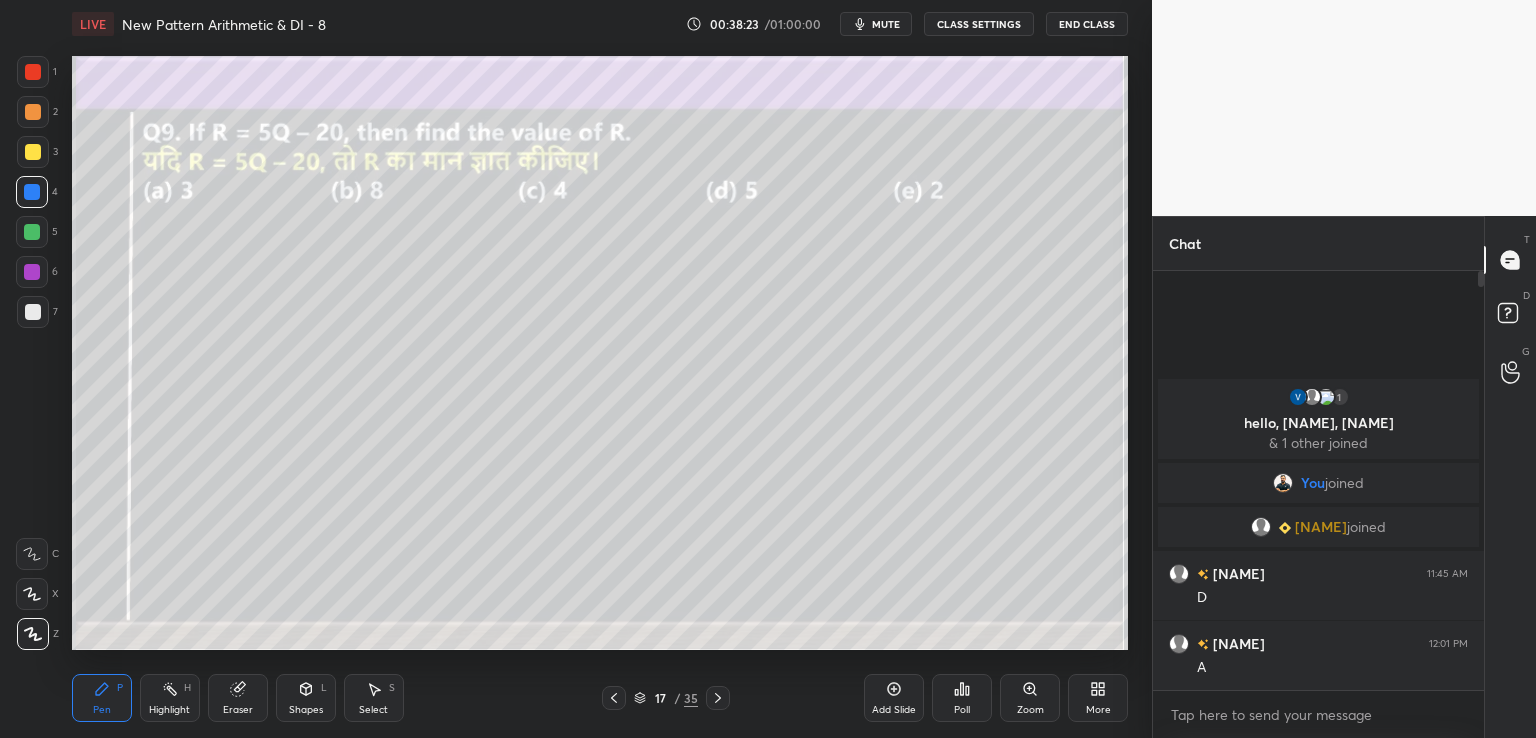 click 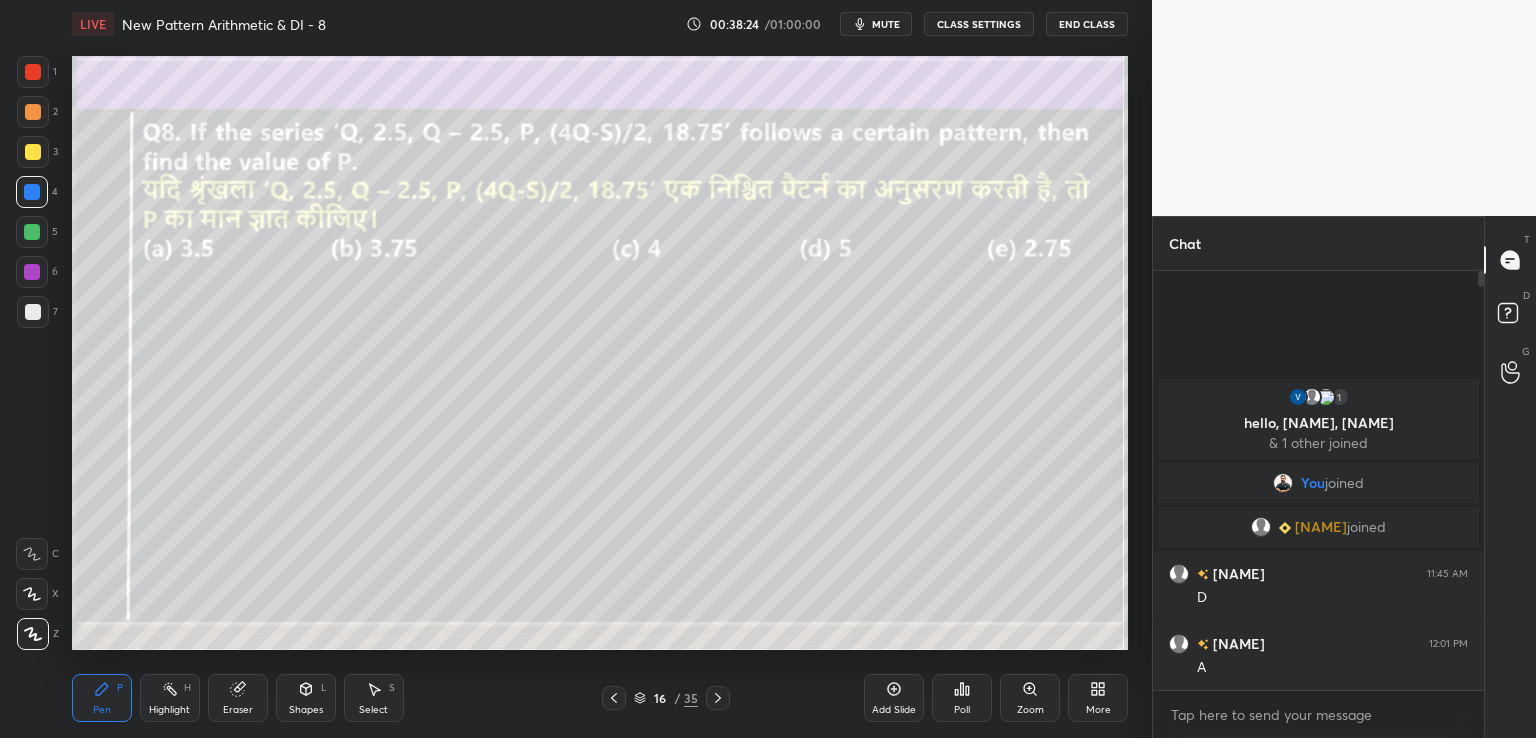 click 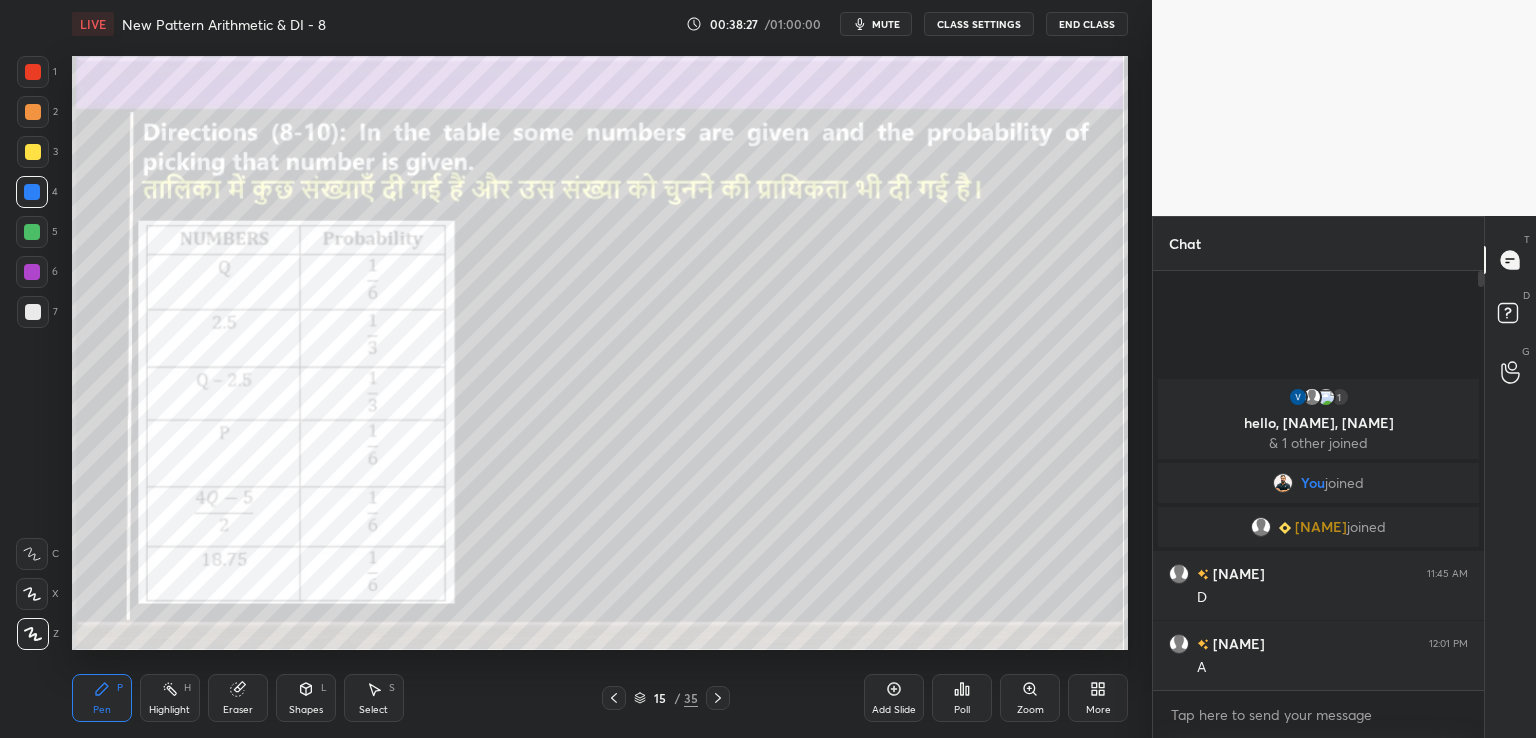 click 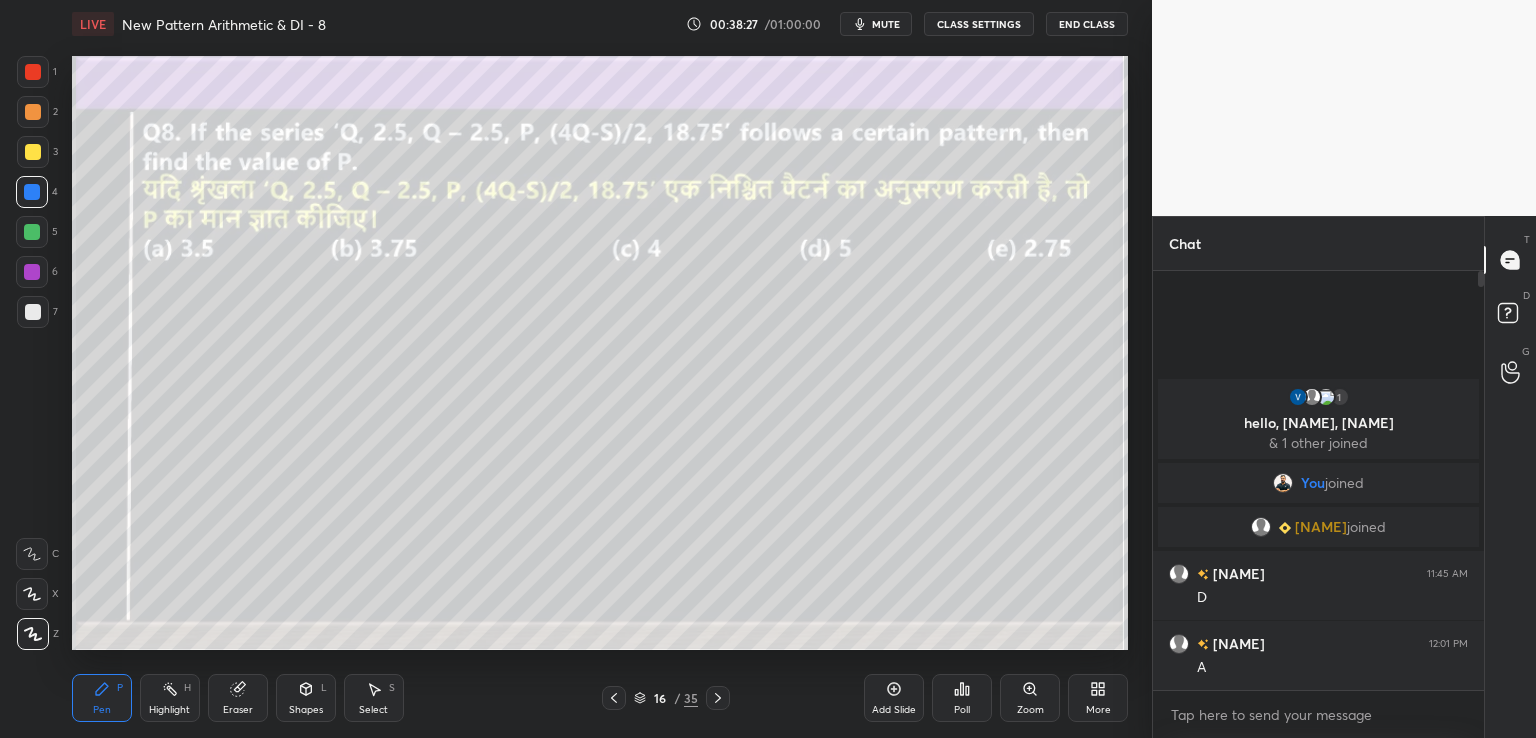 click 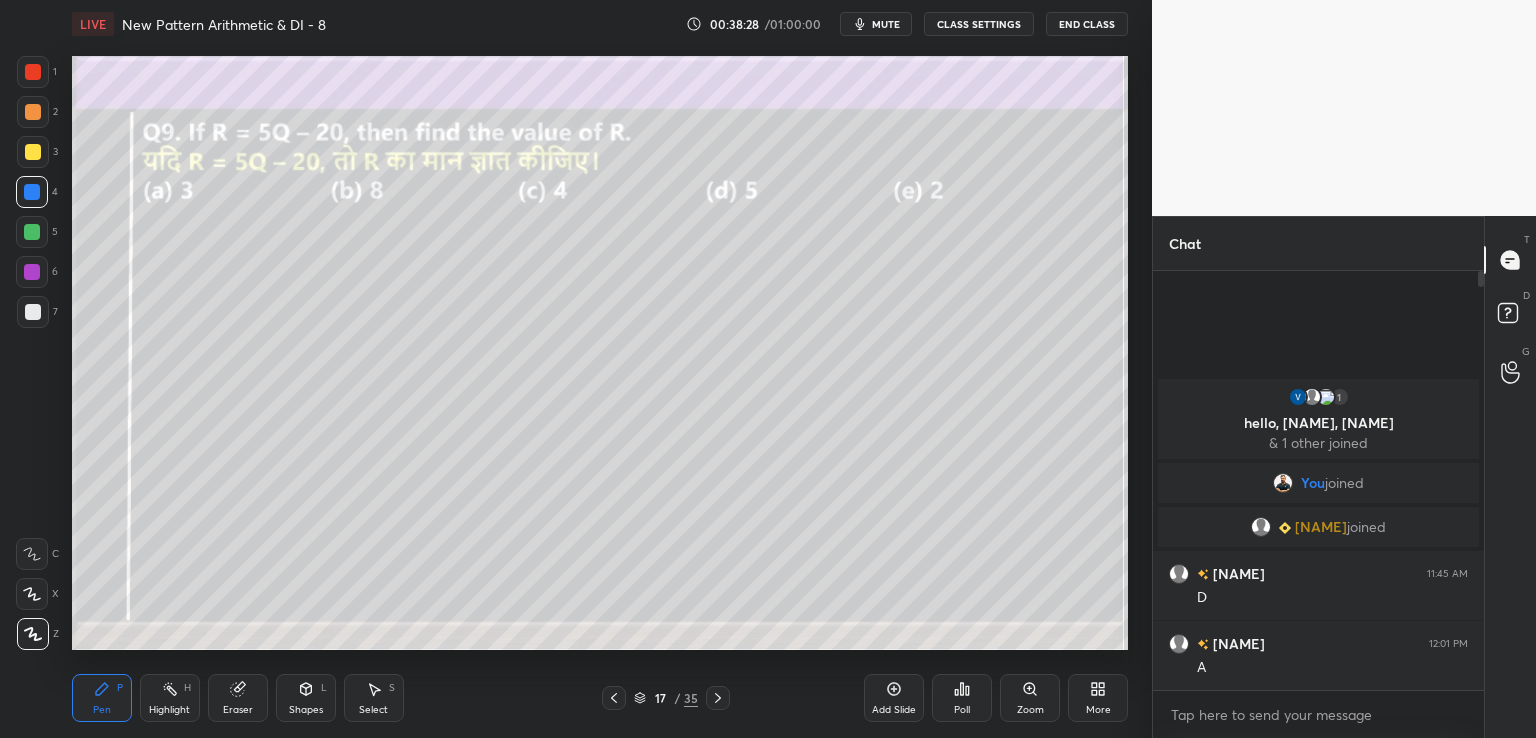 click 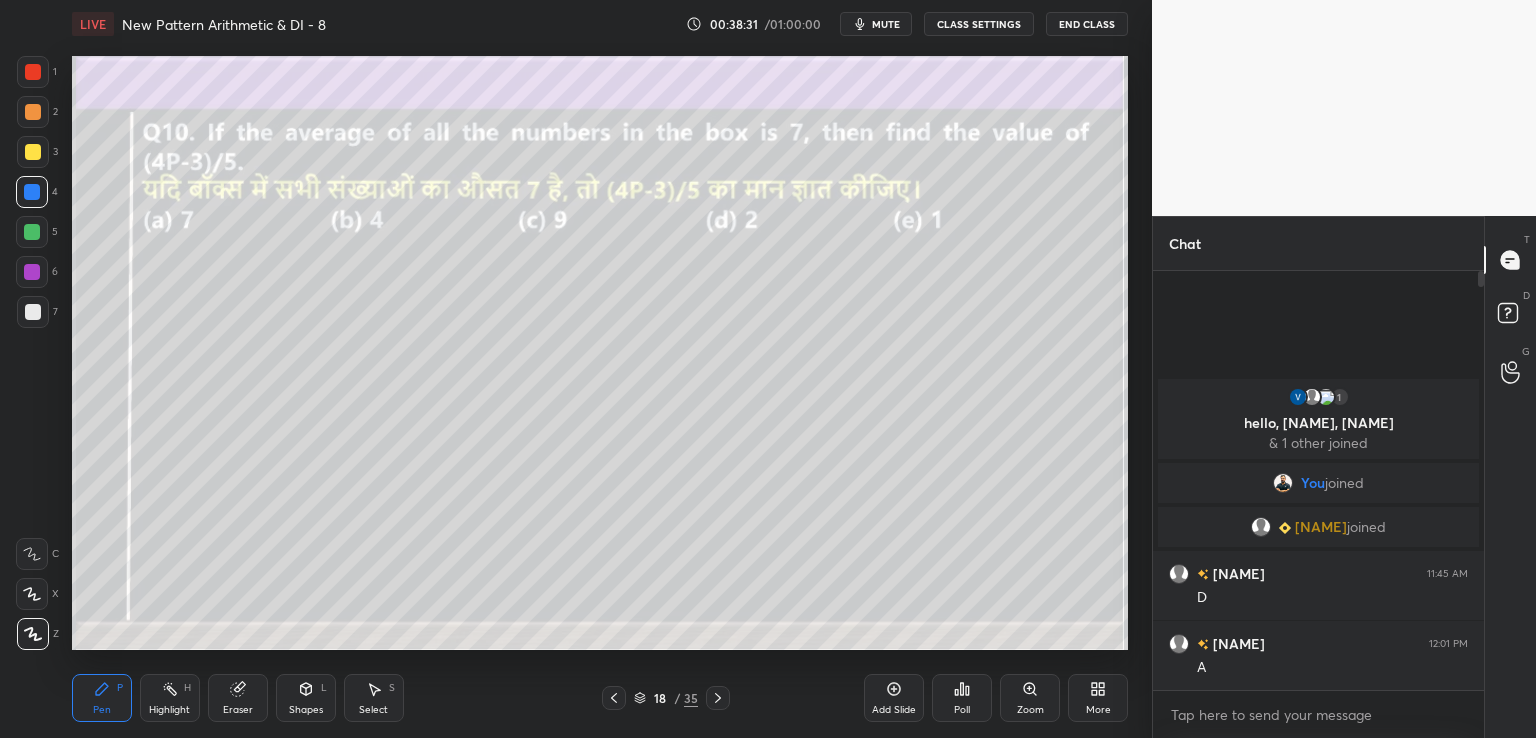 click 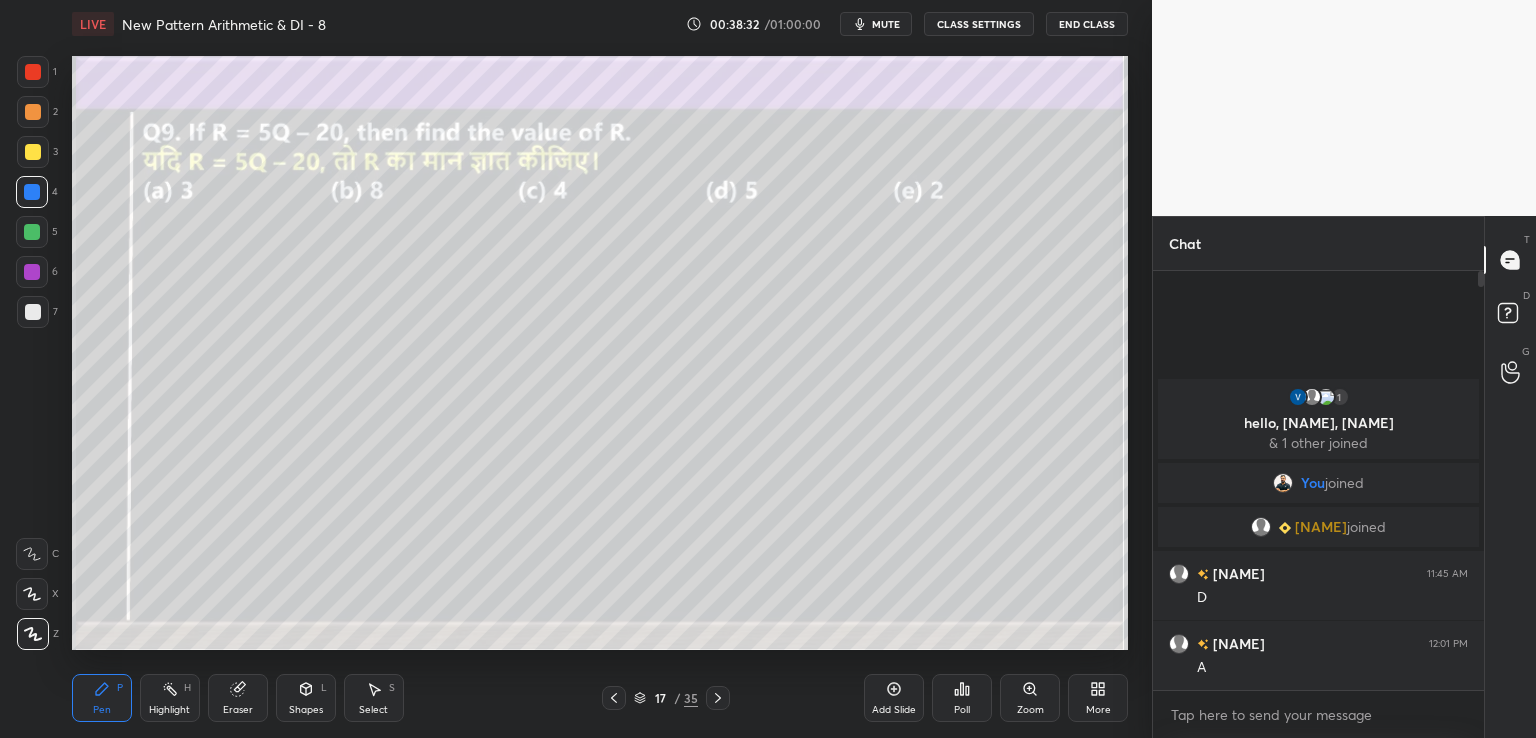 click 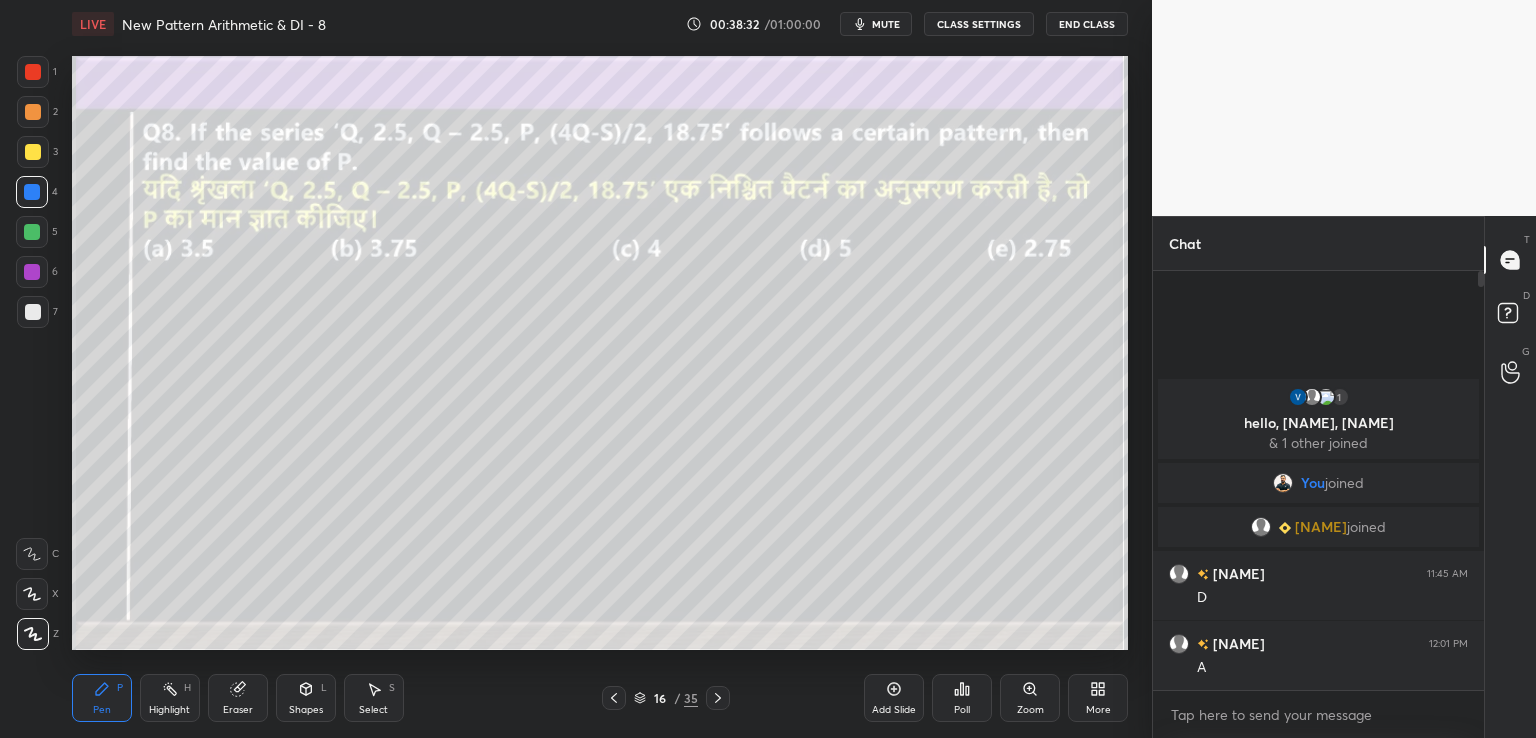 click 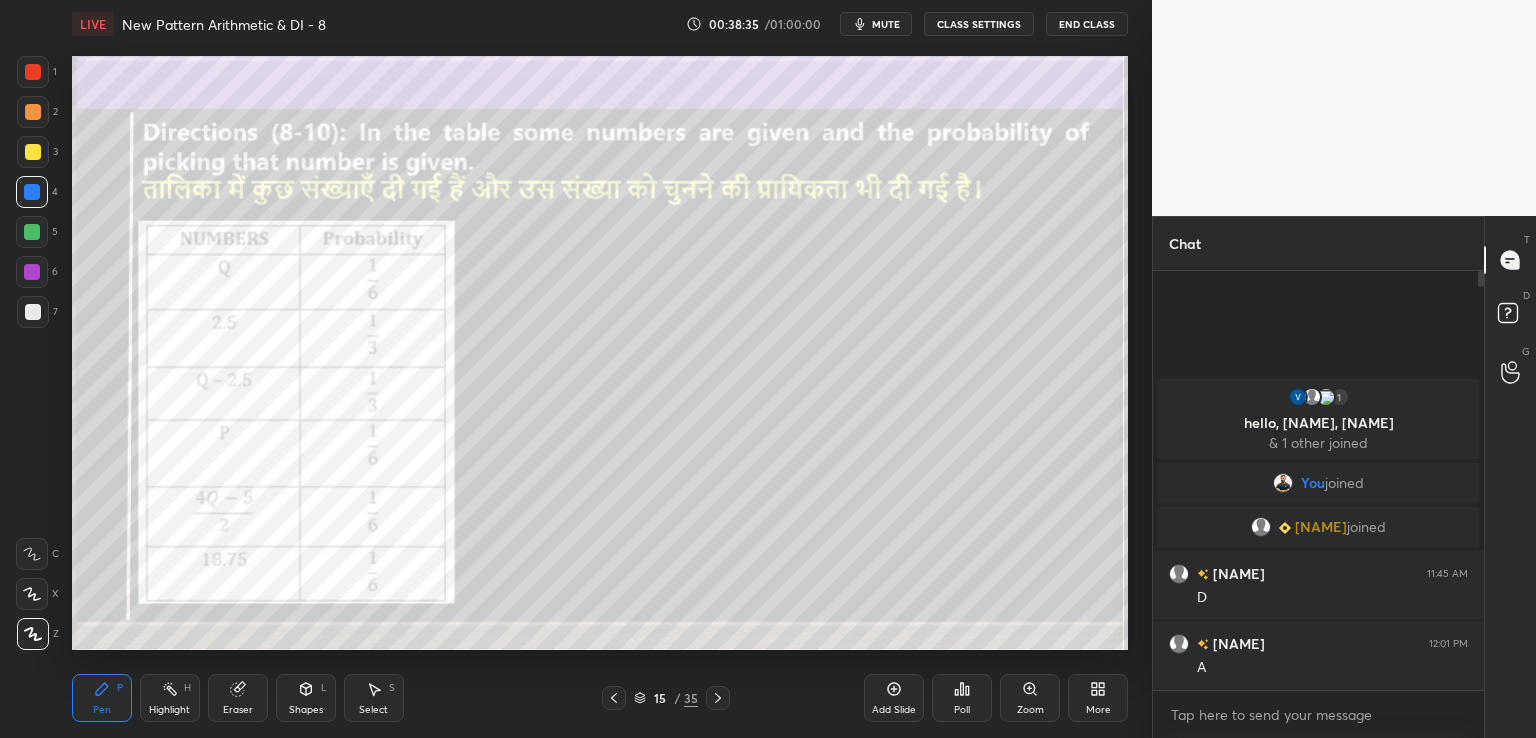 click 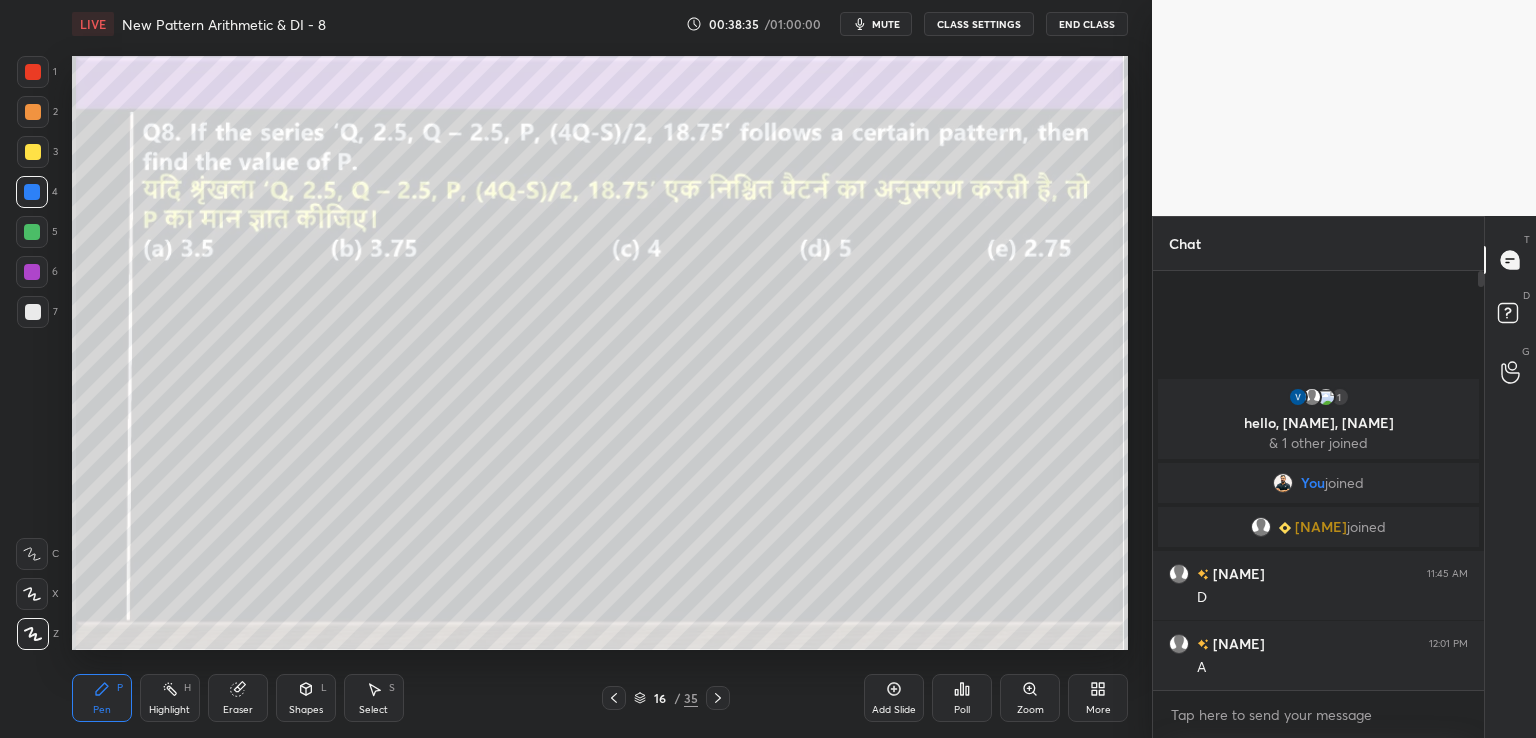click 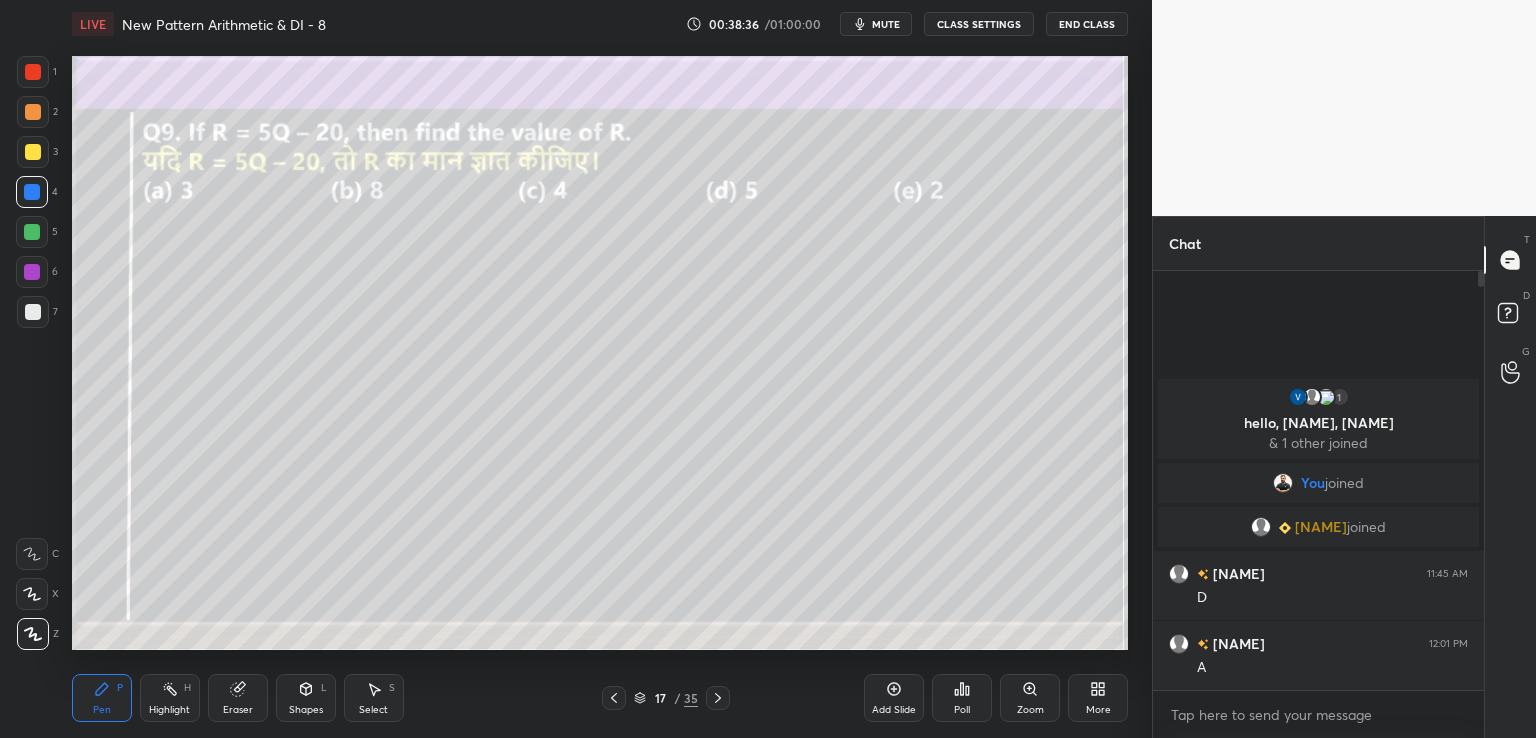 click at bounding box center (718, 698) 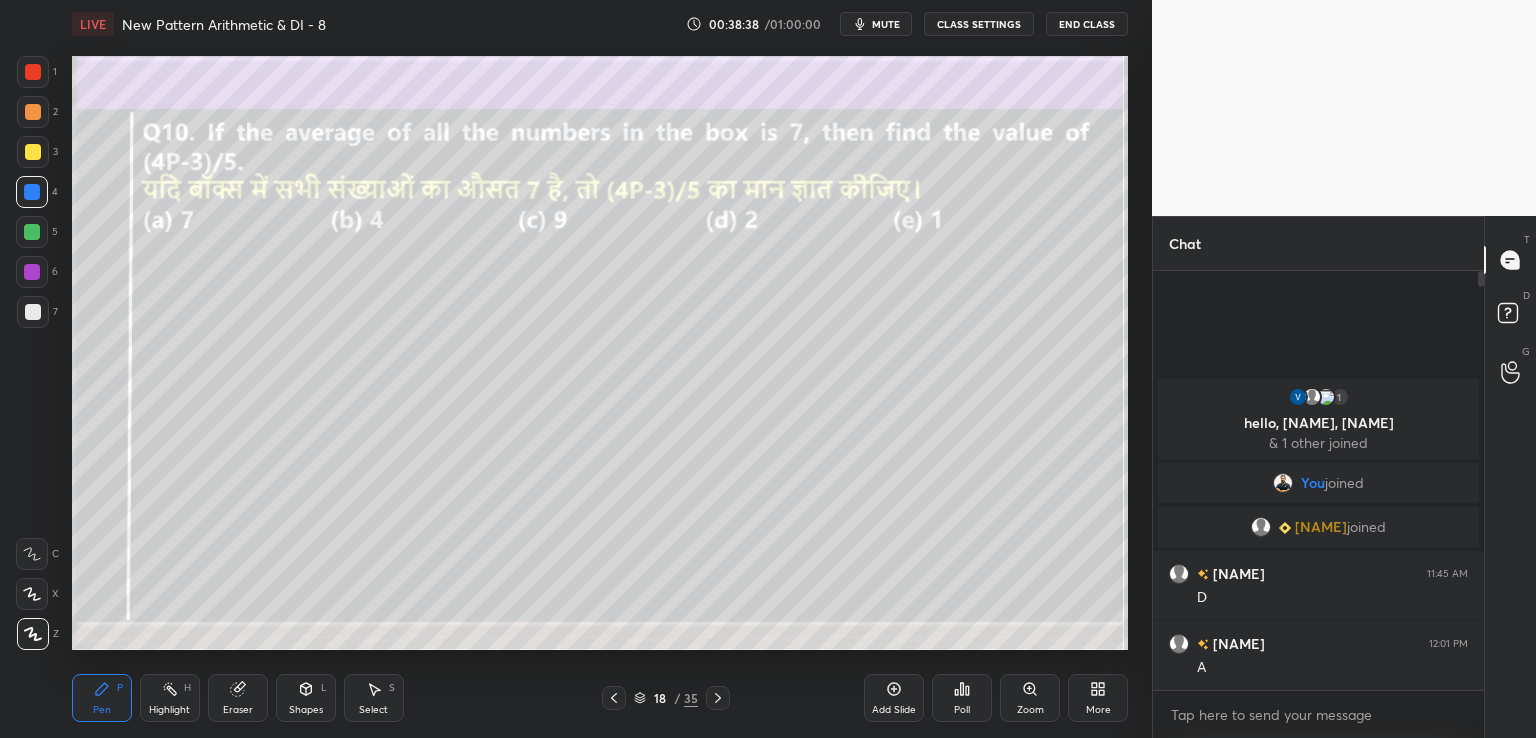 click 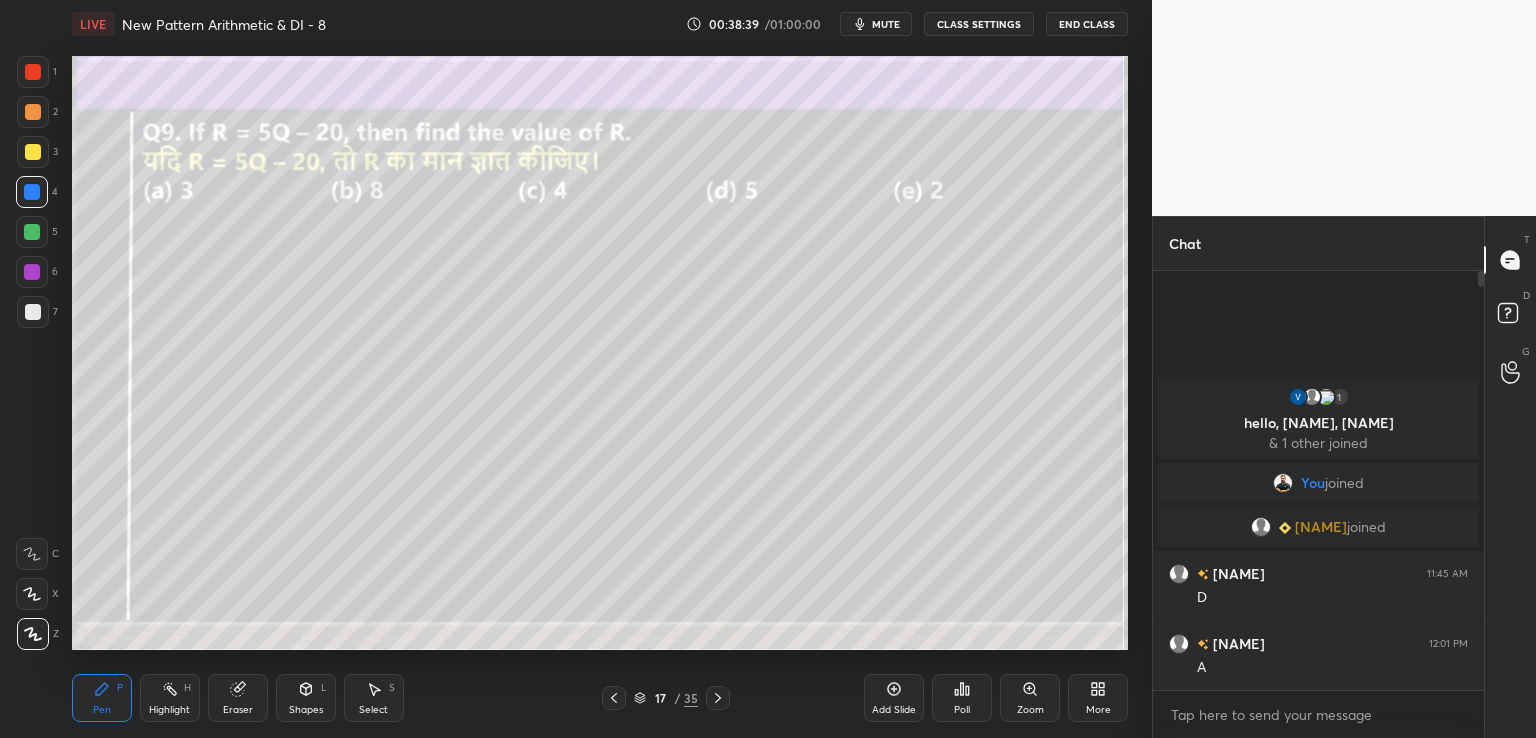 click 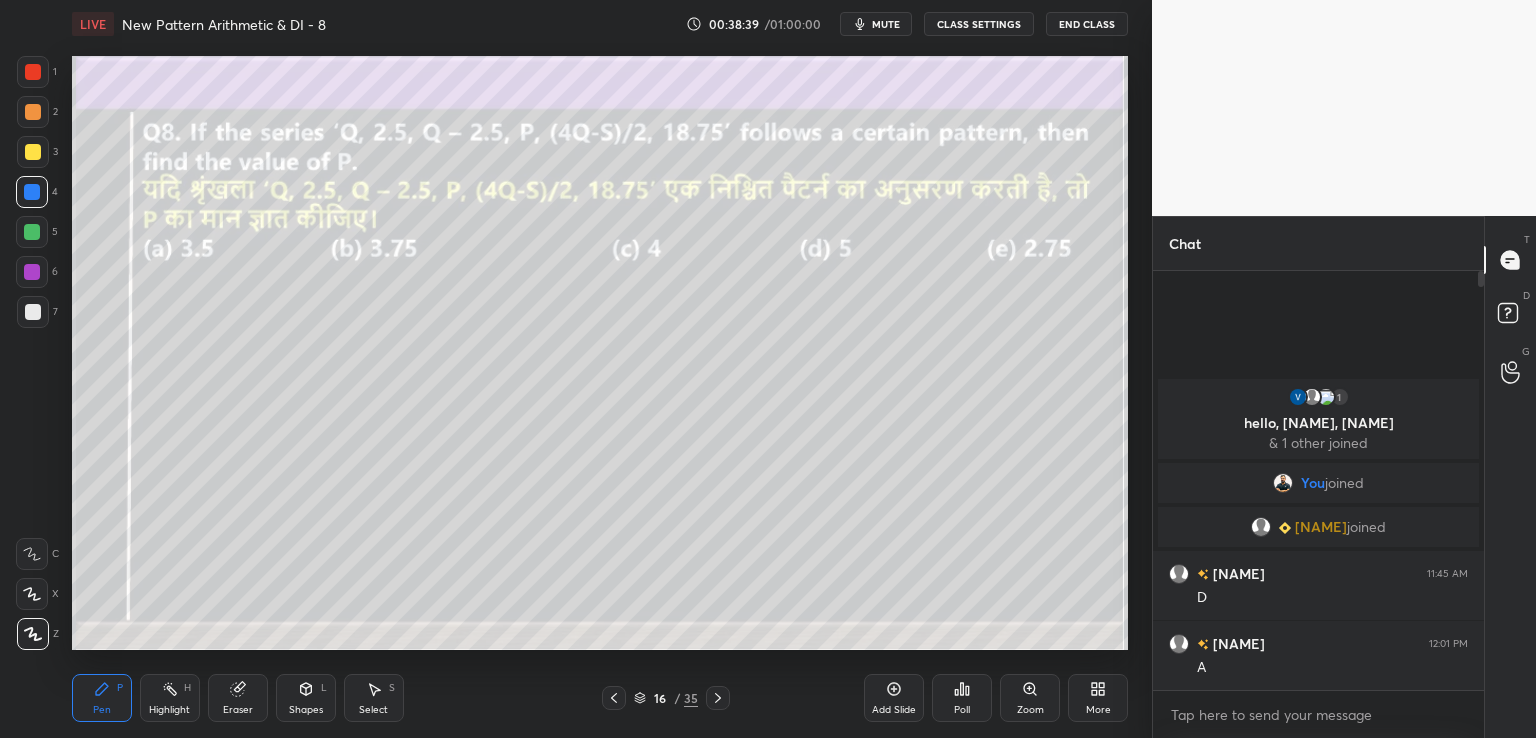click 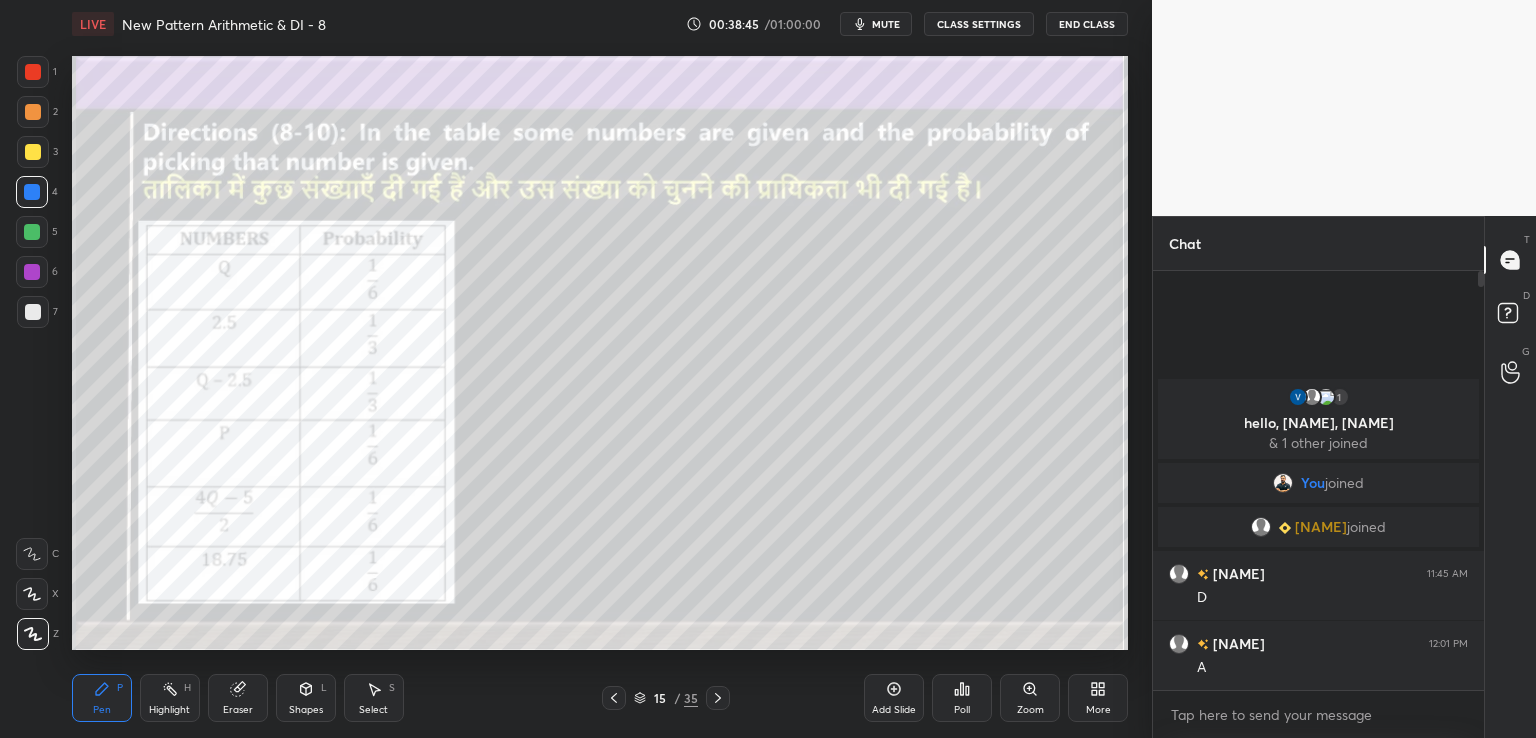 click 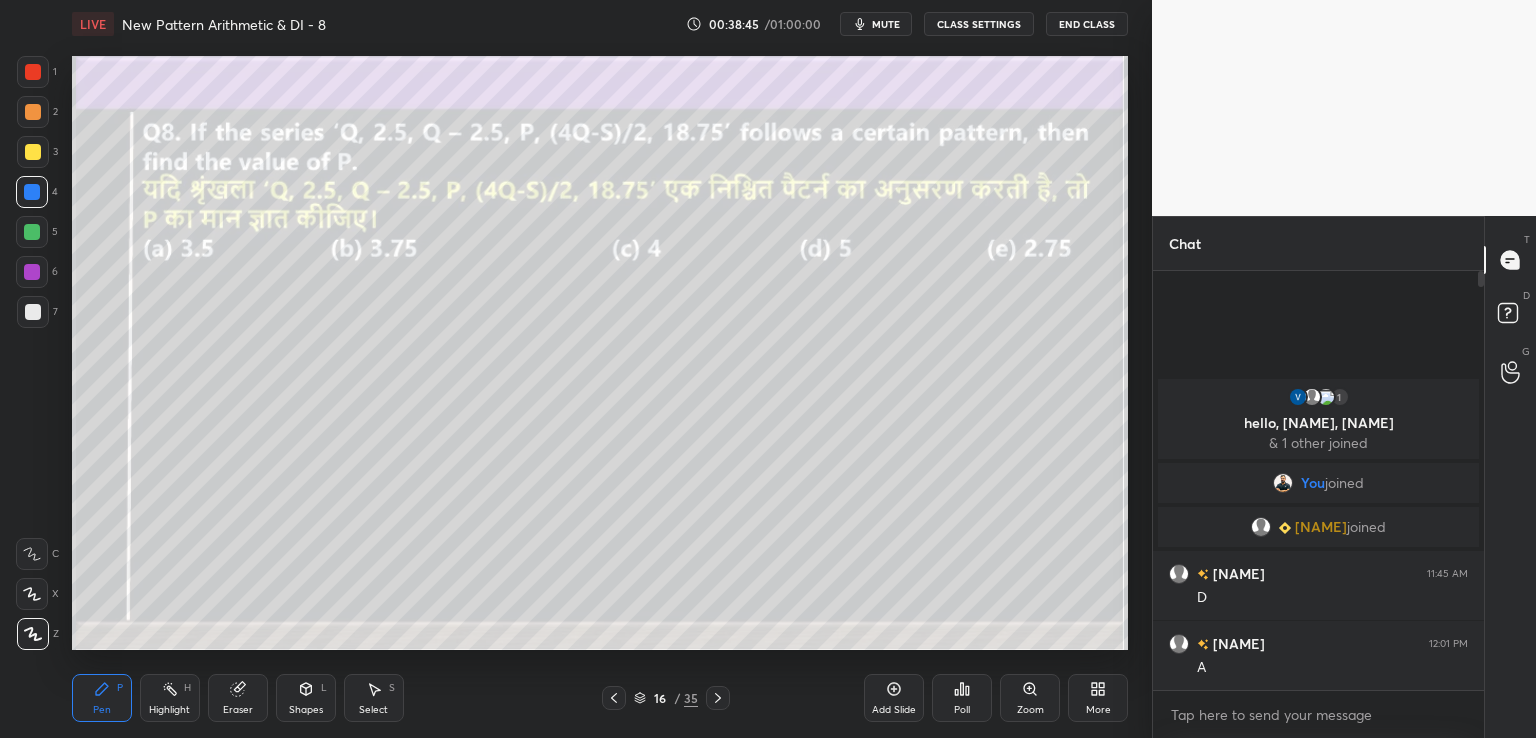 click 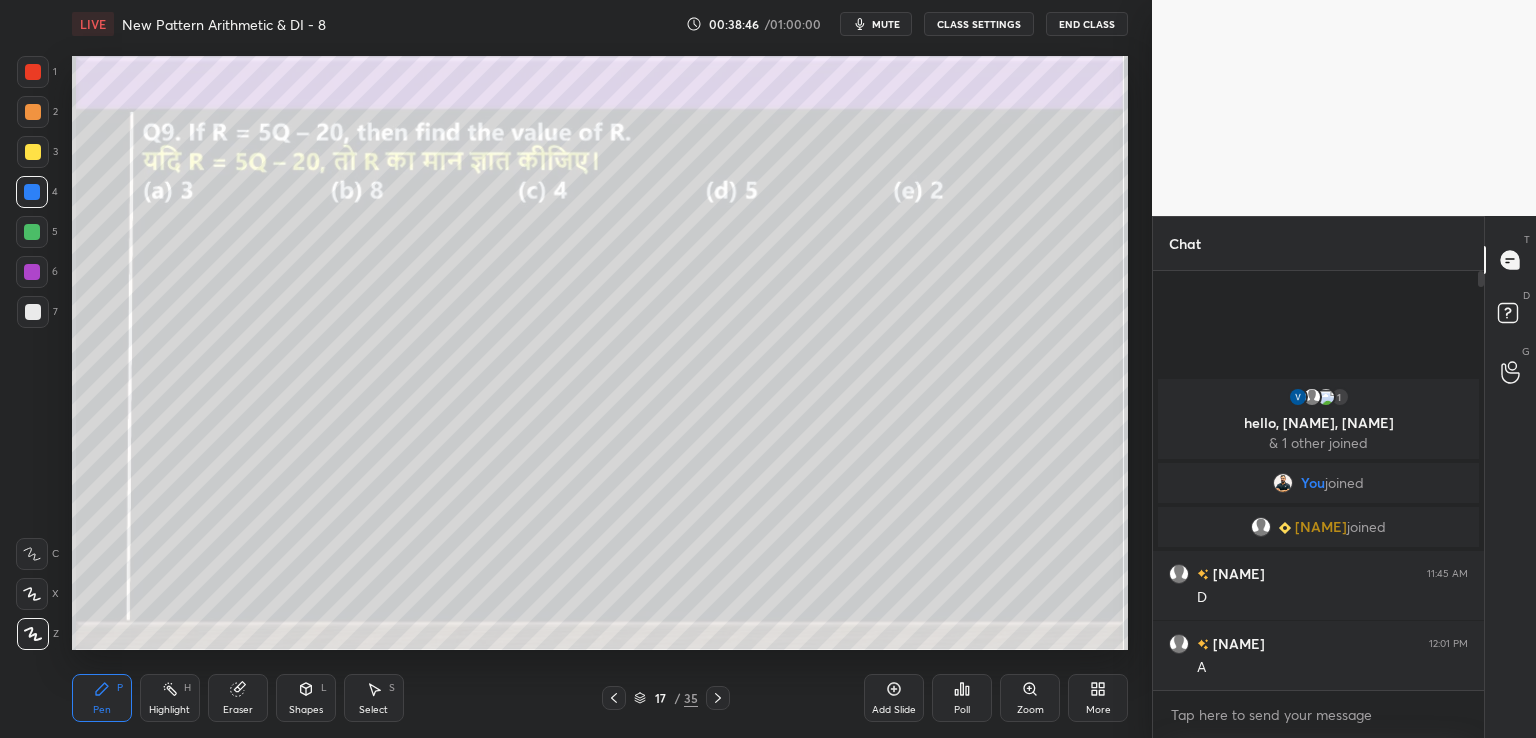 click at bounding box center [718, 698] 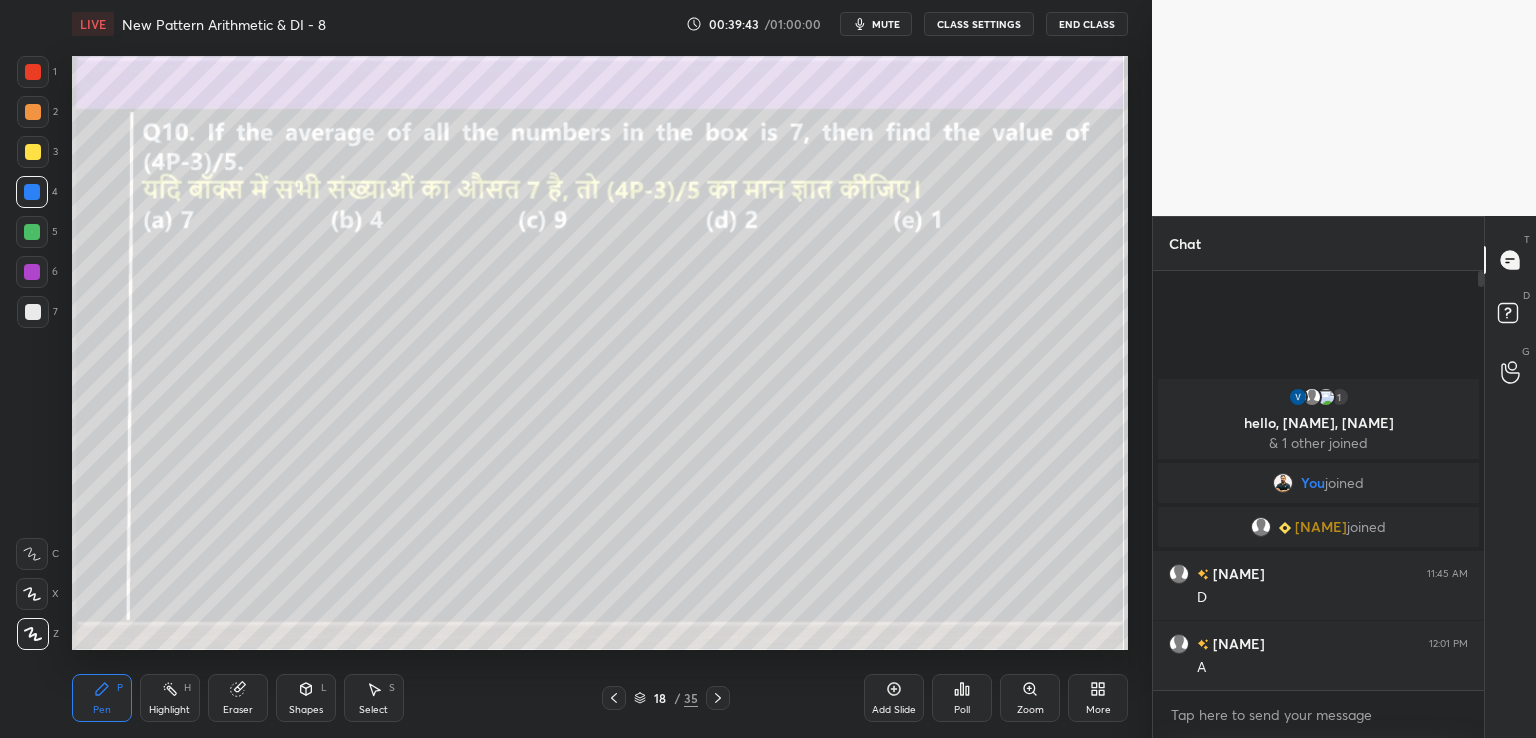 click on "Eraser" at bounding box center [238, 698] 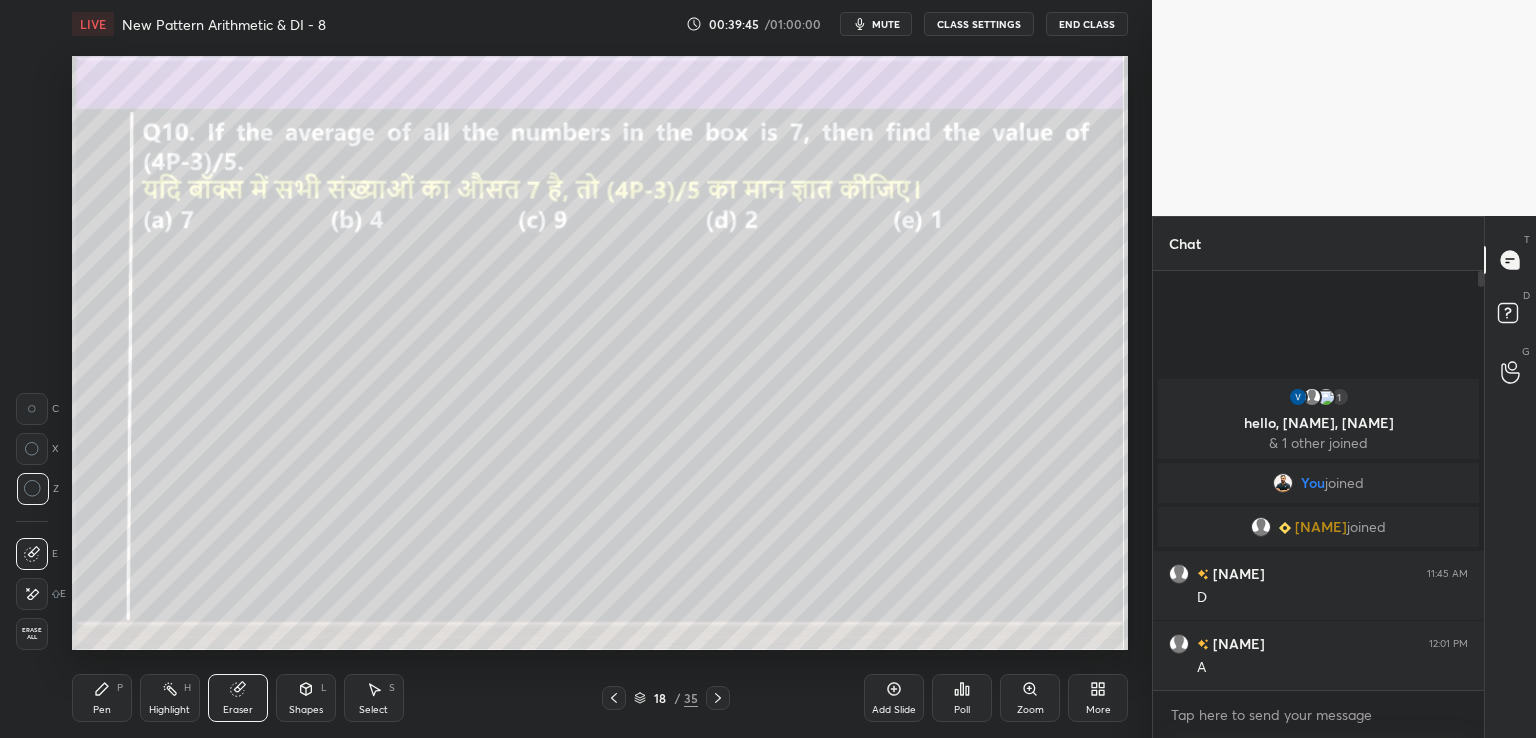 click on "Pen P" at bounding box center [102, 698] 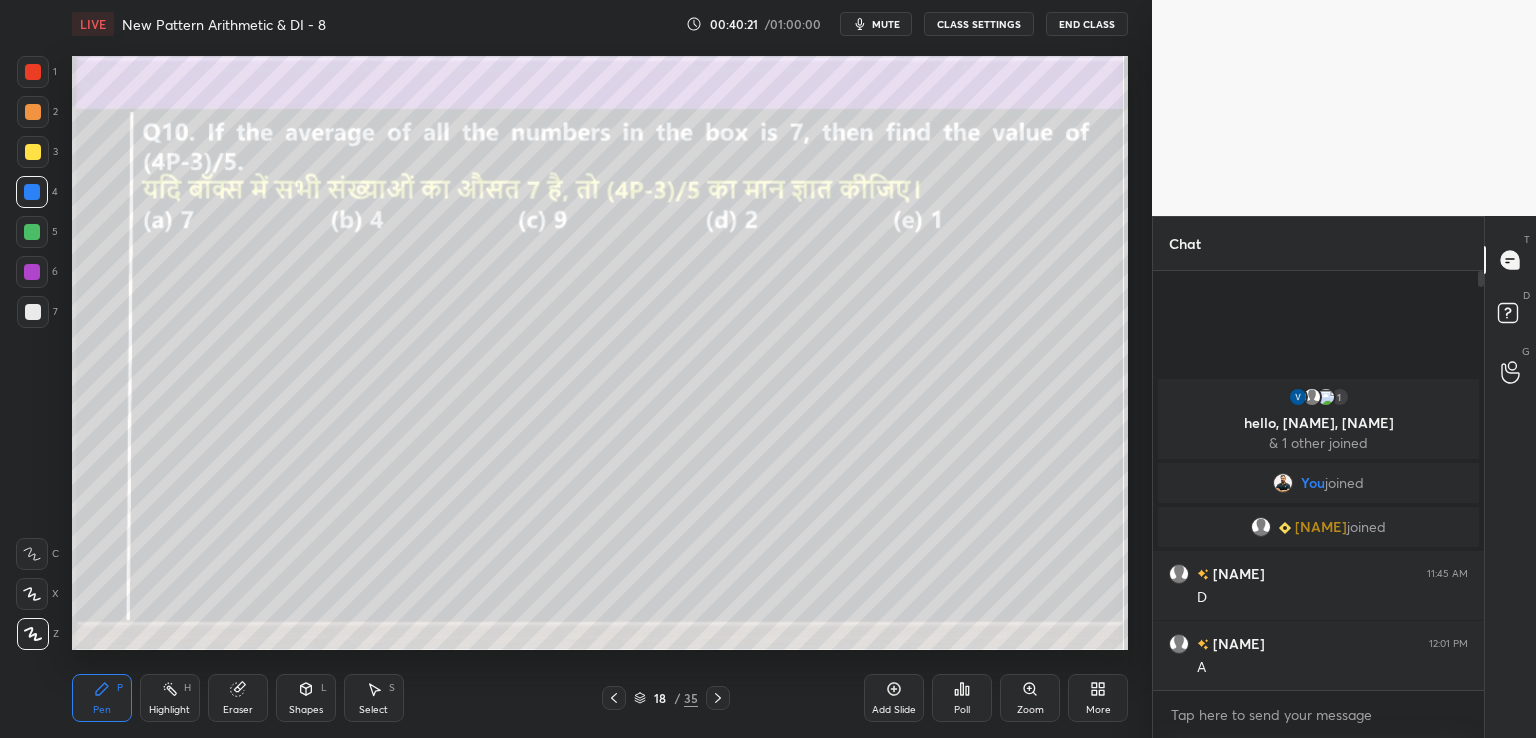 click 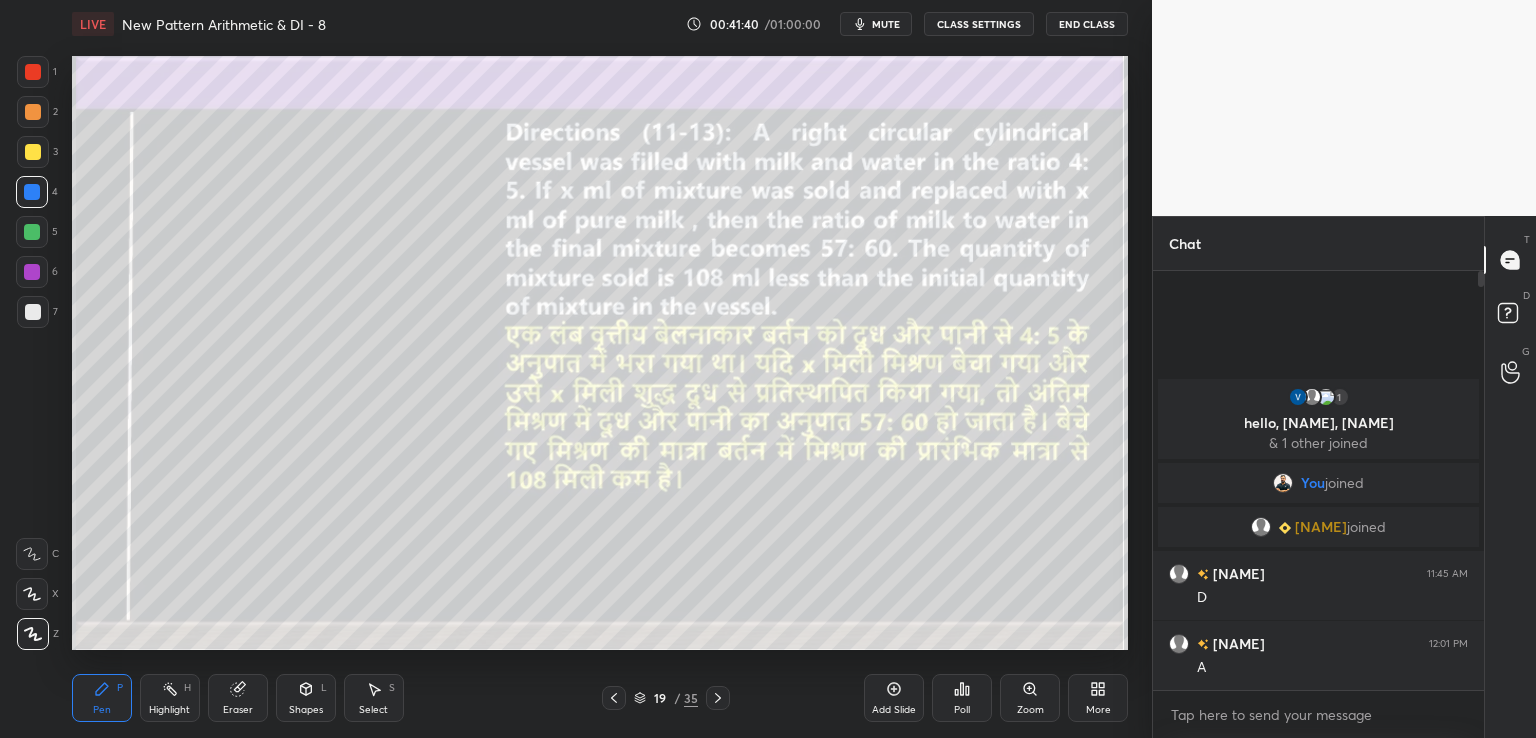 click at bounding box center (33, 72) 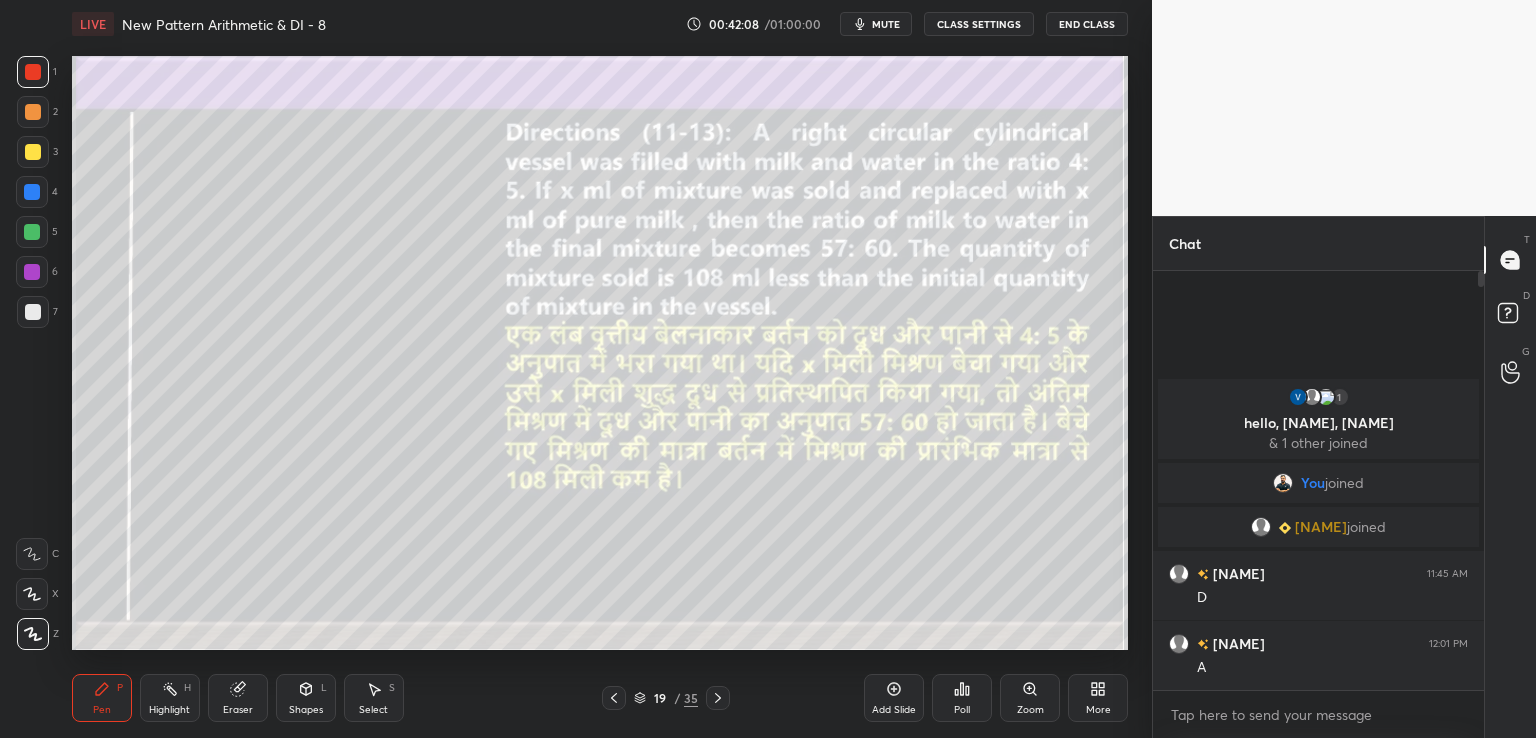 click 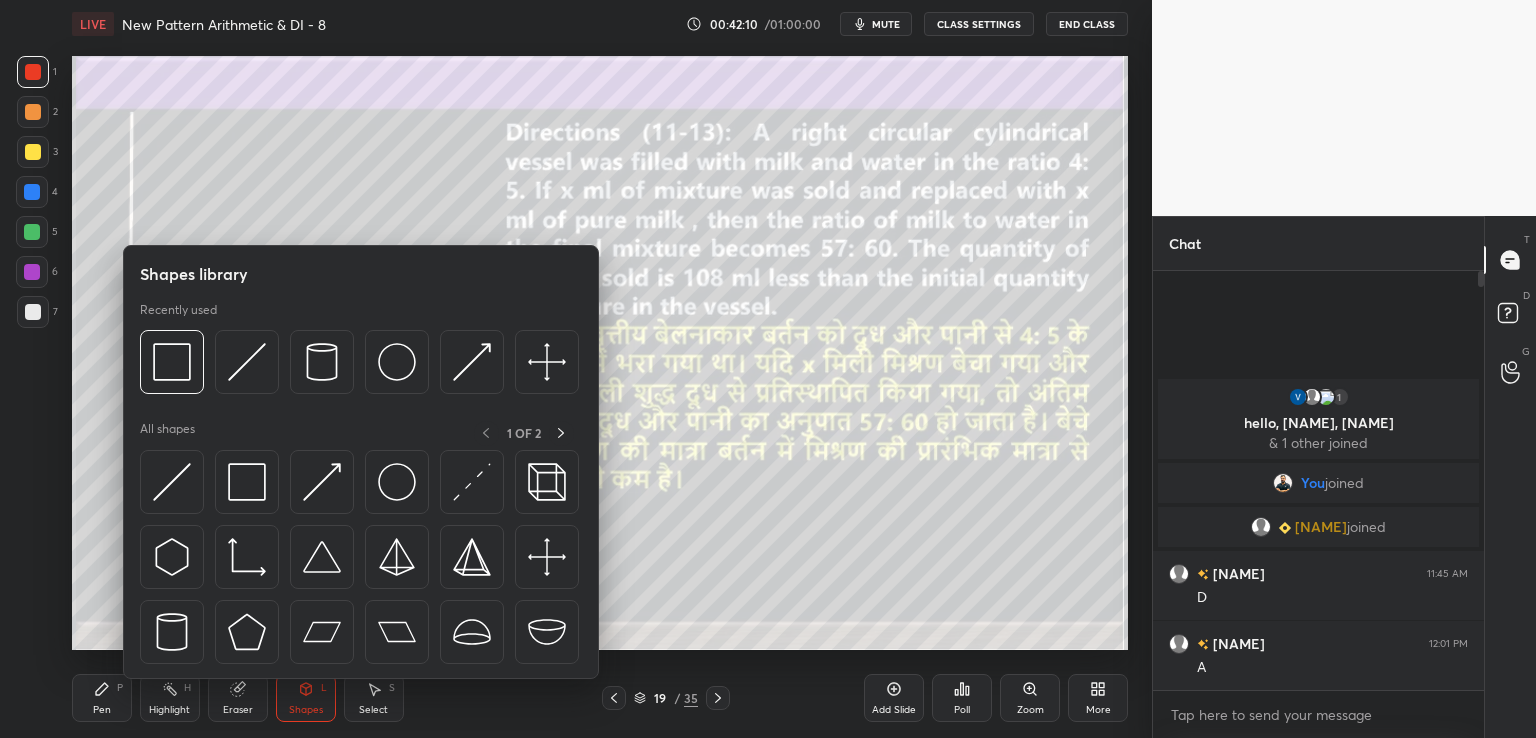 click on "Eraser" at bounding box center (238, 698) 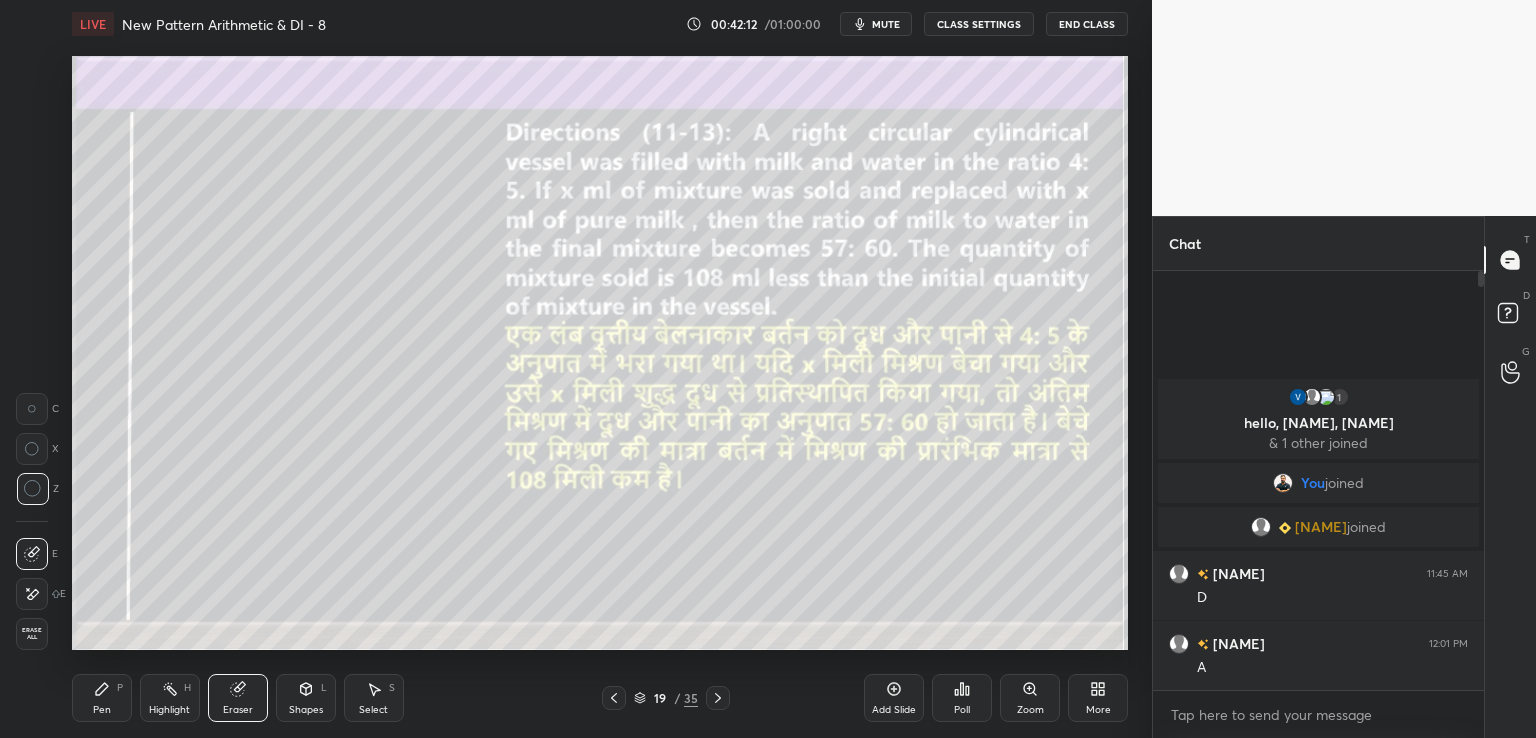 click on "Pen P" at bounding box center [102, 698] 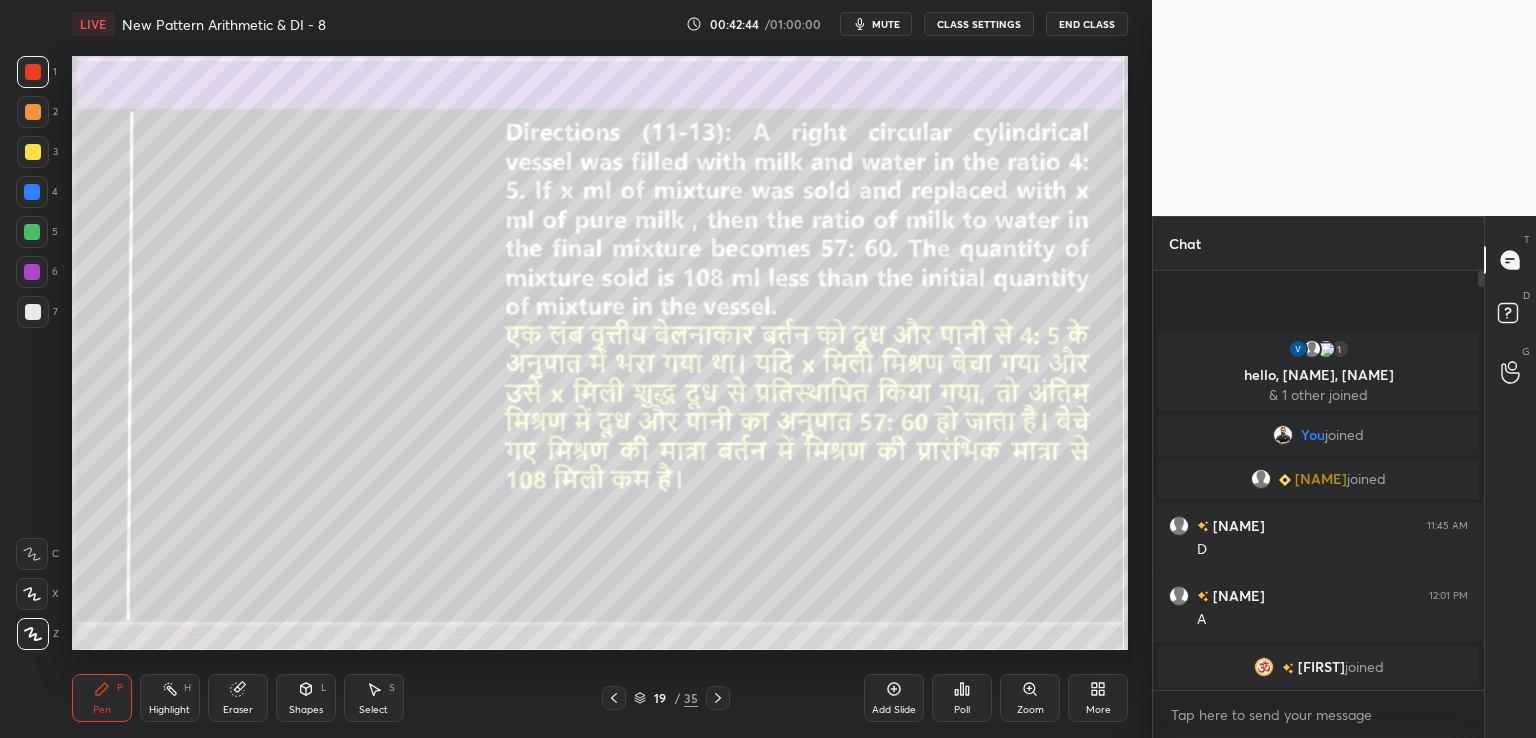 click at bounding box center (33, 152) 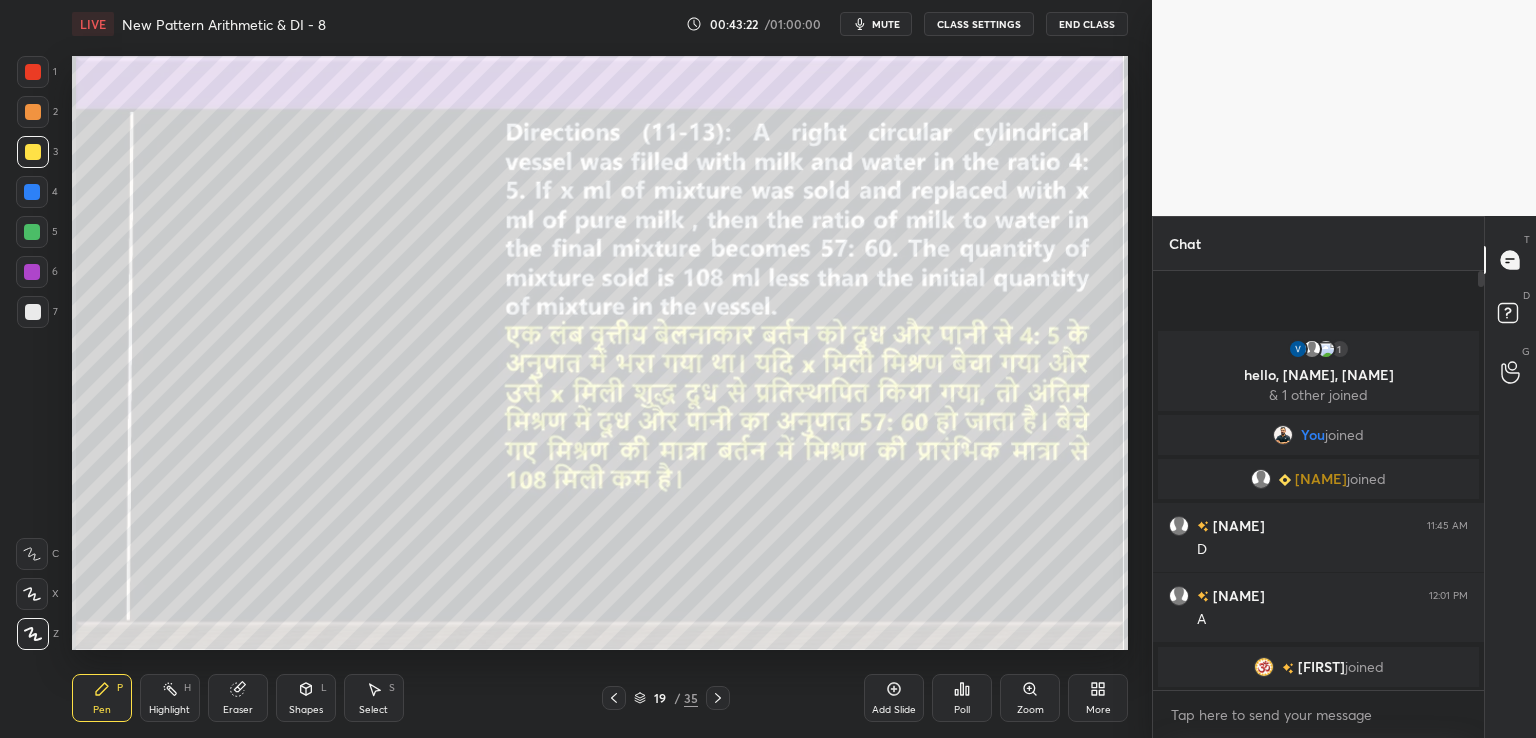 click at bounding box center [32, 232] 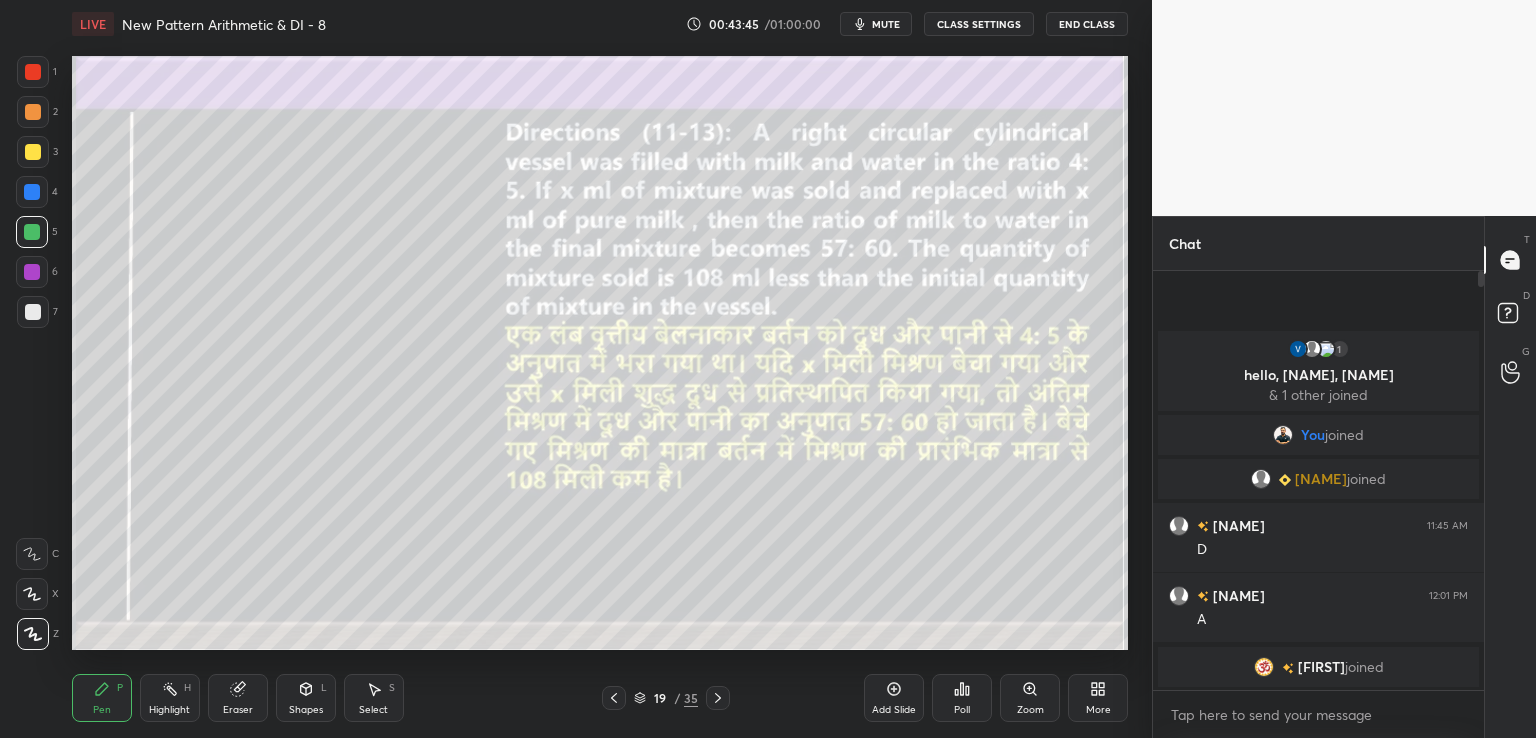 click on "Eraser" at bounding box center [238, 698] 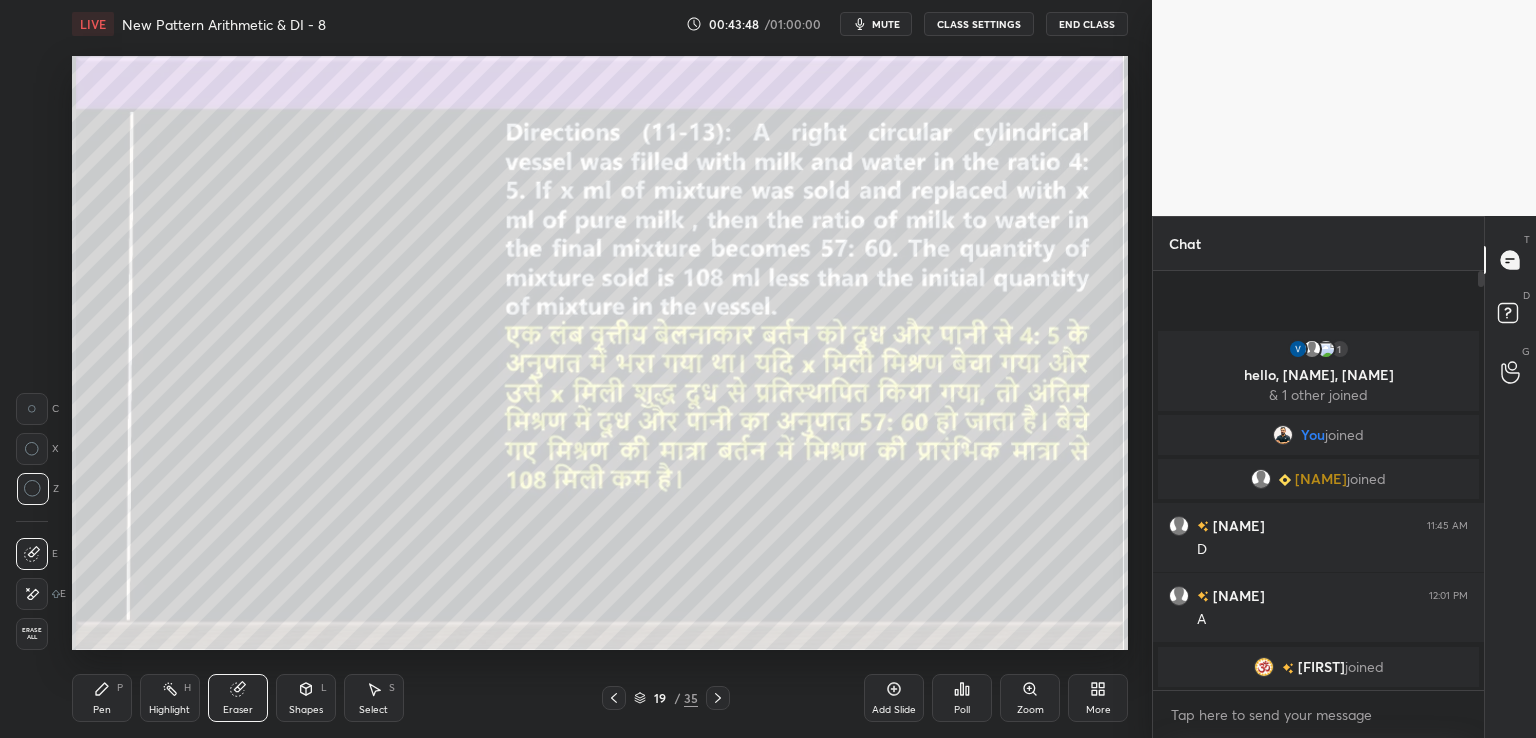 click on "Pen" at bounding box center (102, 710) 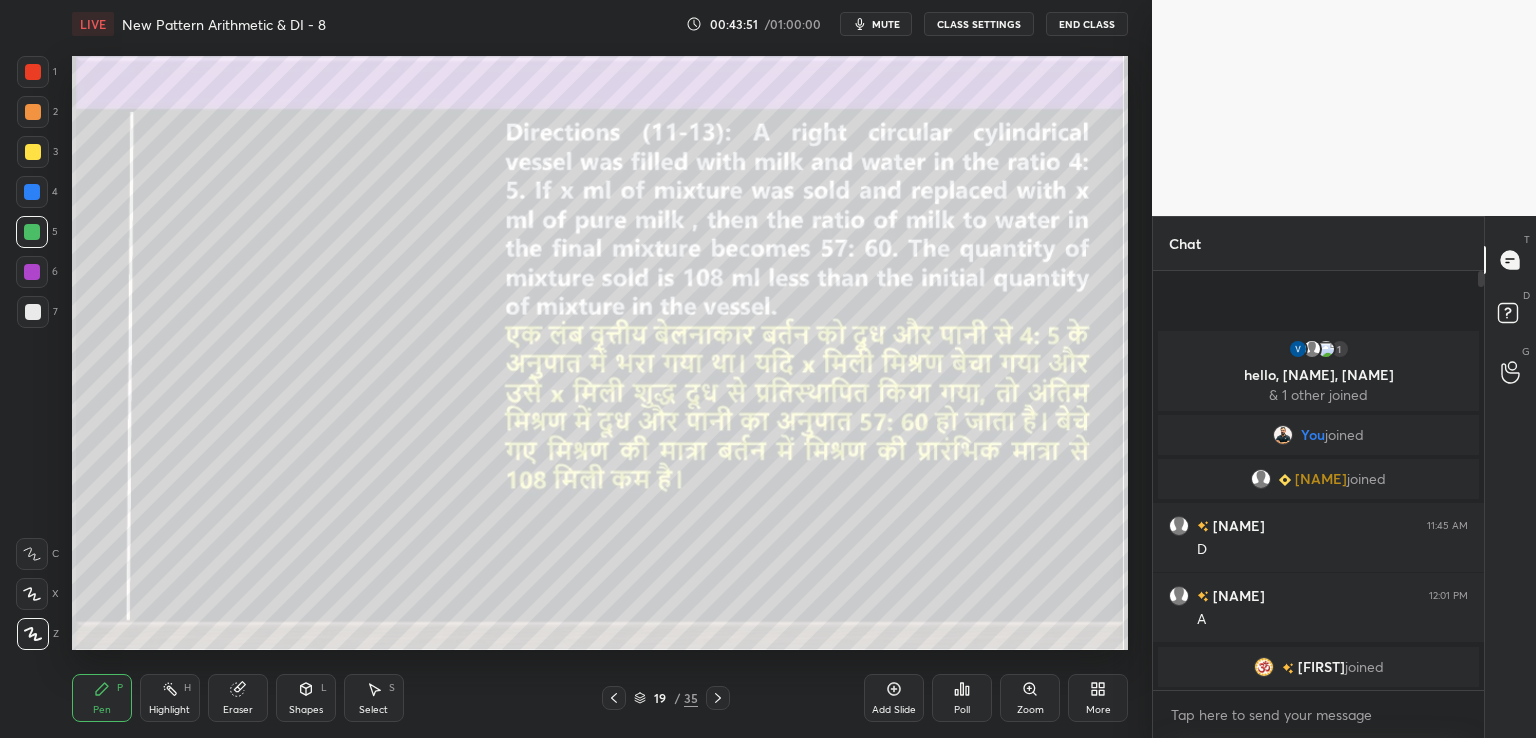 click at bounding box center [33, 112] 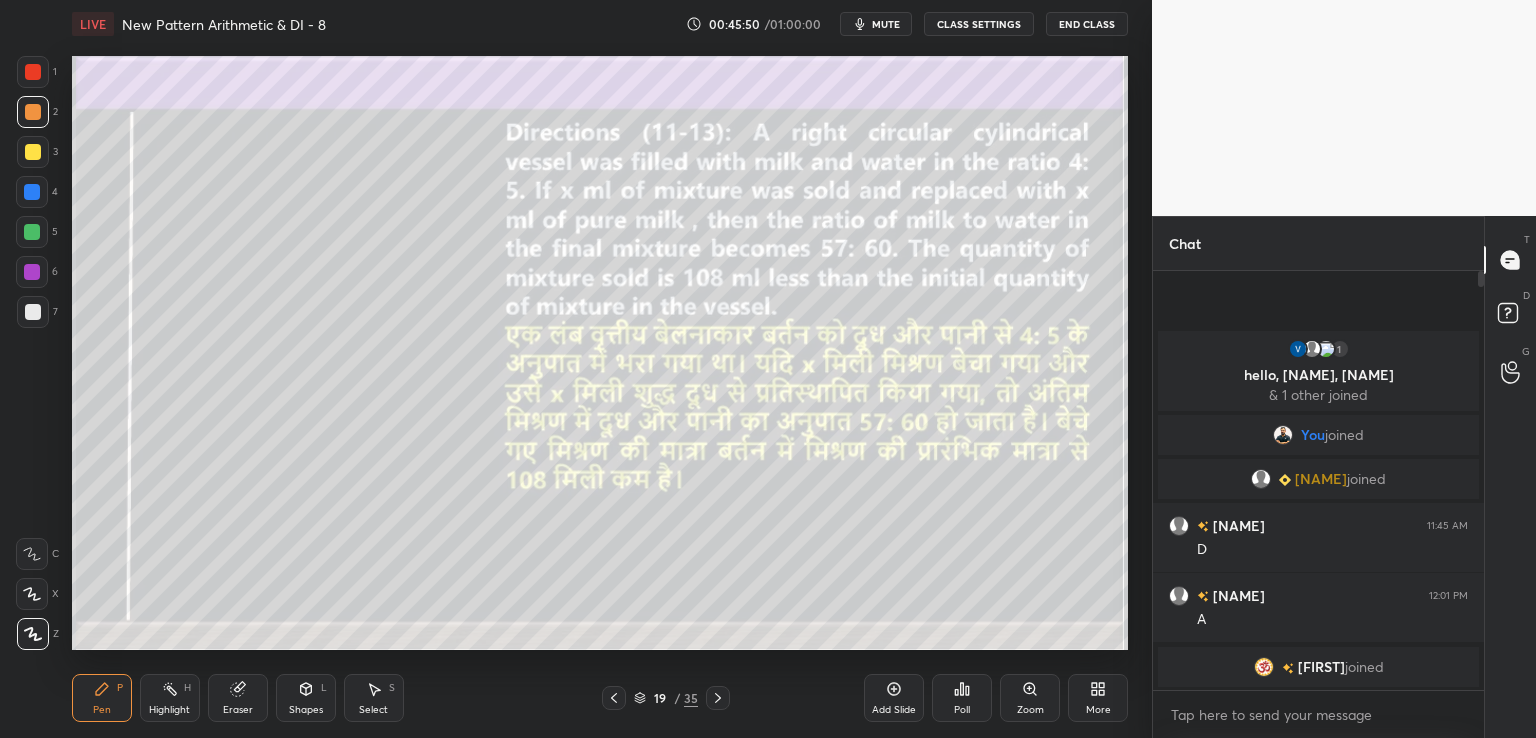 click at bounding box center [33, 312] 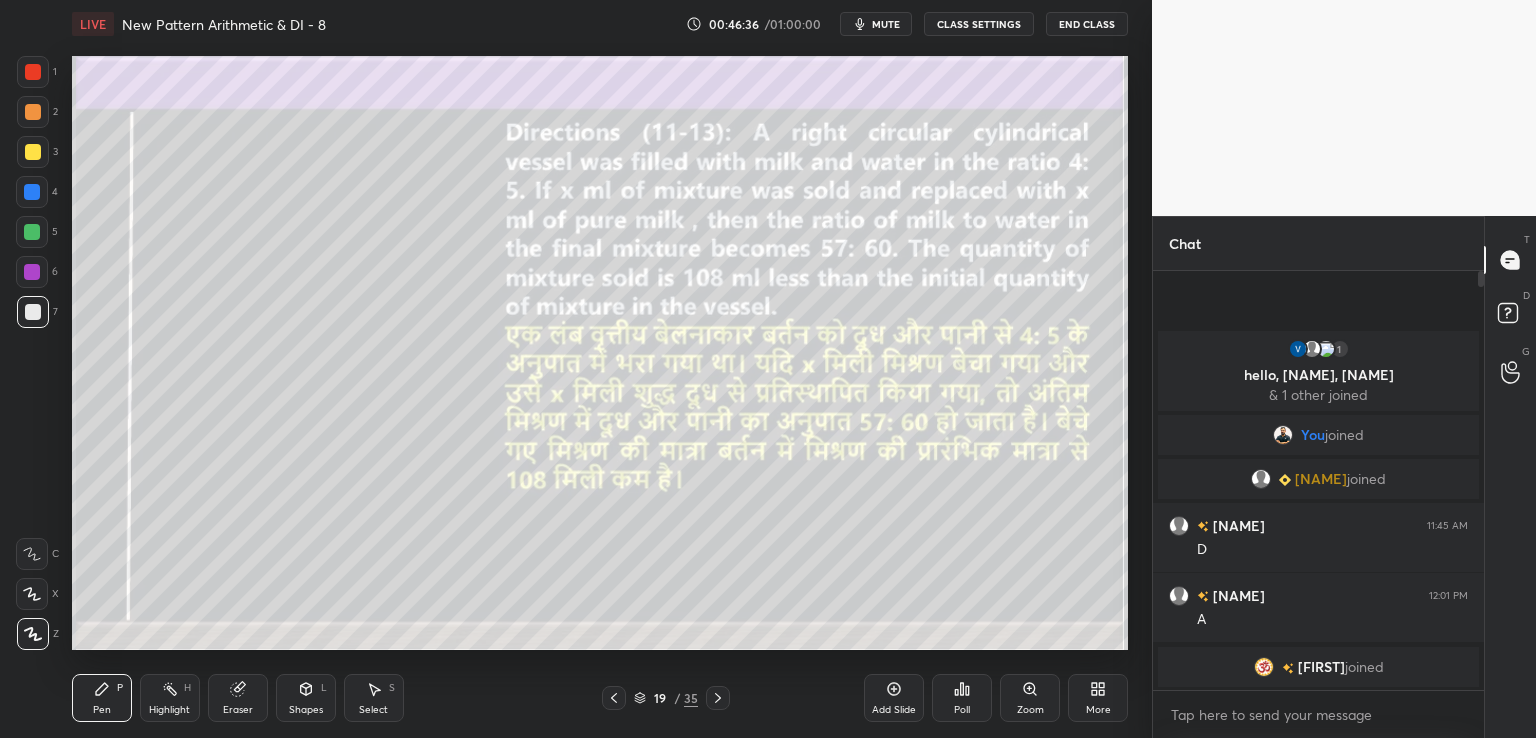 click 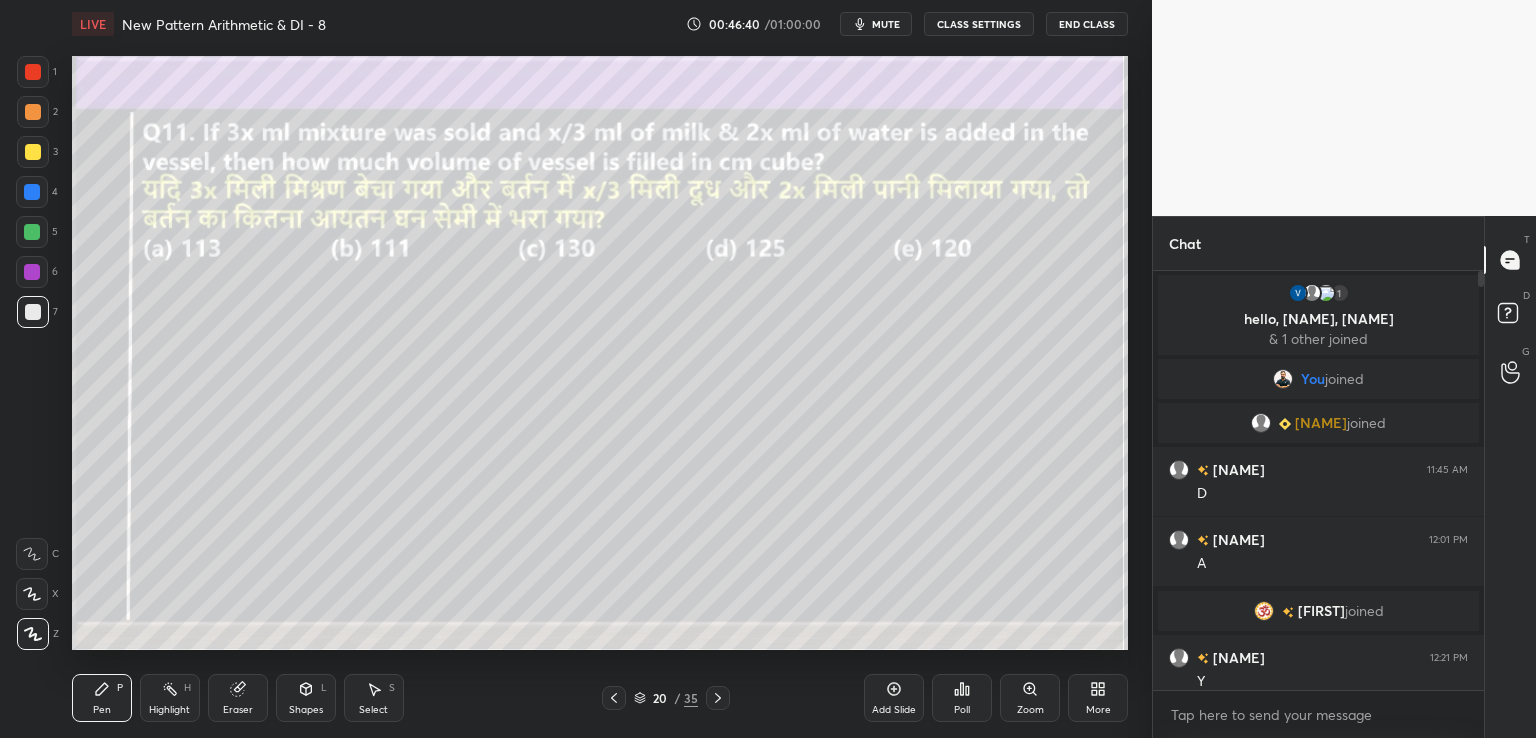 click 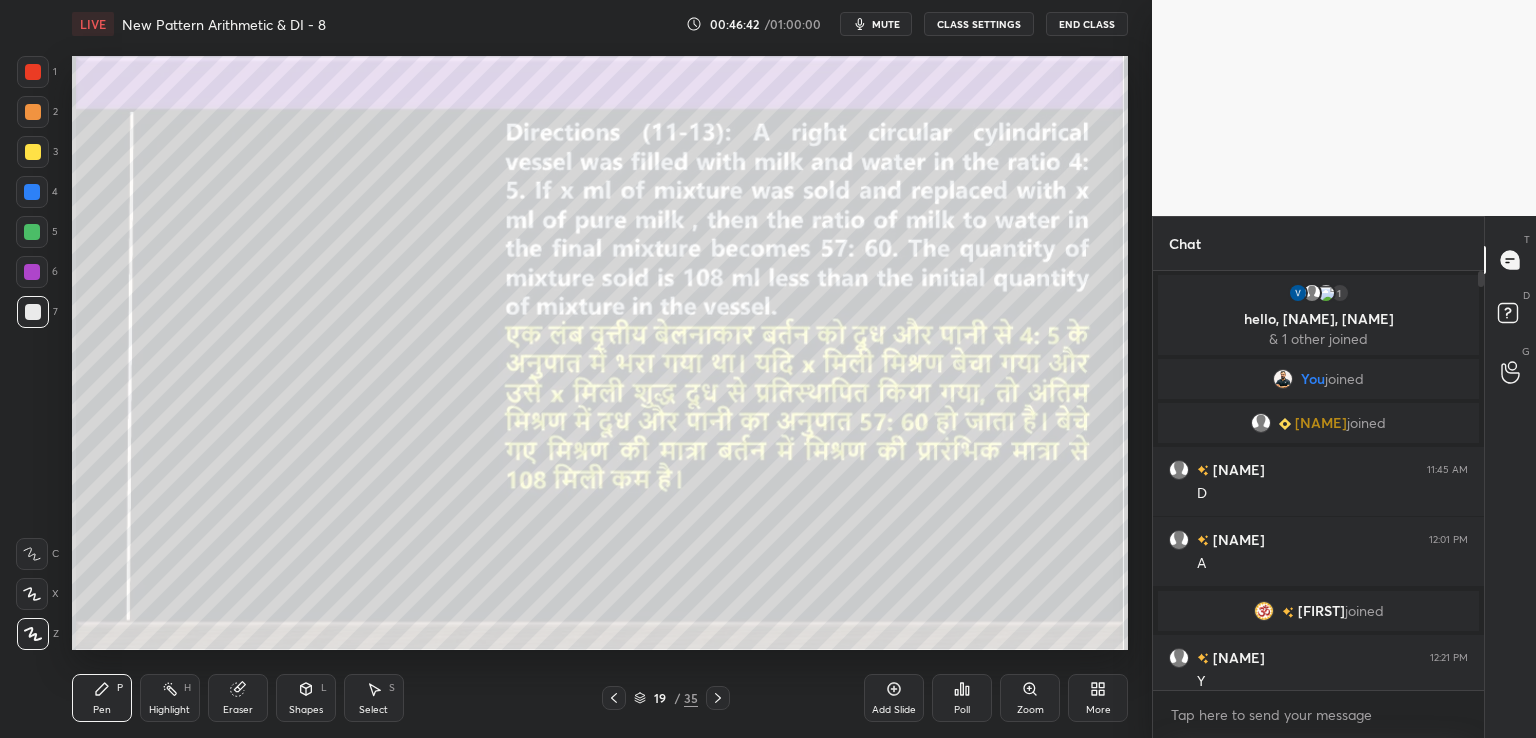 click at bounding box center [718, 698] 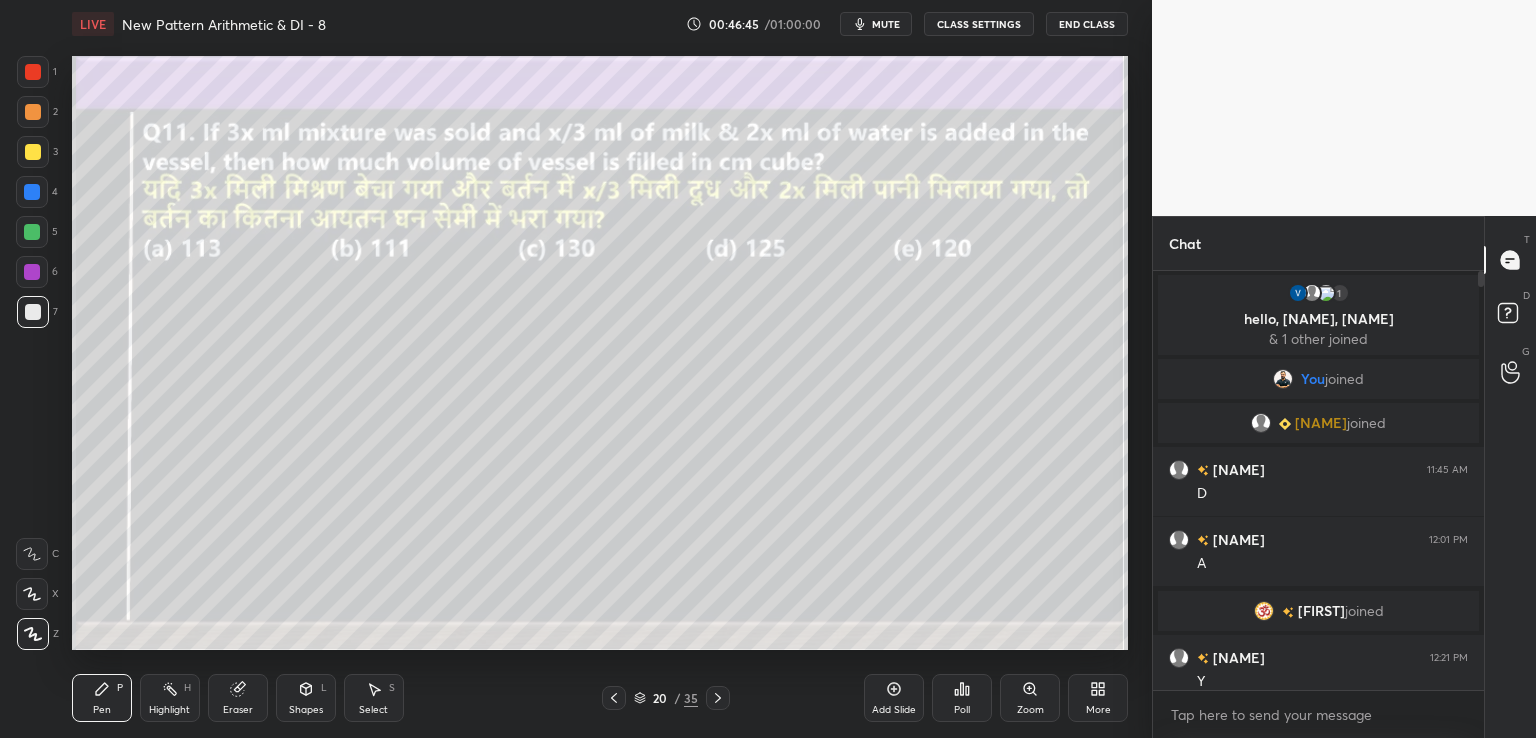 click at bounding box center [33, 72] 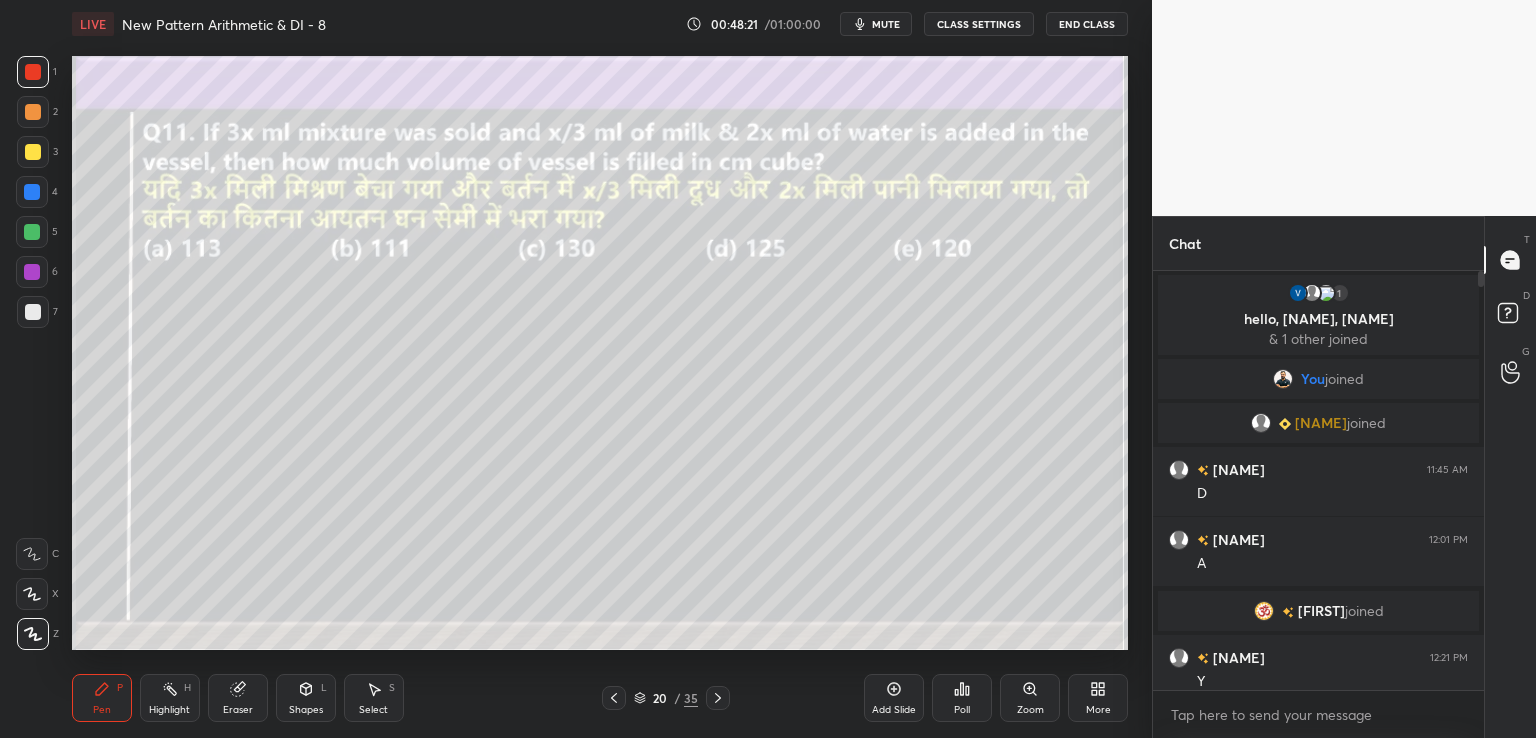 click at bounding box center [614, 698] 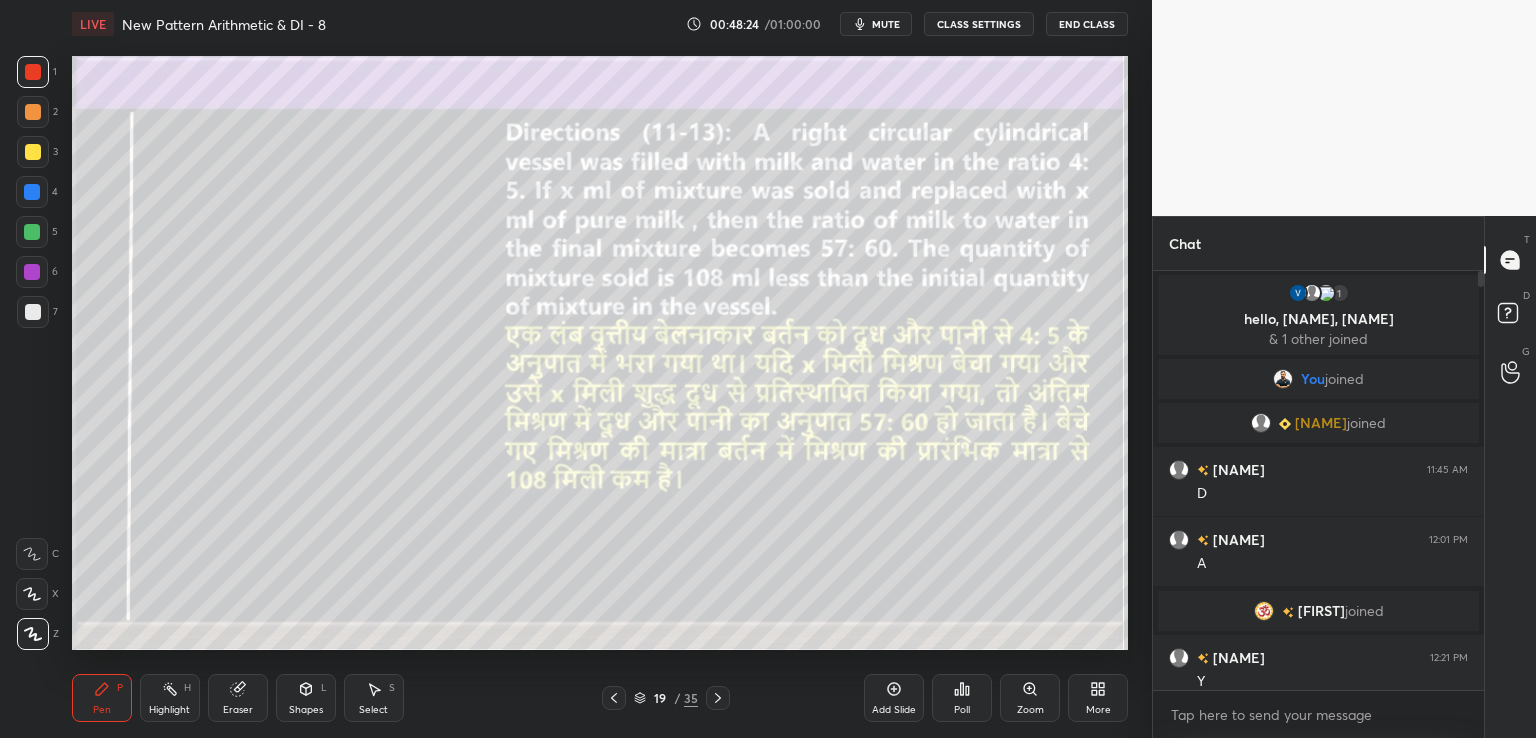 click 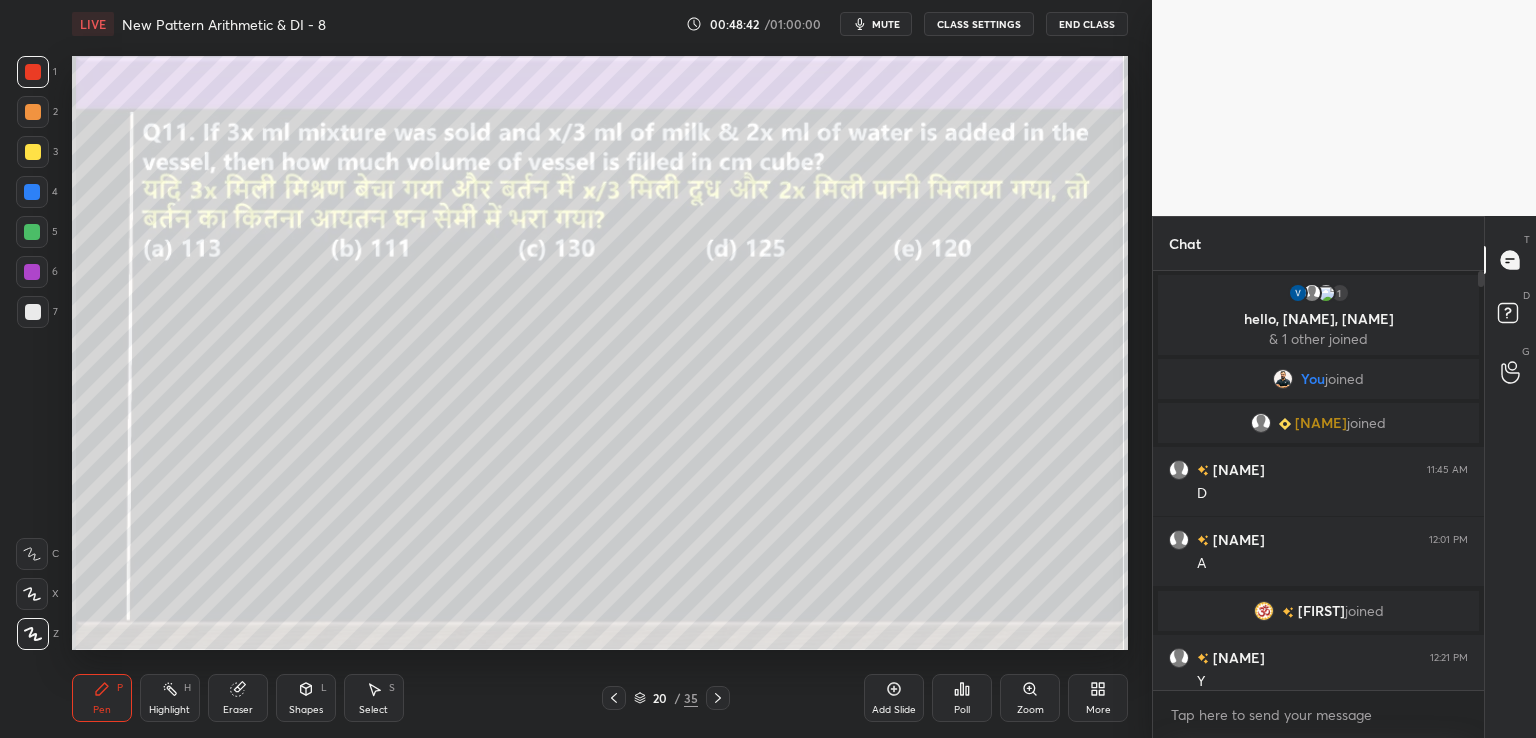 click 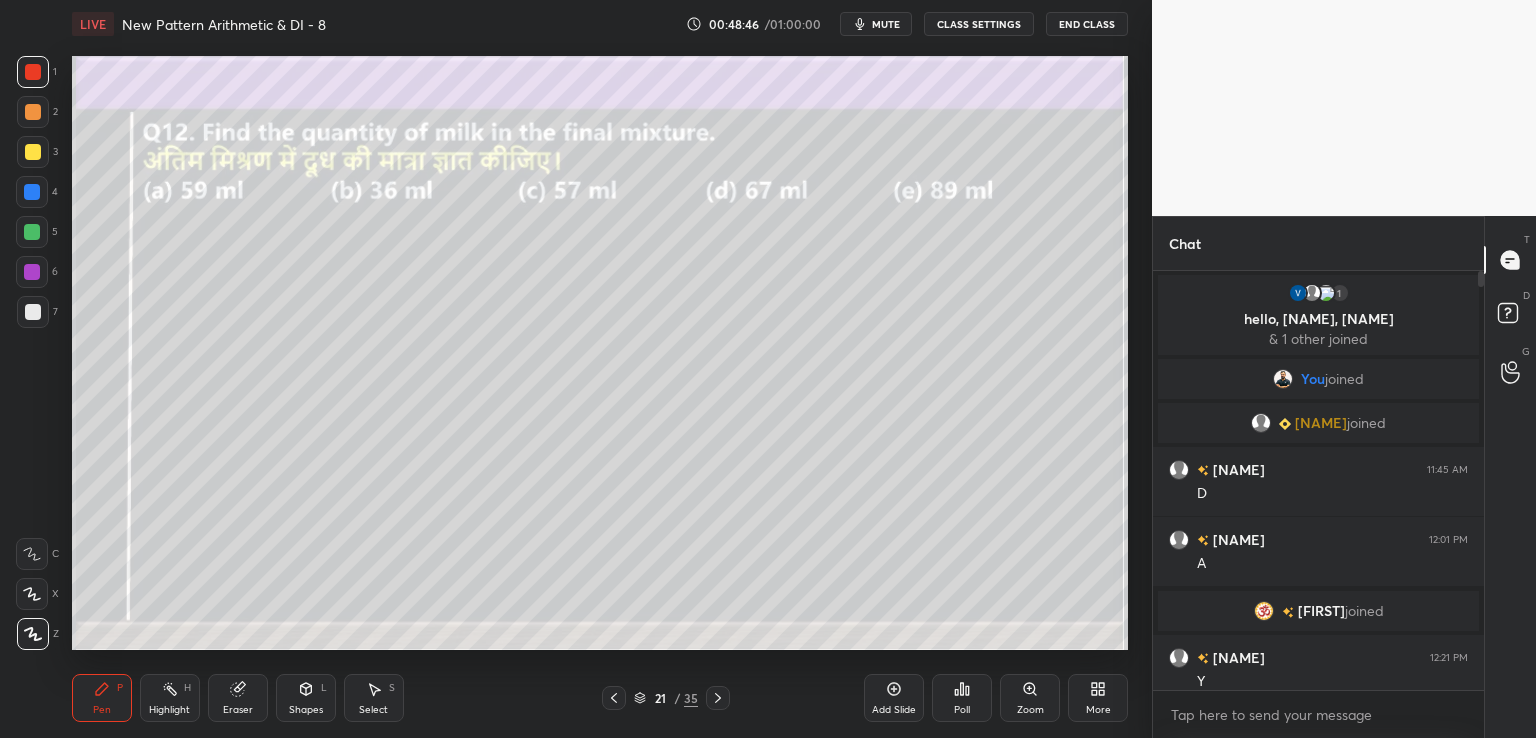 click 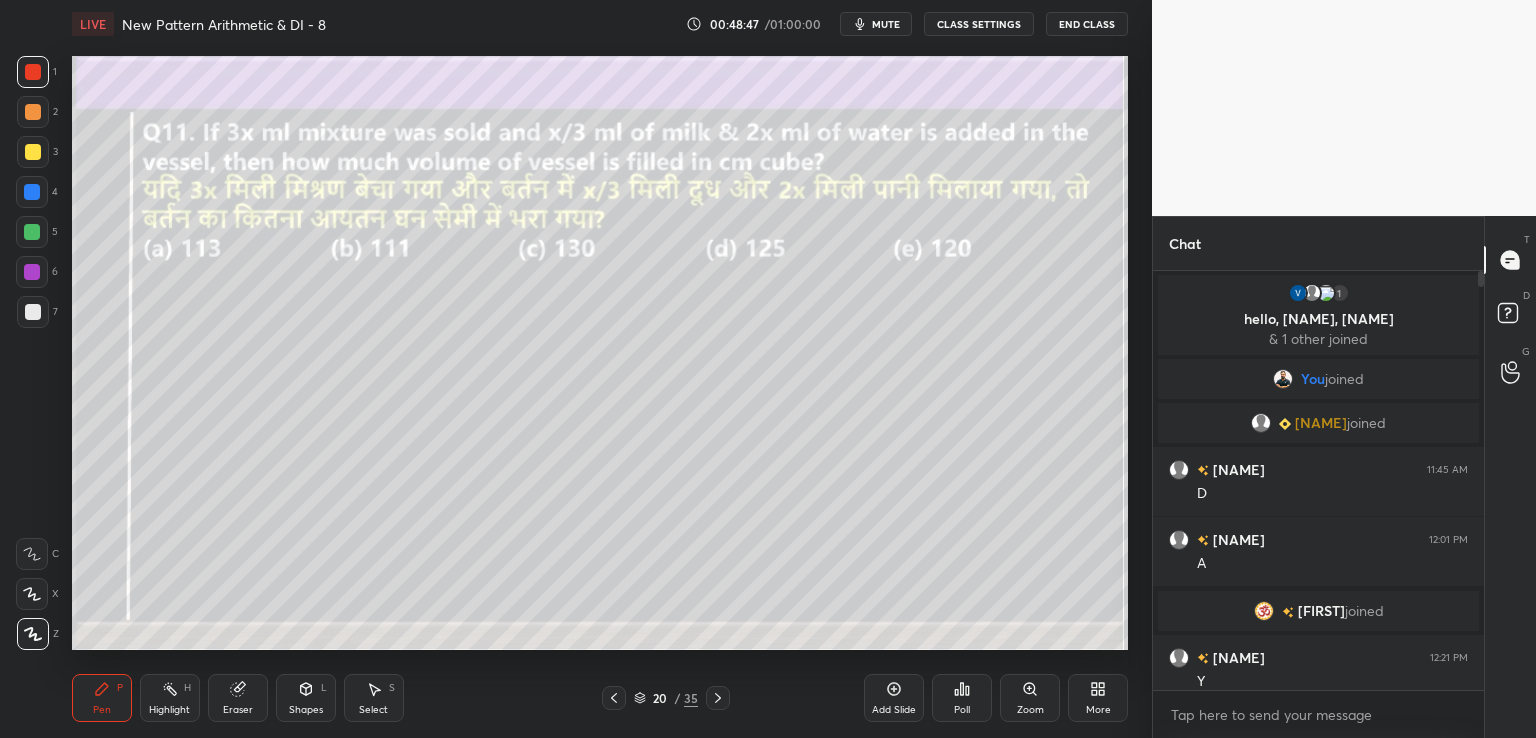 click 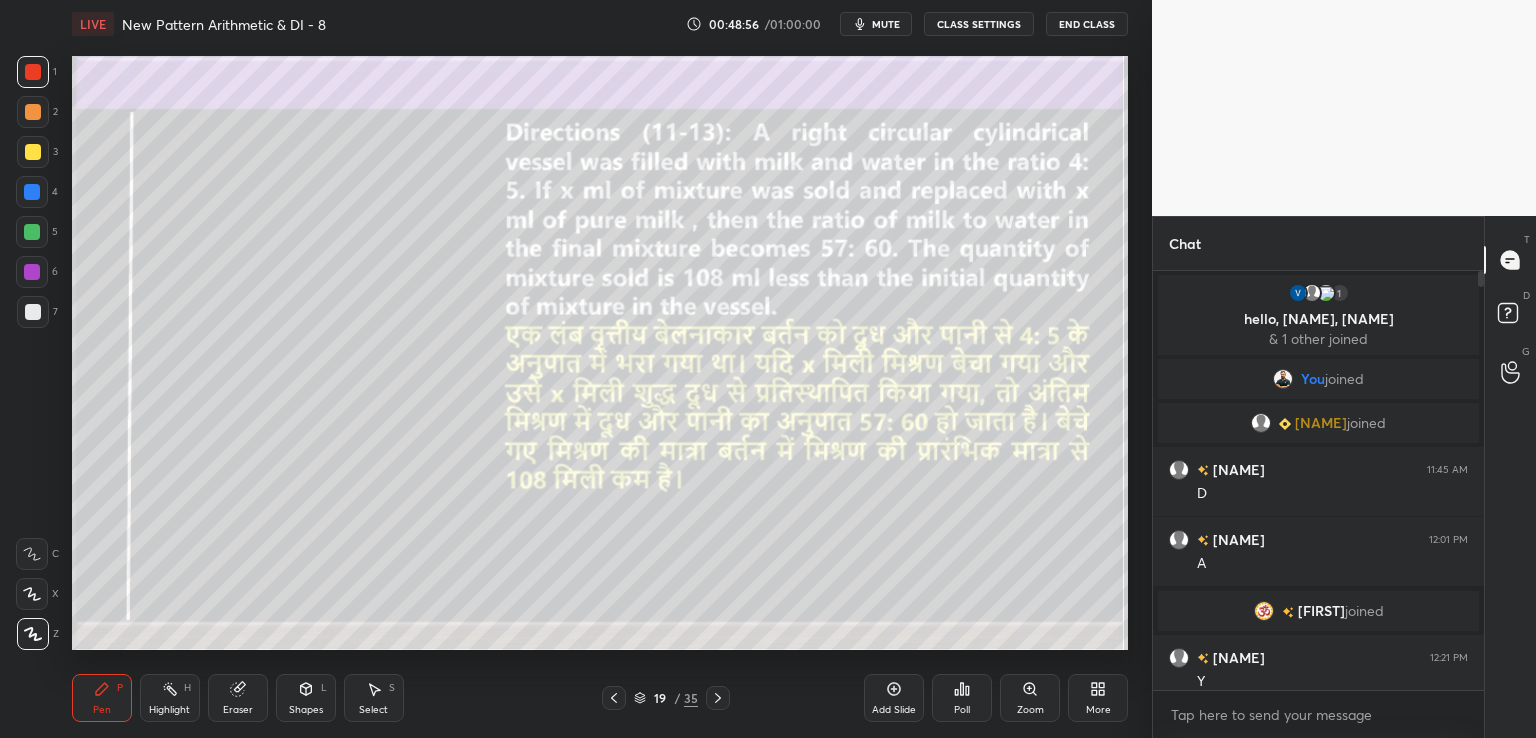 click 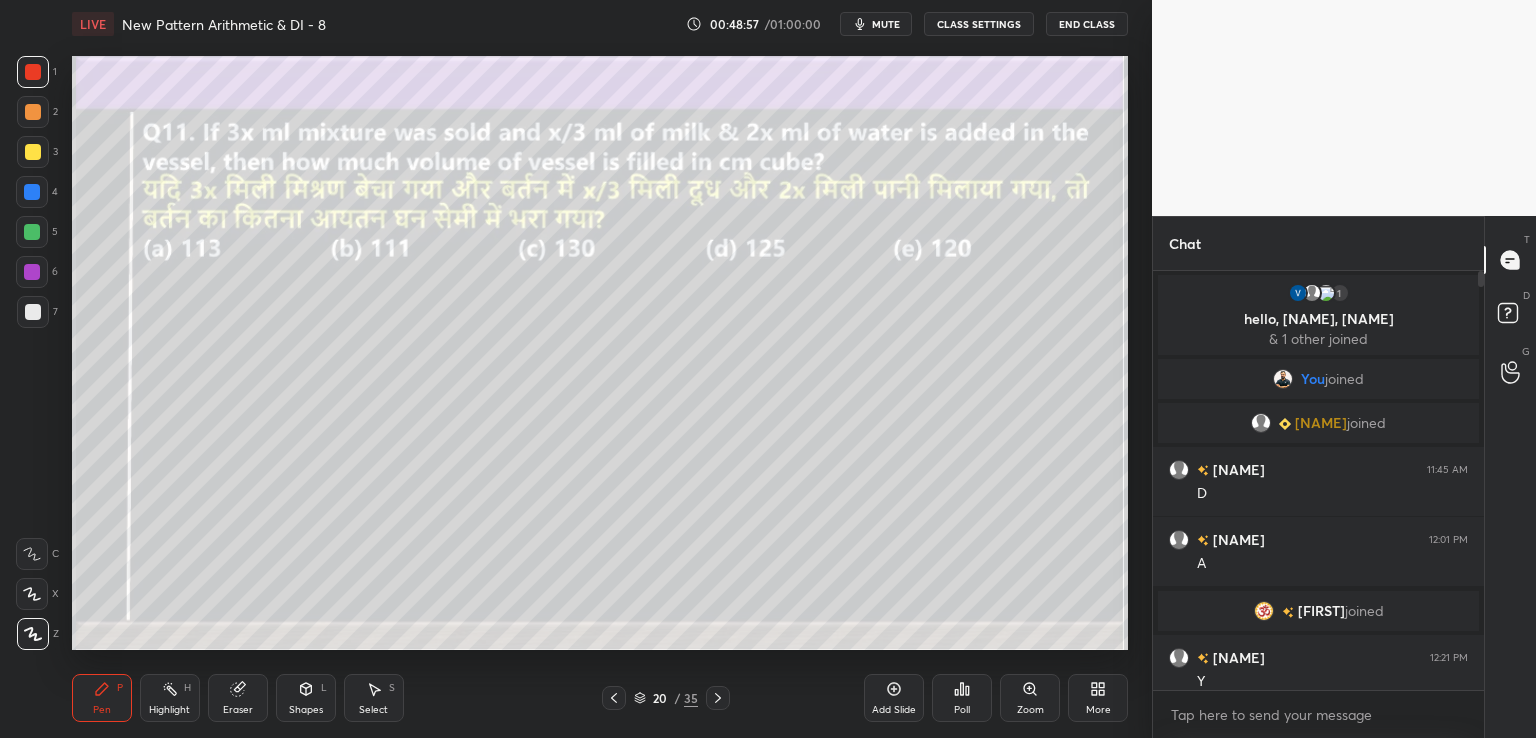 click 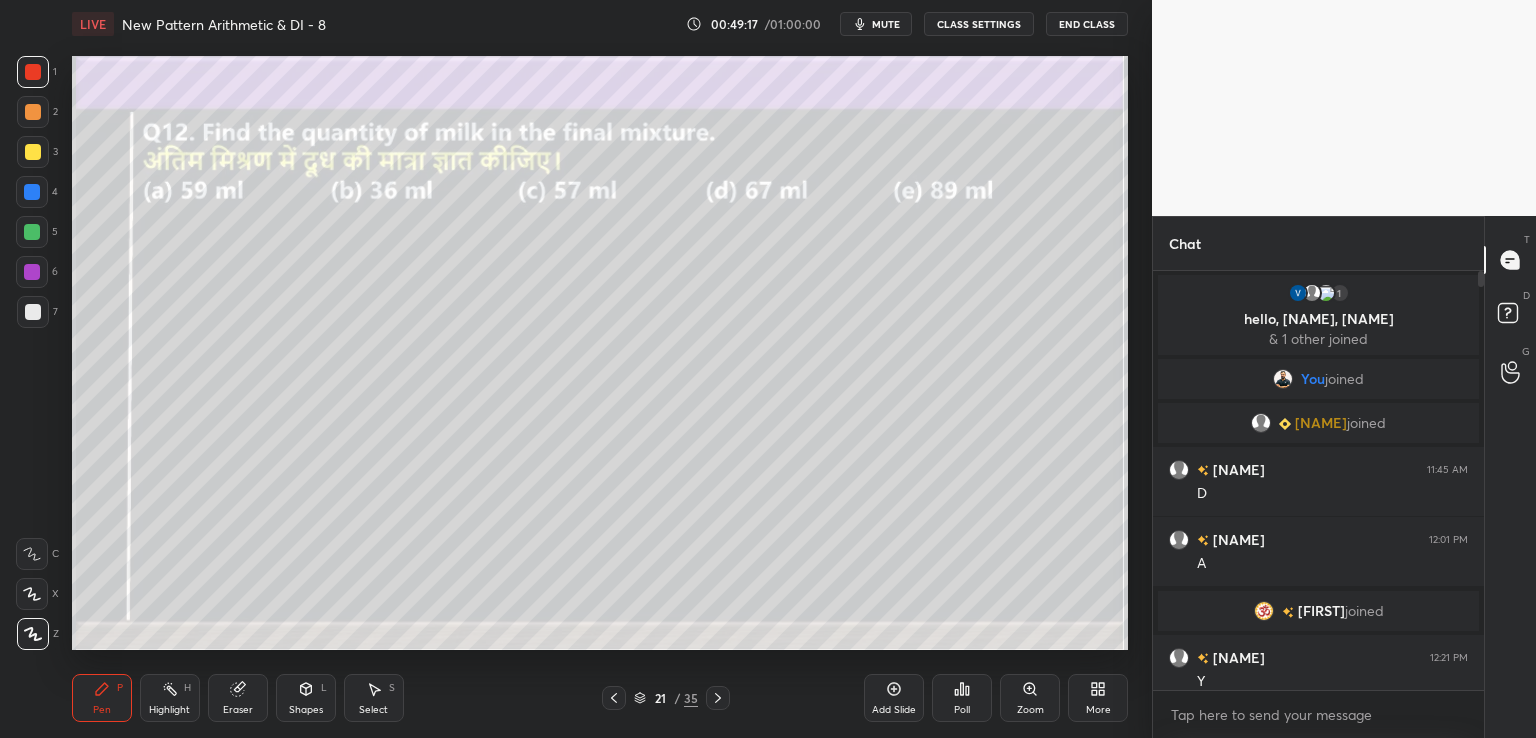 click 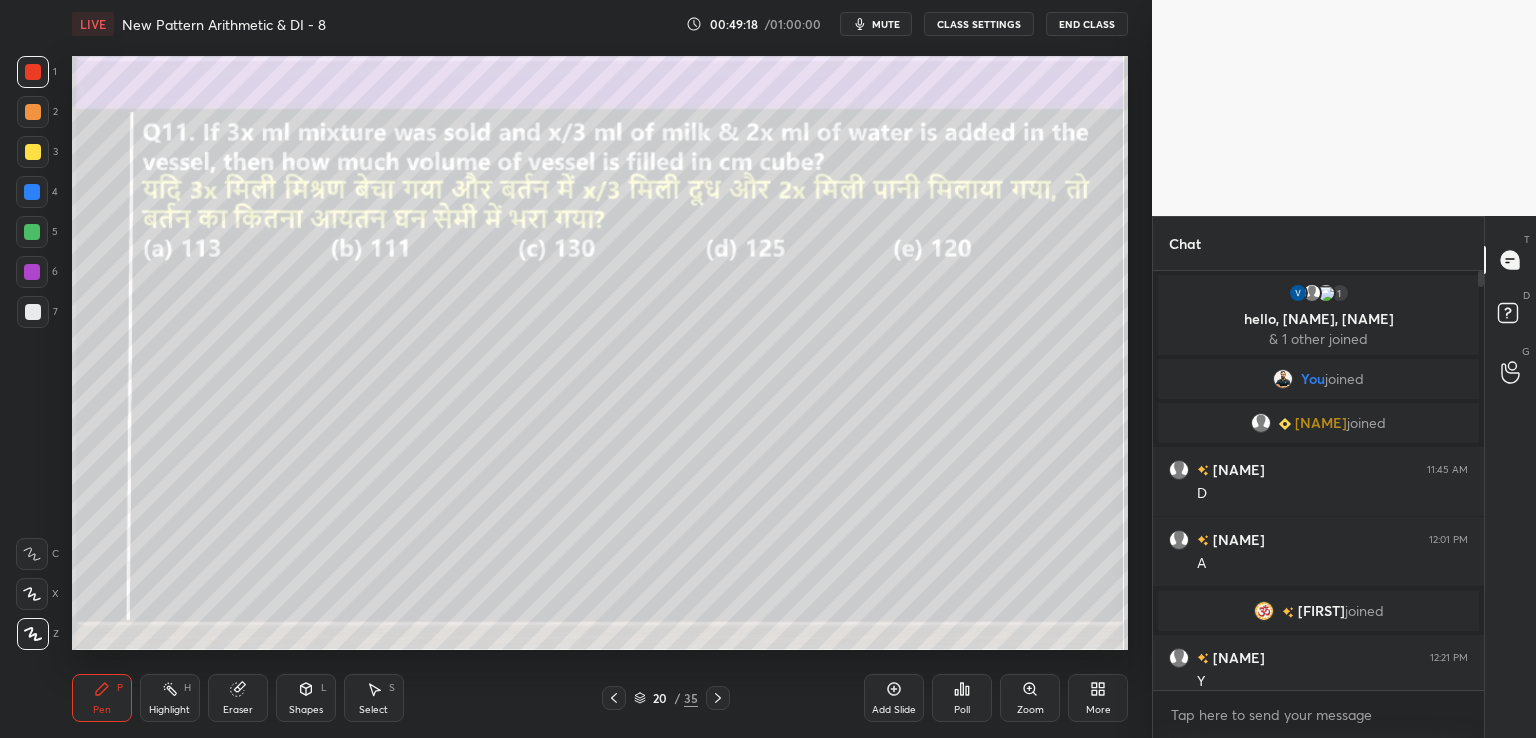 click 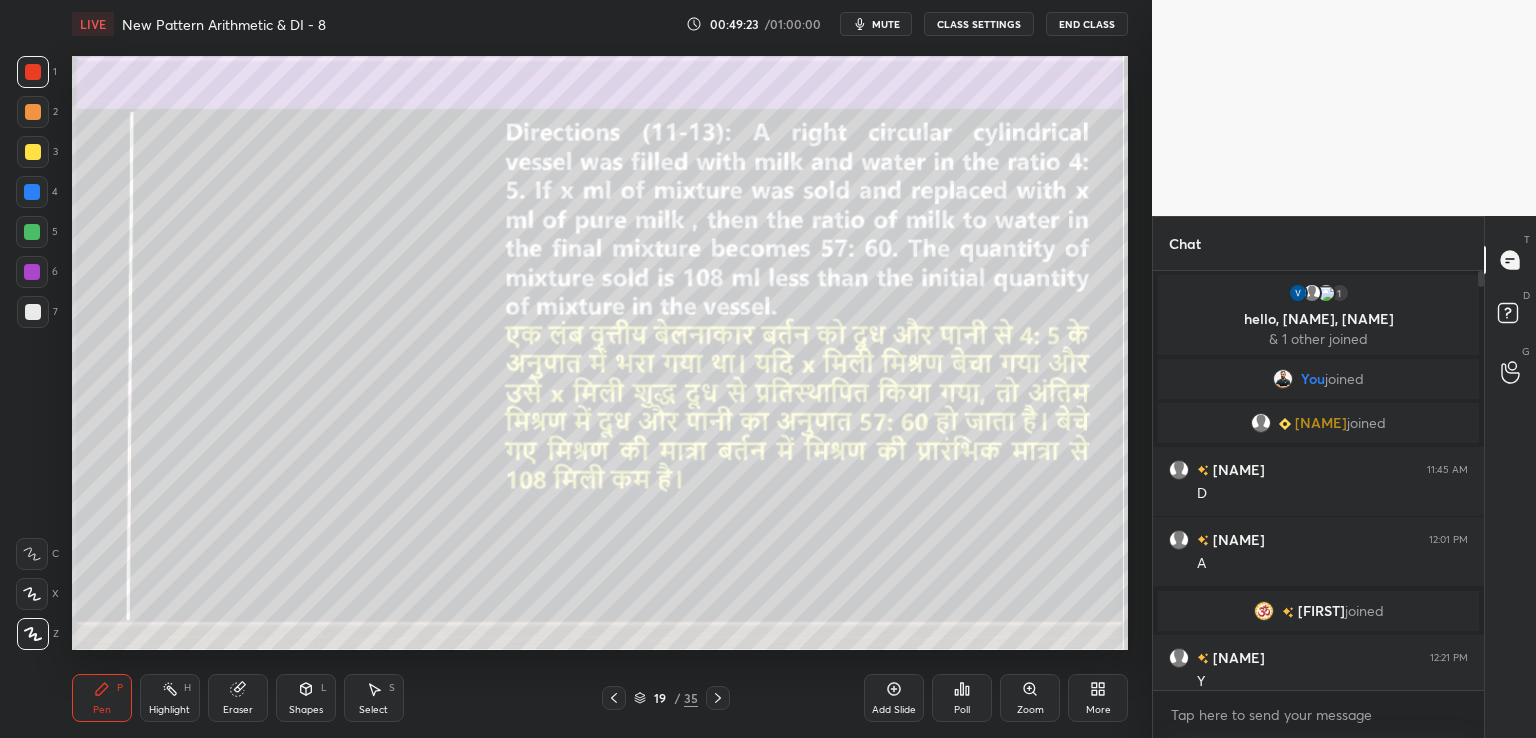 click 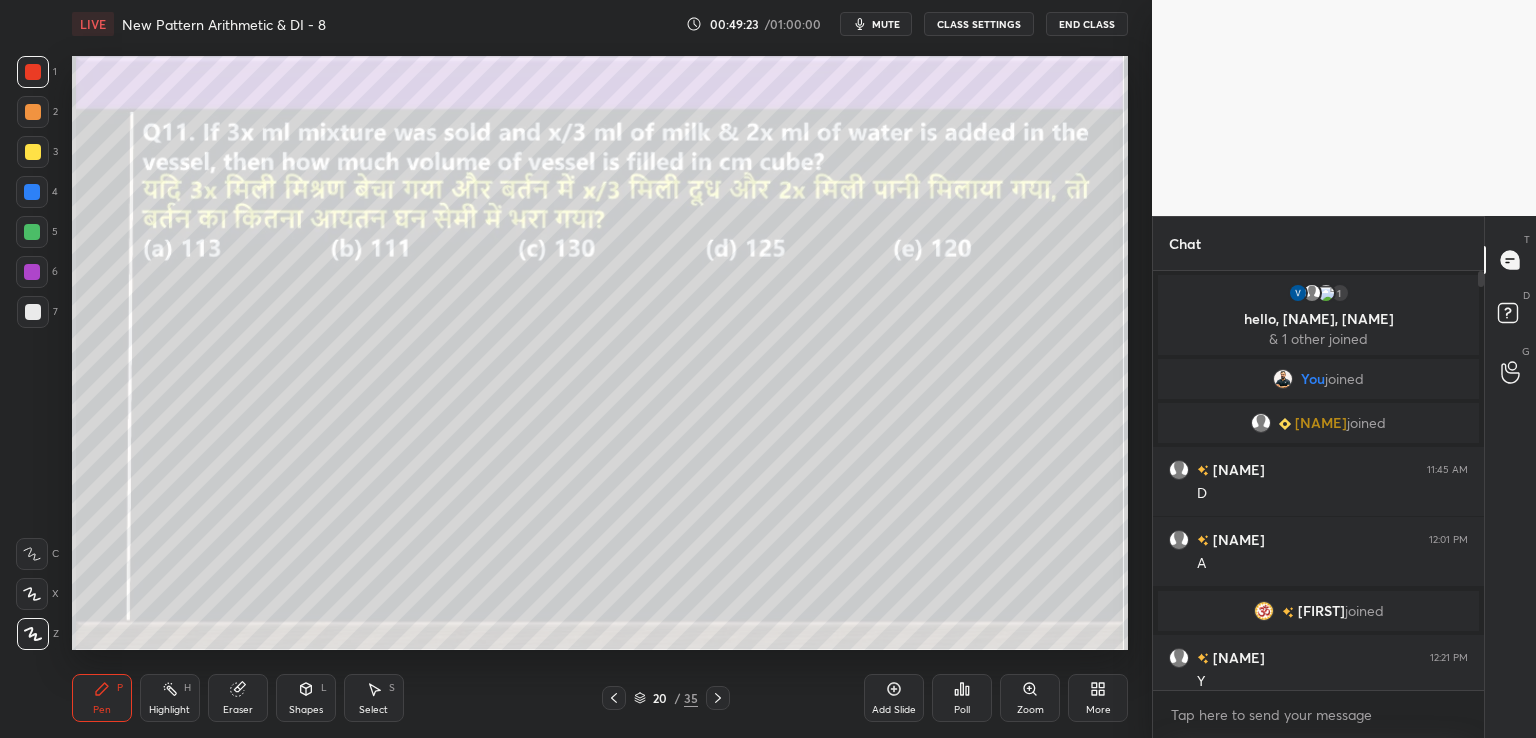 click 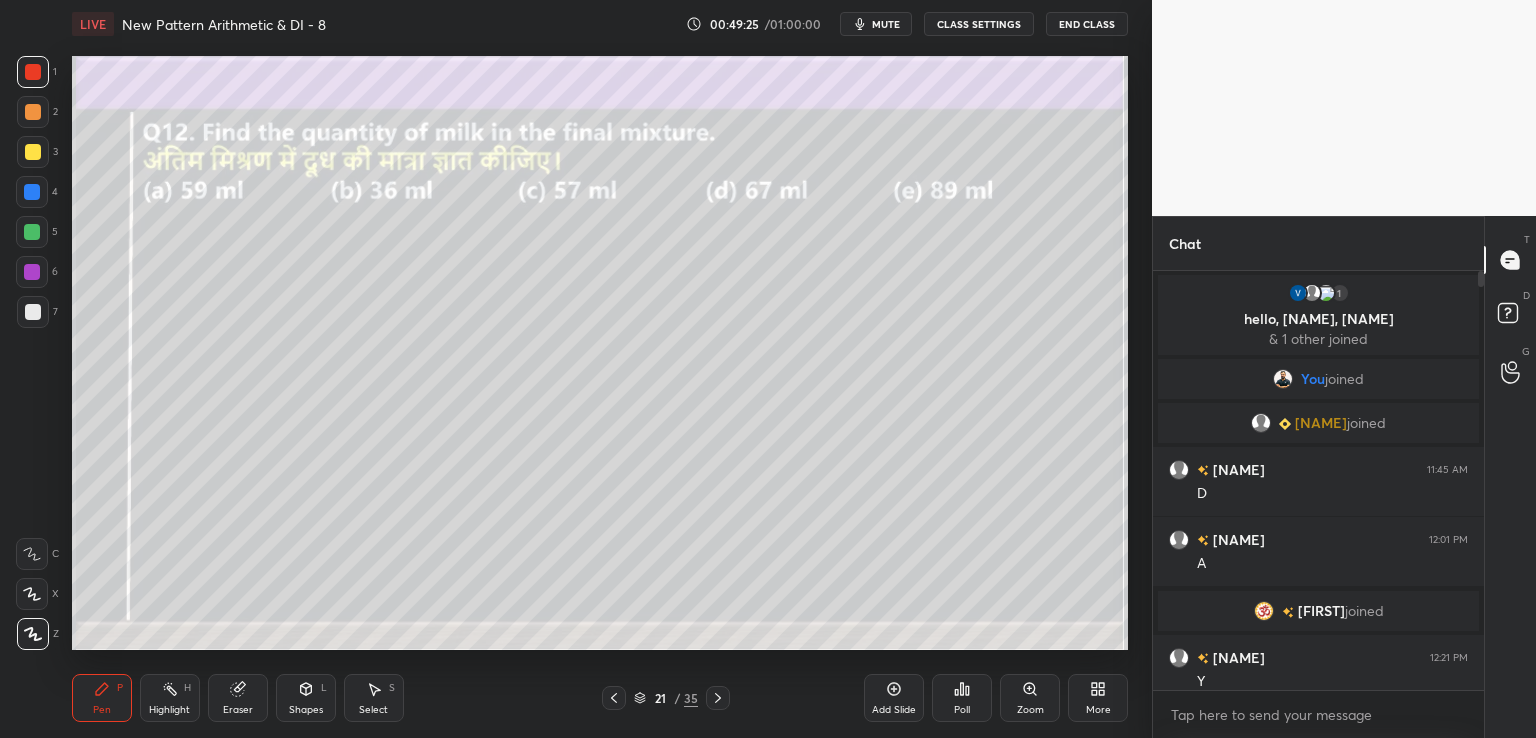 click on "Shapes L" at bounding box center (306, 698) 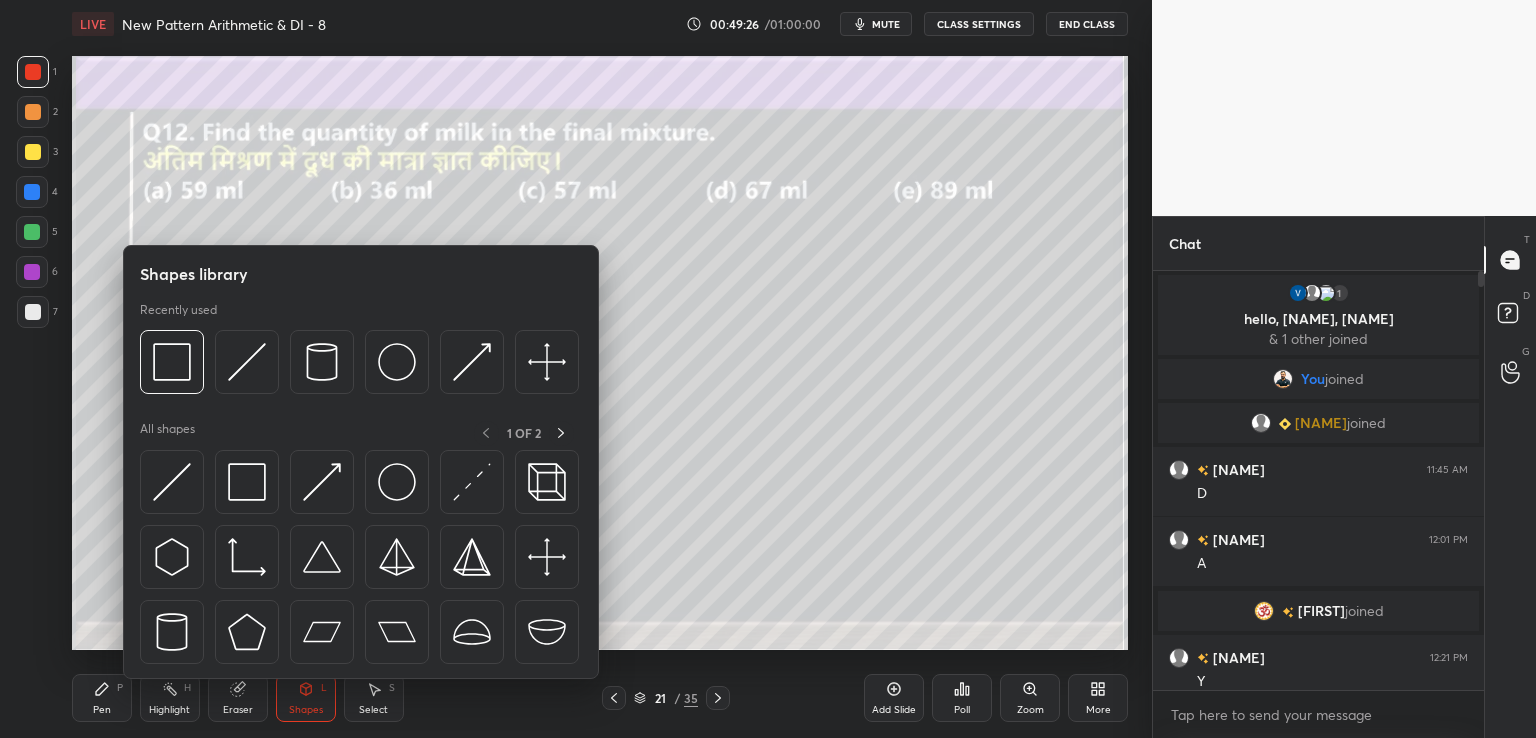 click on "Eraser" at bounding box center [238, 698] 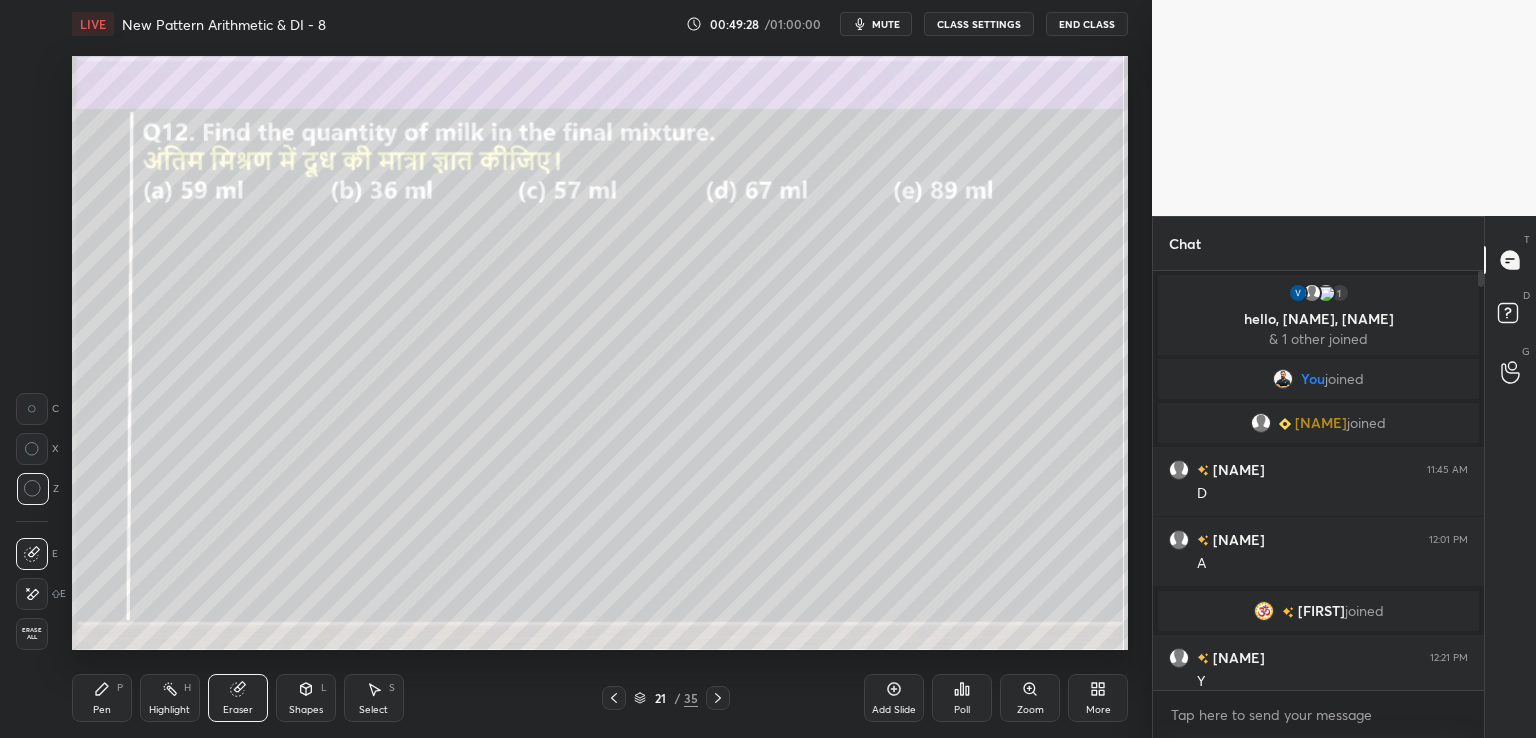 click on "Pen P" at bounding box center (102, 698) 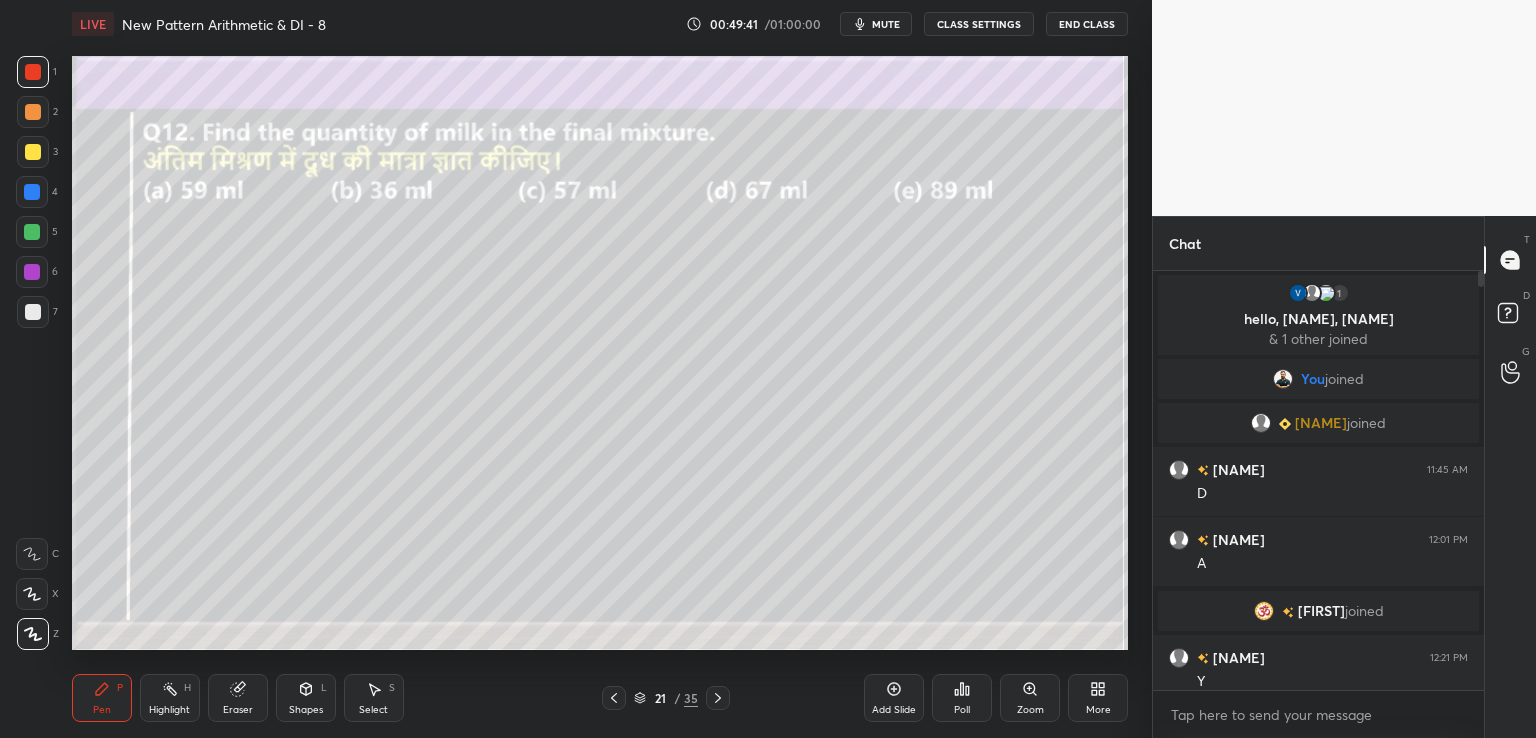 click at bounding box center (33, 152) 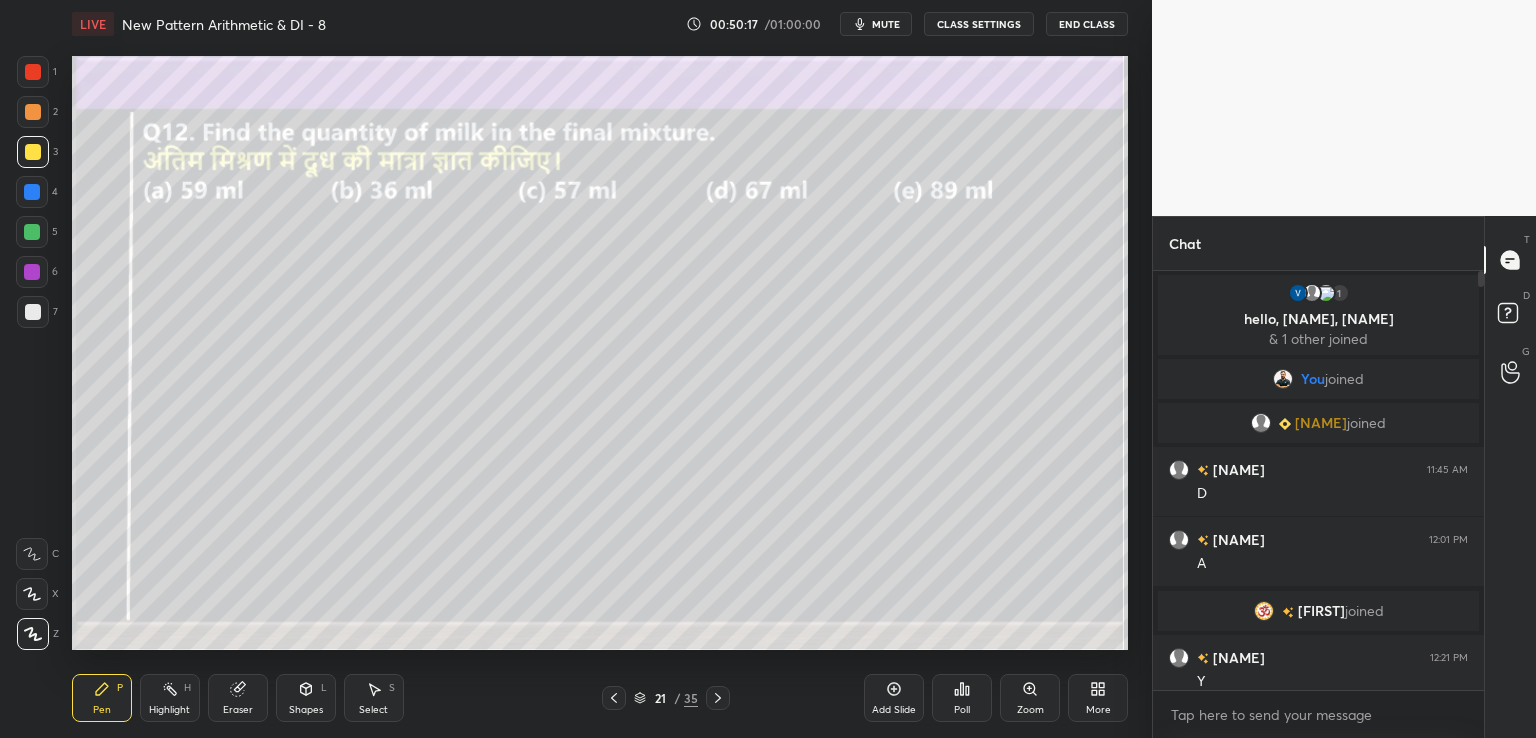 click 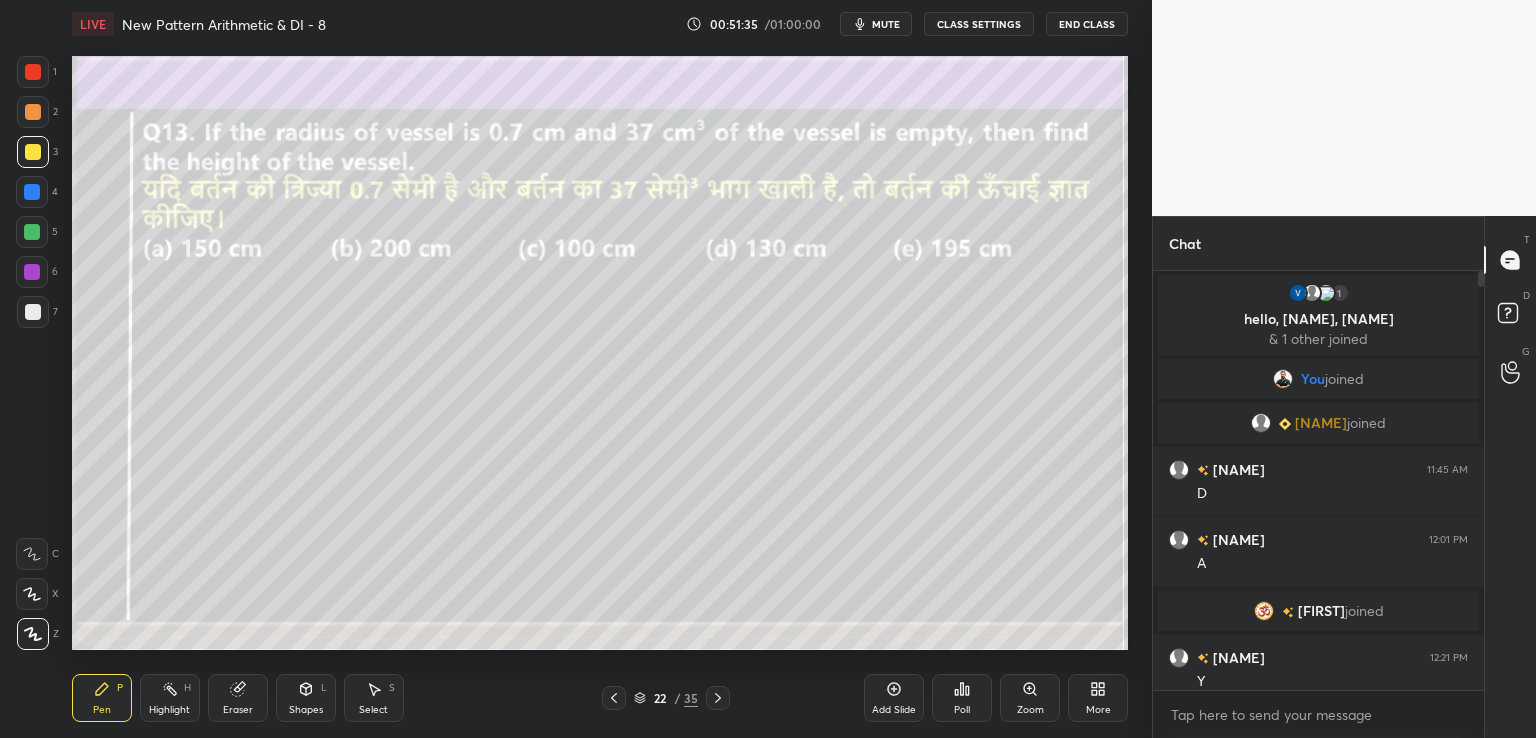 click 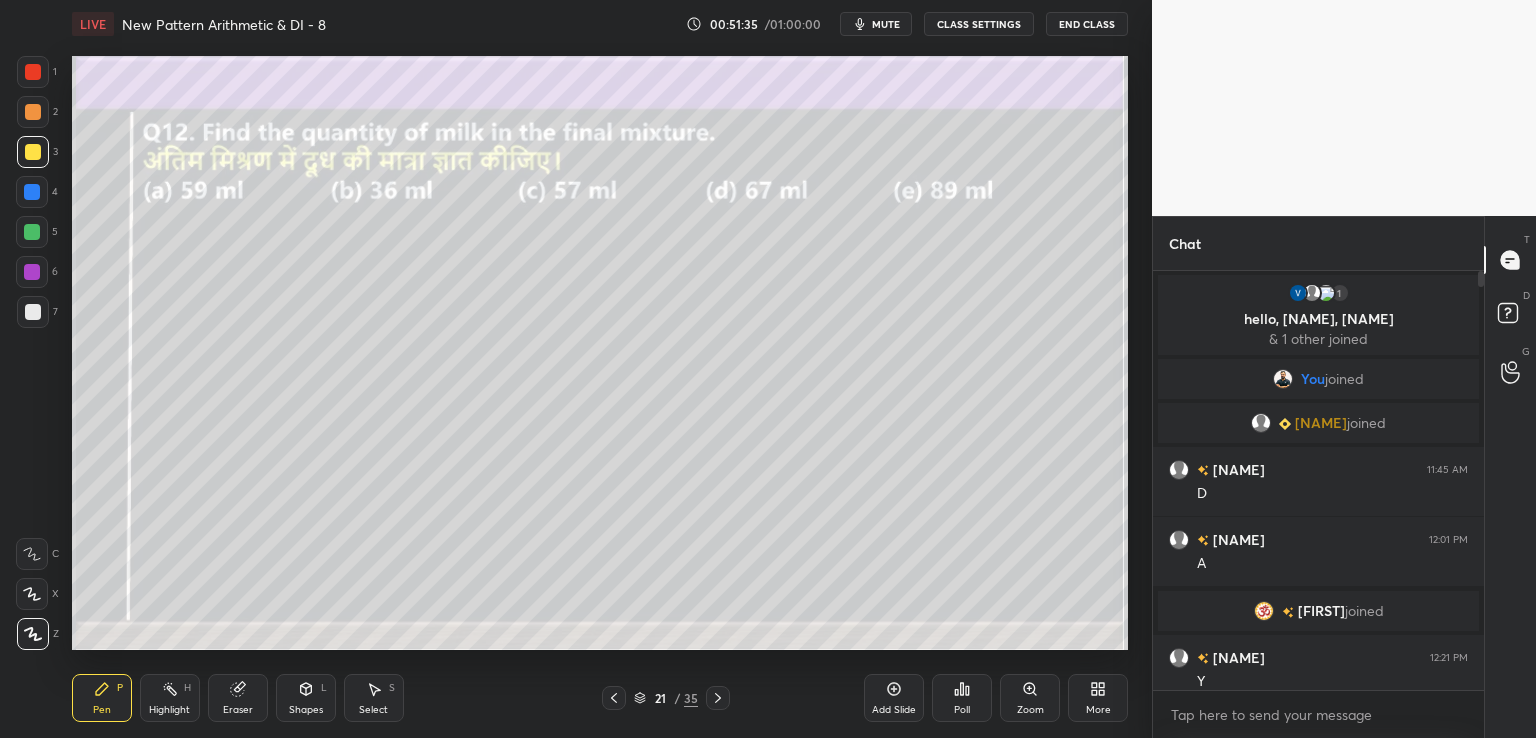 click 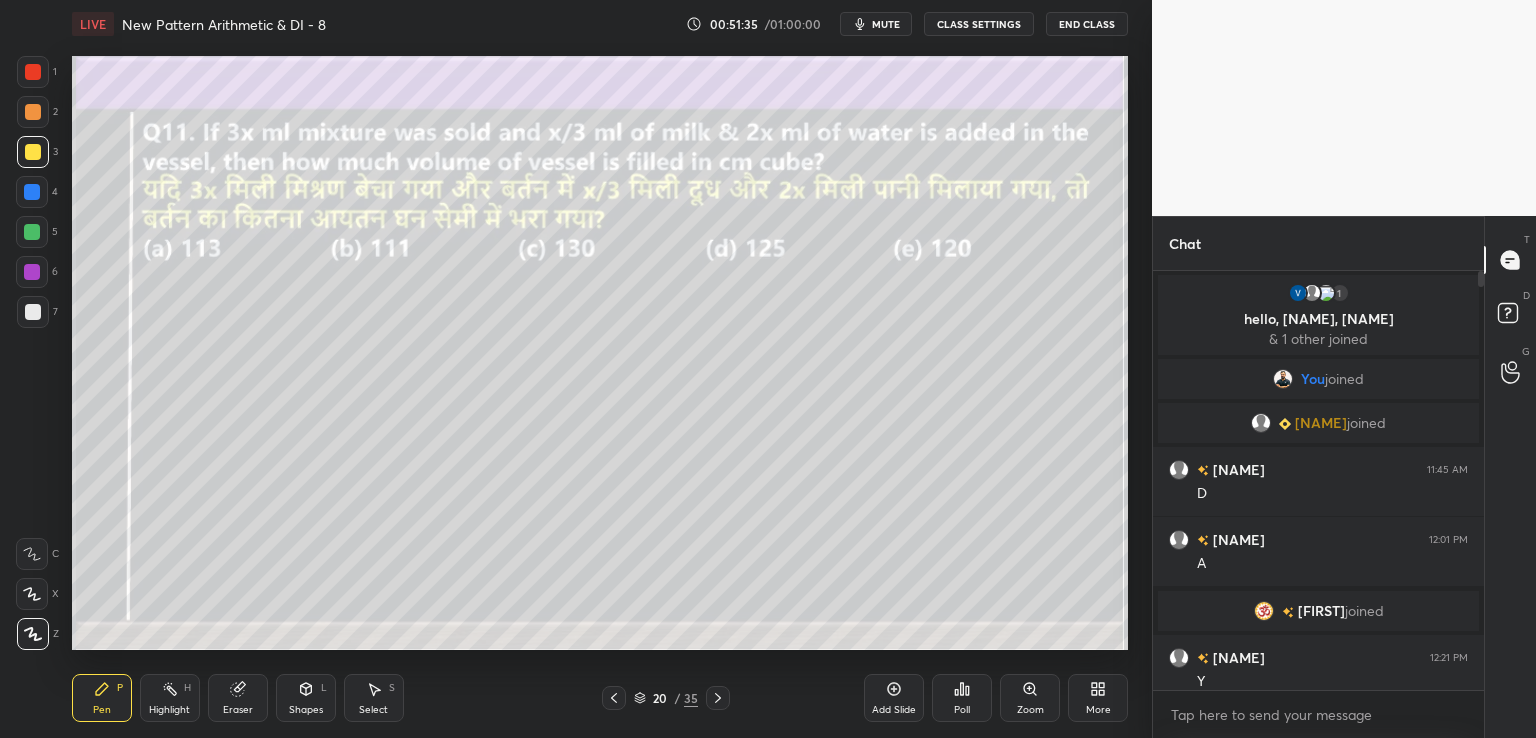 click 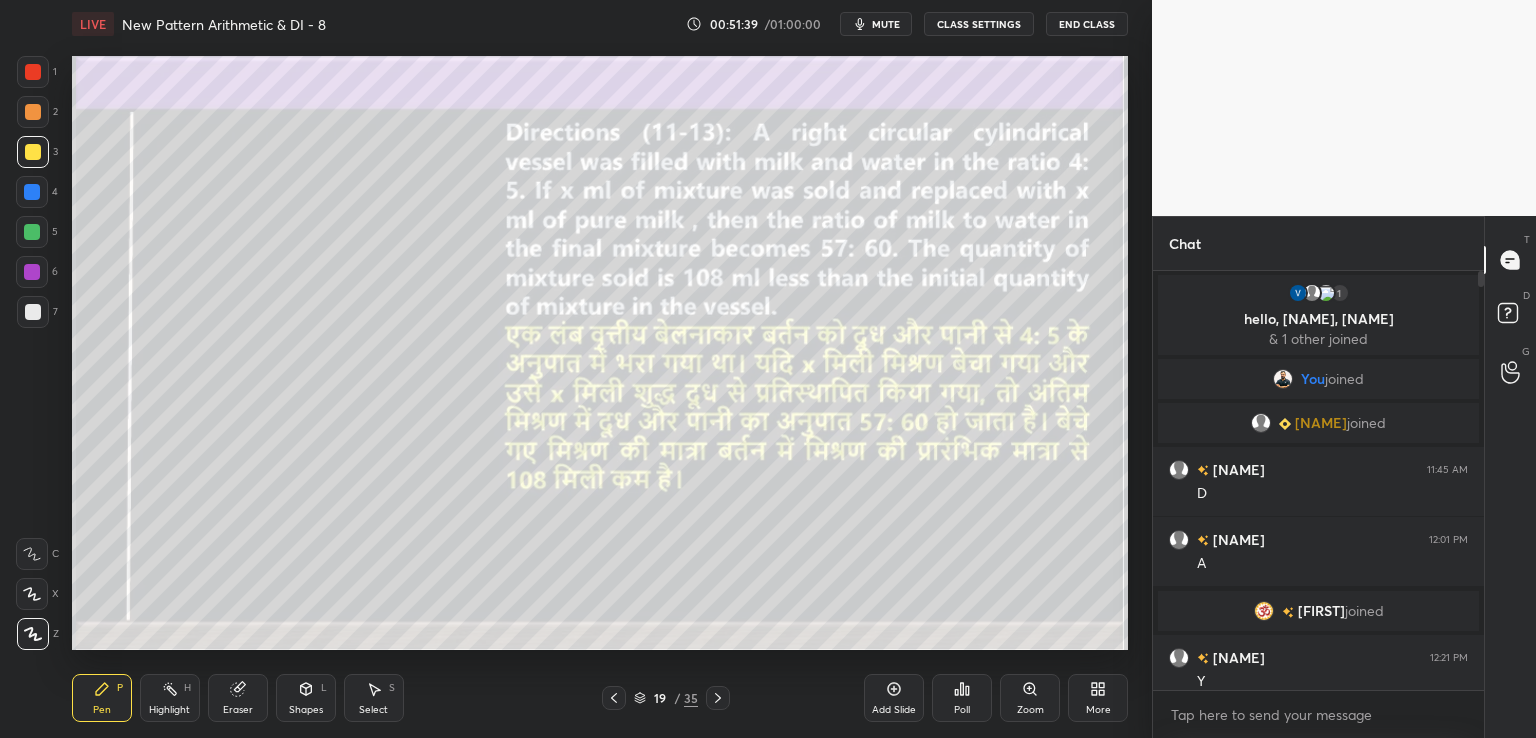 click 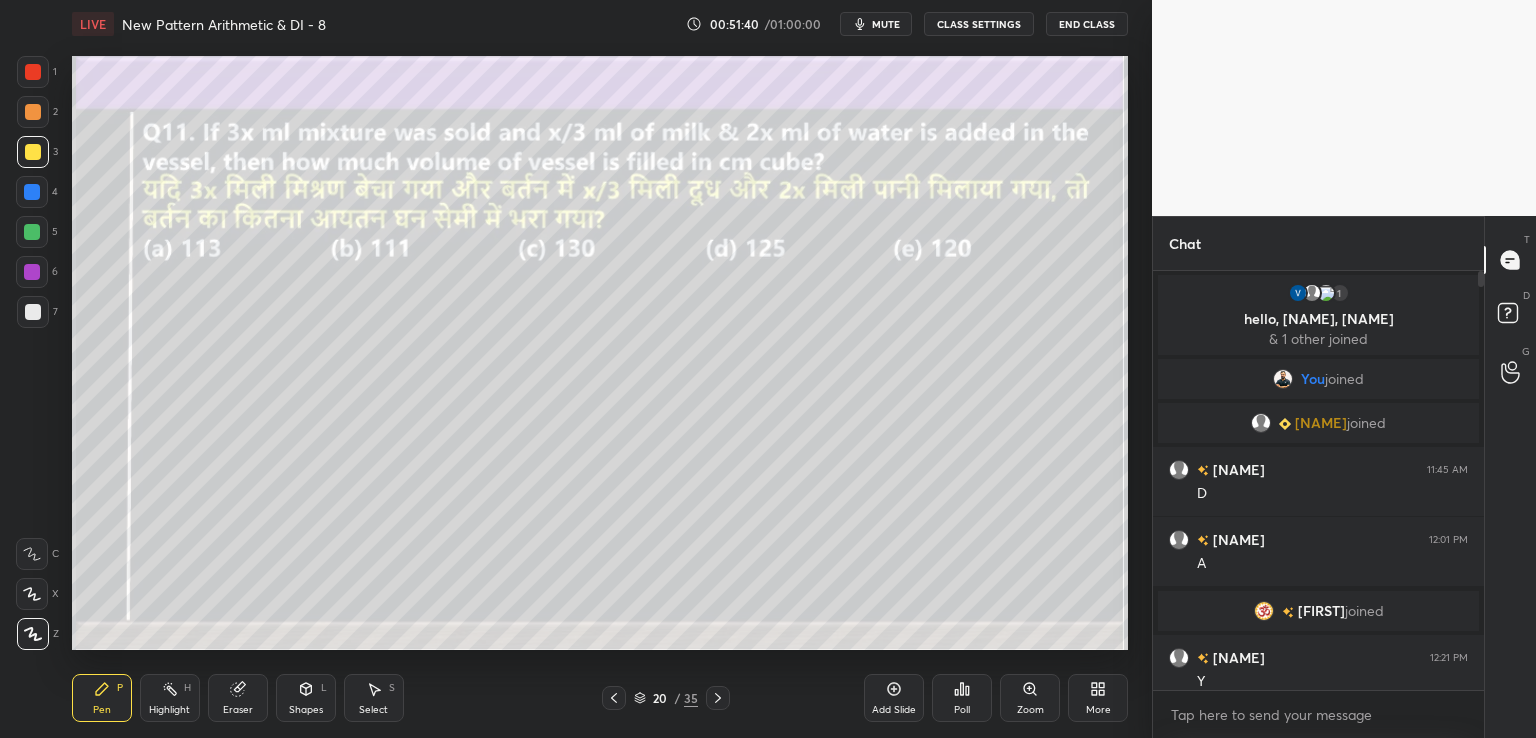 click 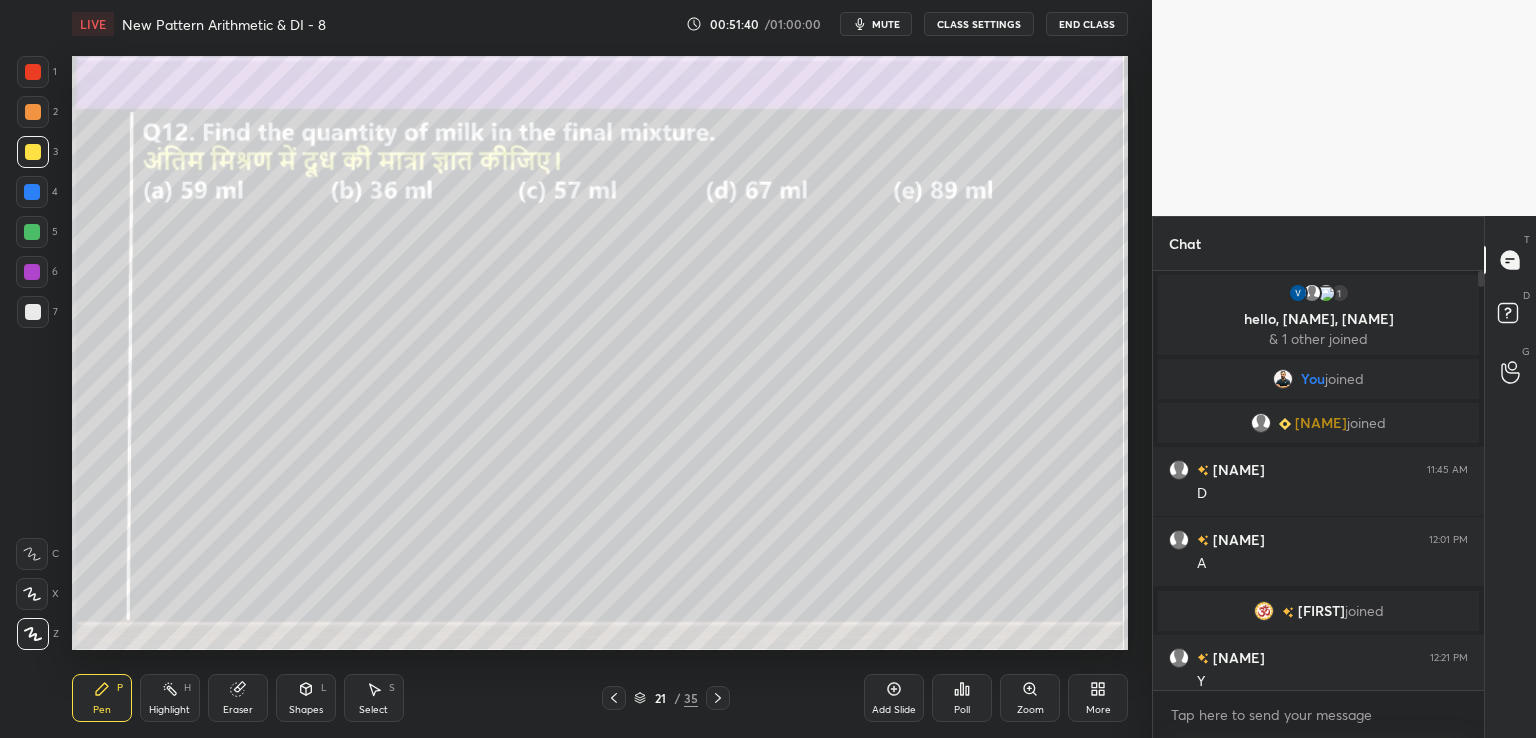 click 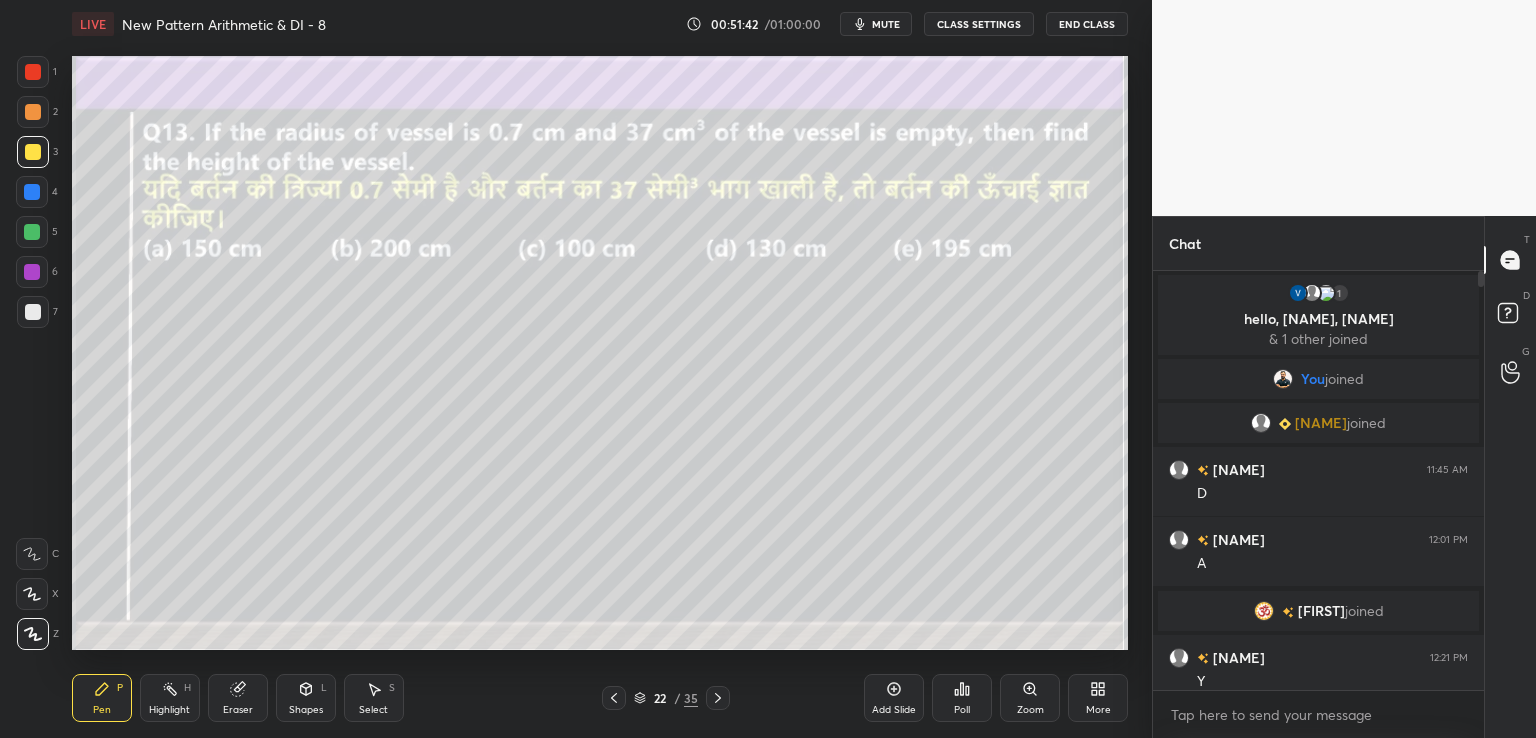 click 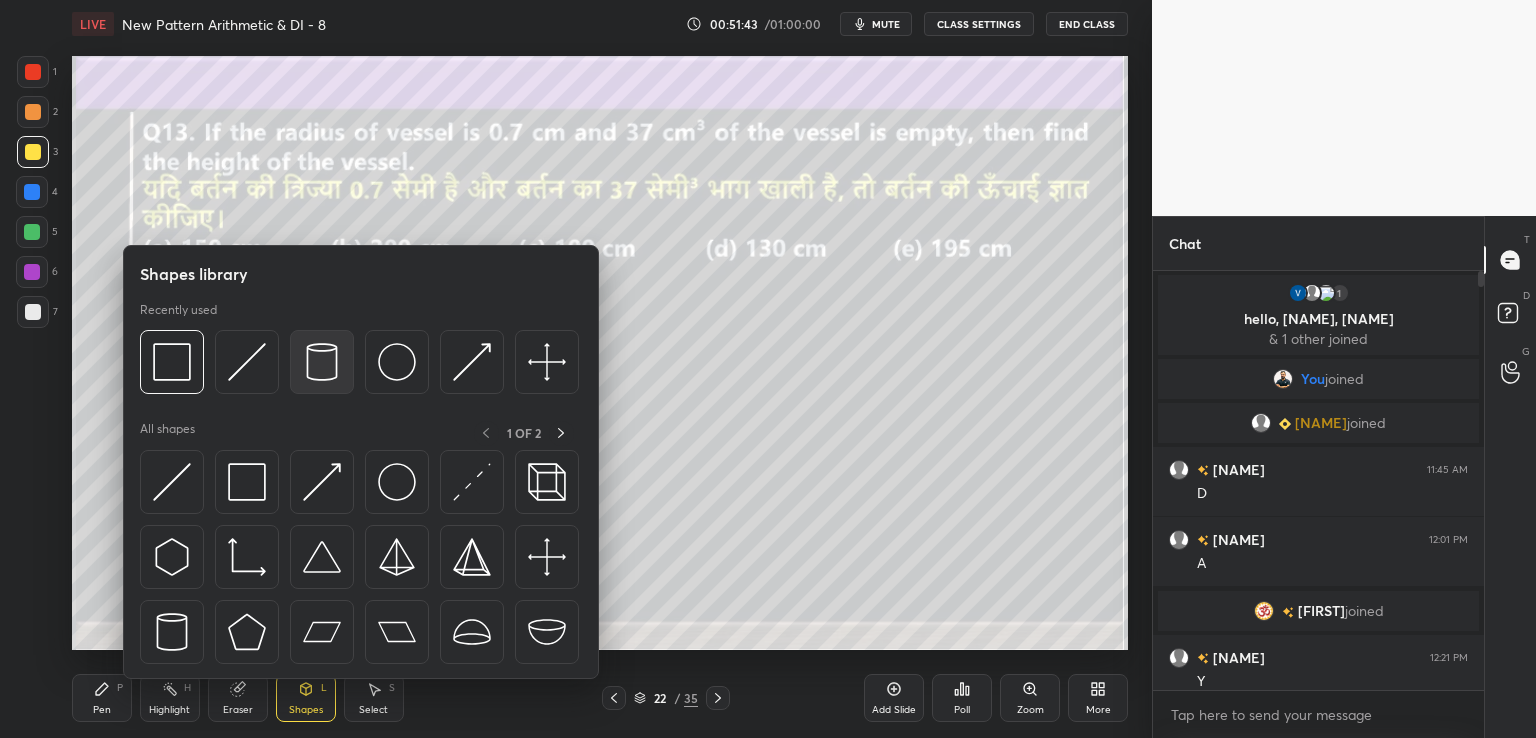 click at bounding box center (322, 362) 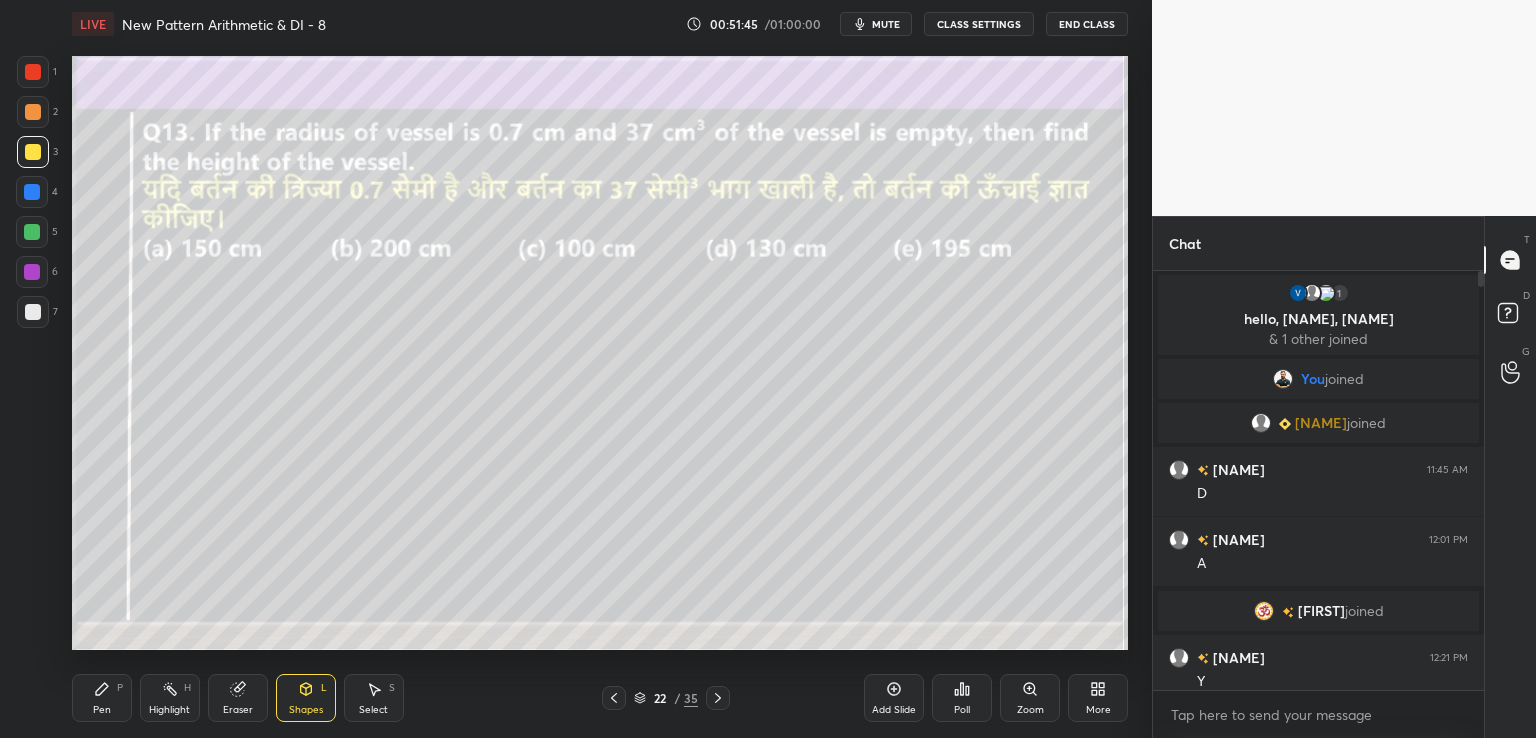 click on "Pen P" at bounding box center (102, 698) 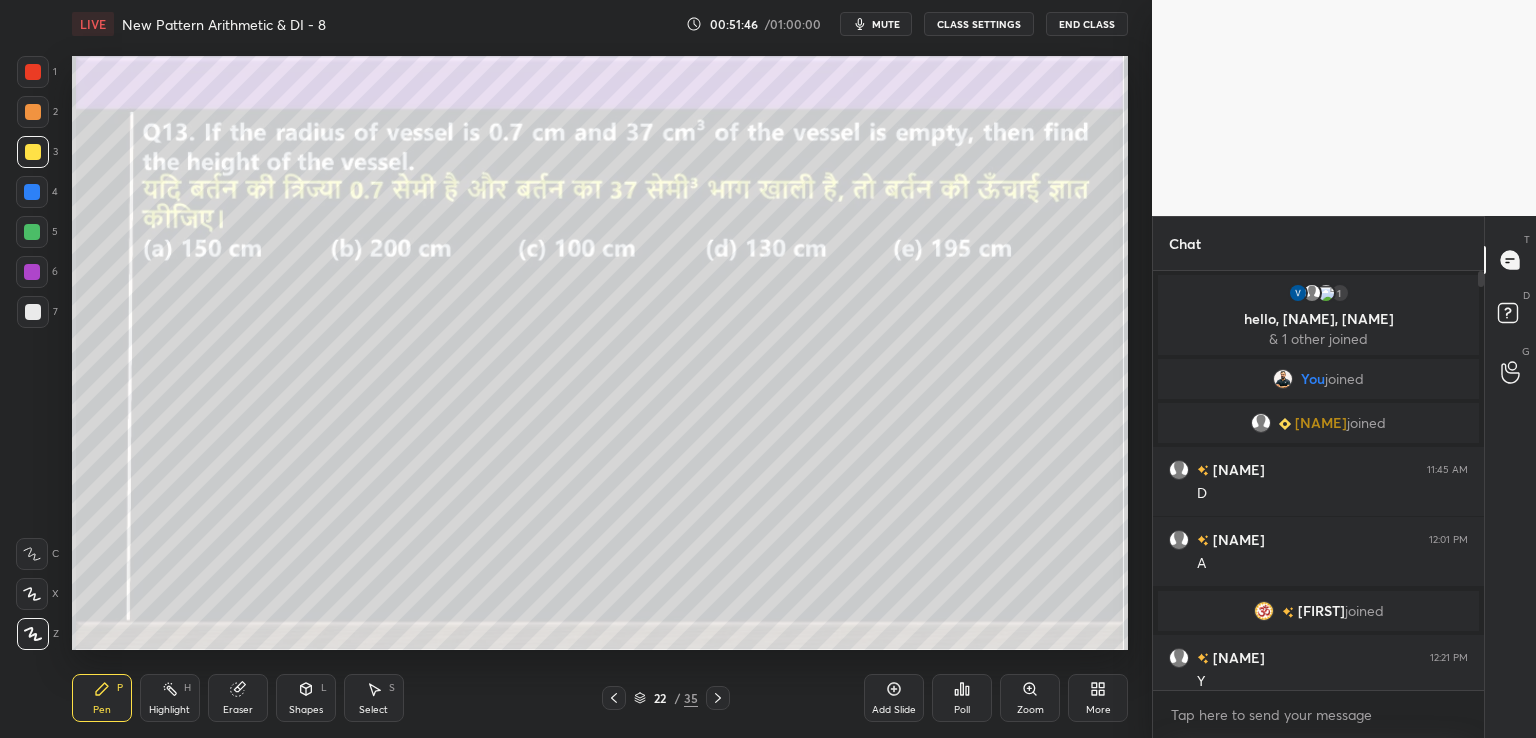 click at bounding box center [33, 312] 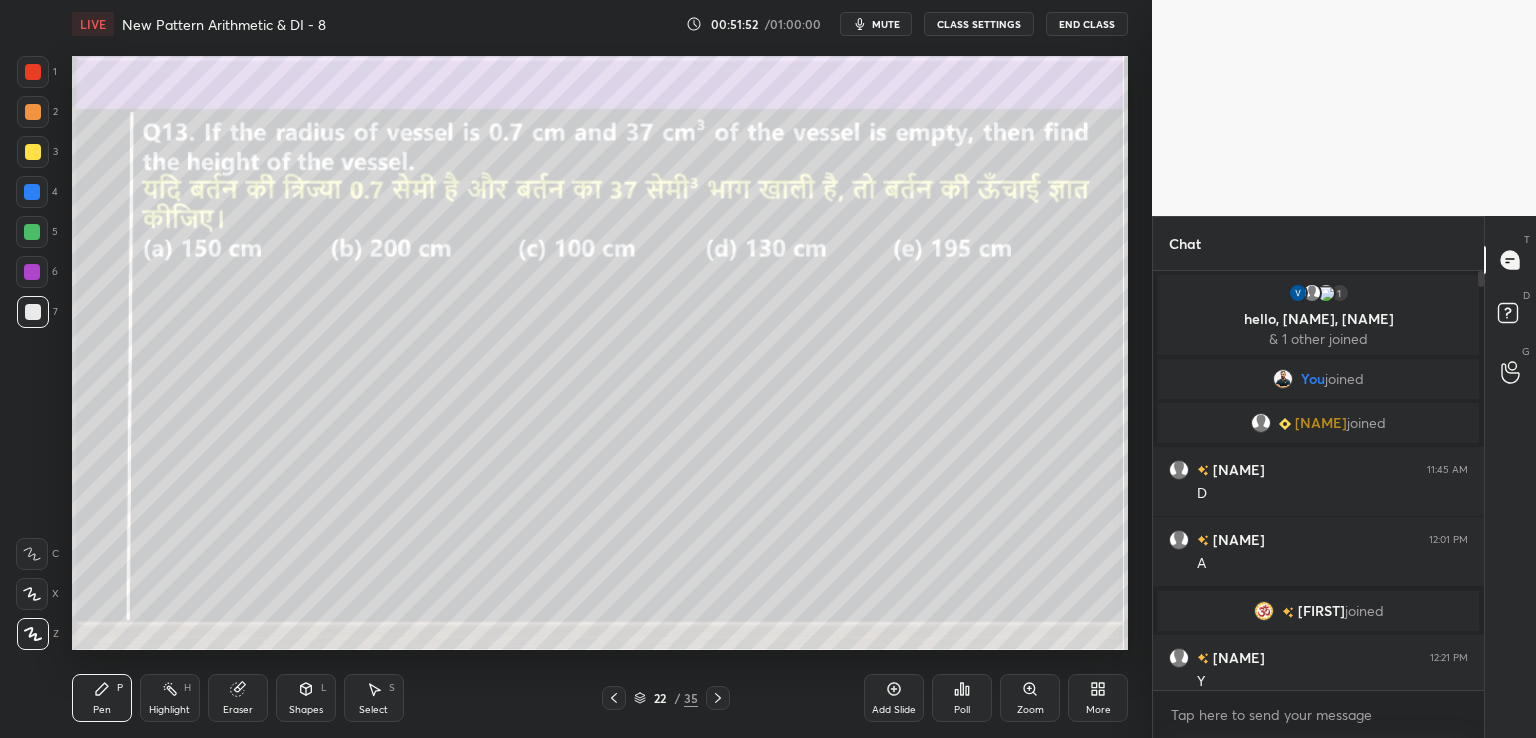 click 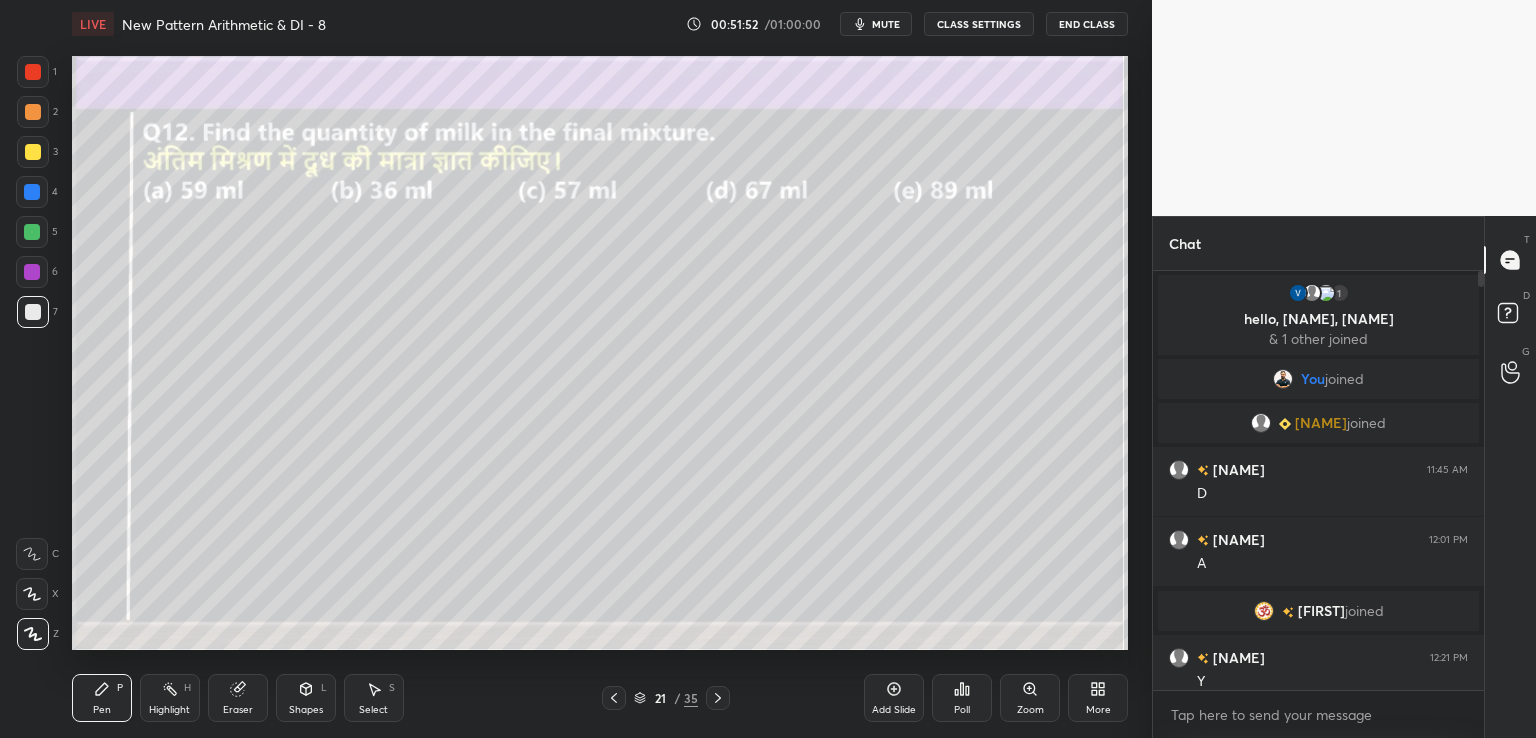 click 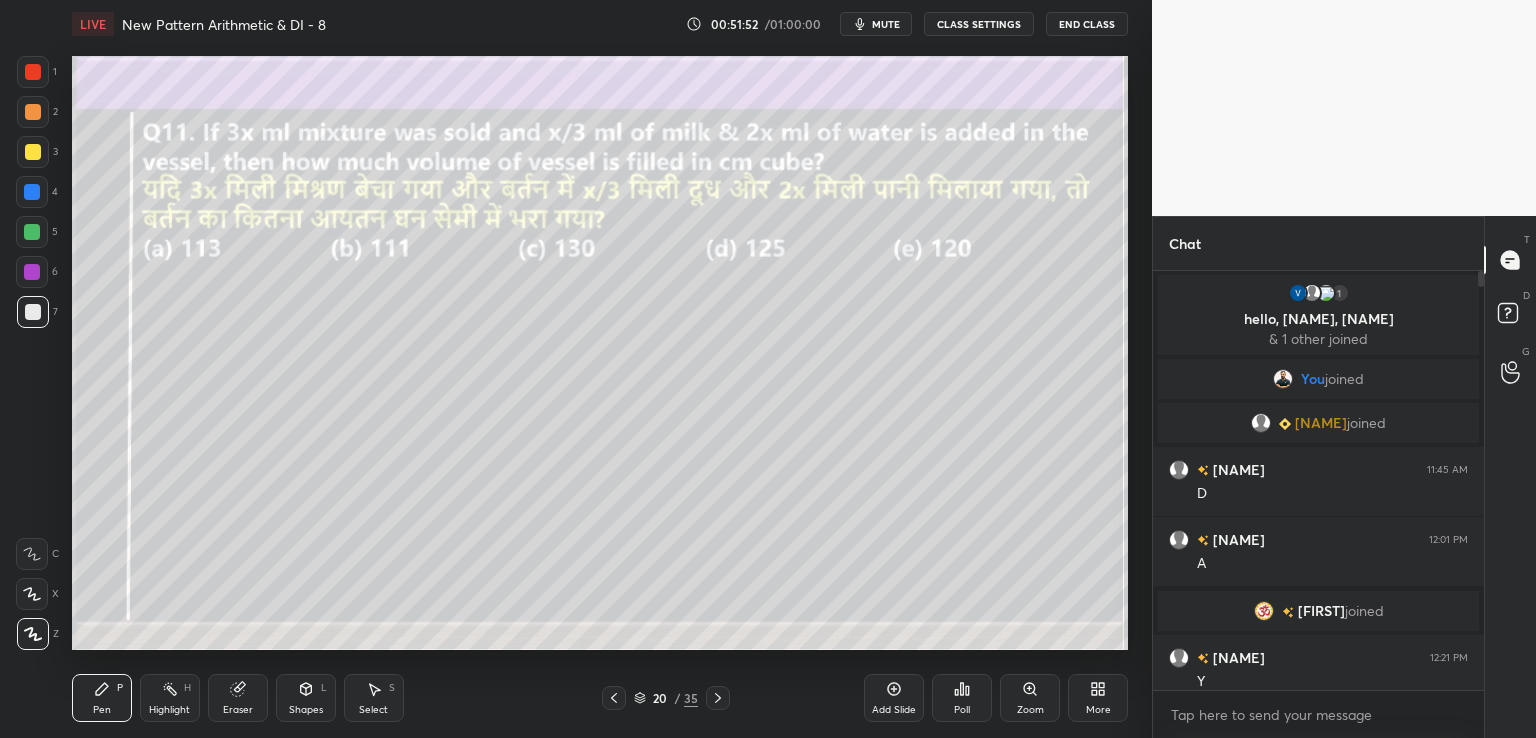 click at bounding box center (614, 698) 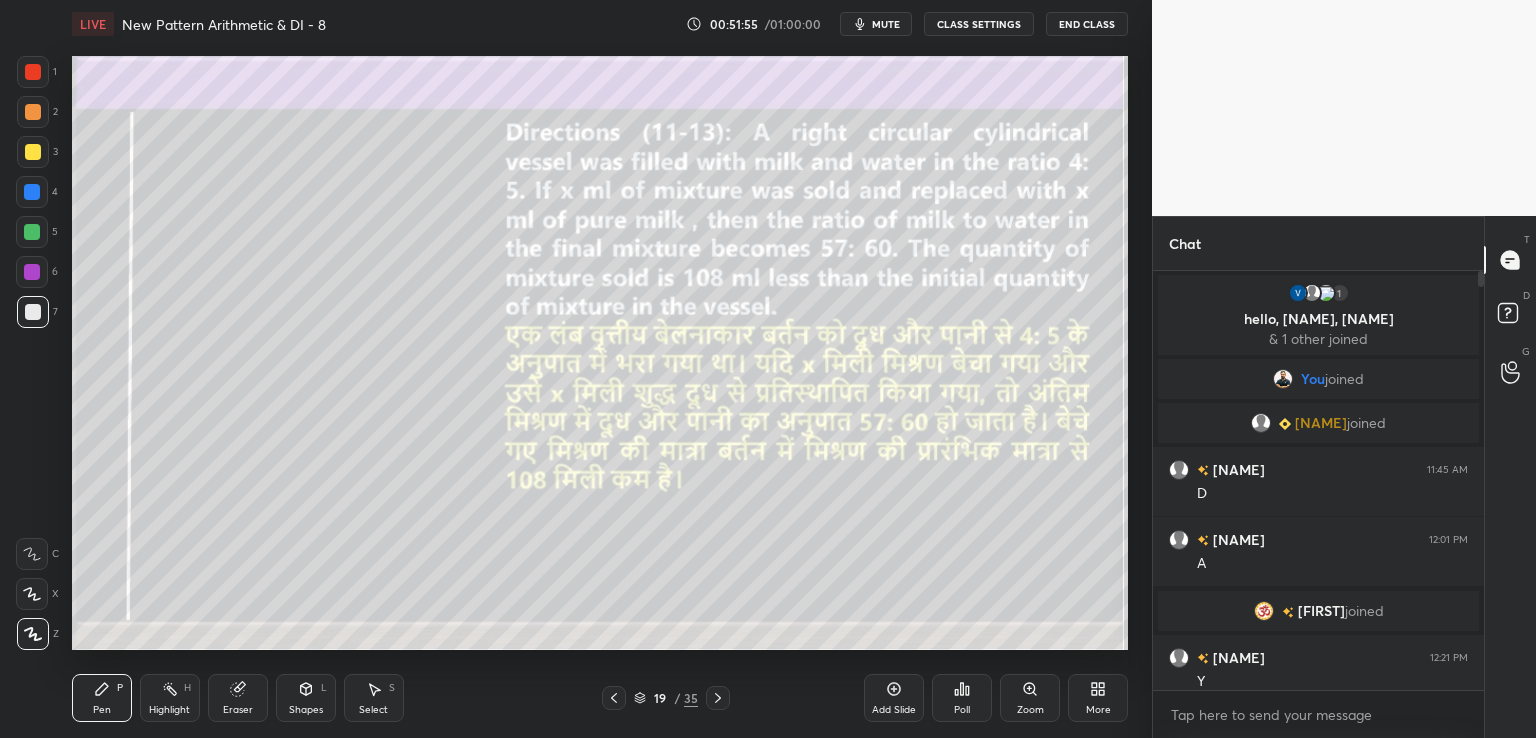 click 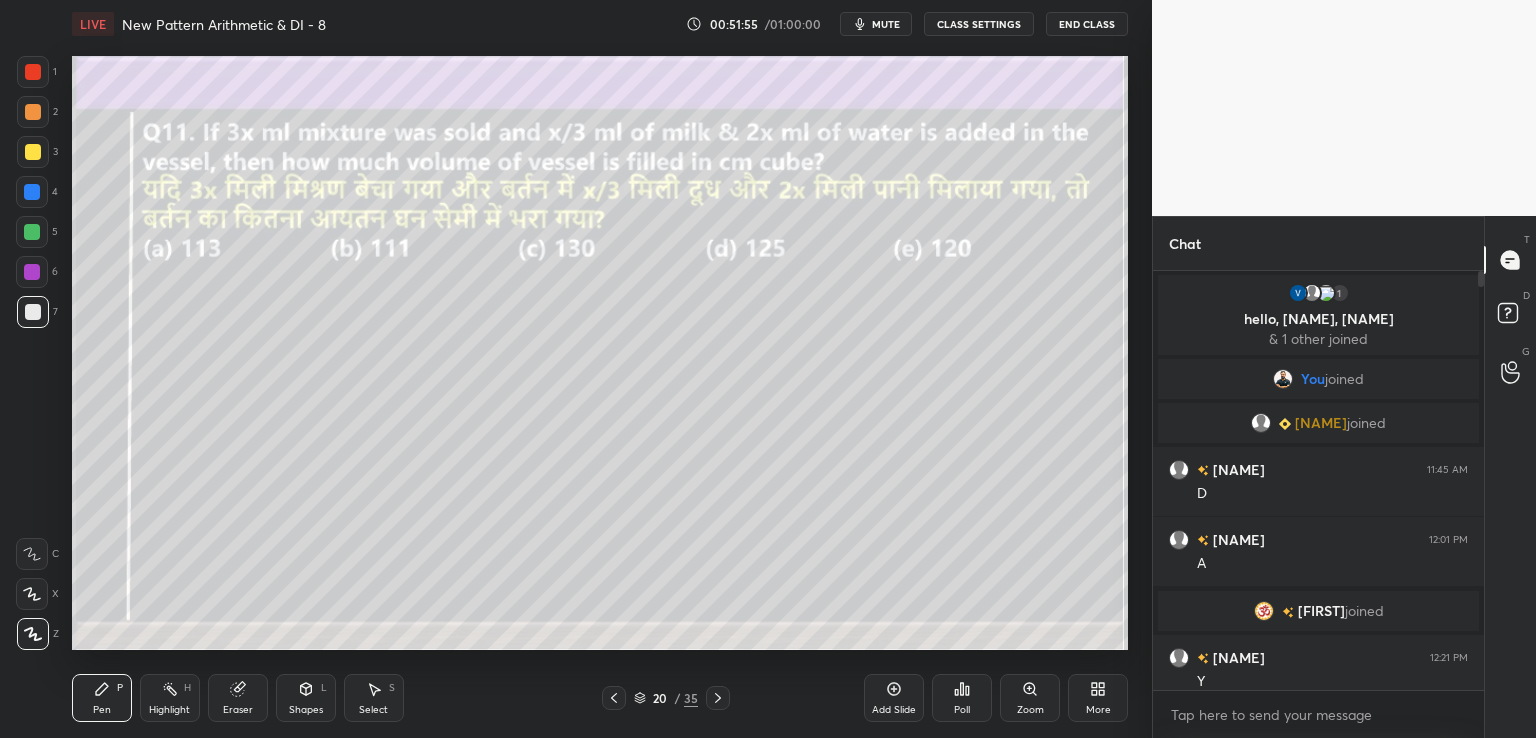 click 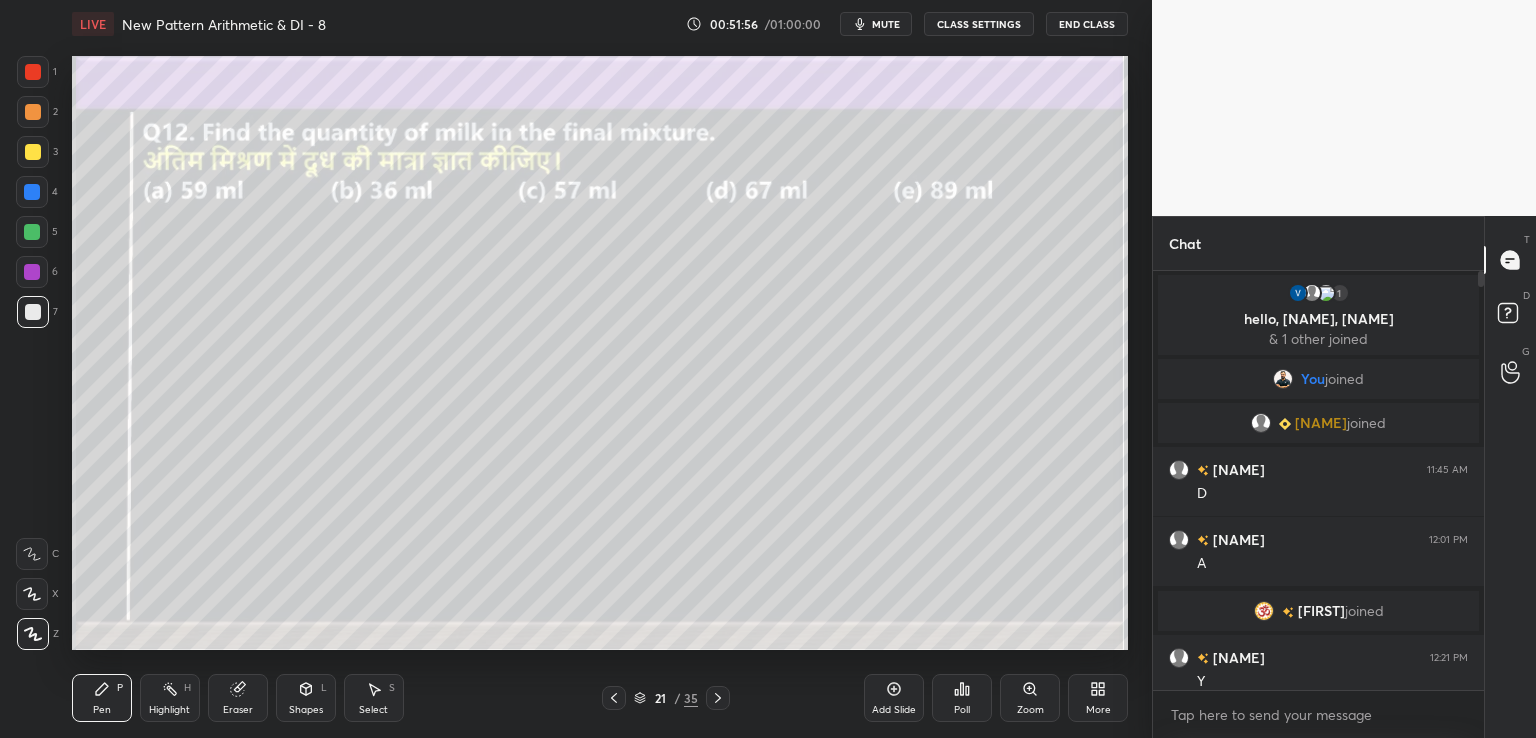 click 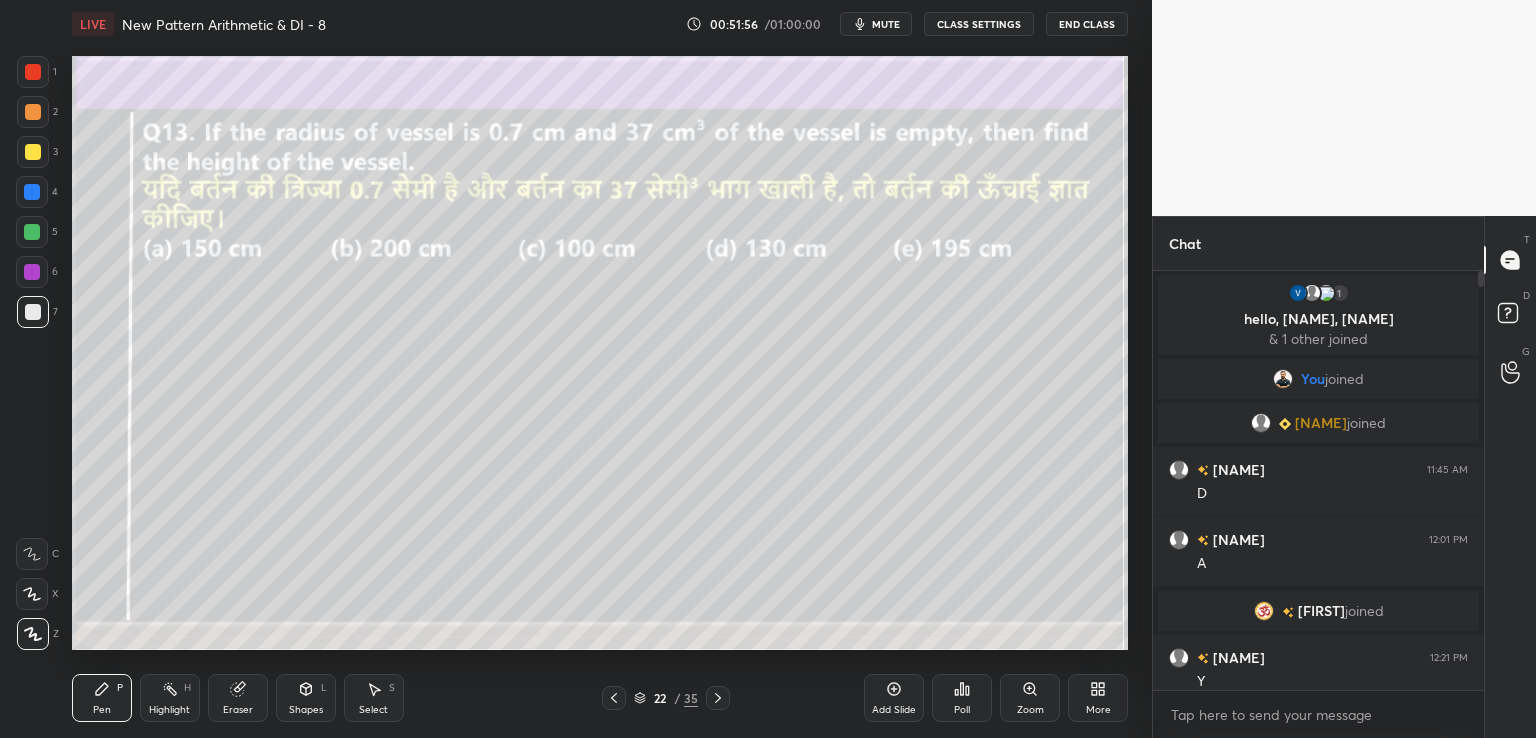click at bounding box center [718, 698] 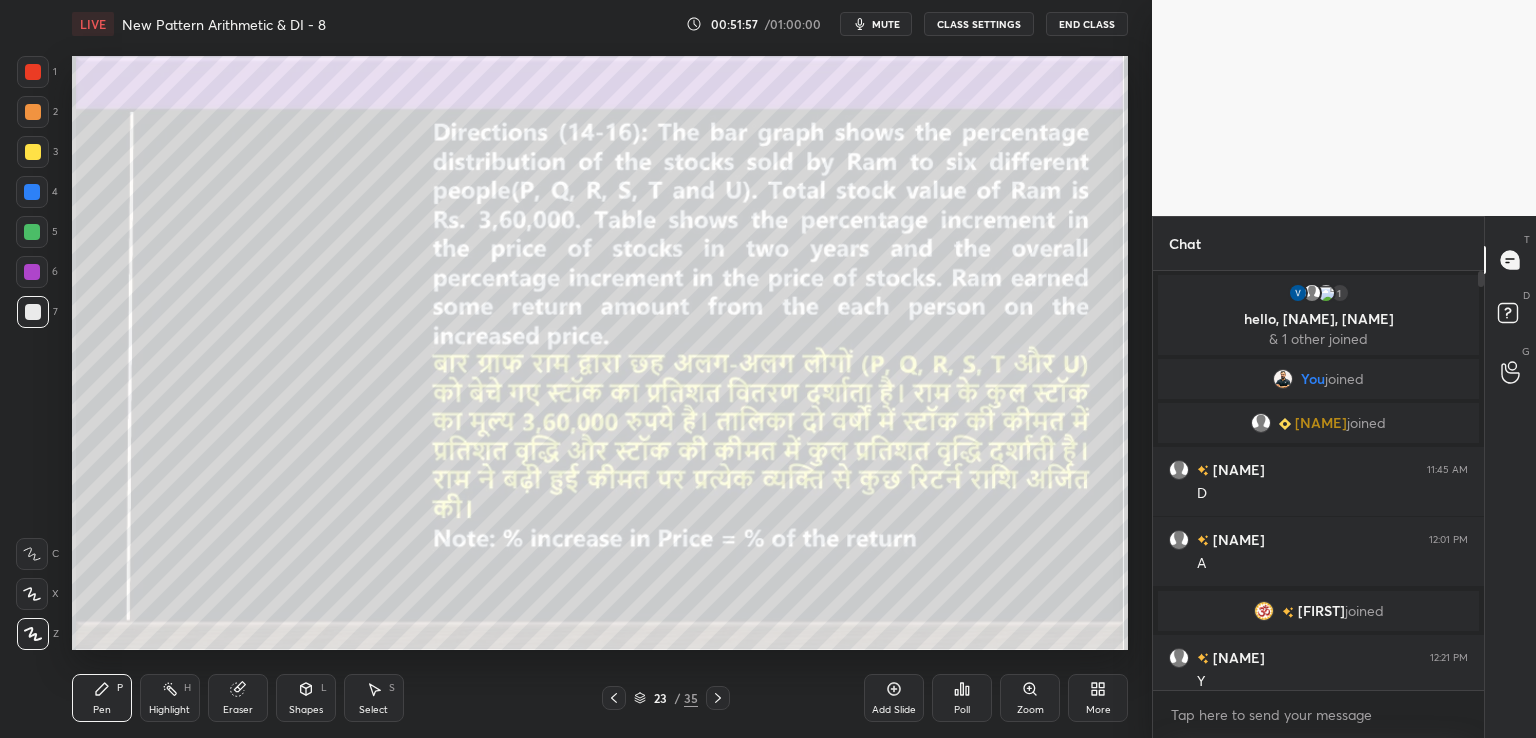 click 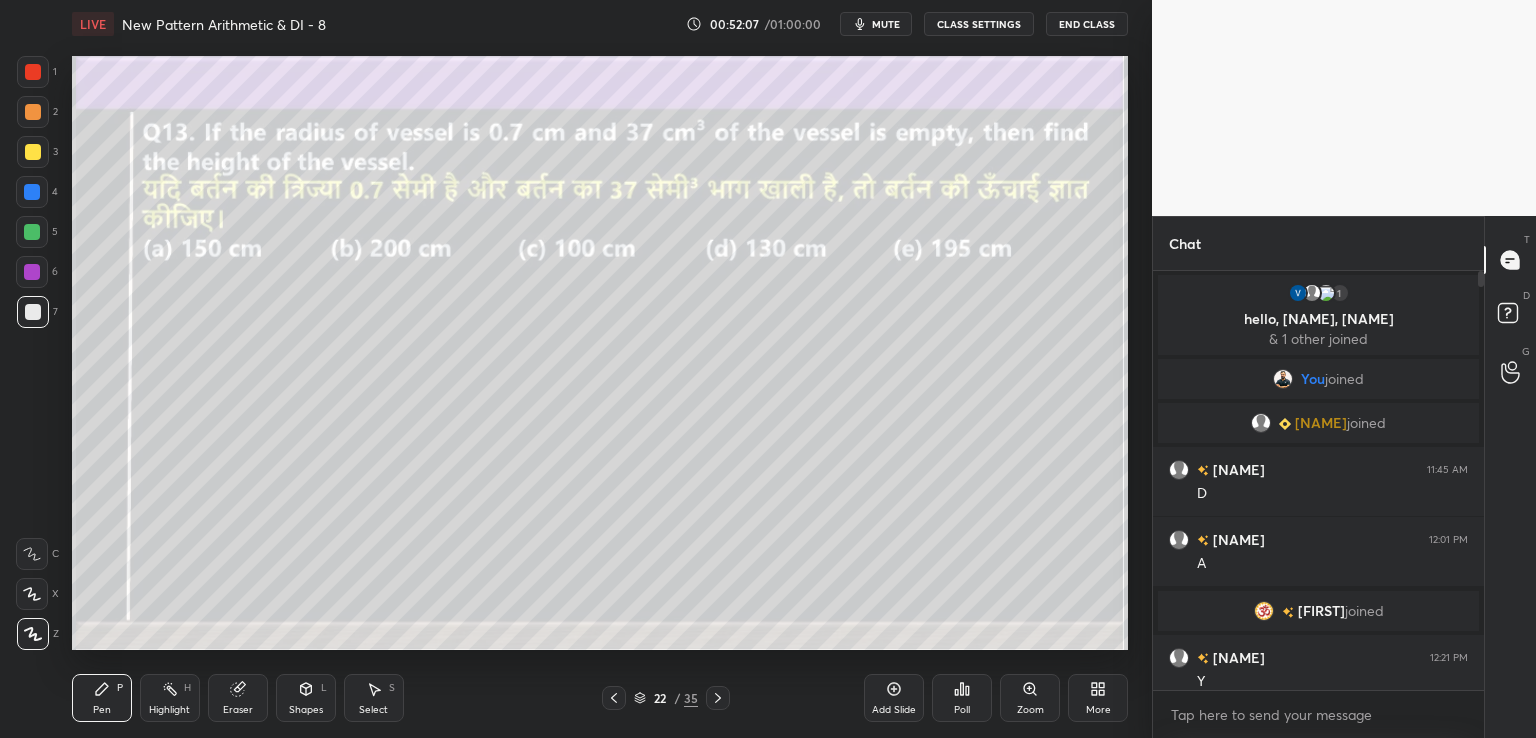 click on "Eraser" at bounding box center (238, 698) 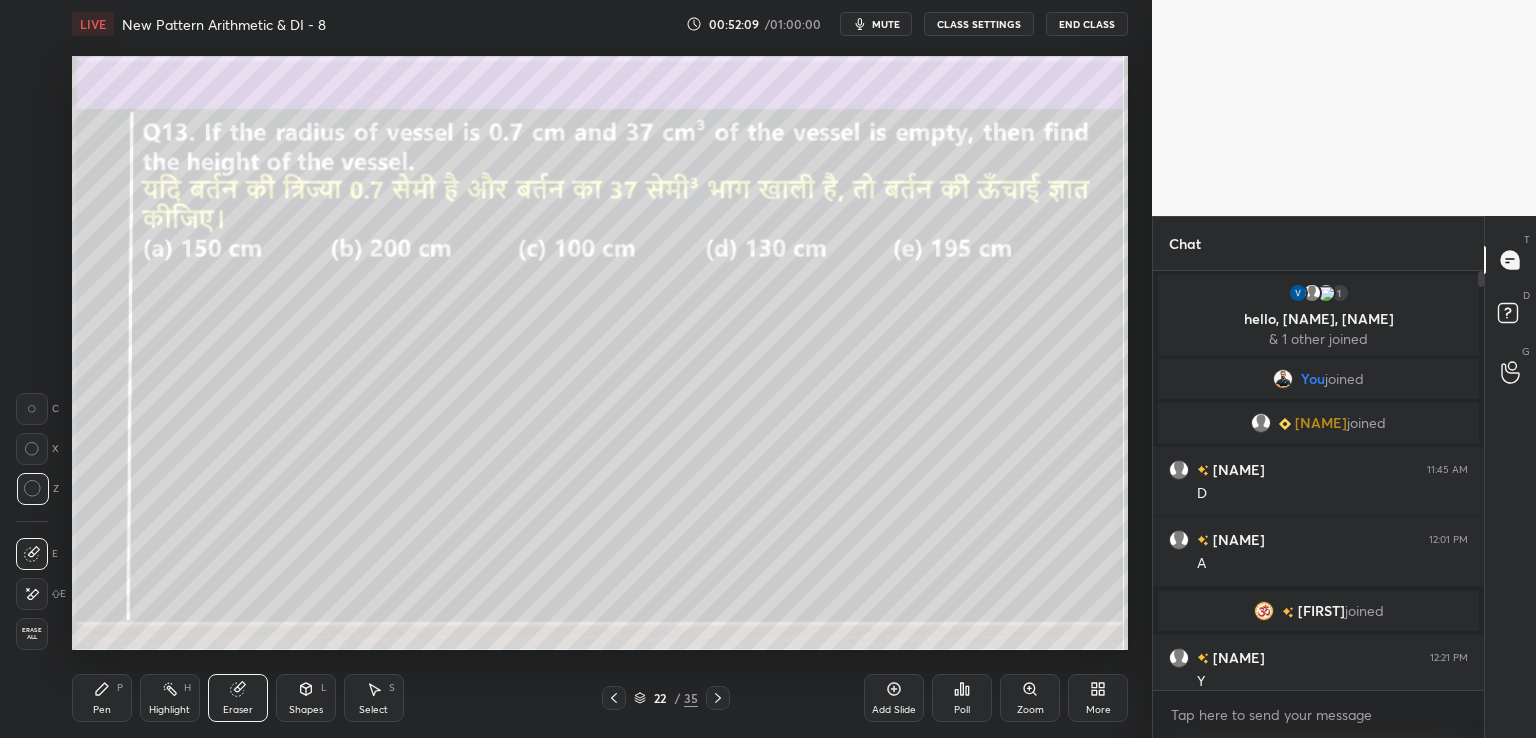 click on "Pen P" at bounding box center [102, 698] 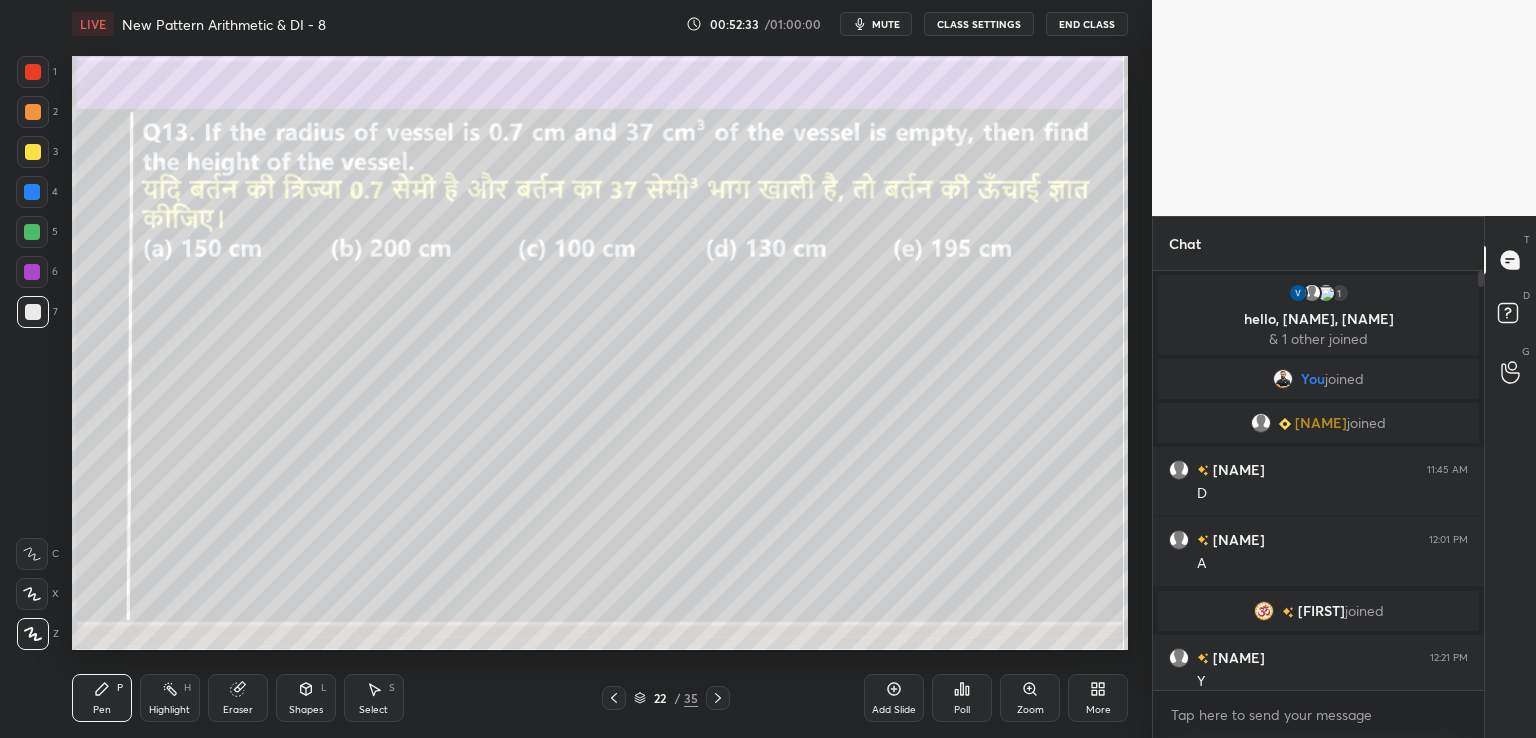 click at bounding box center [32, 192] 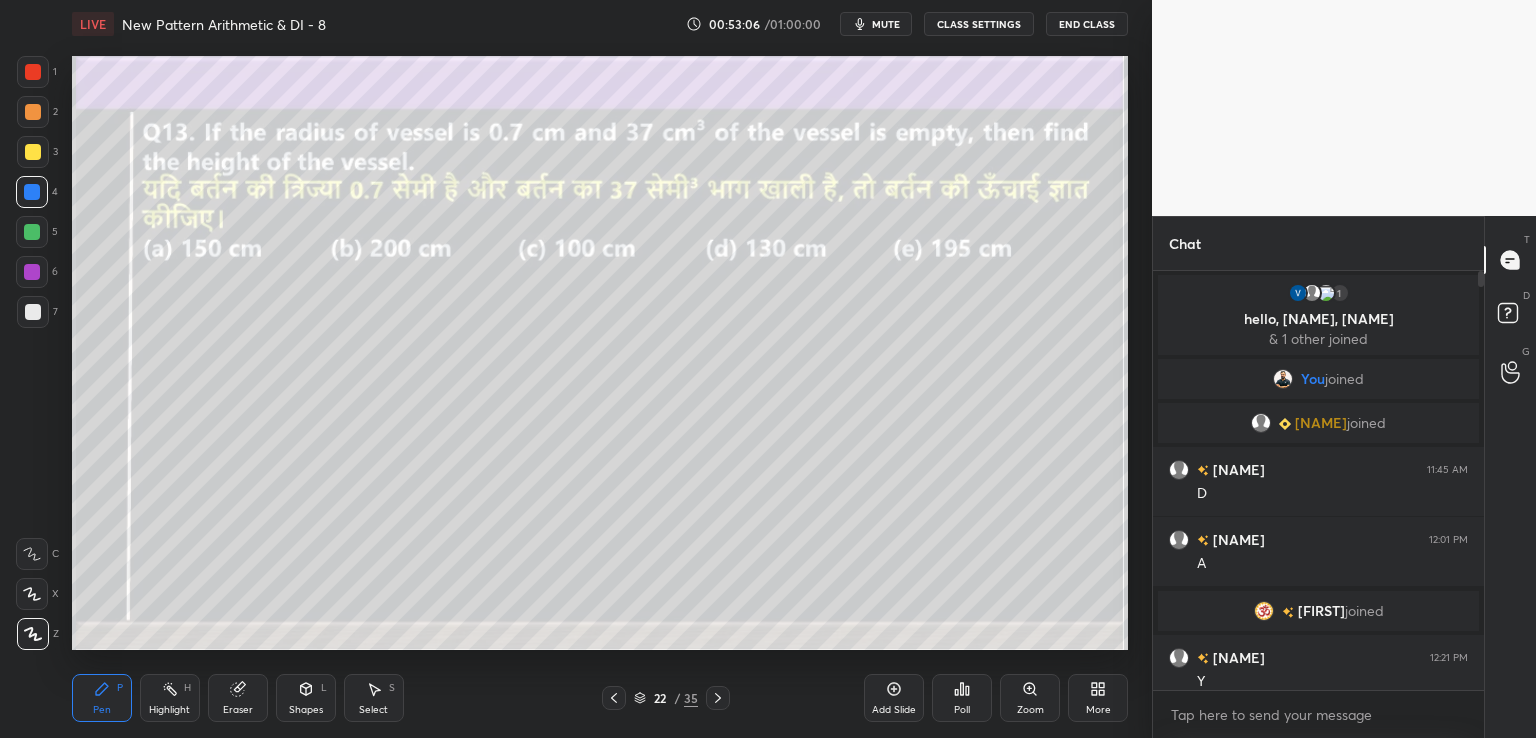 click at bounding box center (32, 232) 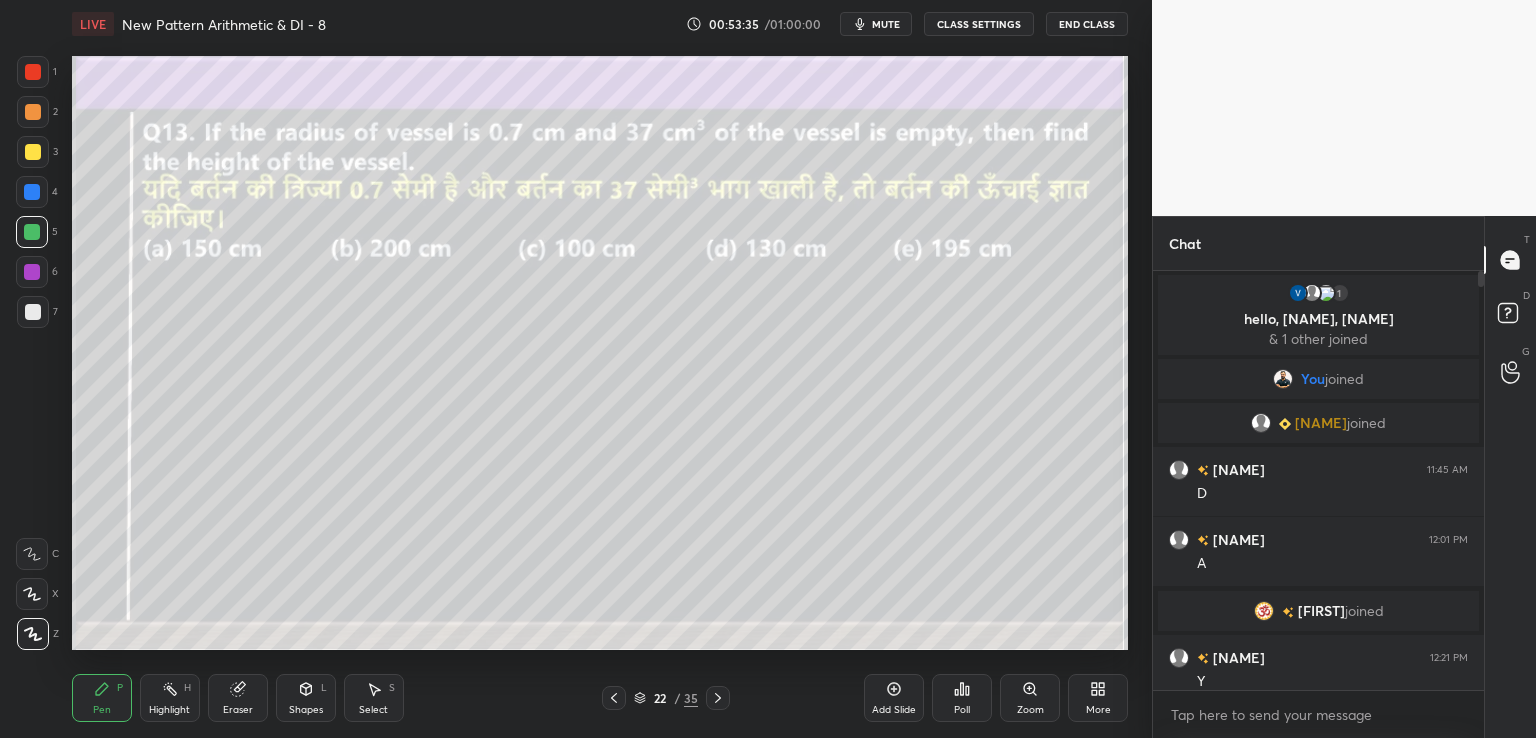 click 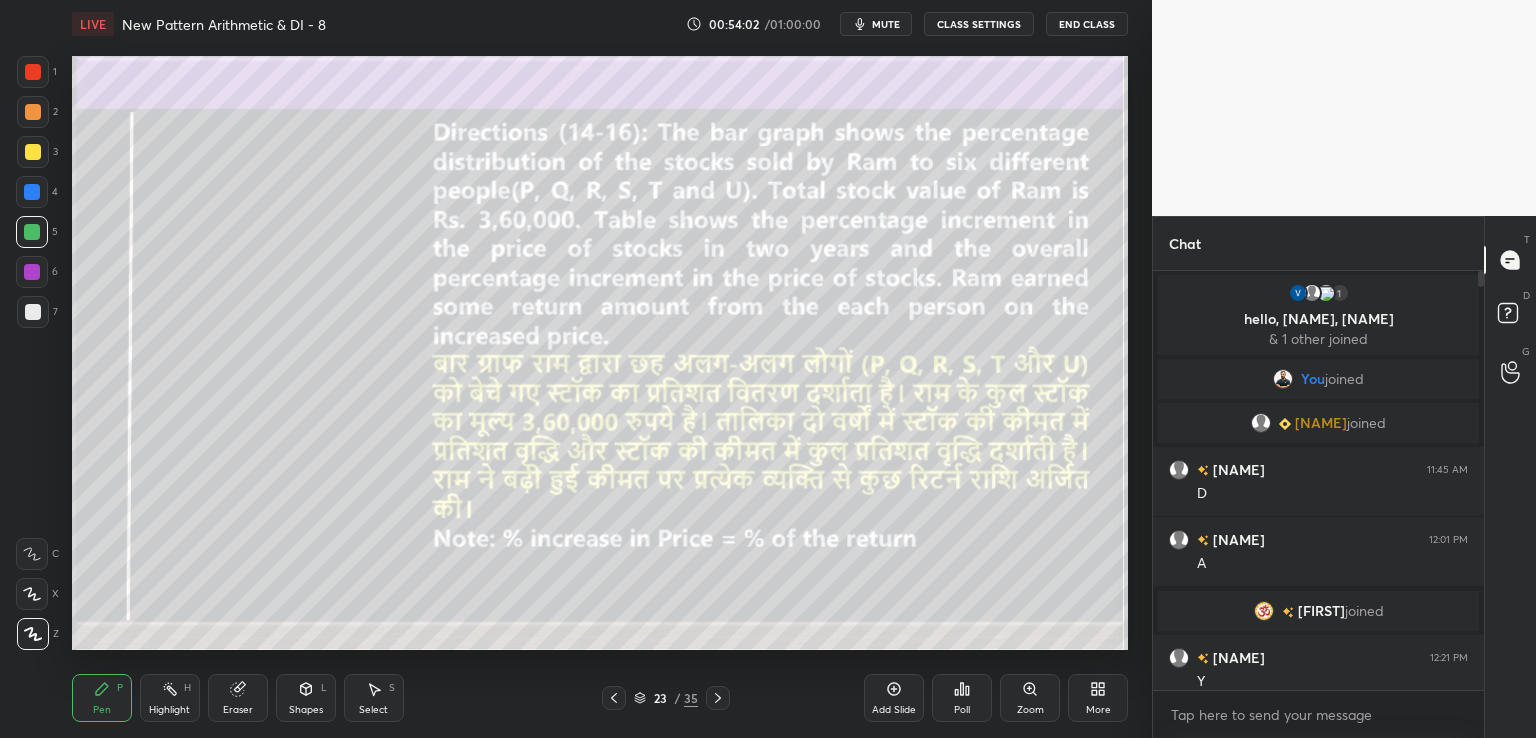 click 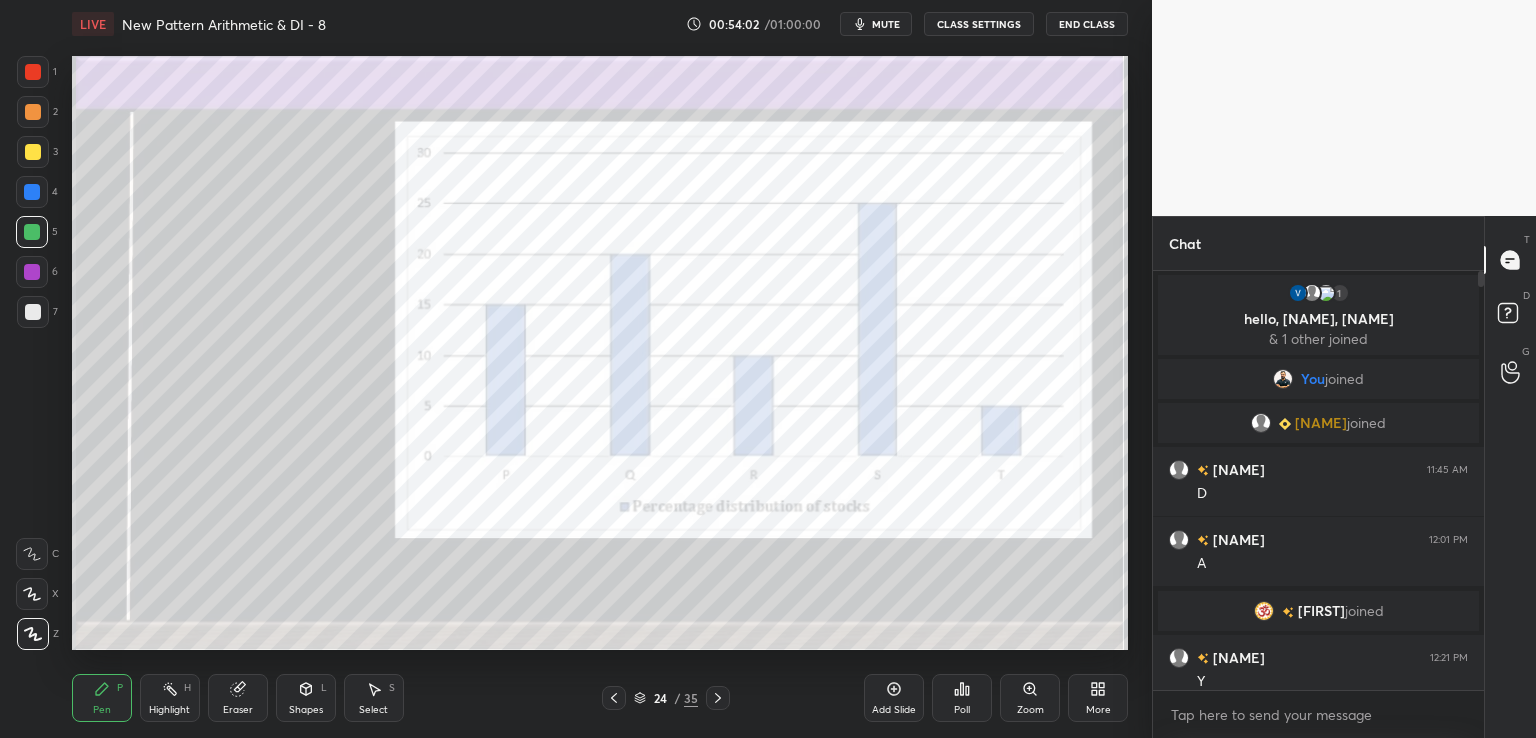 click 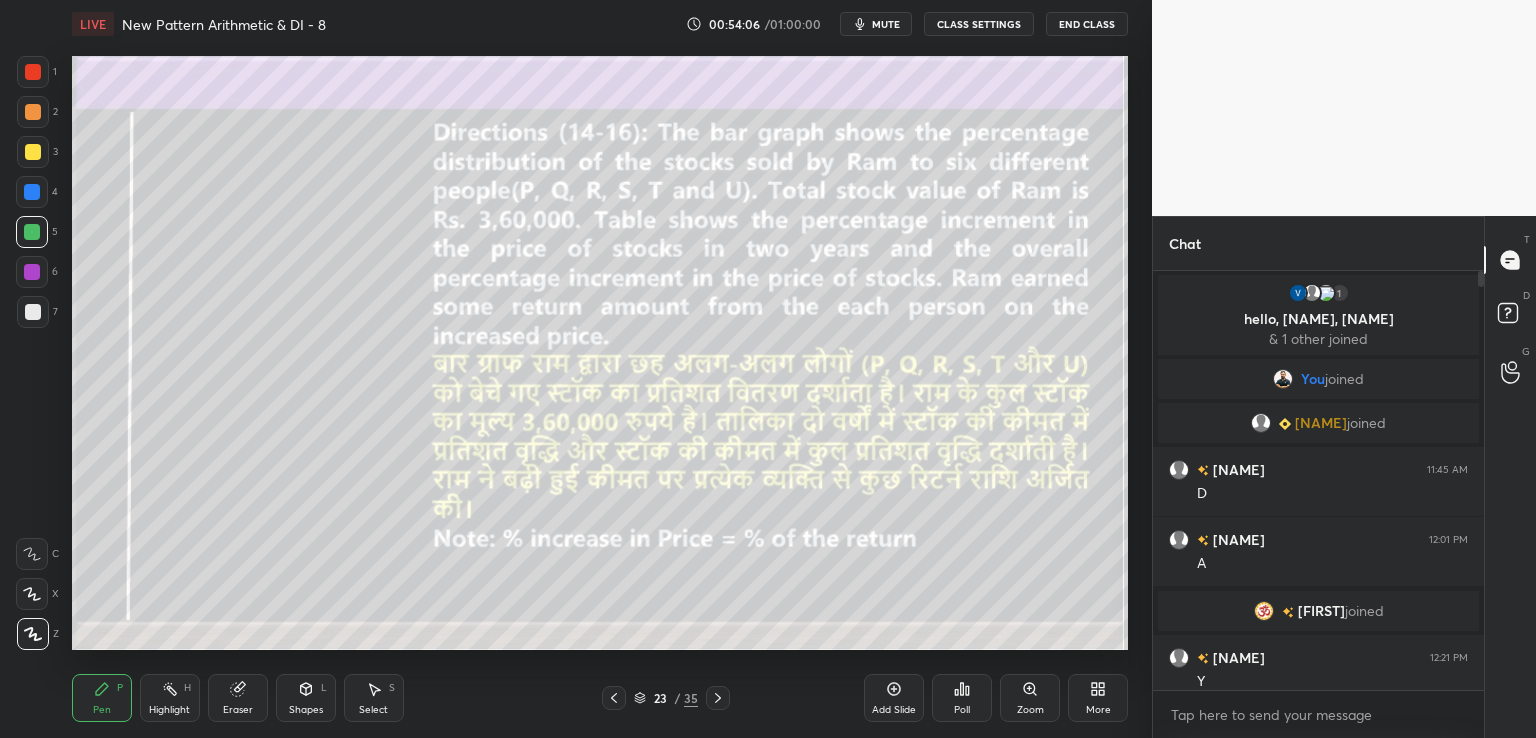 click 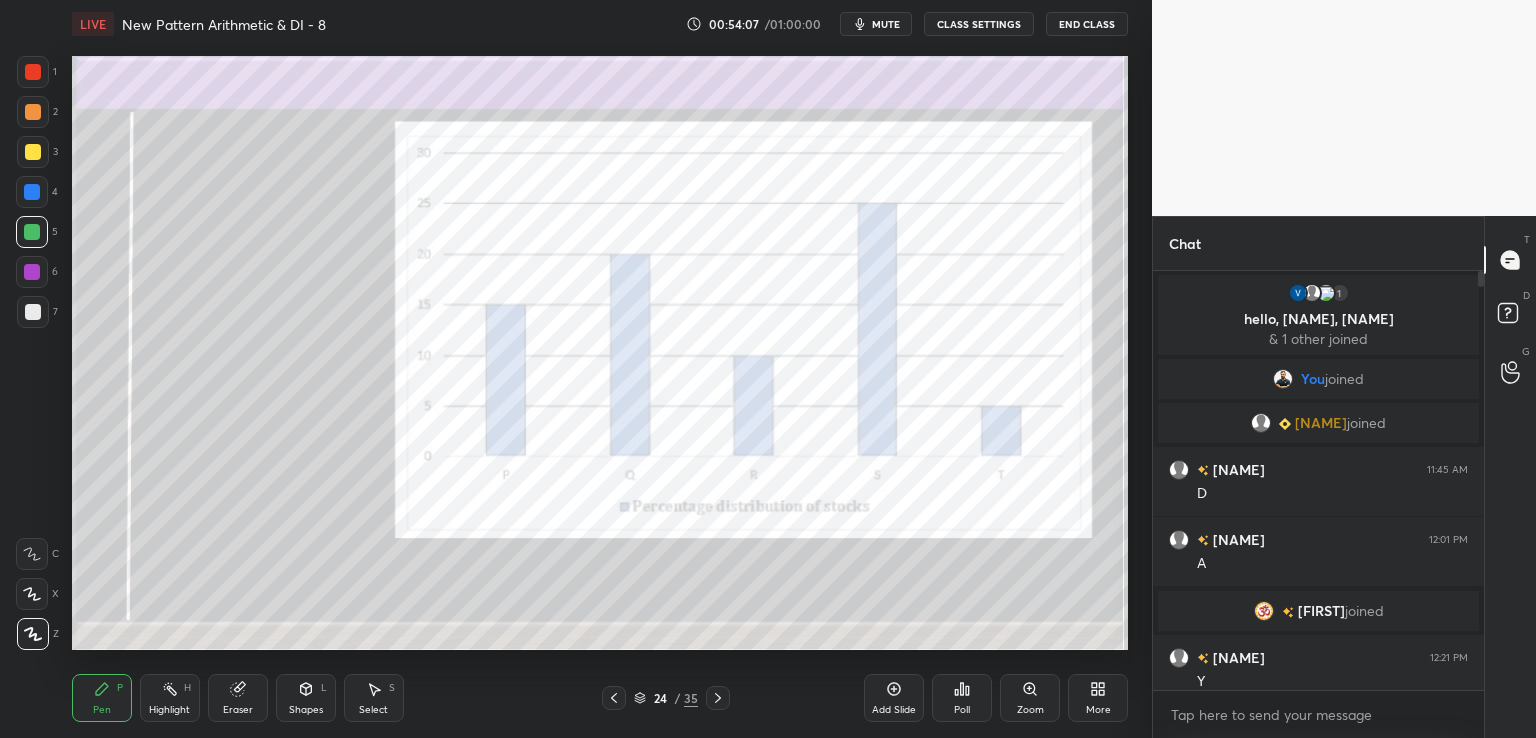 click 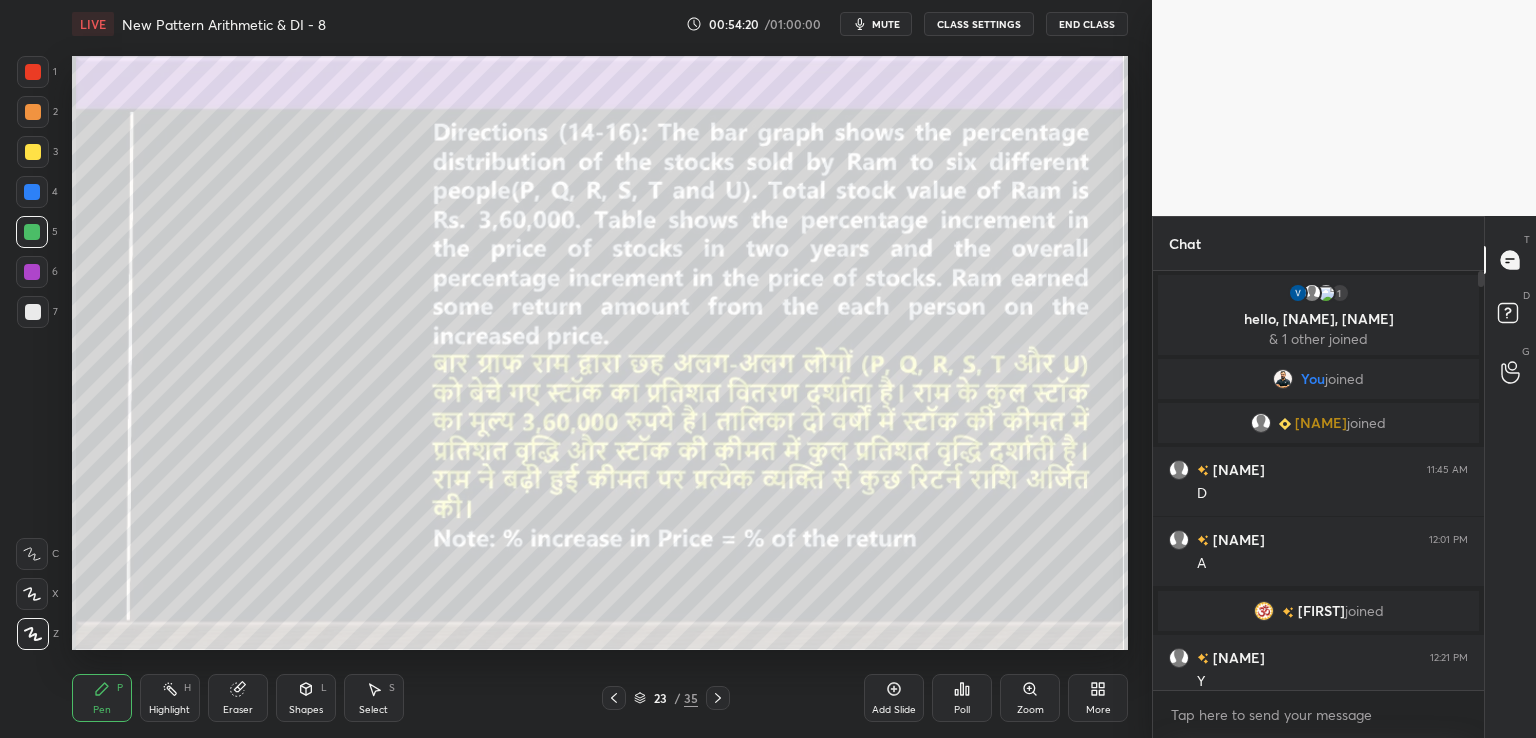 click 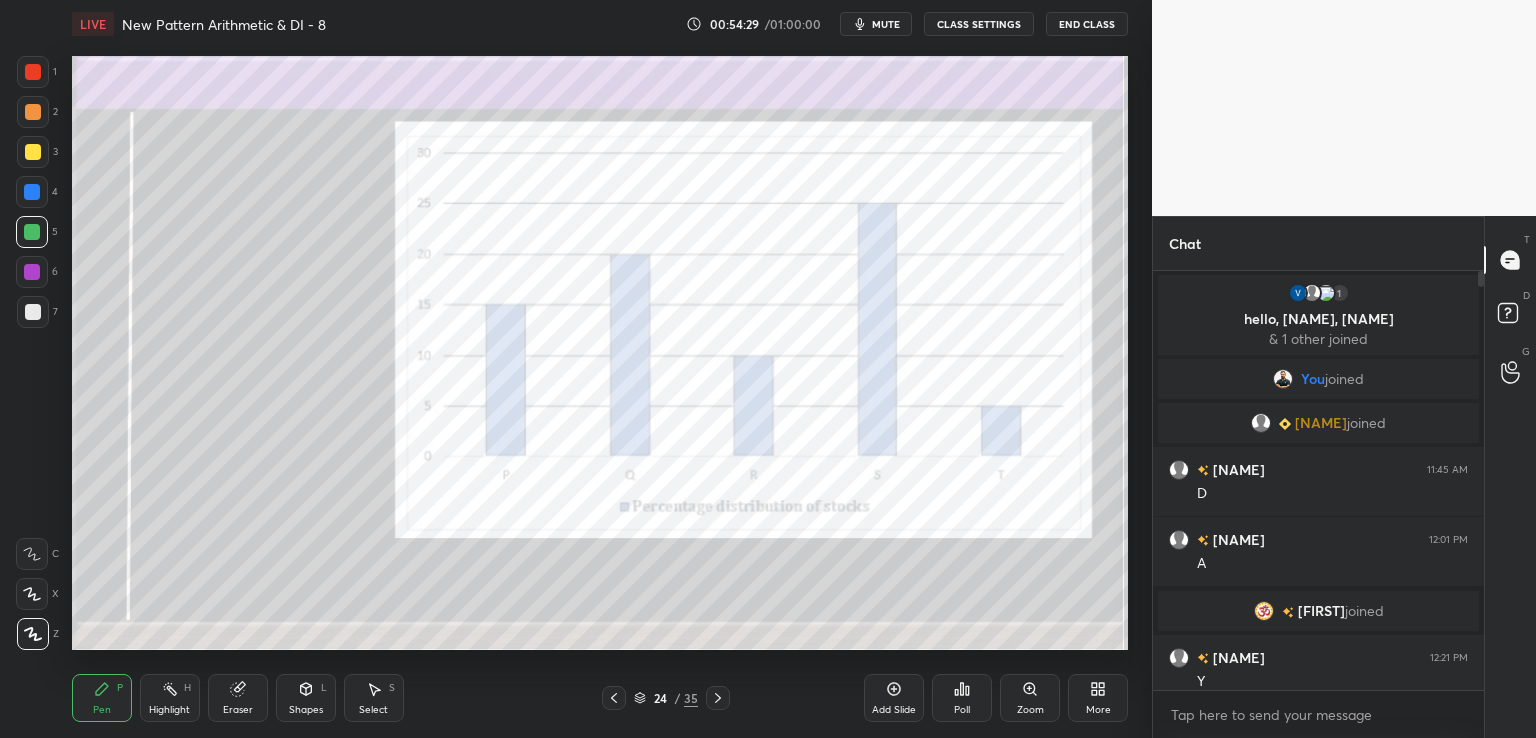 click 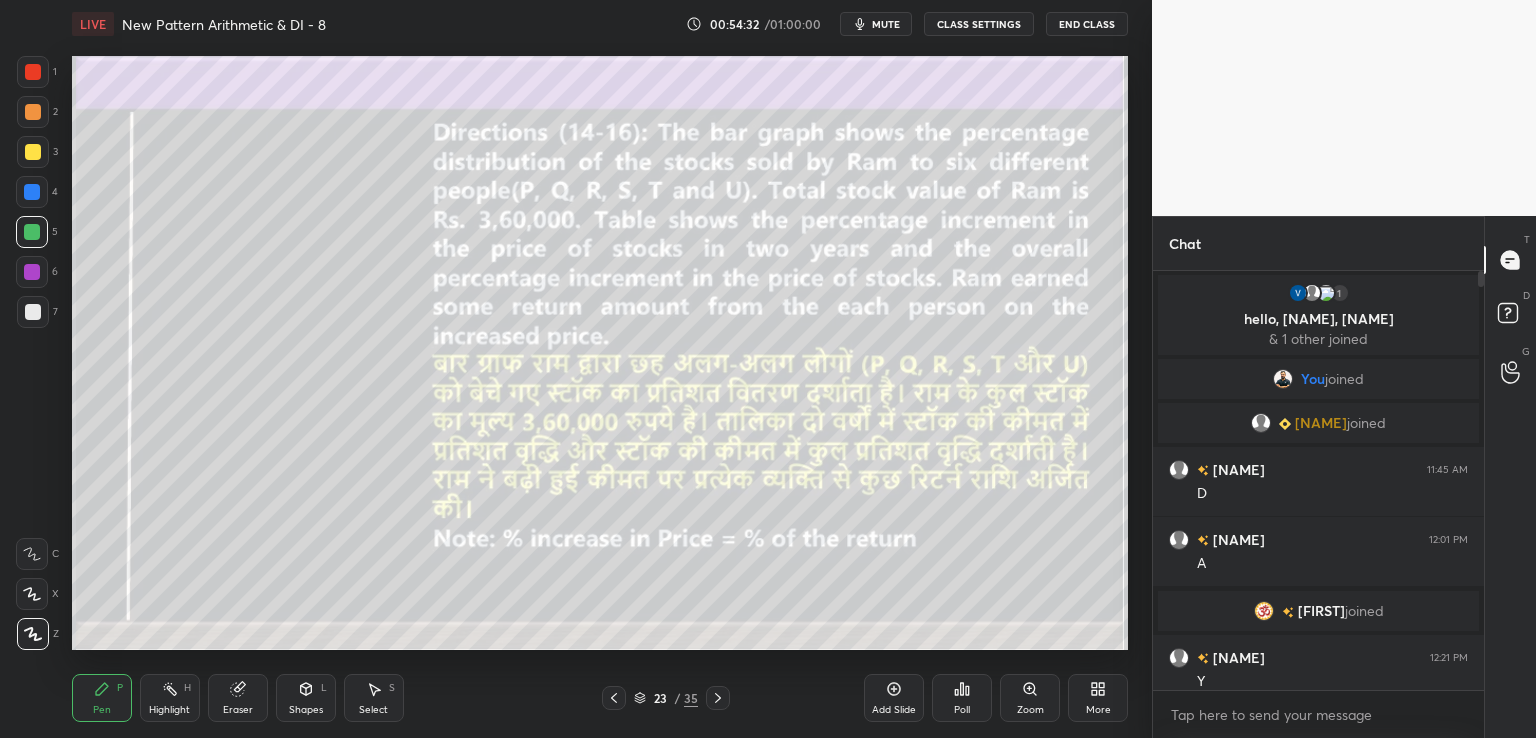 click 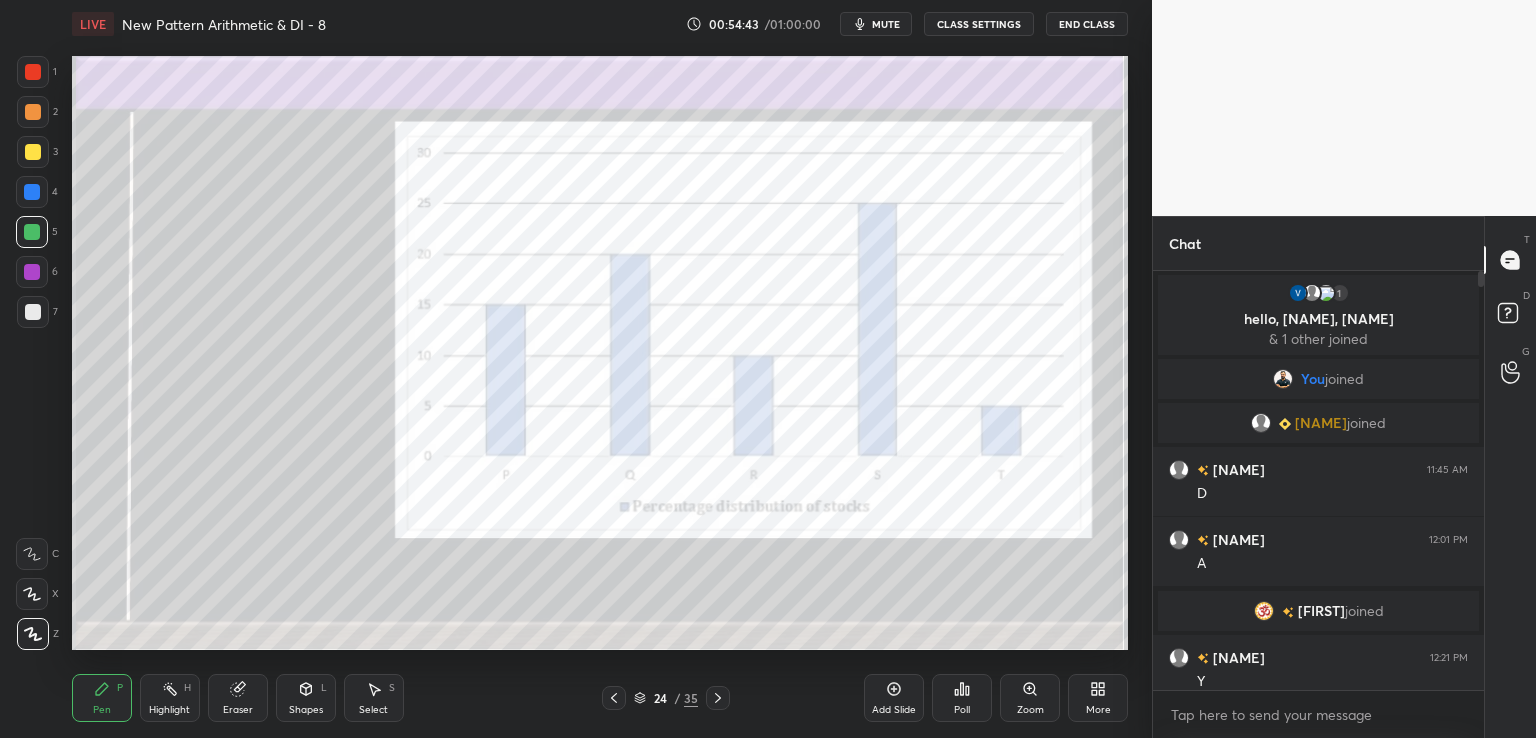 click 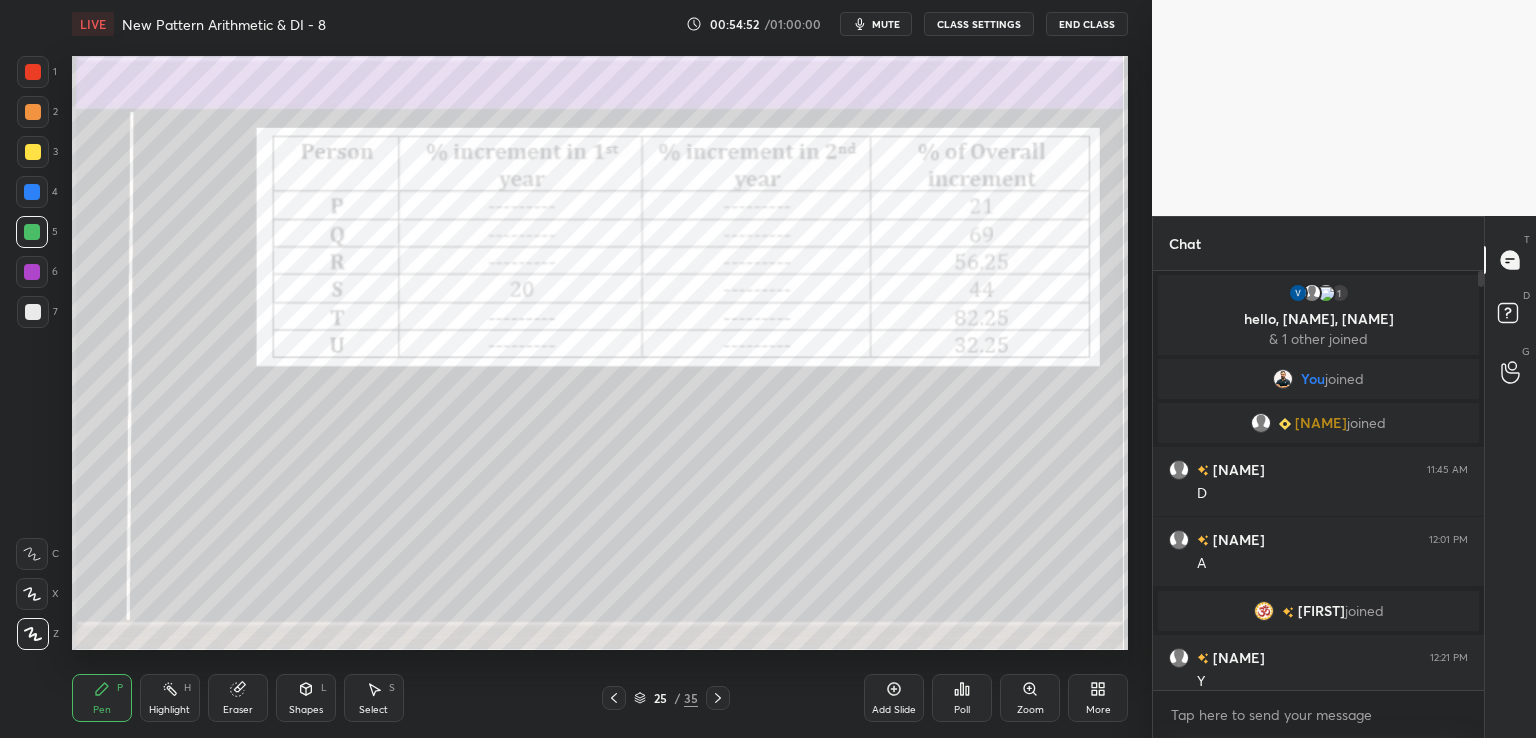 click at bounding box center (614, 698) 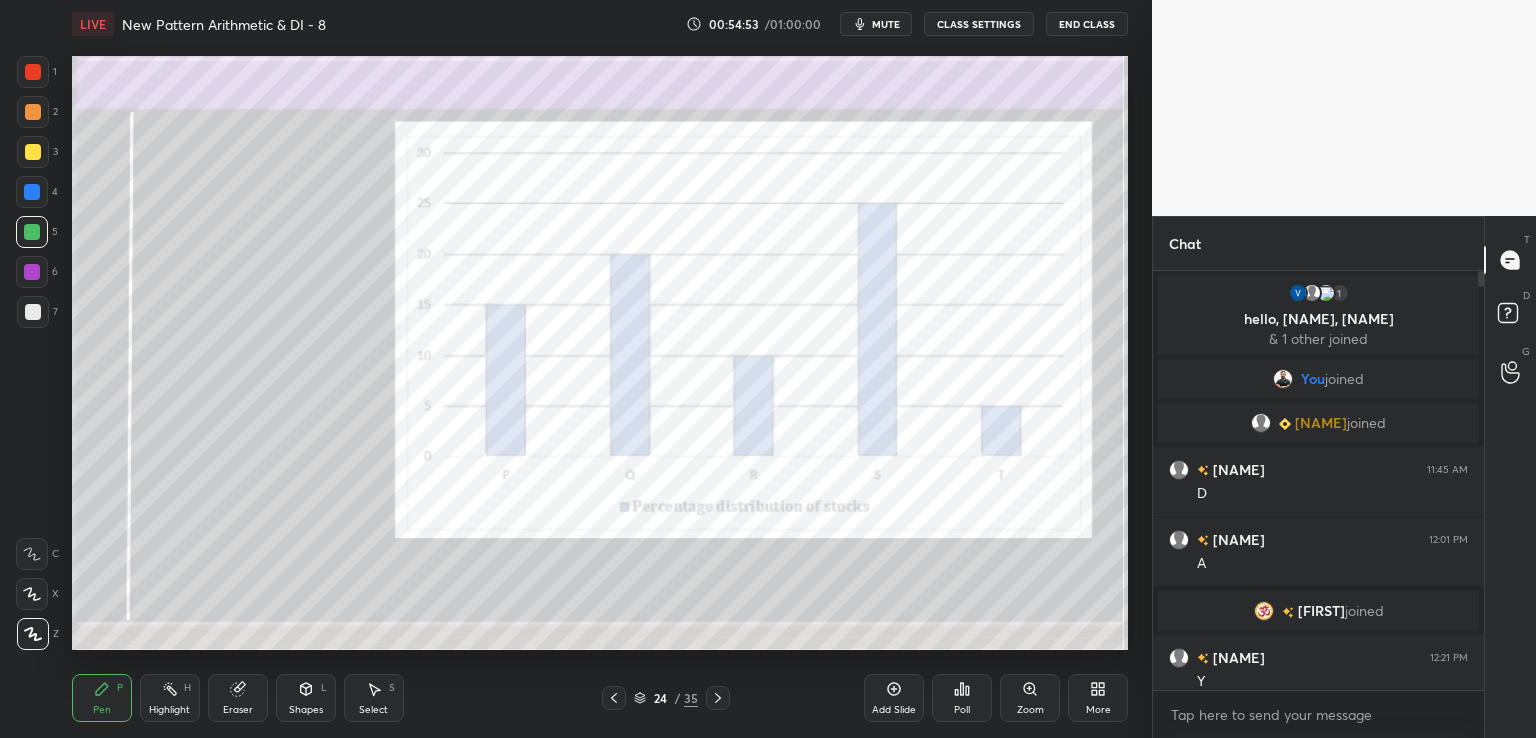 click 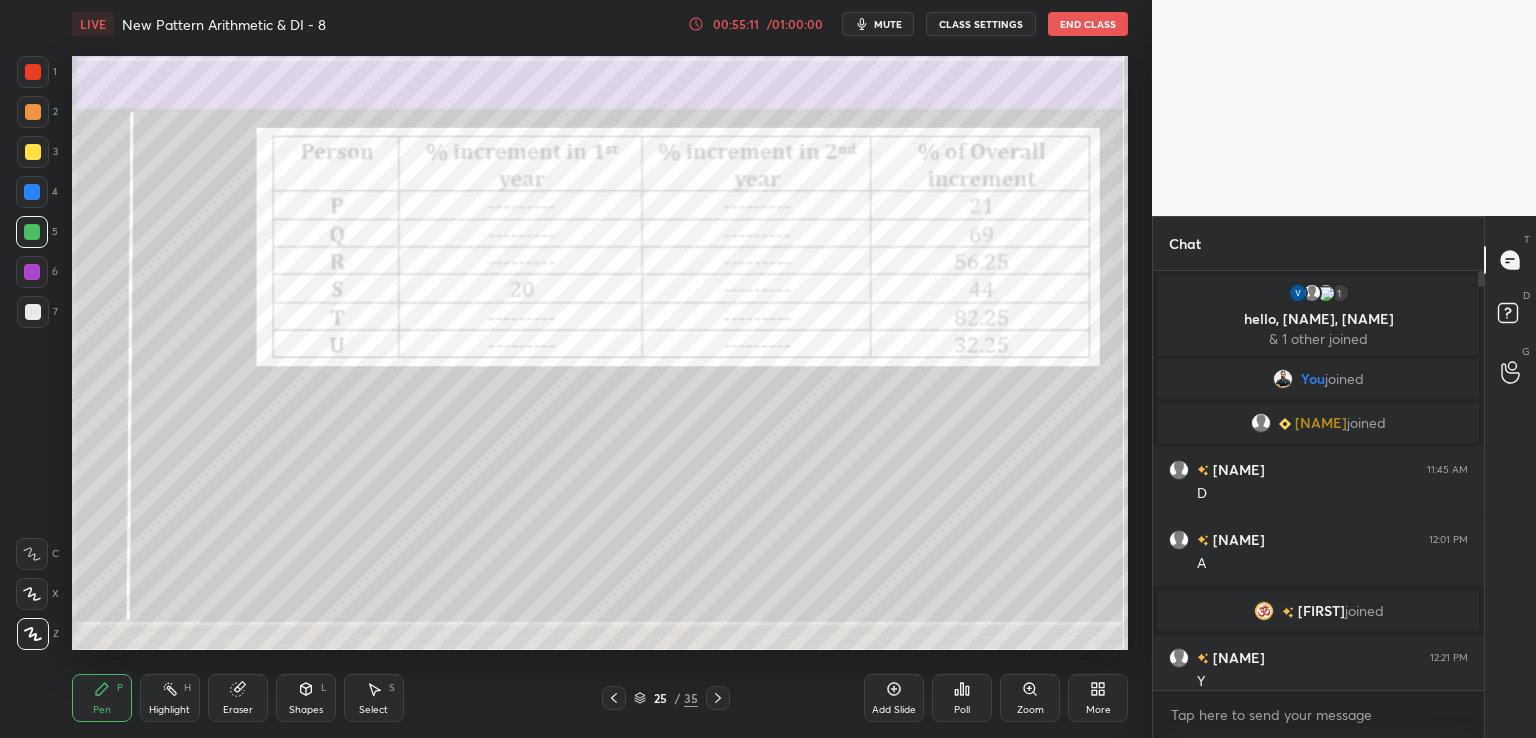 click 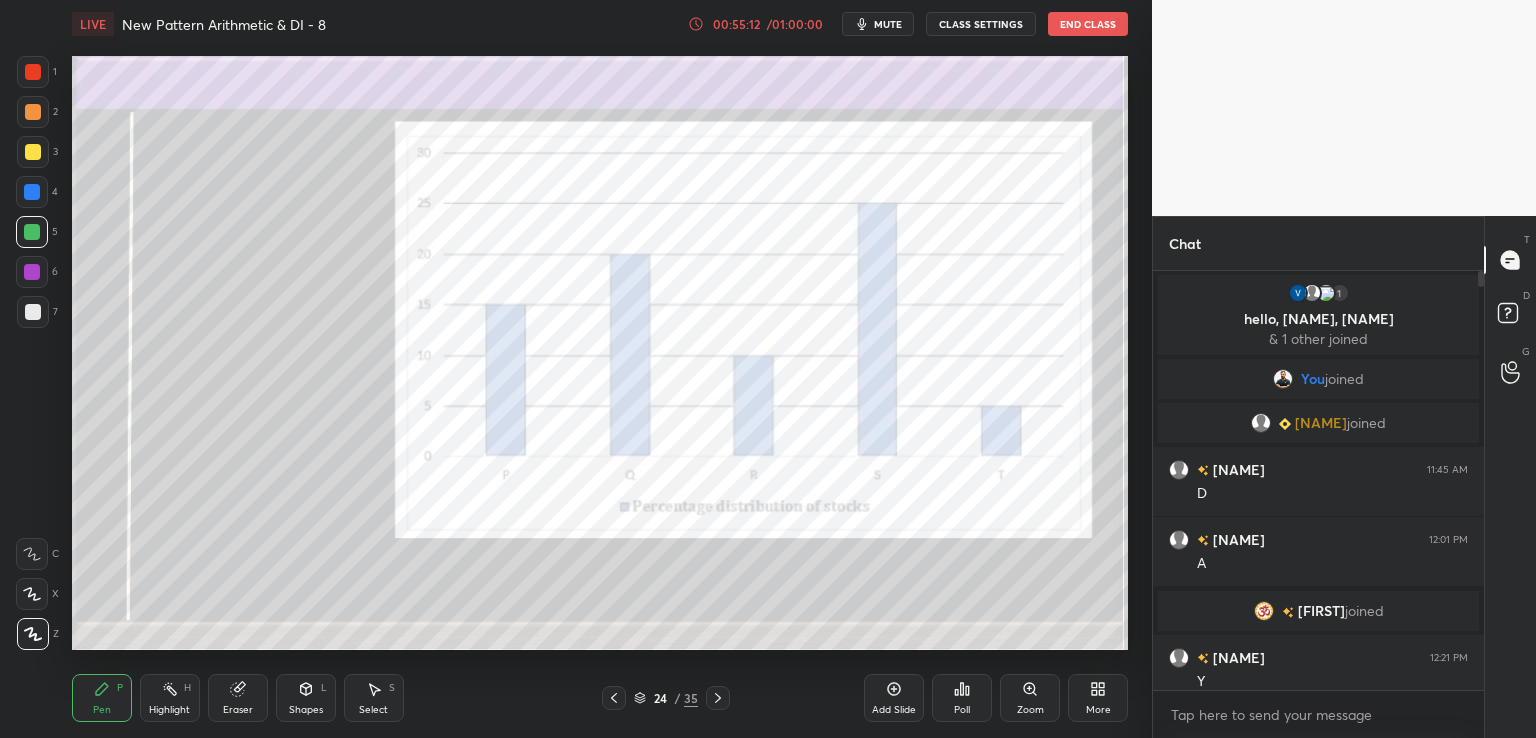 click 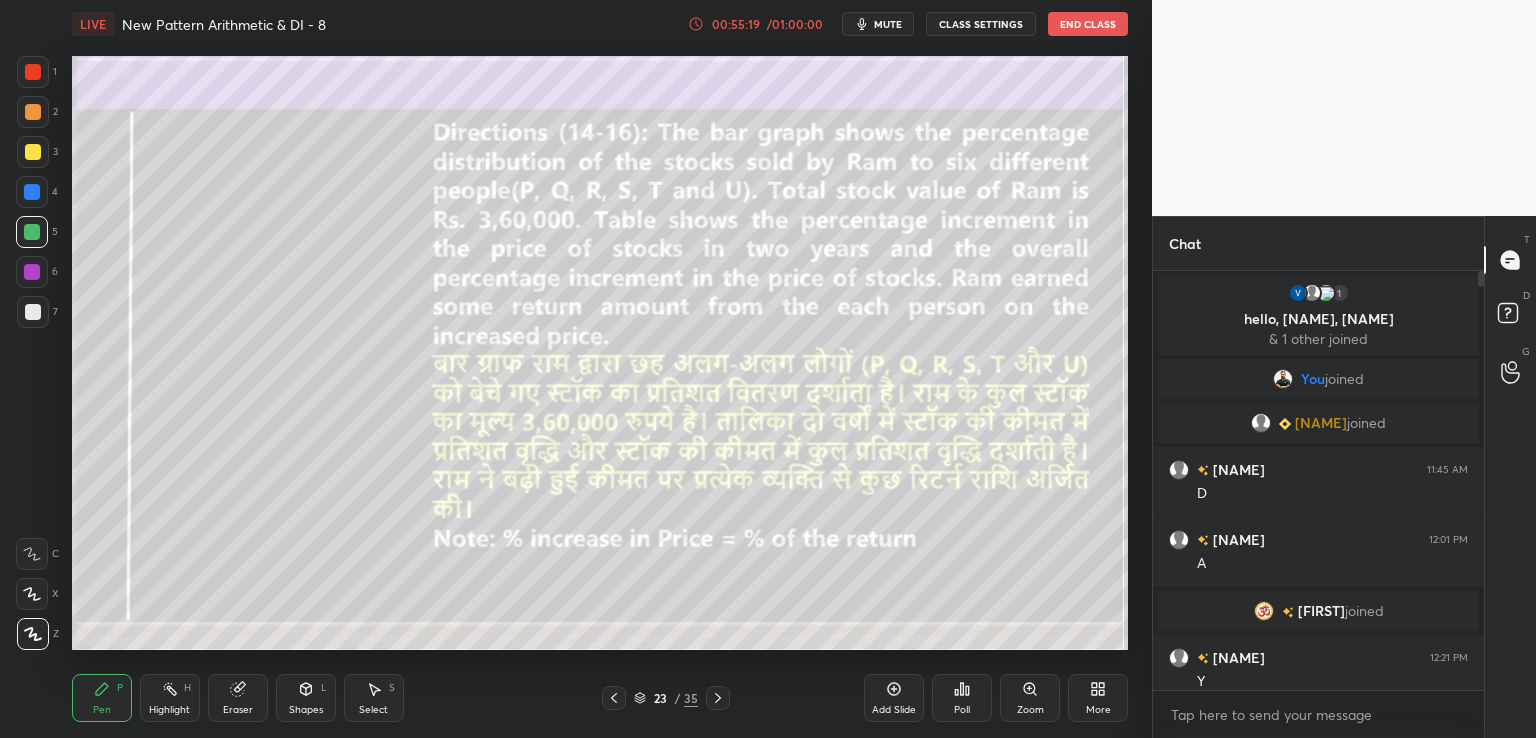 click 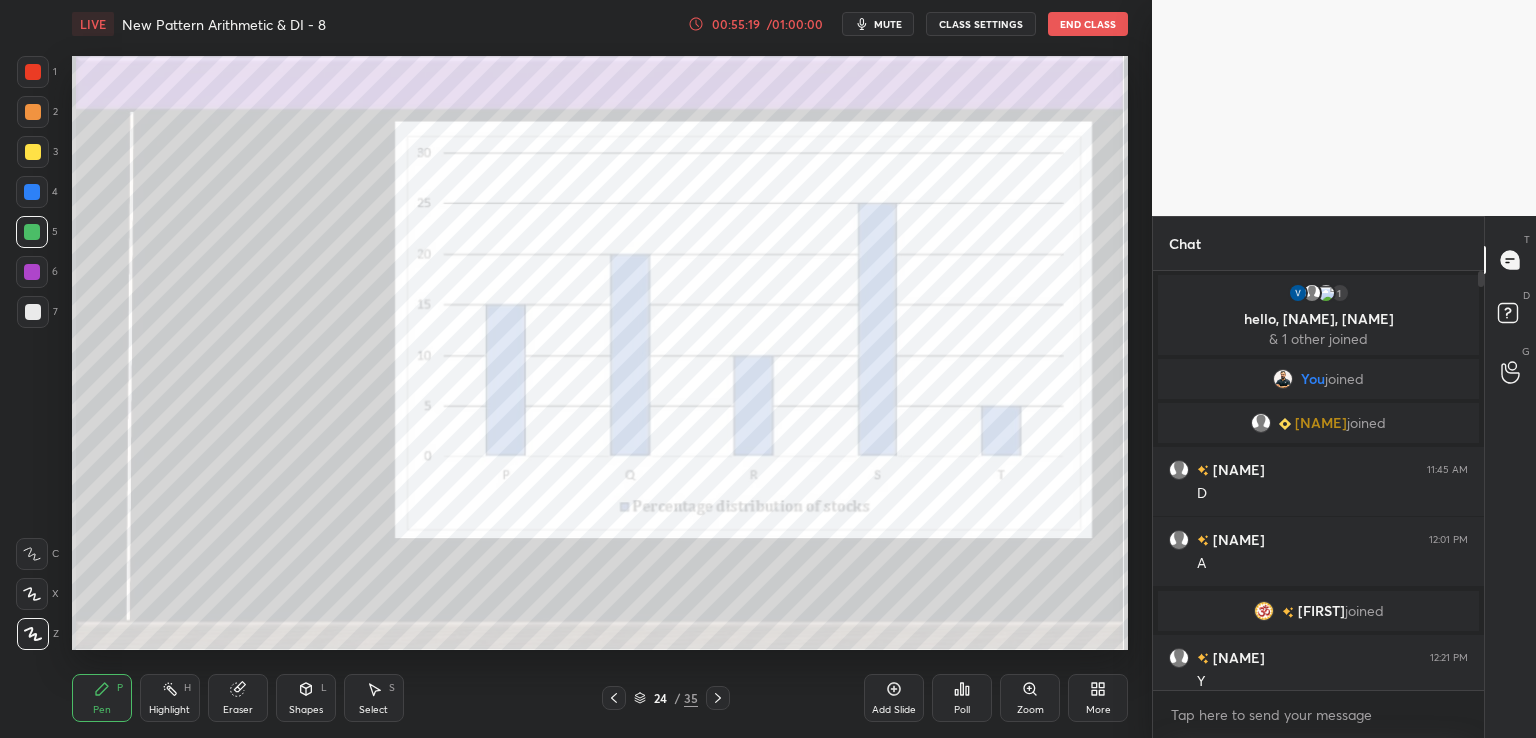 click 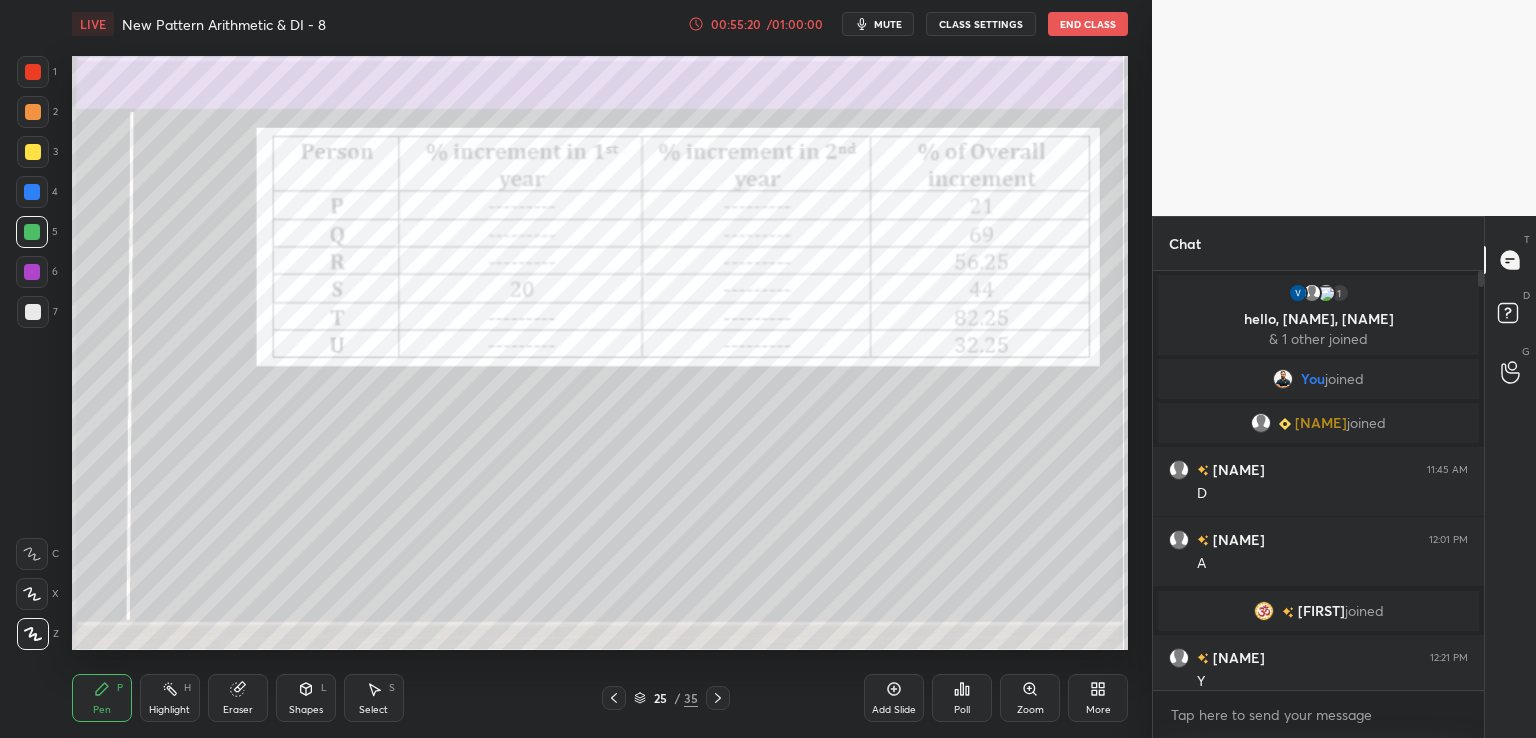 click at bounding box center [718, 698] 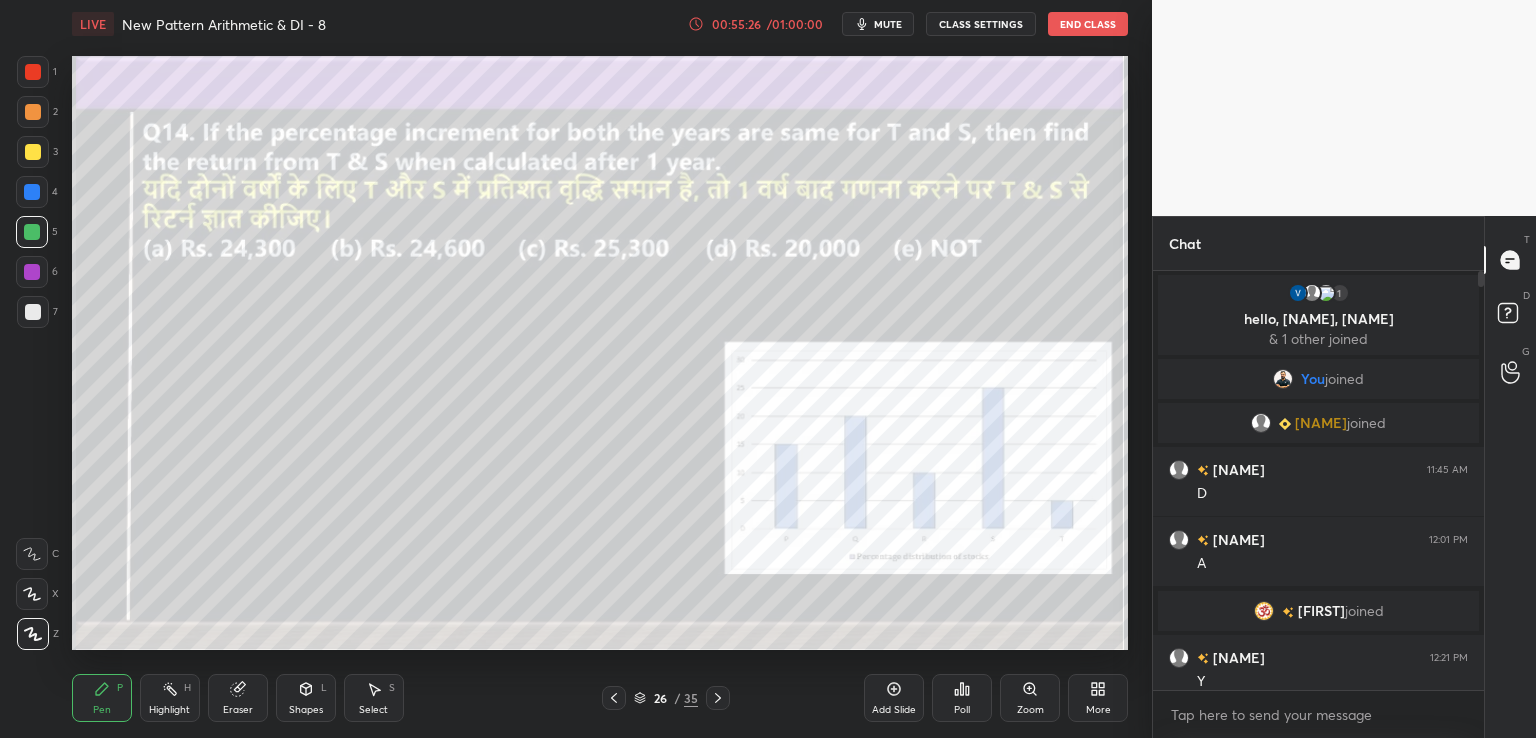 click 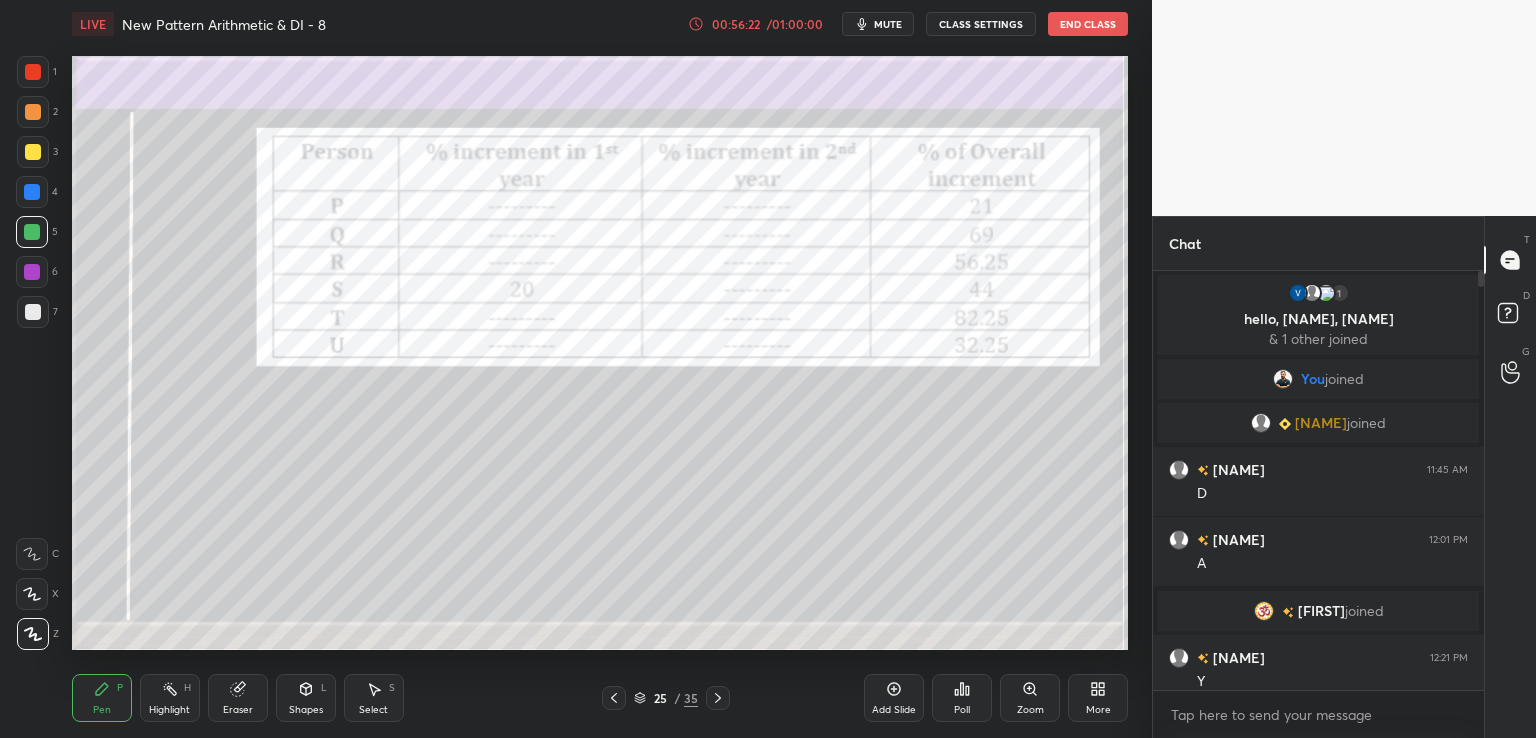 click at bounding box center (33, 72) 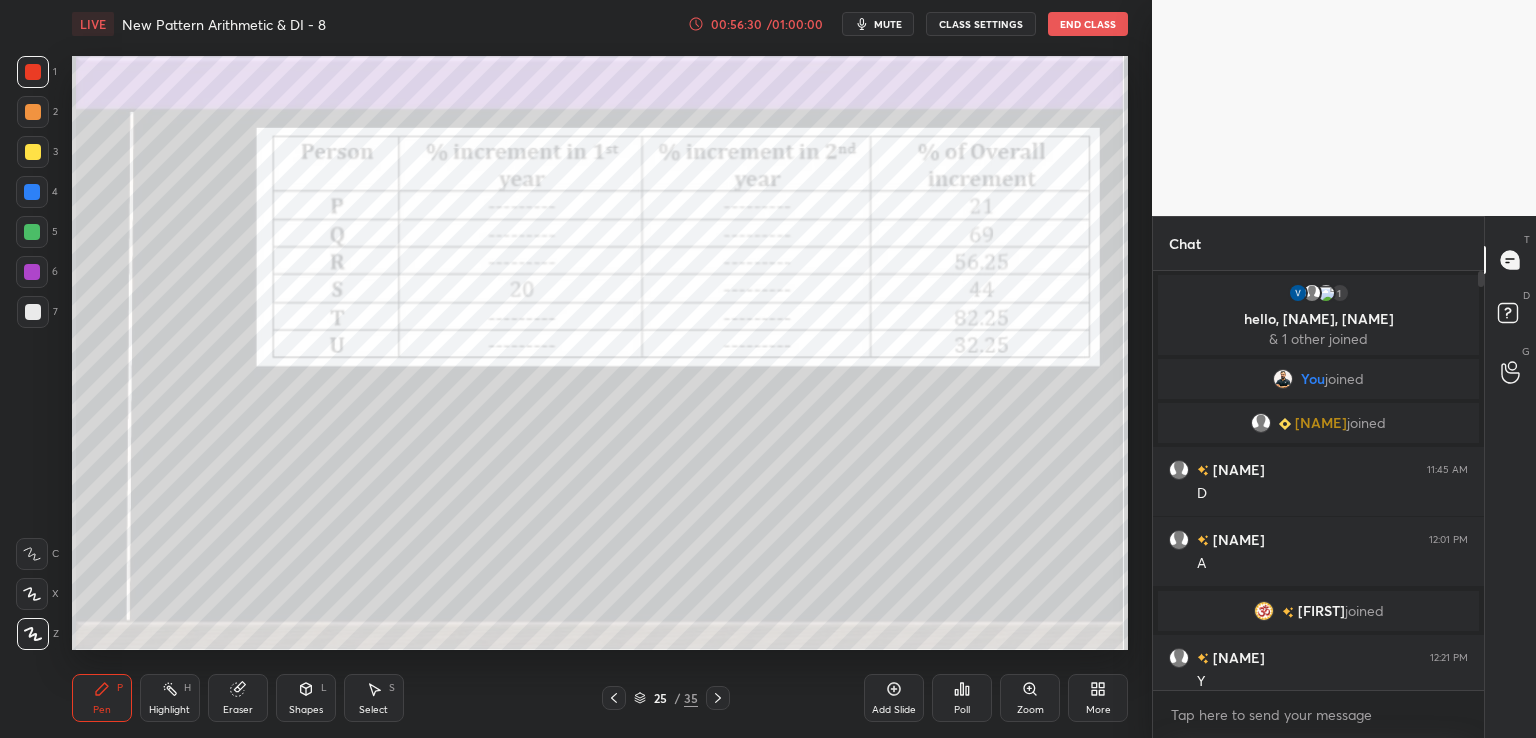 click 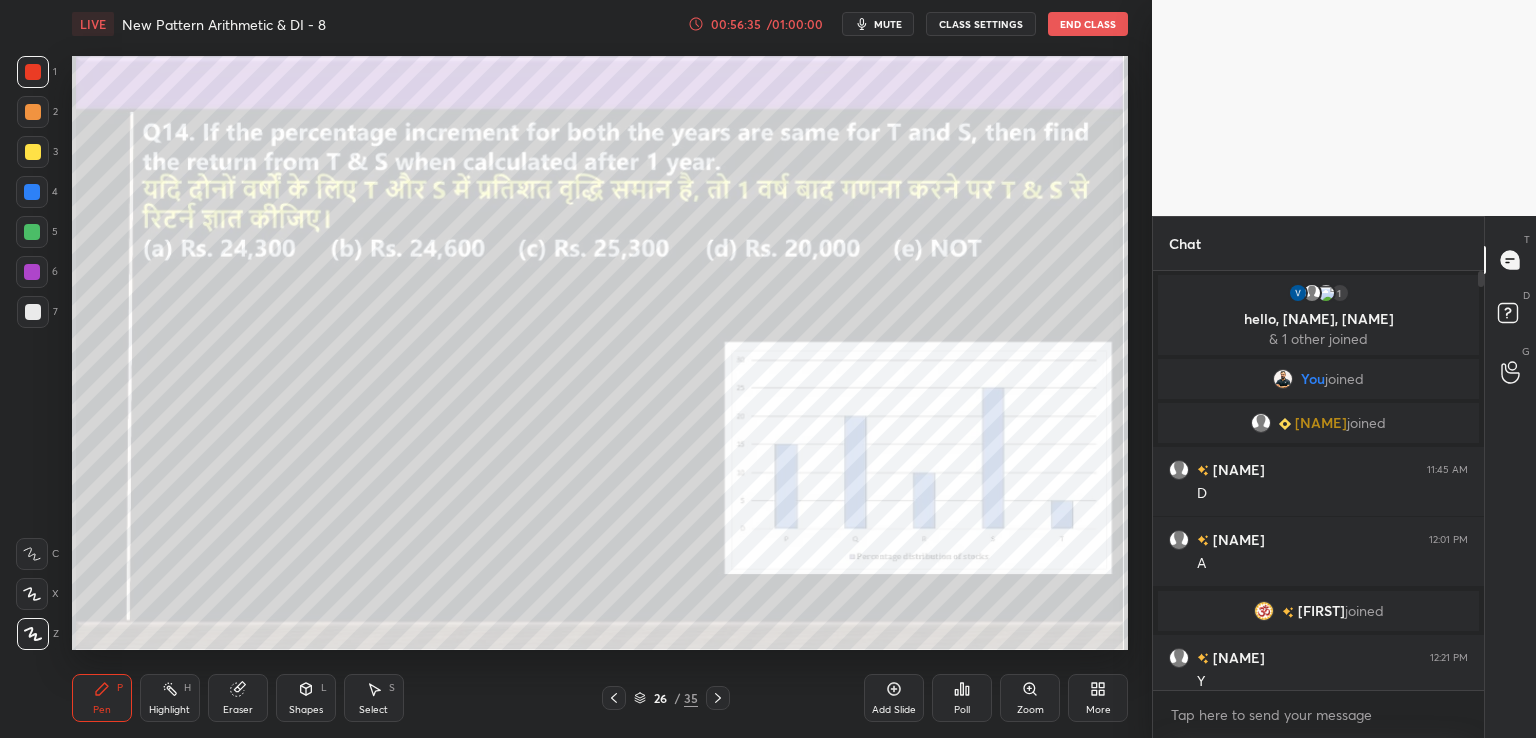 click 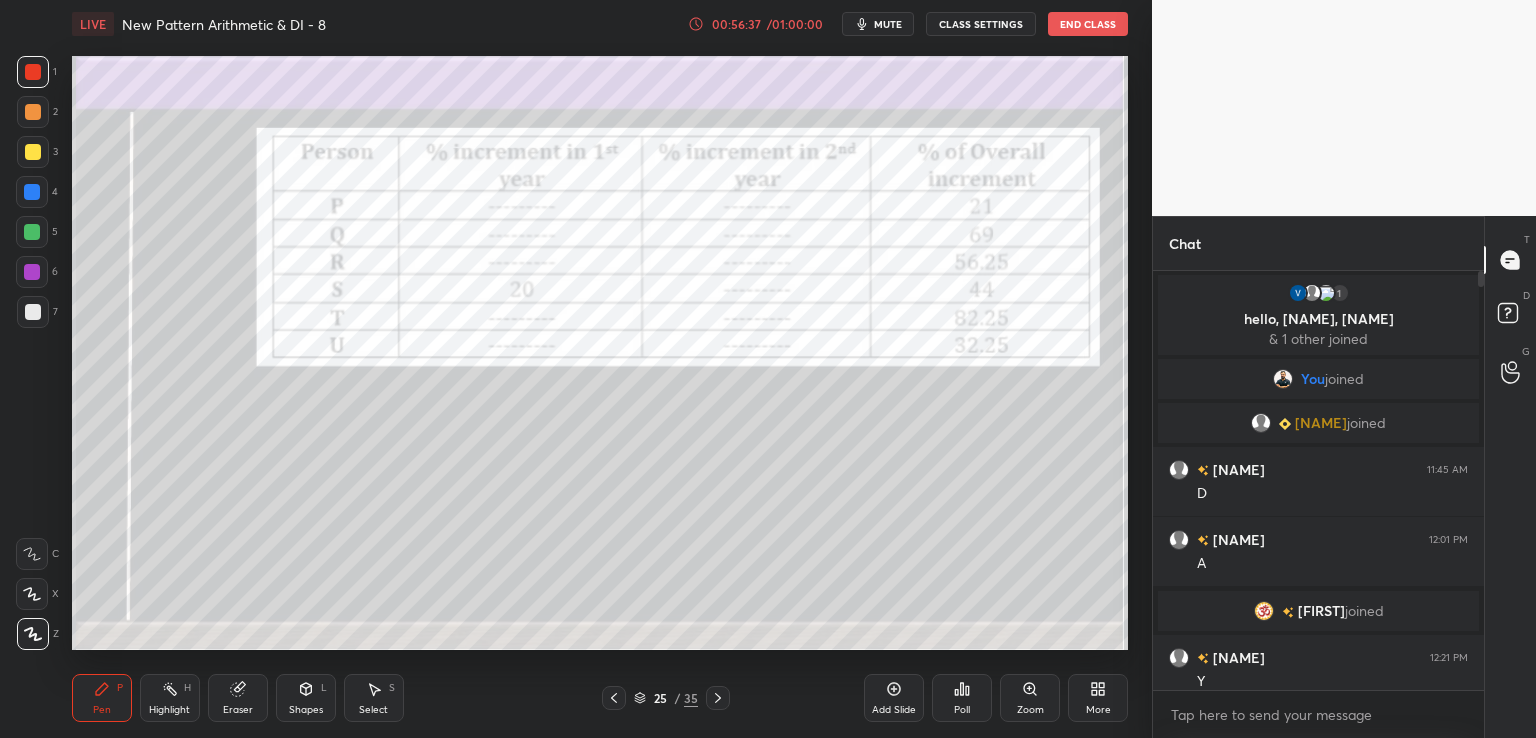 click 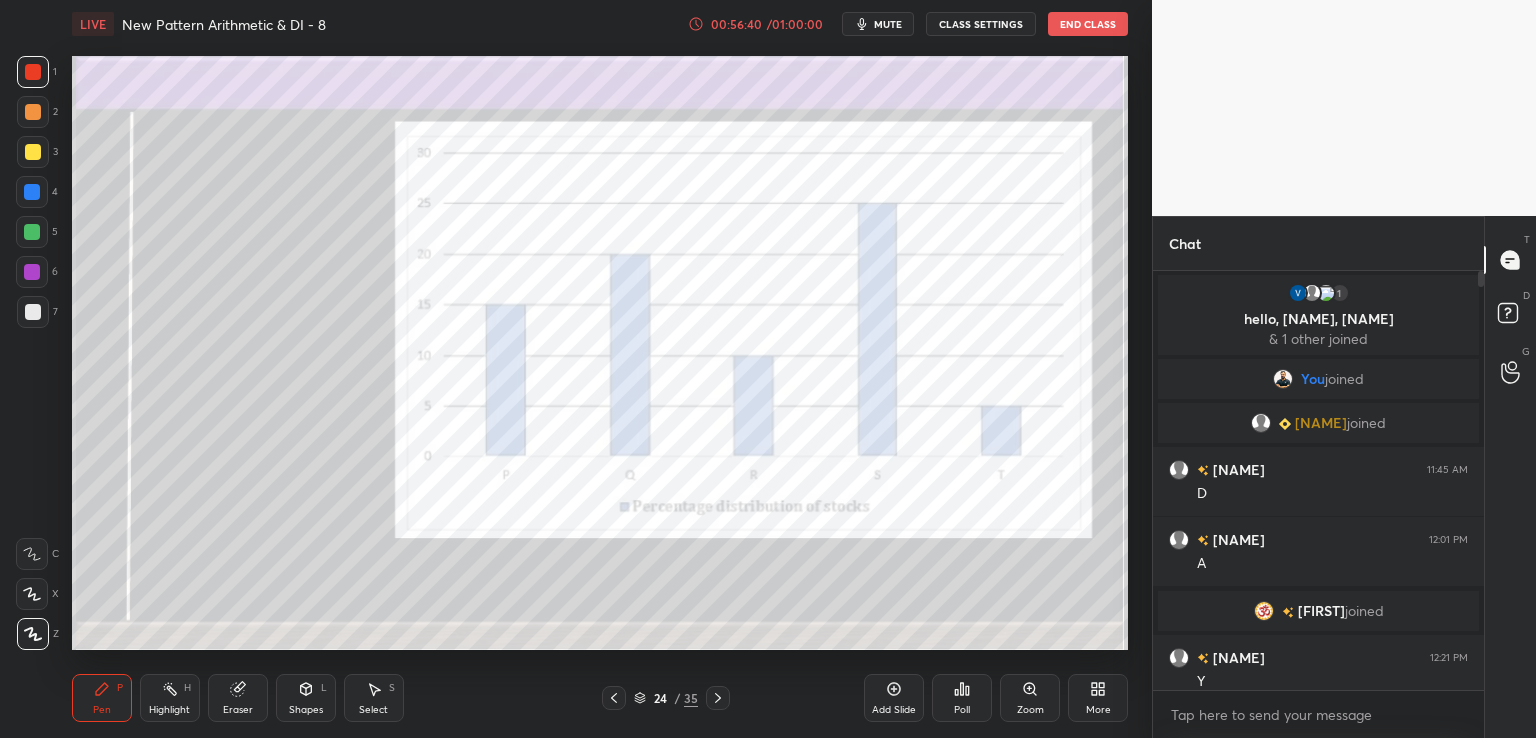 click on "Pen P Highlight H Eraser Shapes L Select S 24 / 35 Add Slide Poll Zoom More" at bounding box center (600, 698) 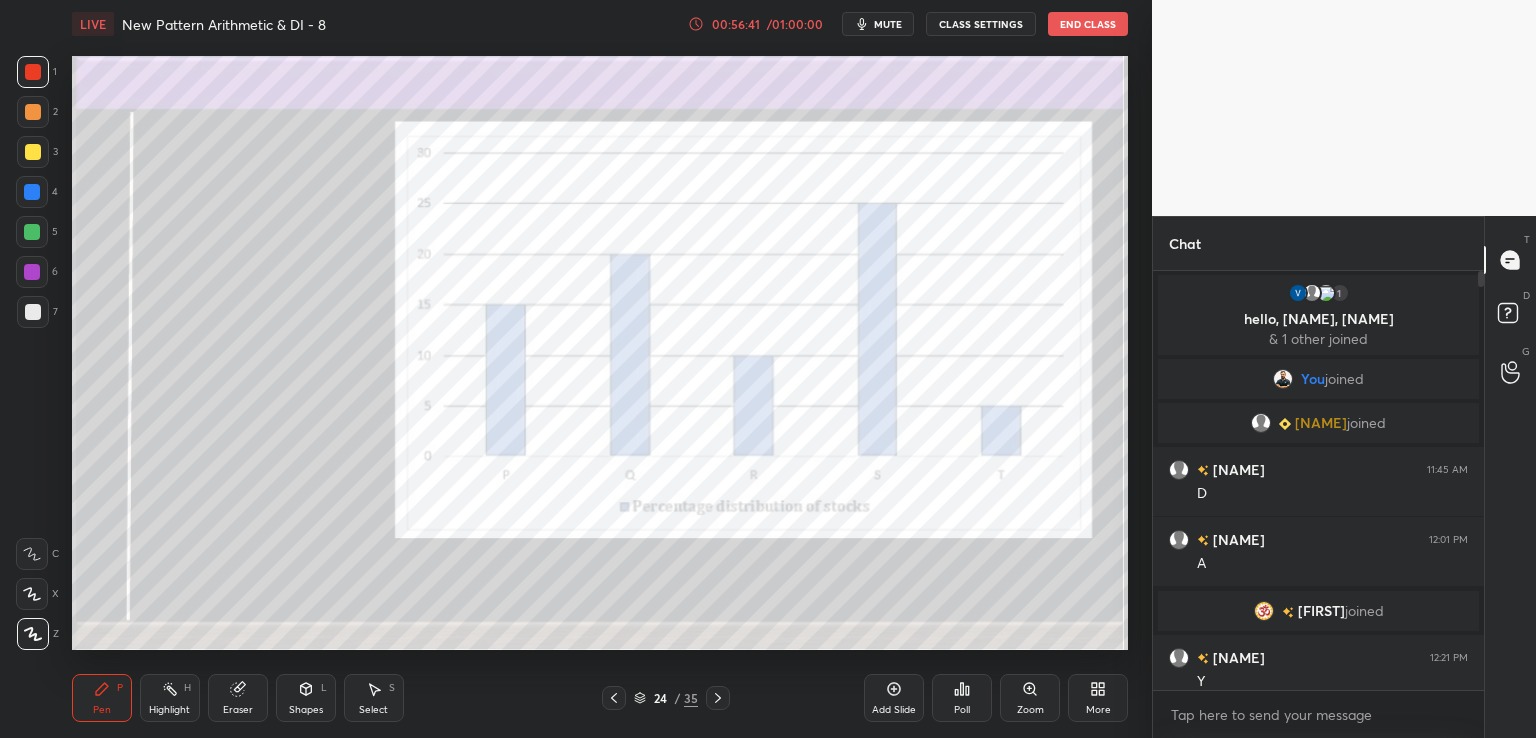 click 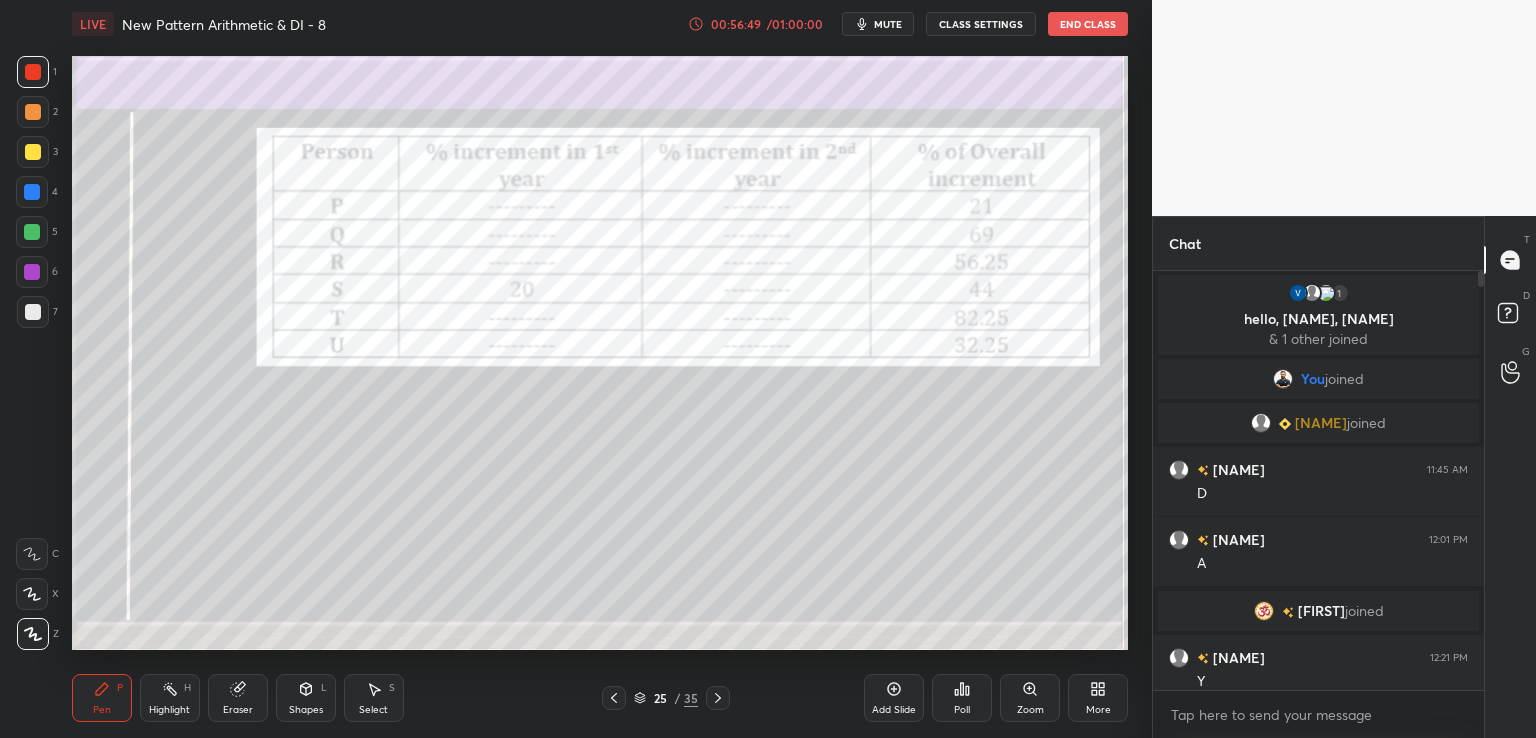click at bounding box center [718, 698] 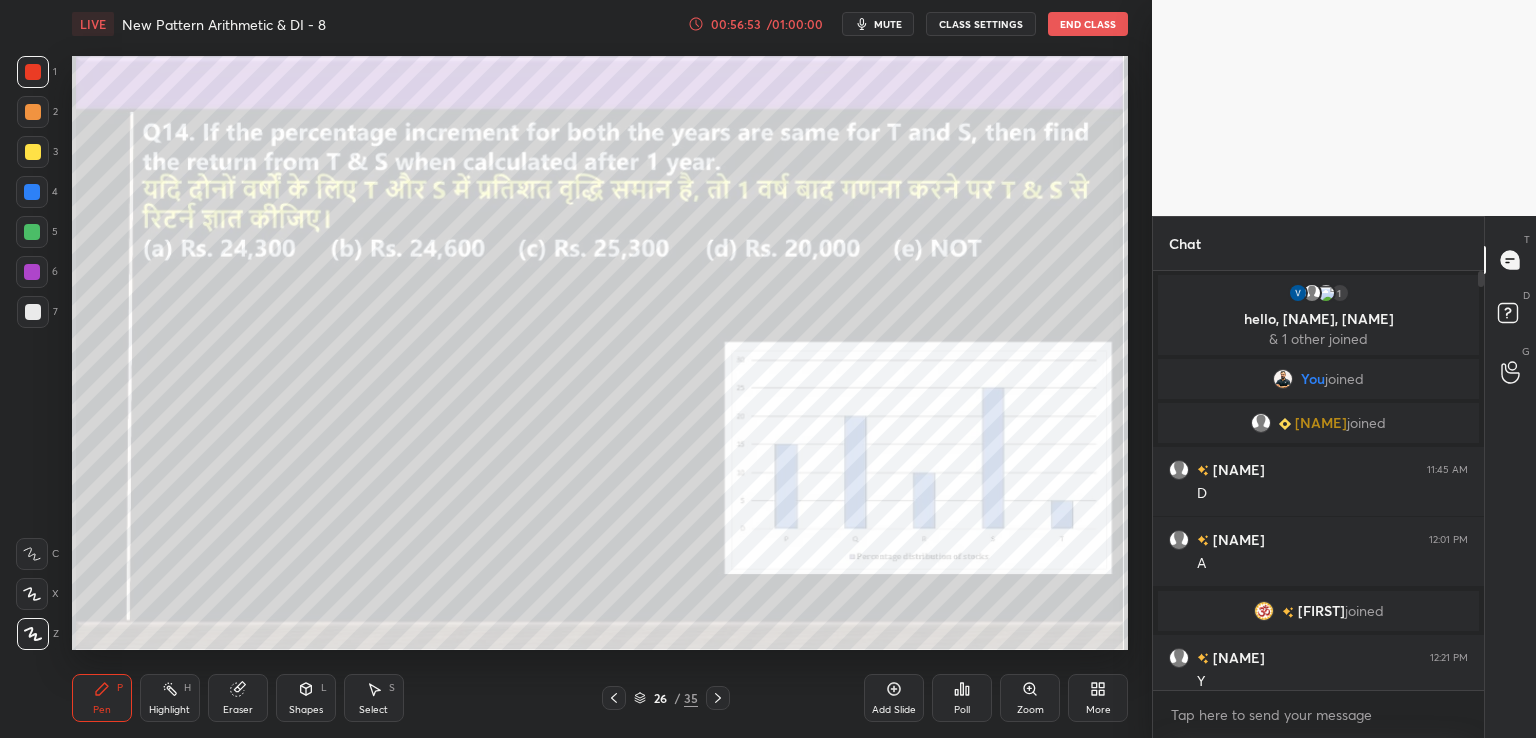 click 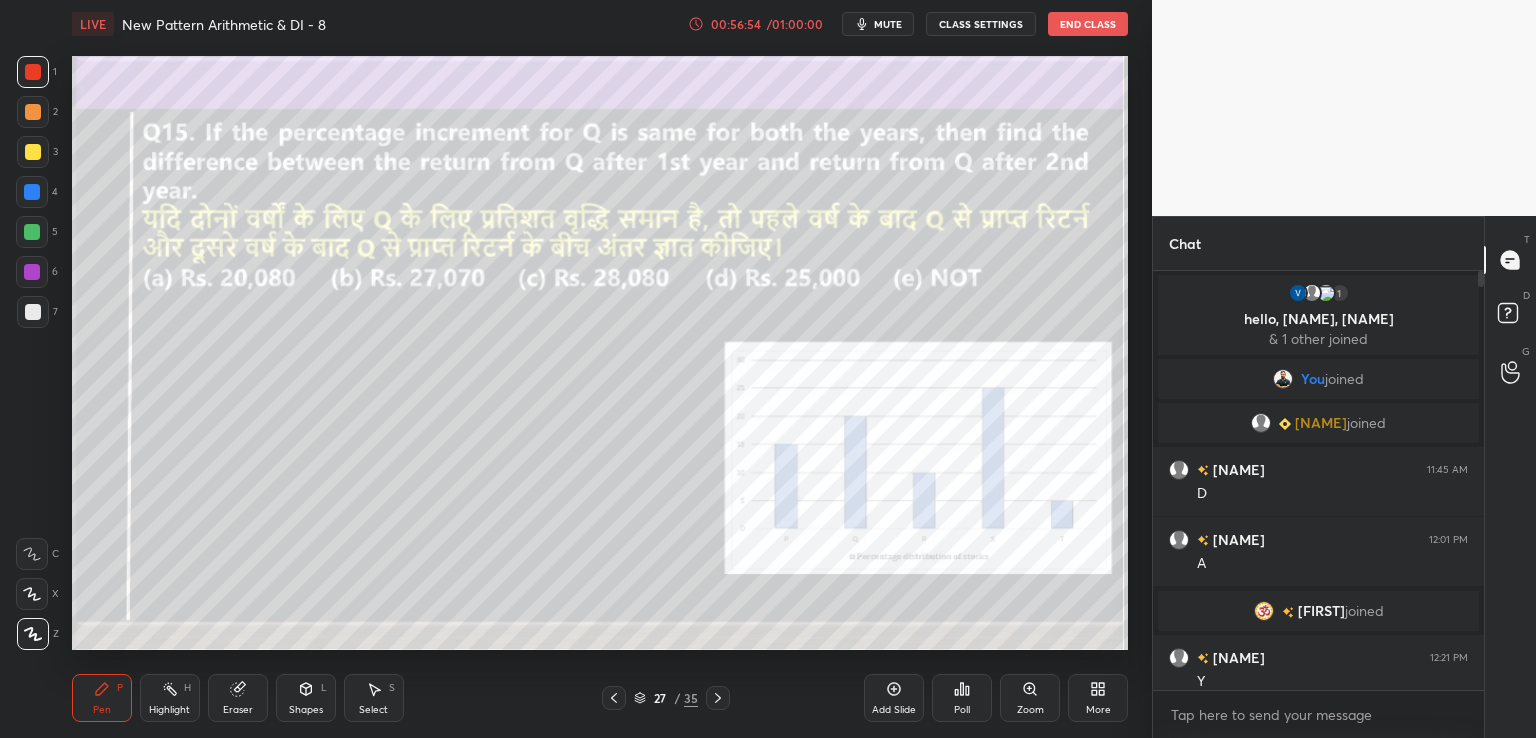 click 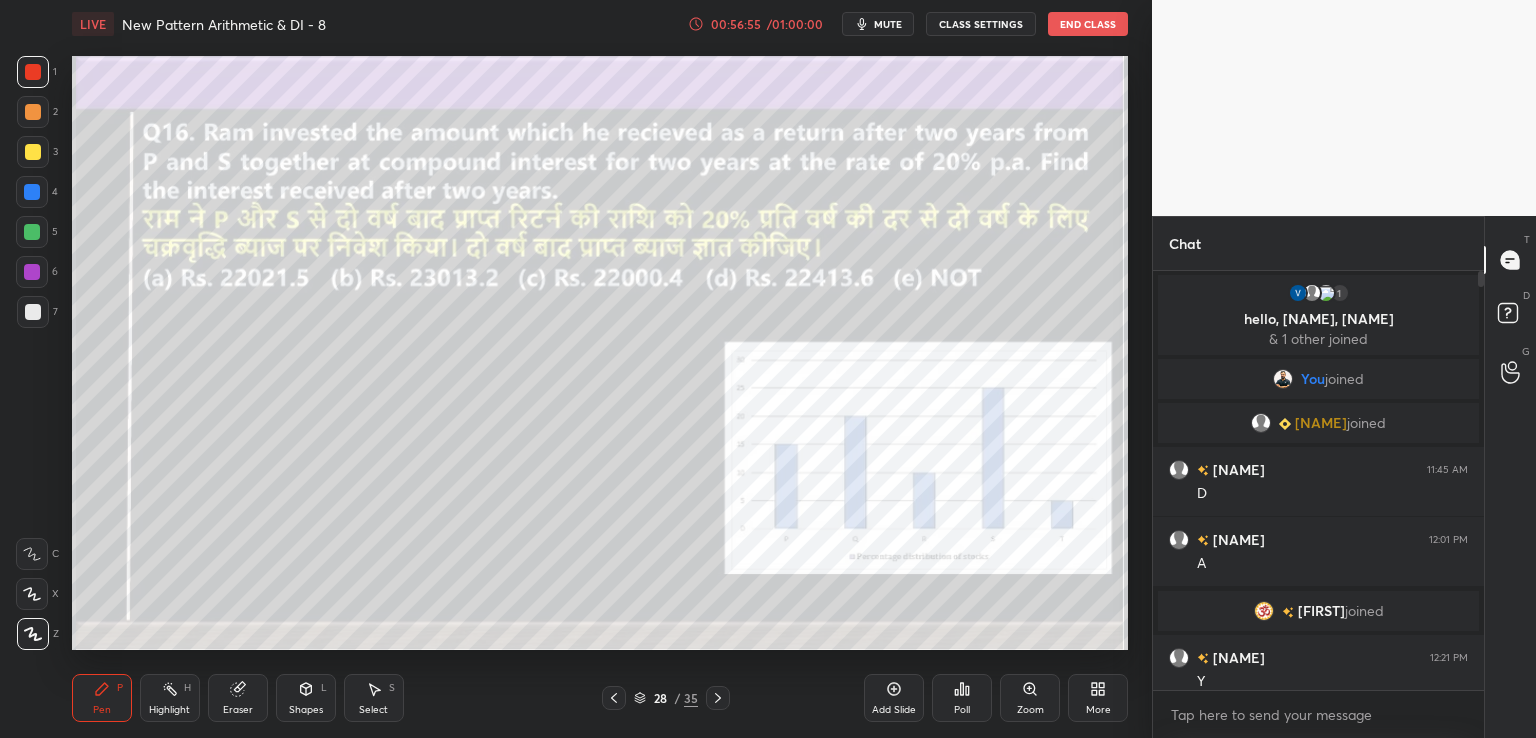 click 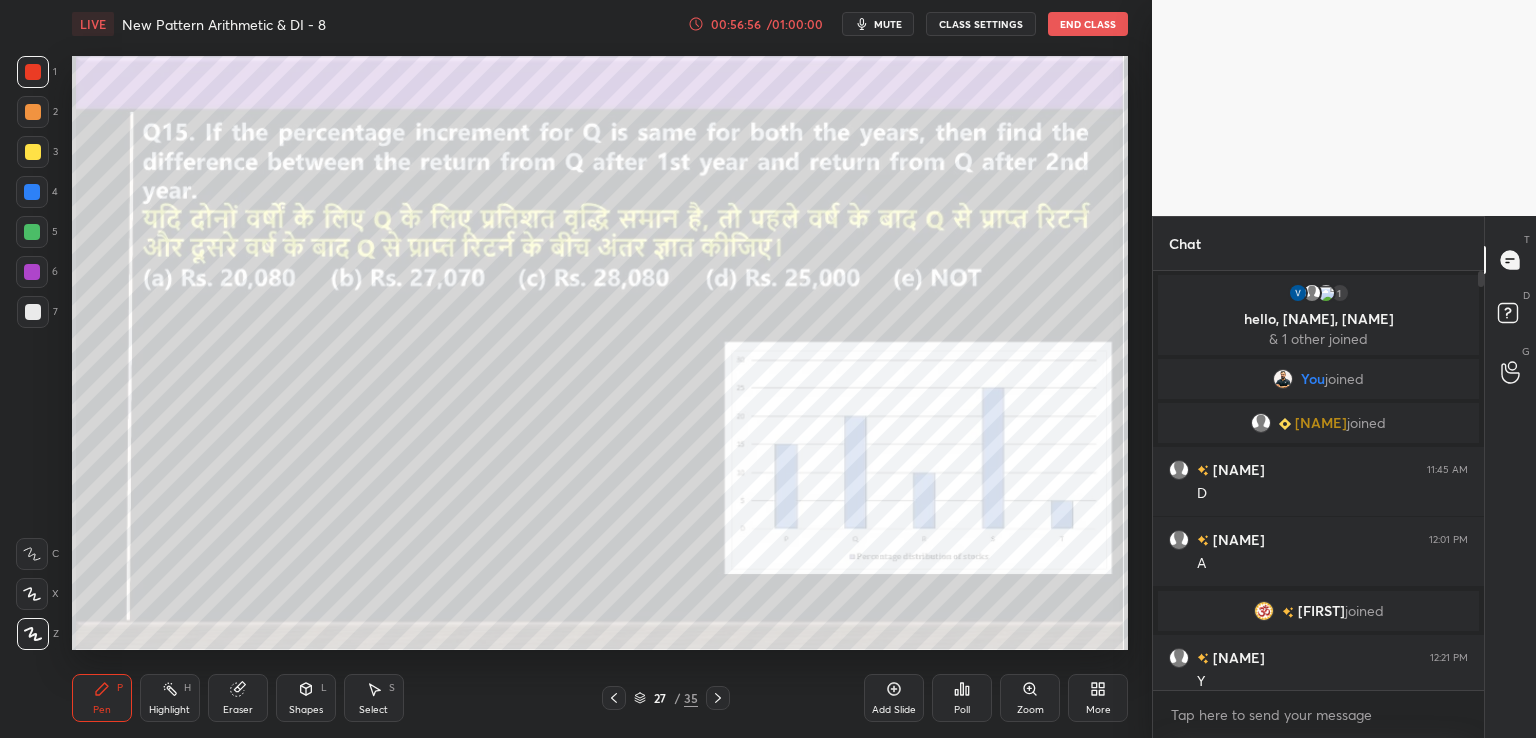 click 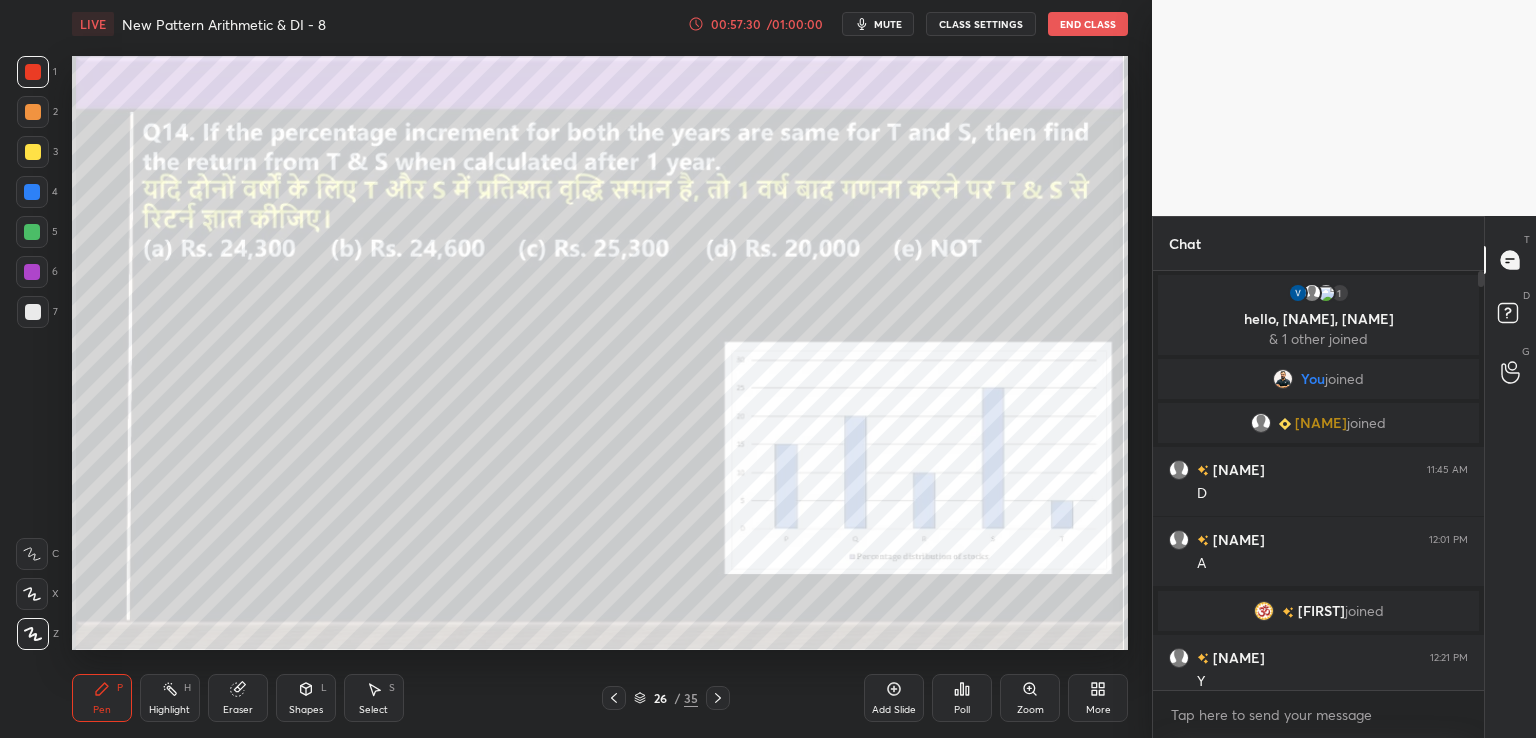 click on "End Class" at bounding box center [1088, 24] 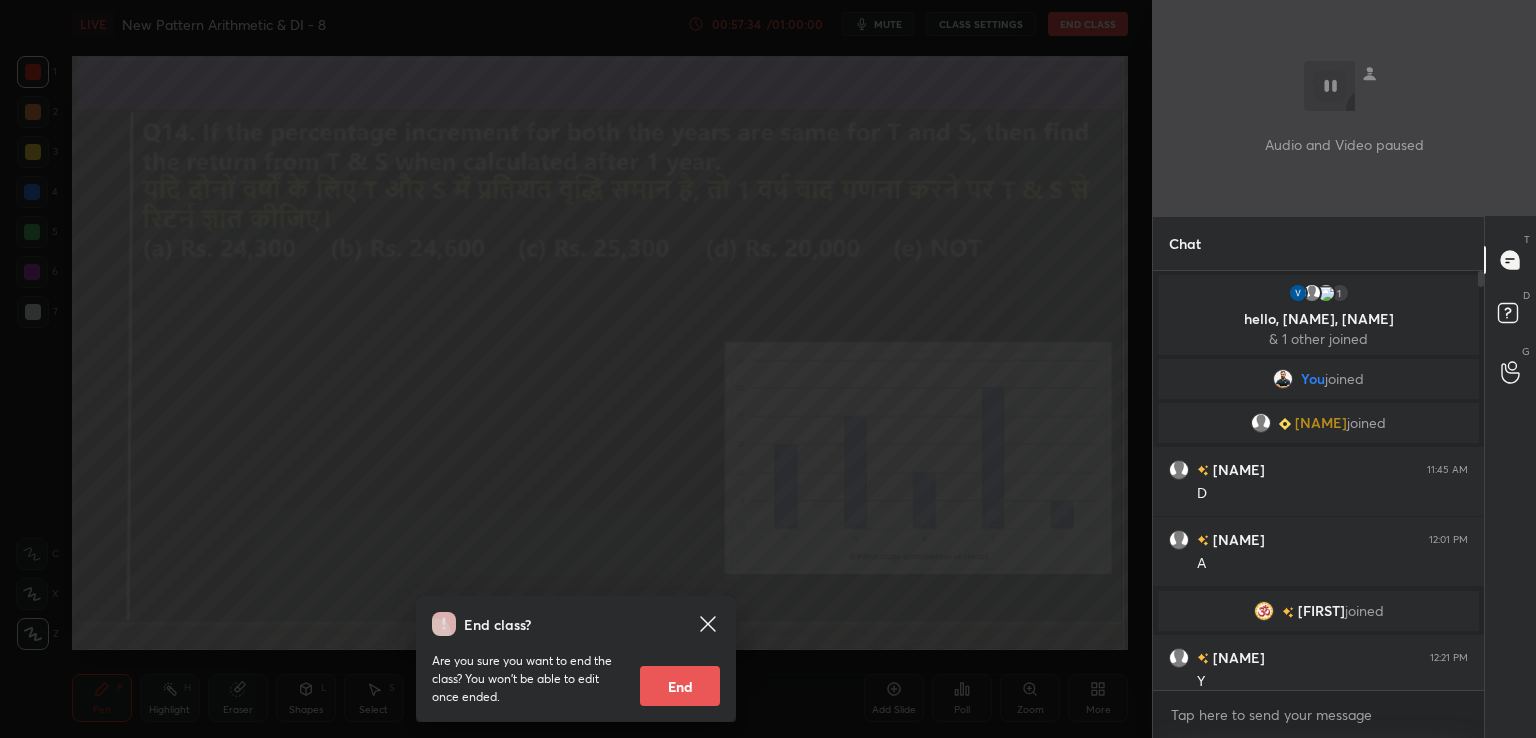 click on "End" at bounding box center [680, 686] 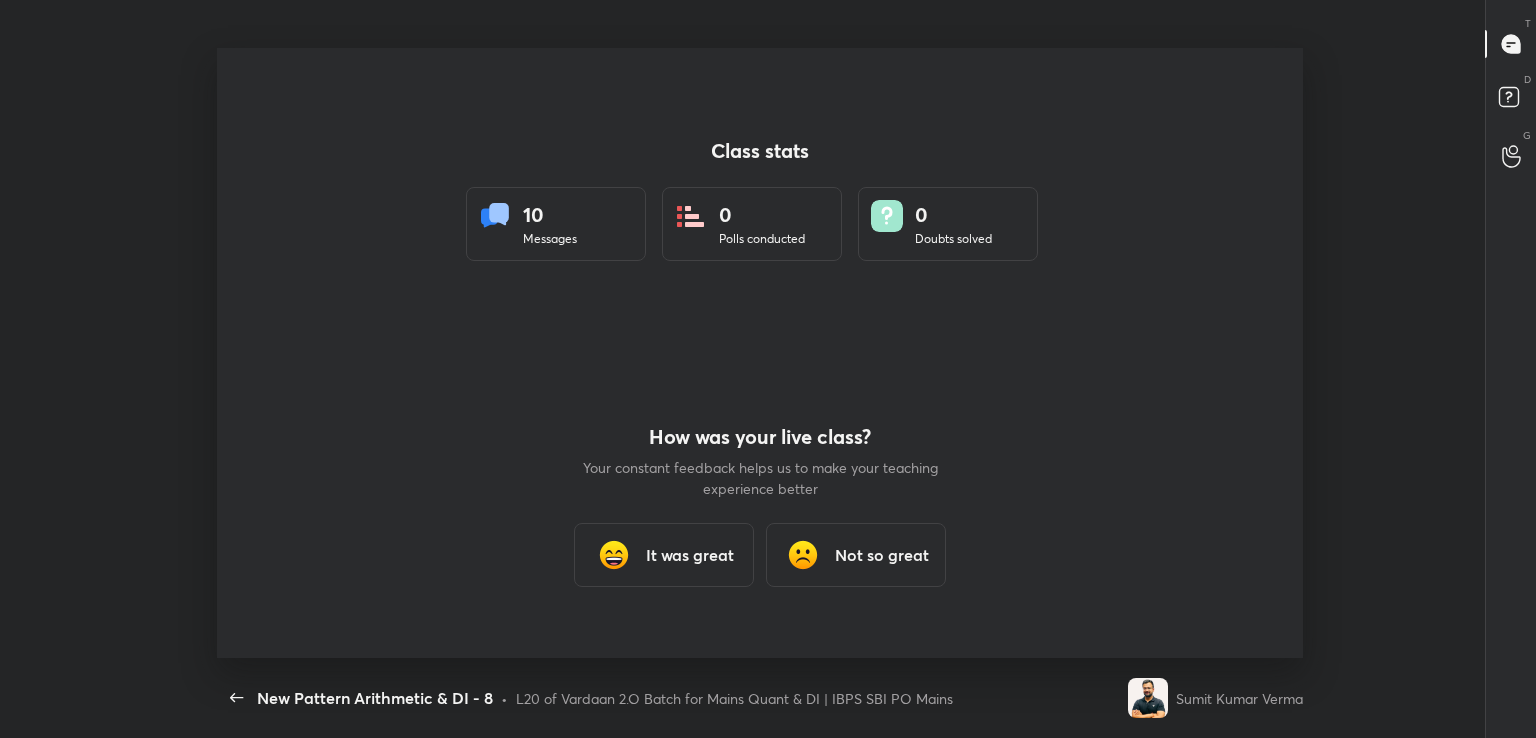 scroll, scrollTop: 99389, scrollLeft: 98842, axis: both 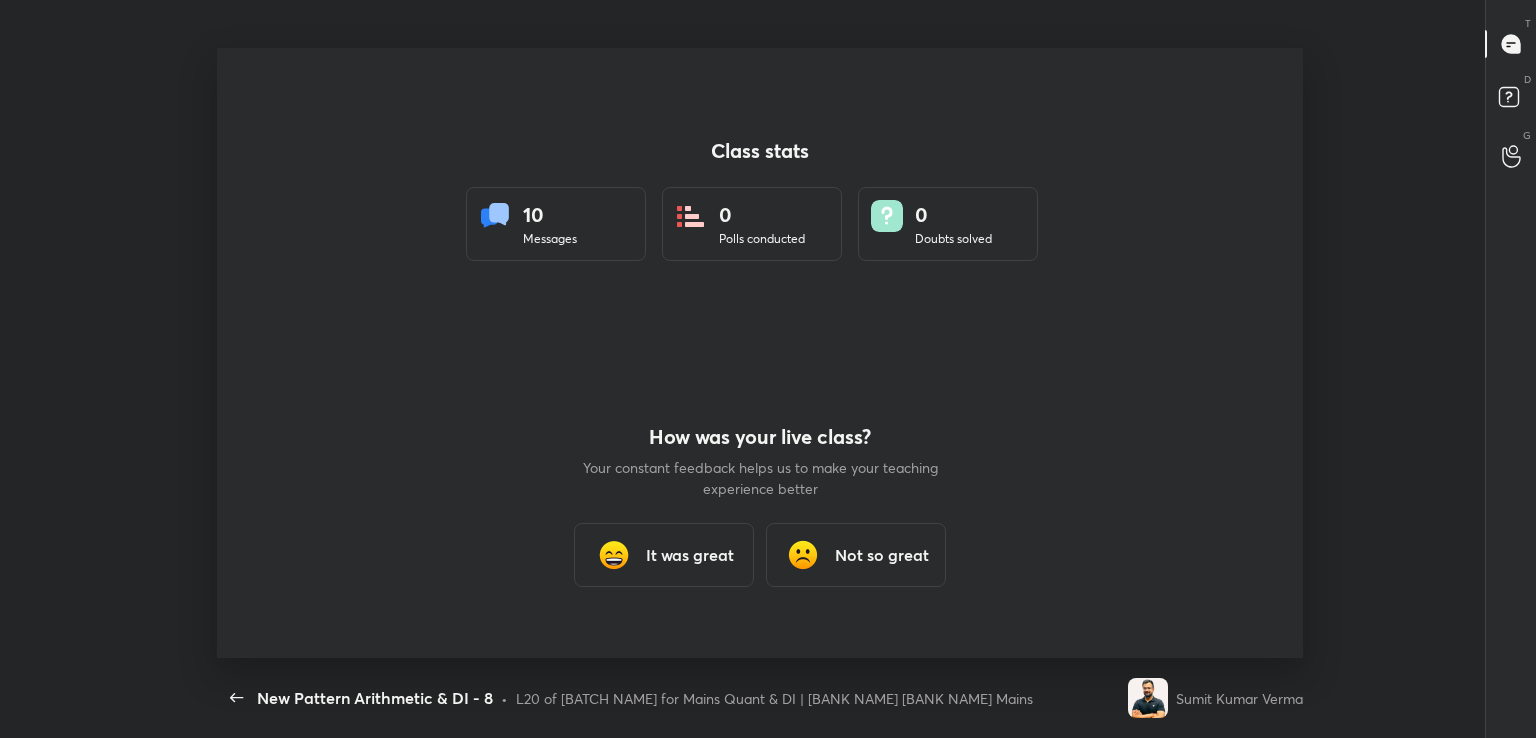 click on "It was great" at bounding box center [690, 555] 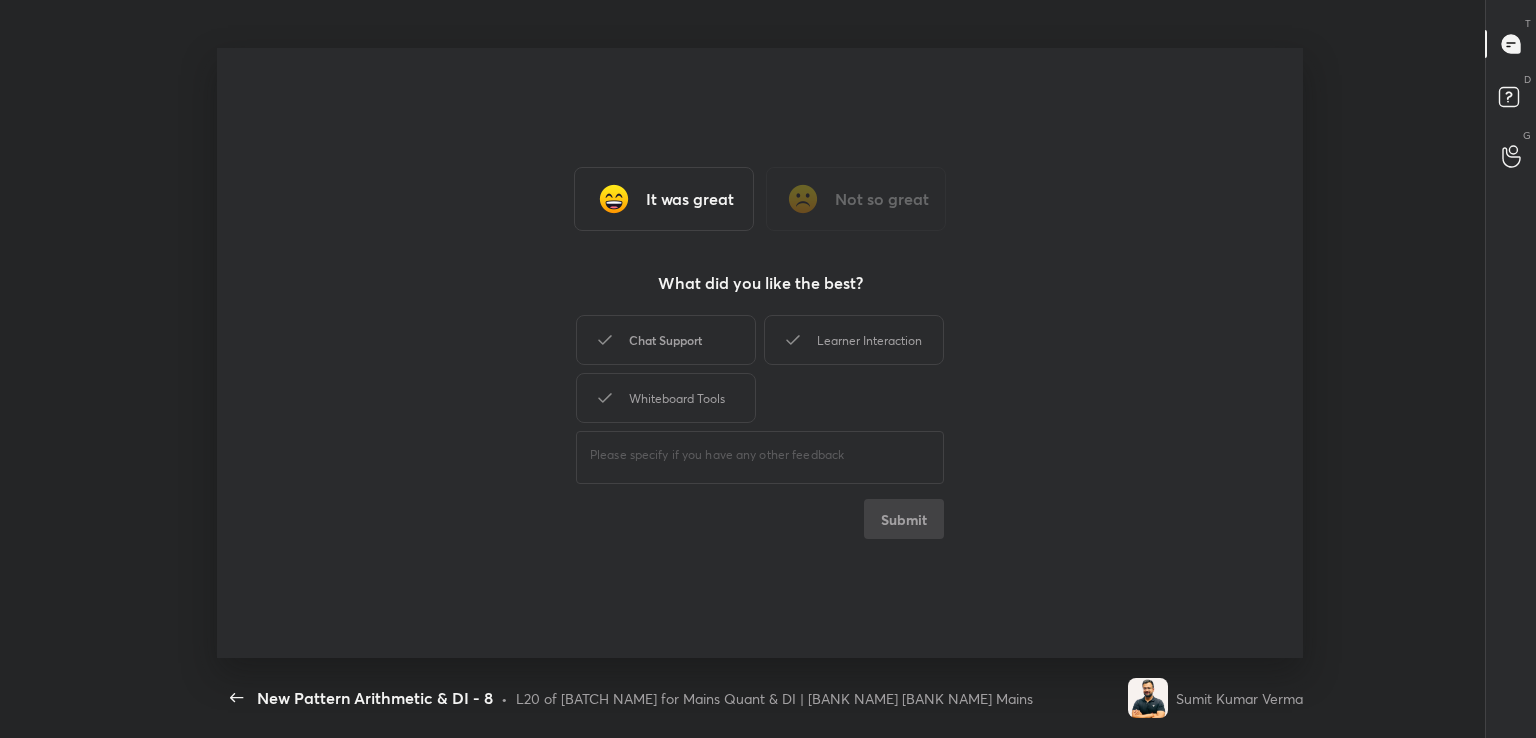 click on "Chat Support" at bounding box center (666, 340) 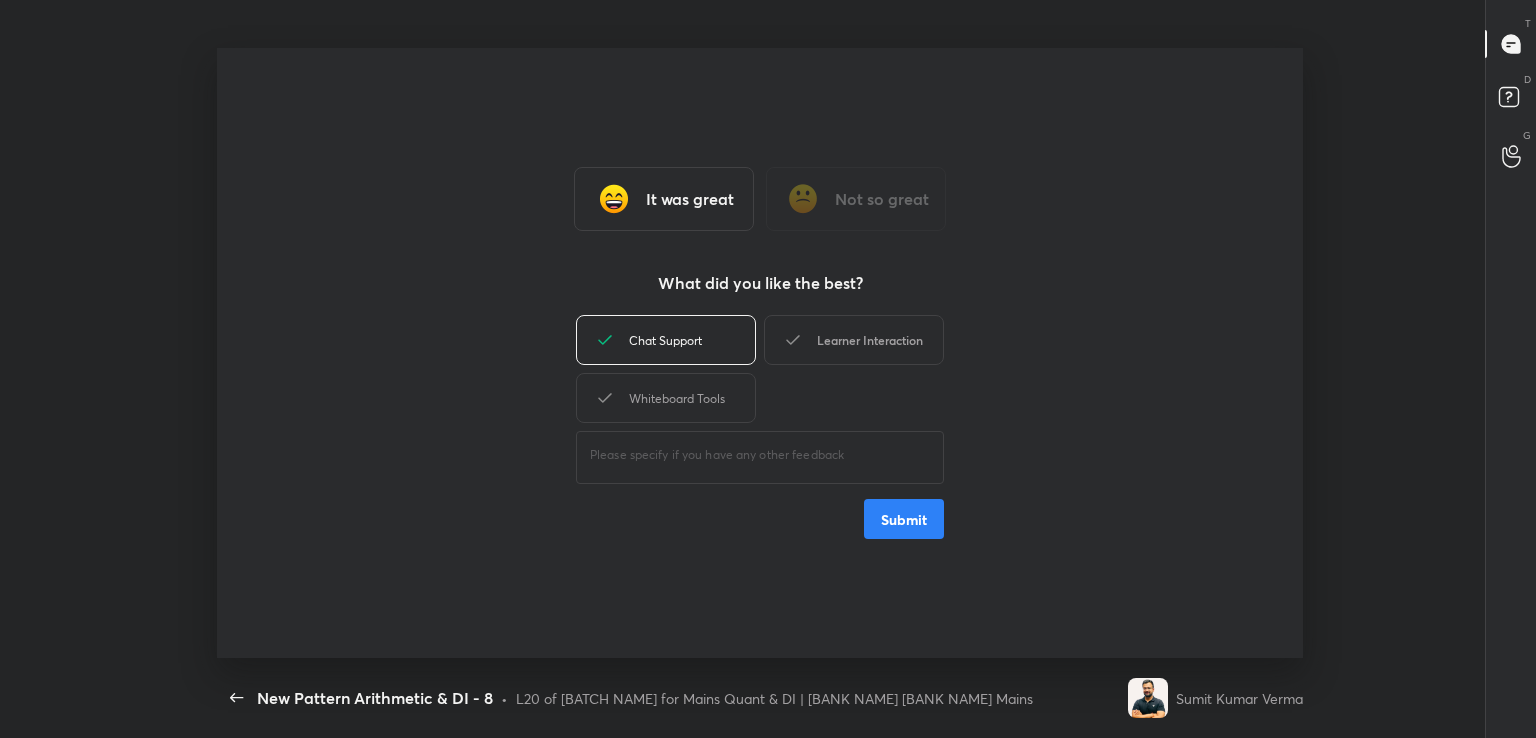 click 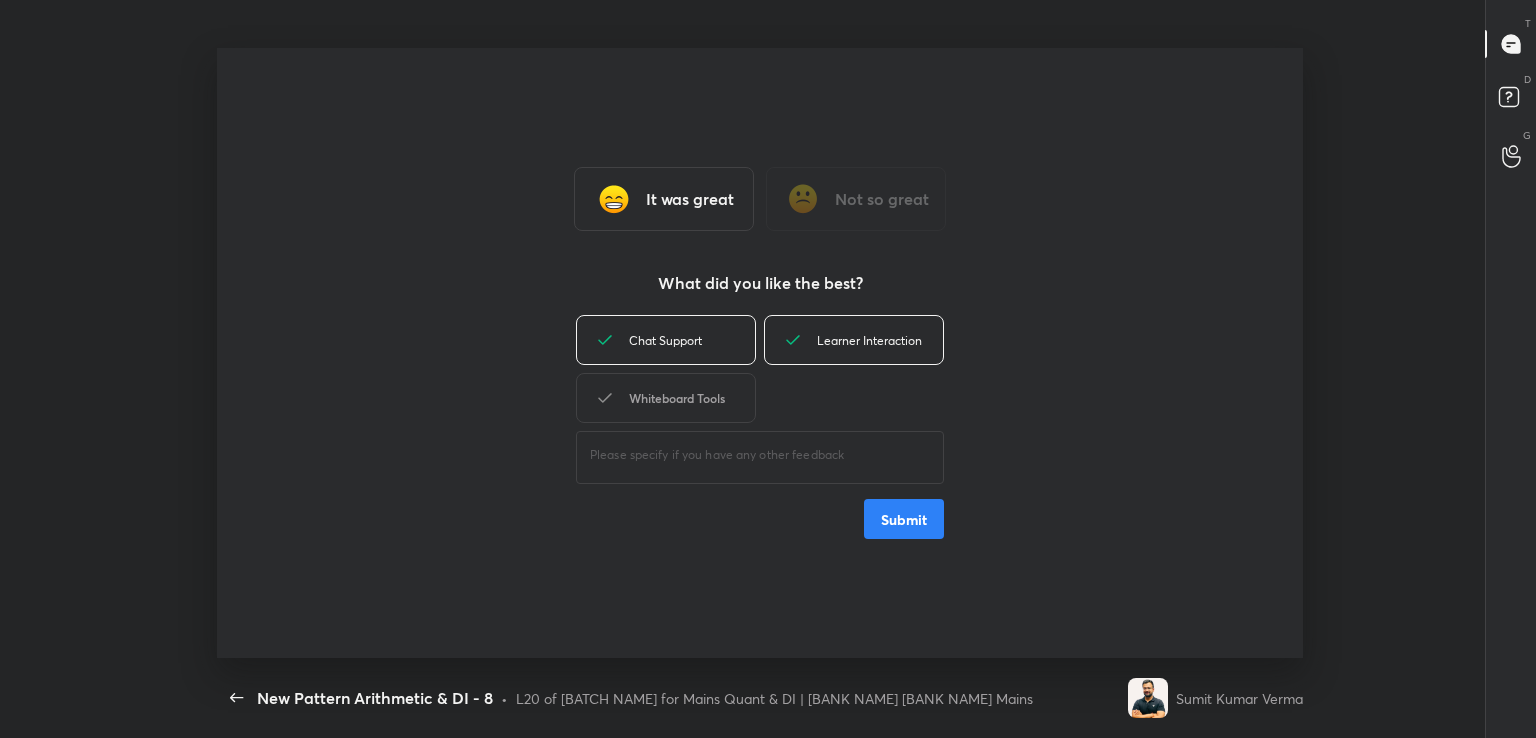 click on "Whiteboard Tools" at bounding box center (666, 398) 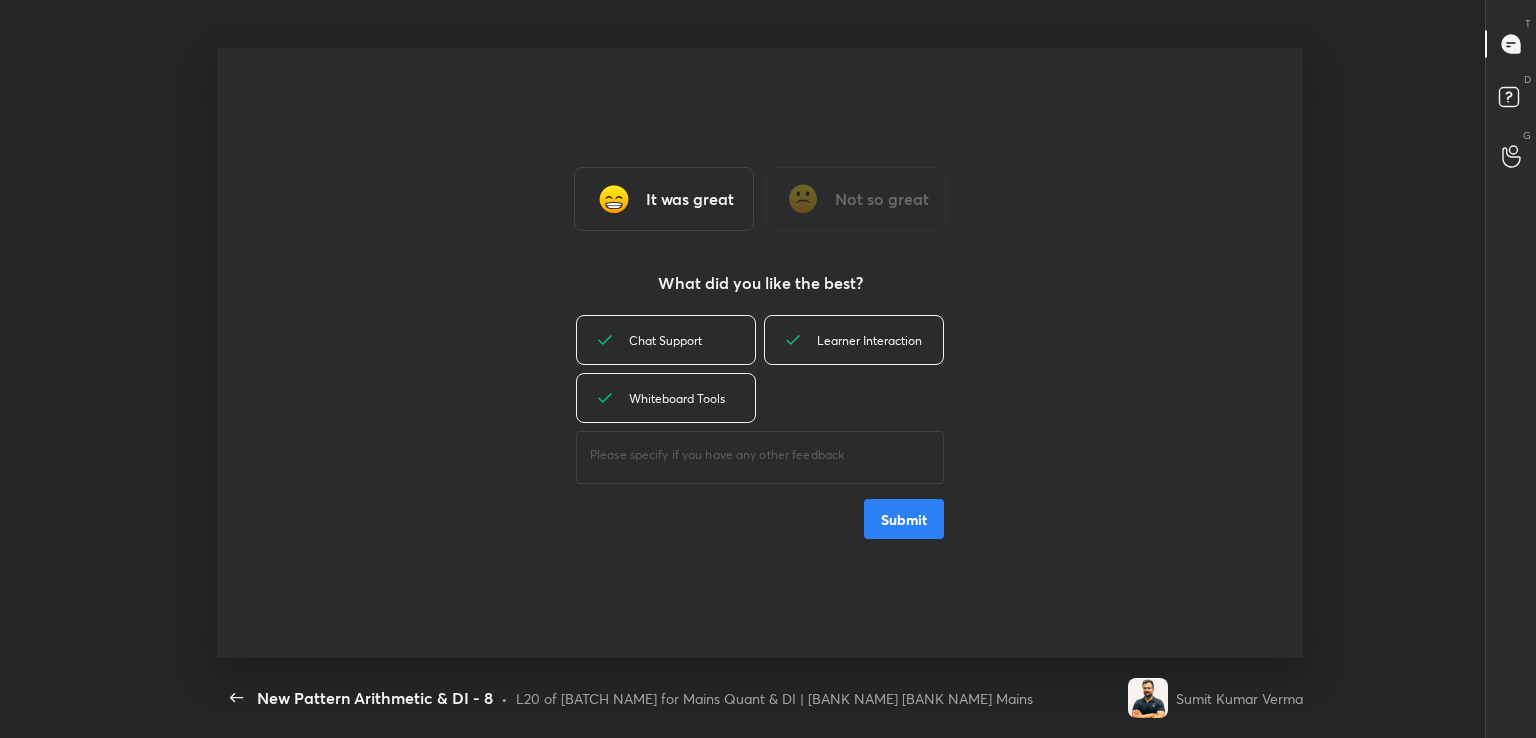 click on "Submit" at bounding box center (904, 519) 